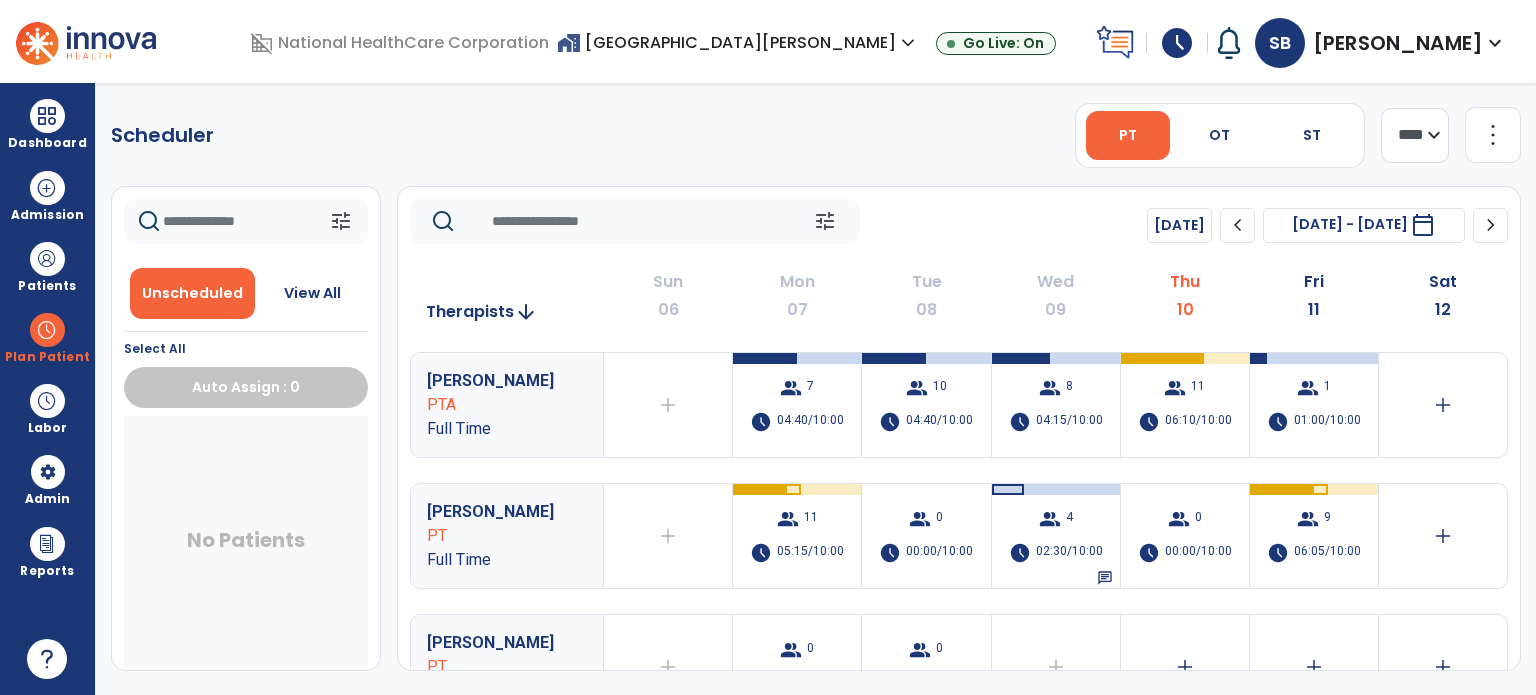 scroll, scrollTop: 0, scrollLeft: 0, axis: both 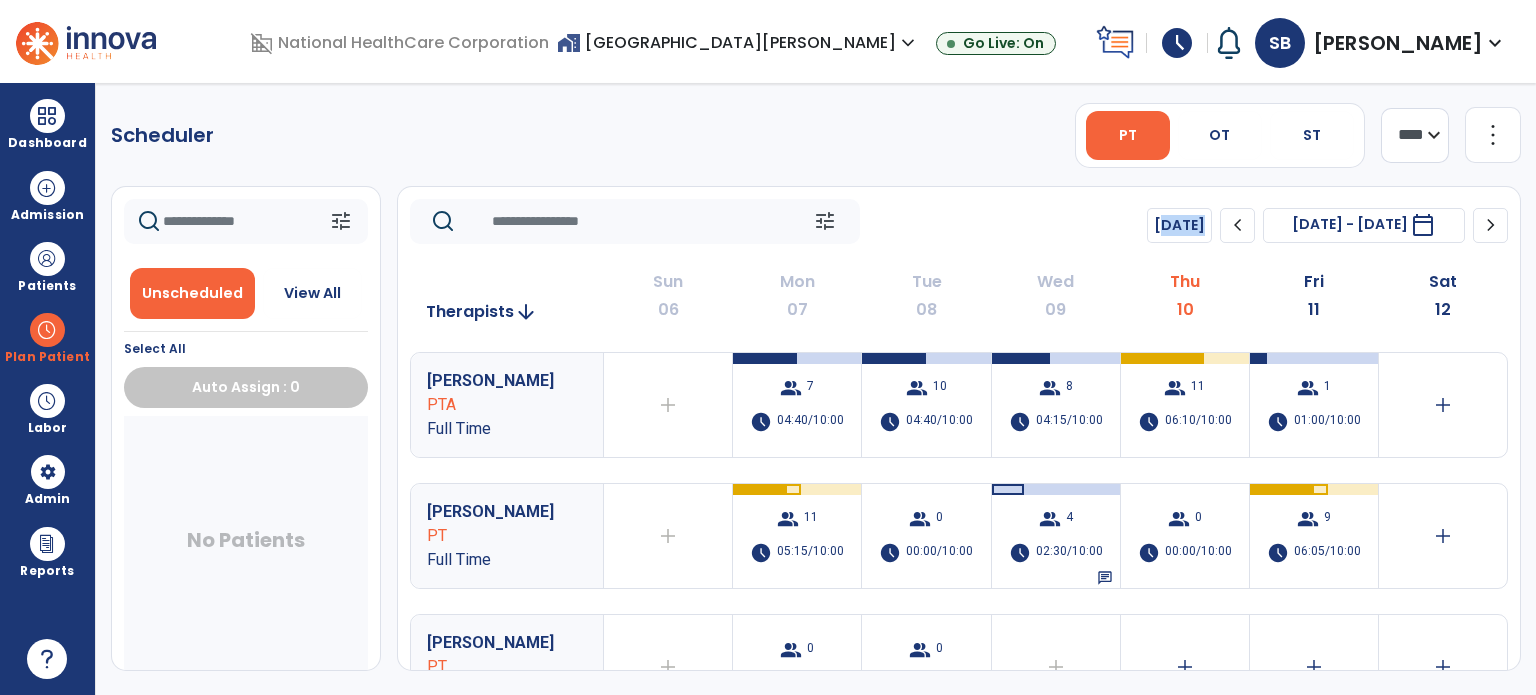 click on "tune   [DATE]  chevron_left [DATE] - [DATE]  *********  calendar_today  chevron_right" 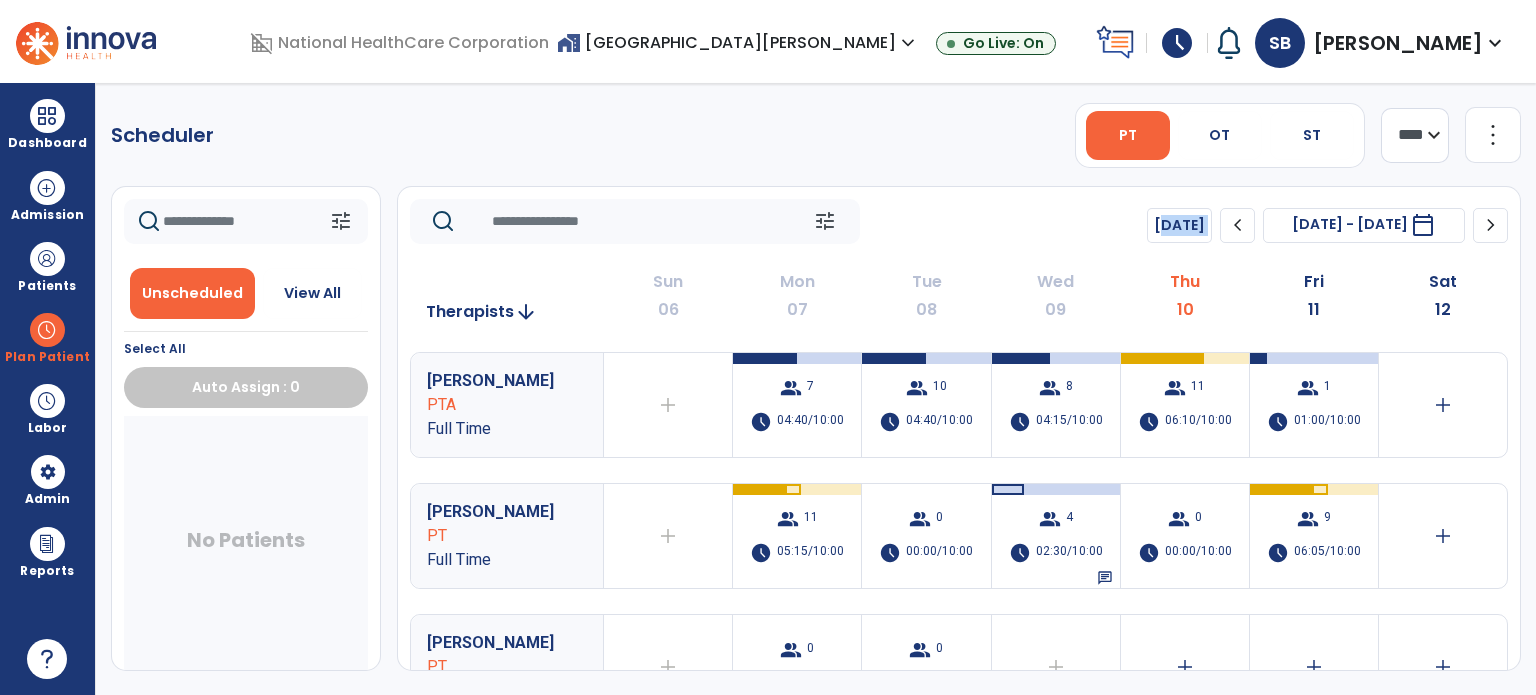 click on "tune   [DATE]  chevron_left [DATE] - [DATE]  *********  calendar_today  chevron_right" 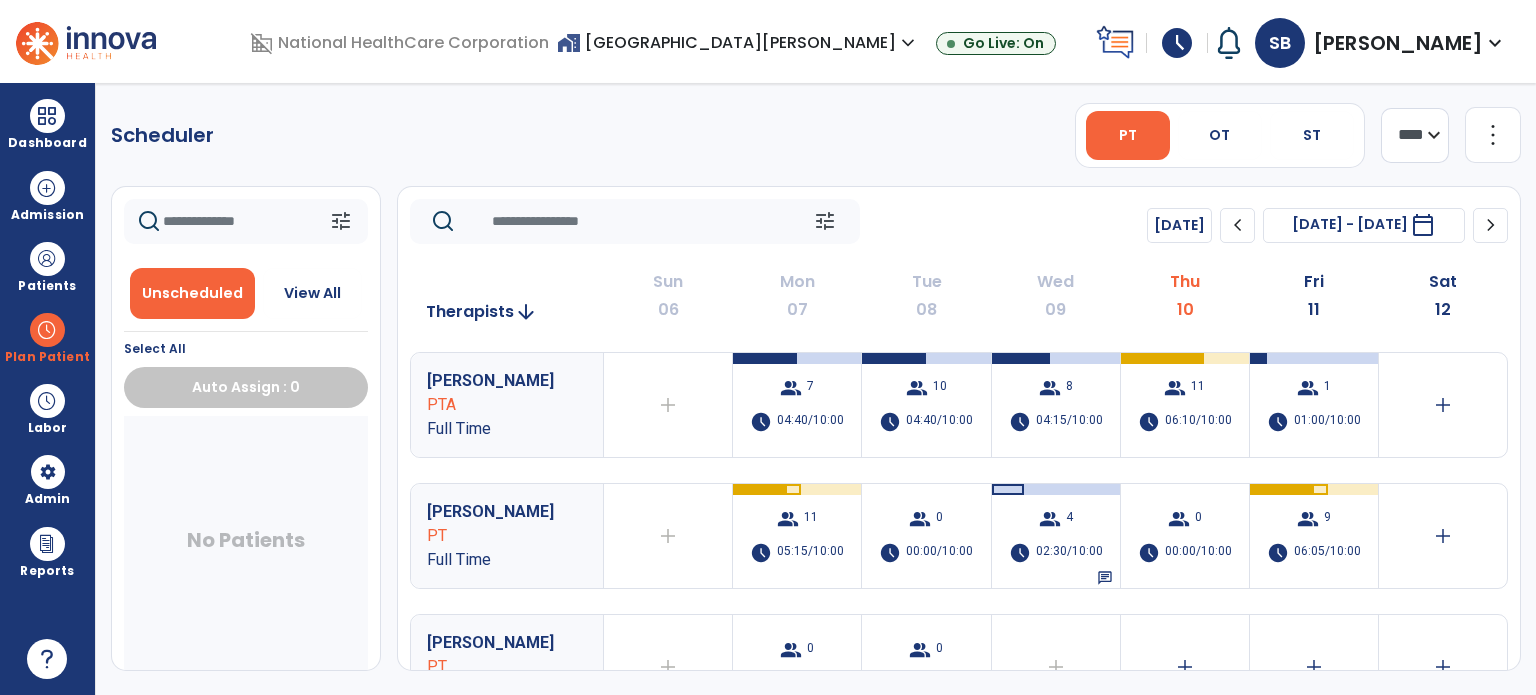 click on "Scheduler   PT   OT   ST  **** *** more_vert  Manage Labor   View All Therapists   Print" 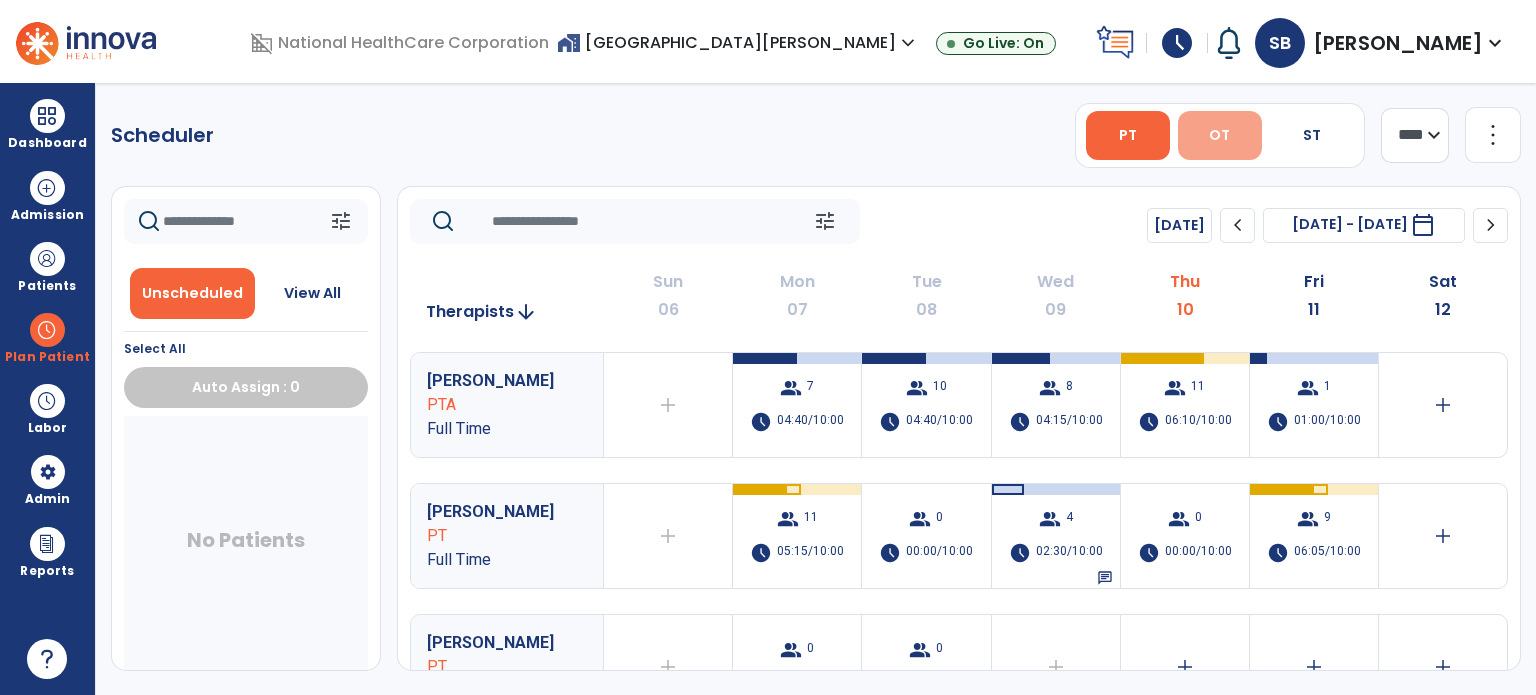 click on "OT" at bounding box center (1219, 135) 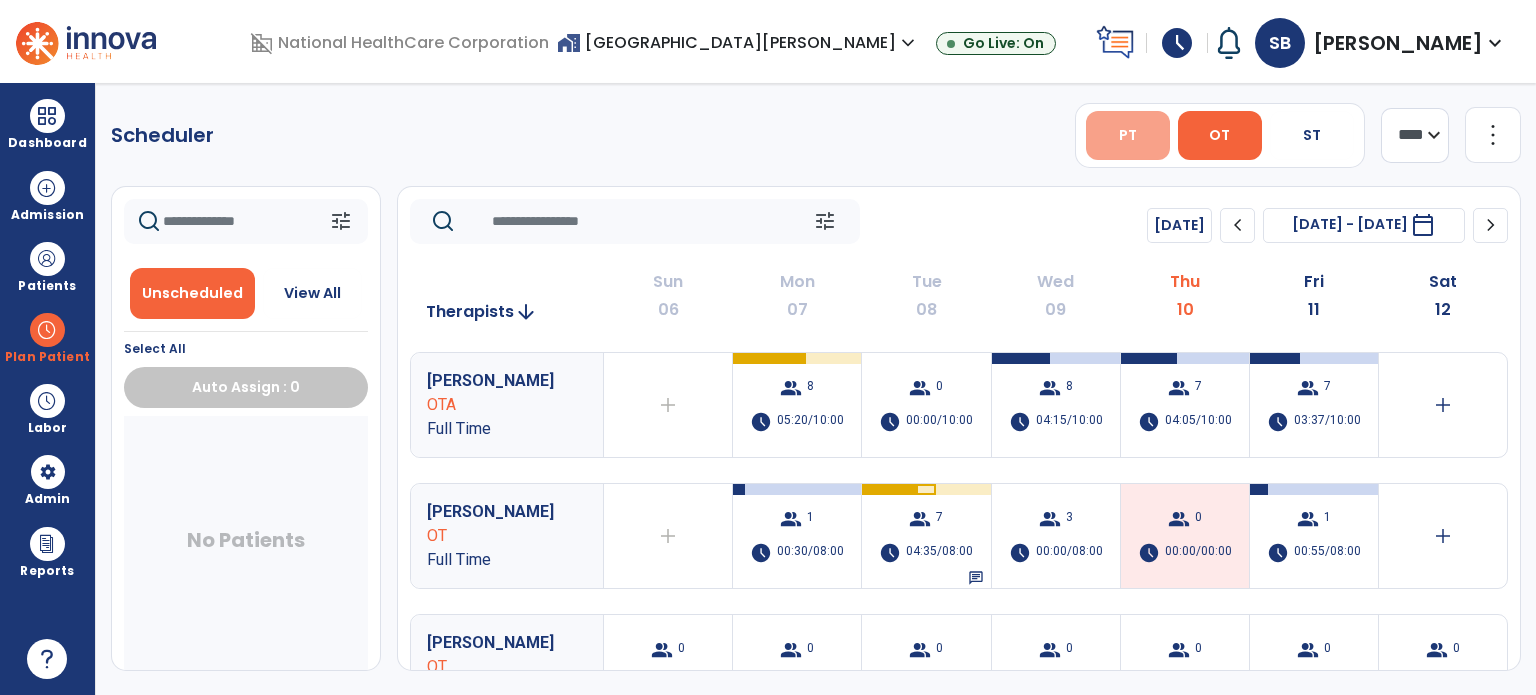 click on "PT" at bounding box center [1128, 135] 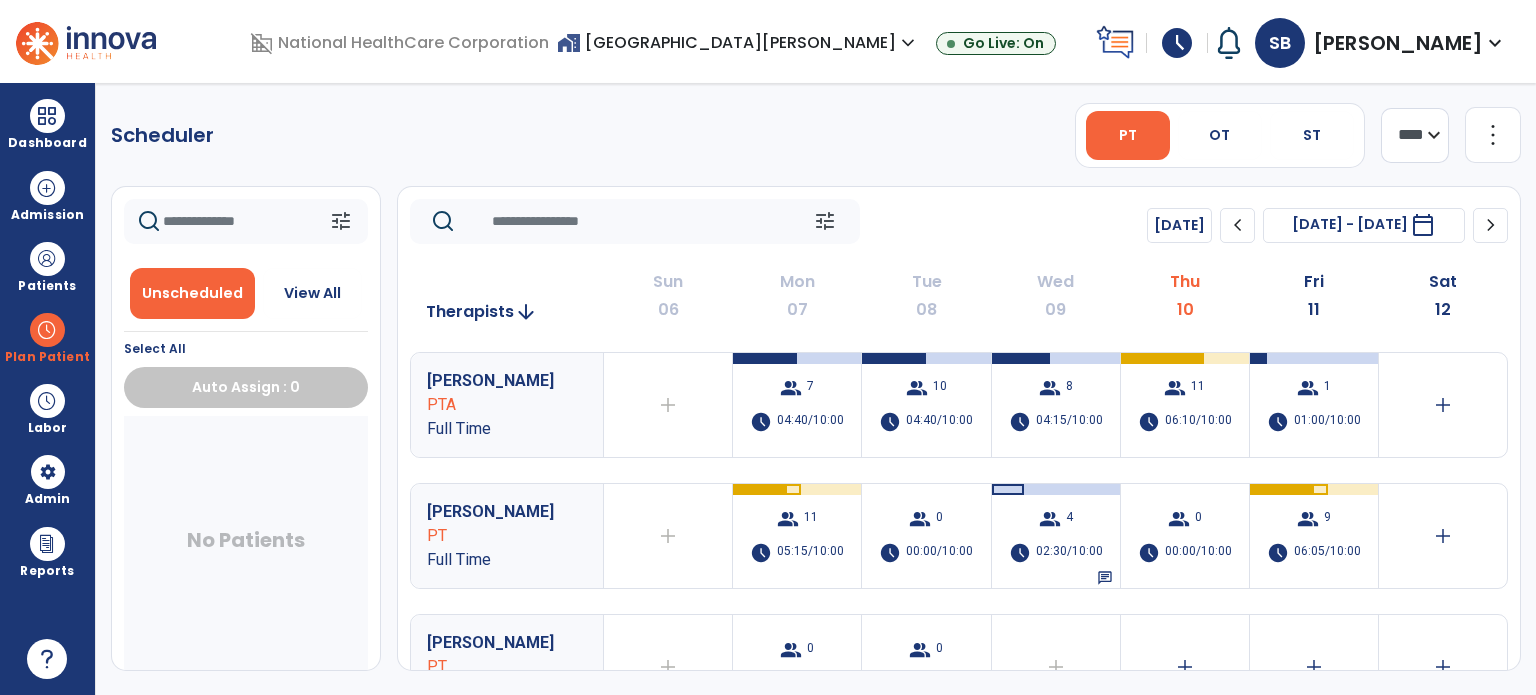 click on "Scheduler" 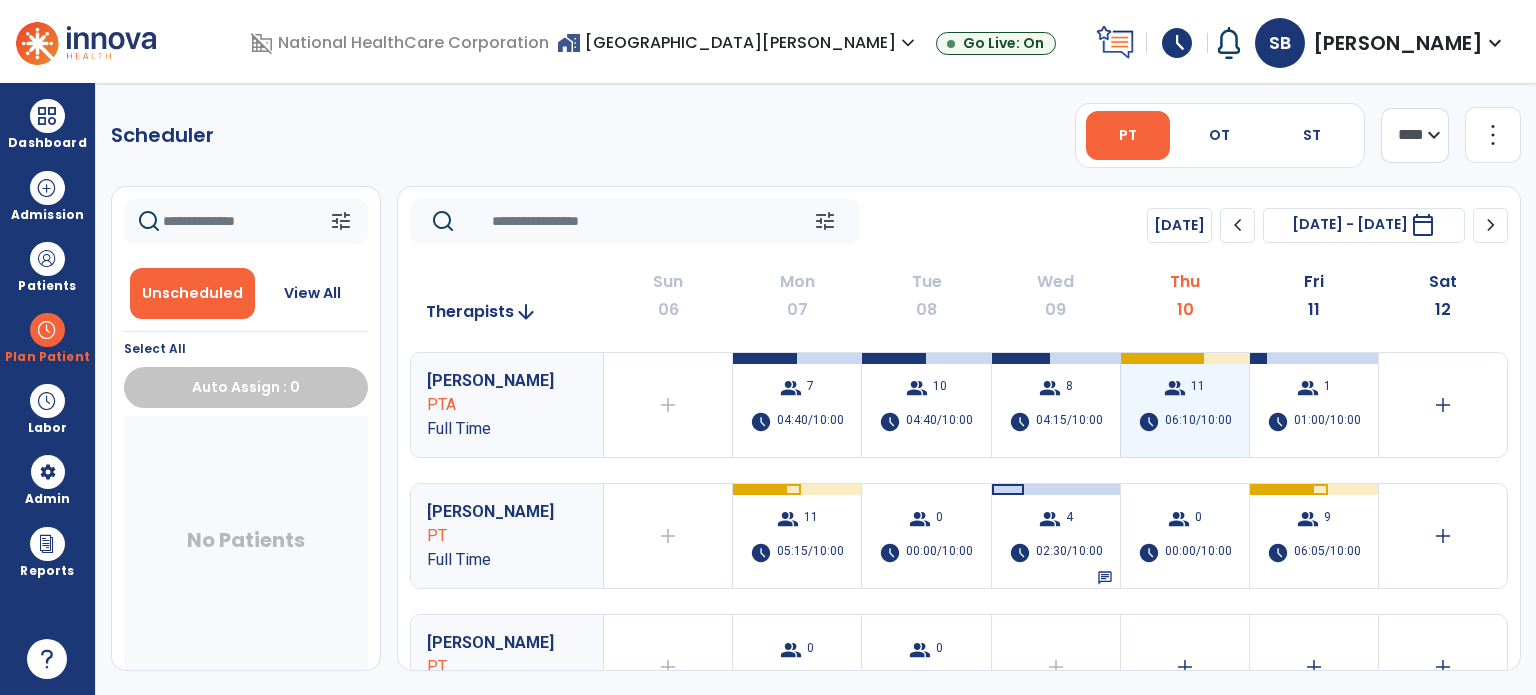 click on "06:10/10:00" at bounding box center (1198, 422) 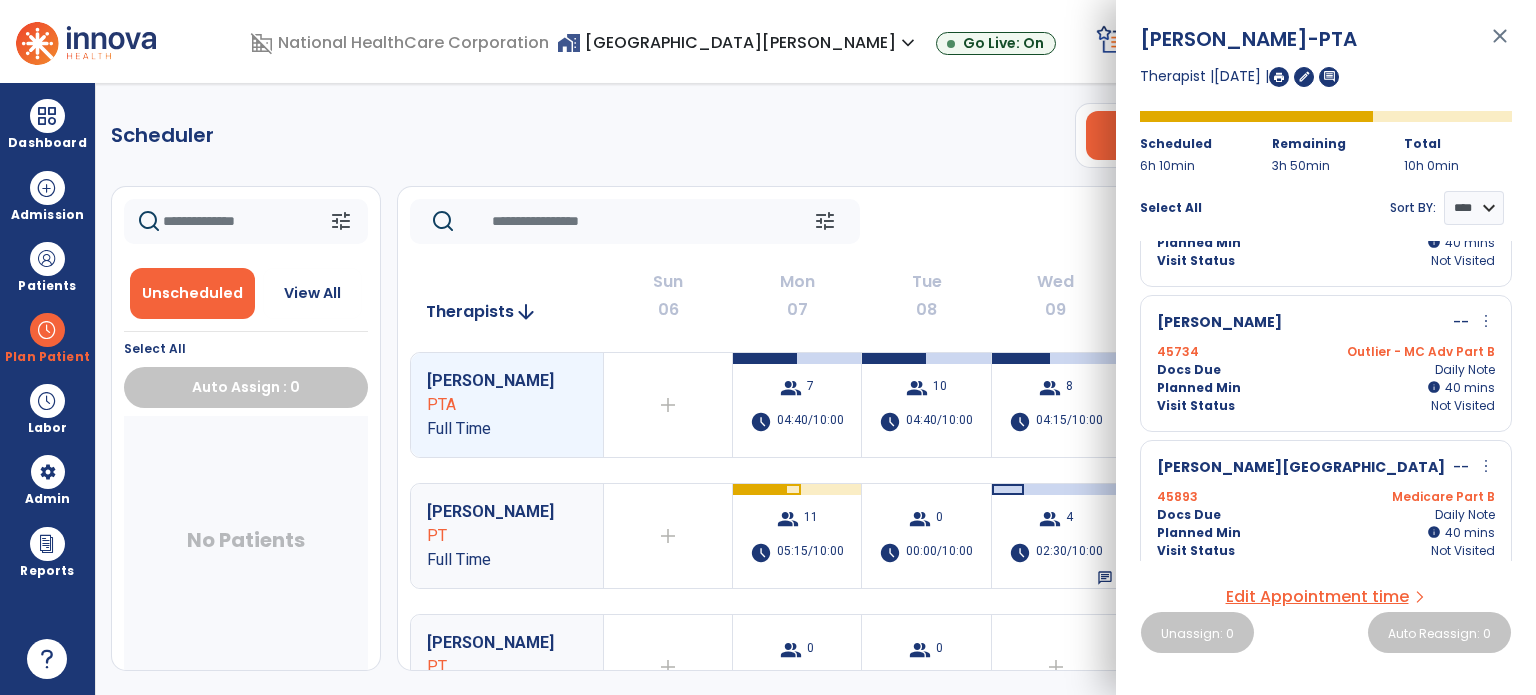 scroll, scrollTop: 745, scrollLeft: 0, axis: vertical 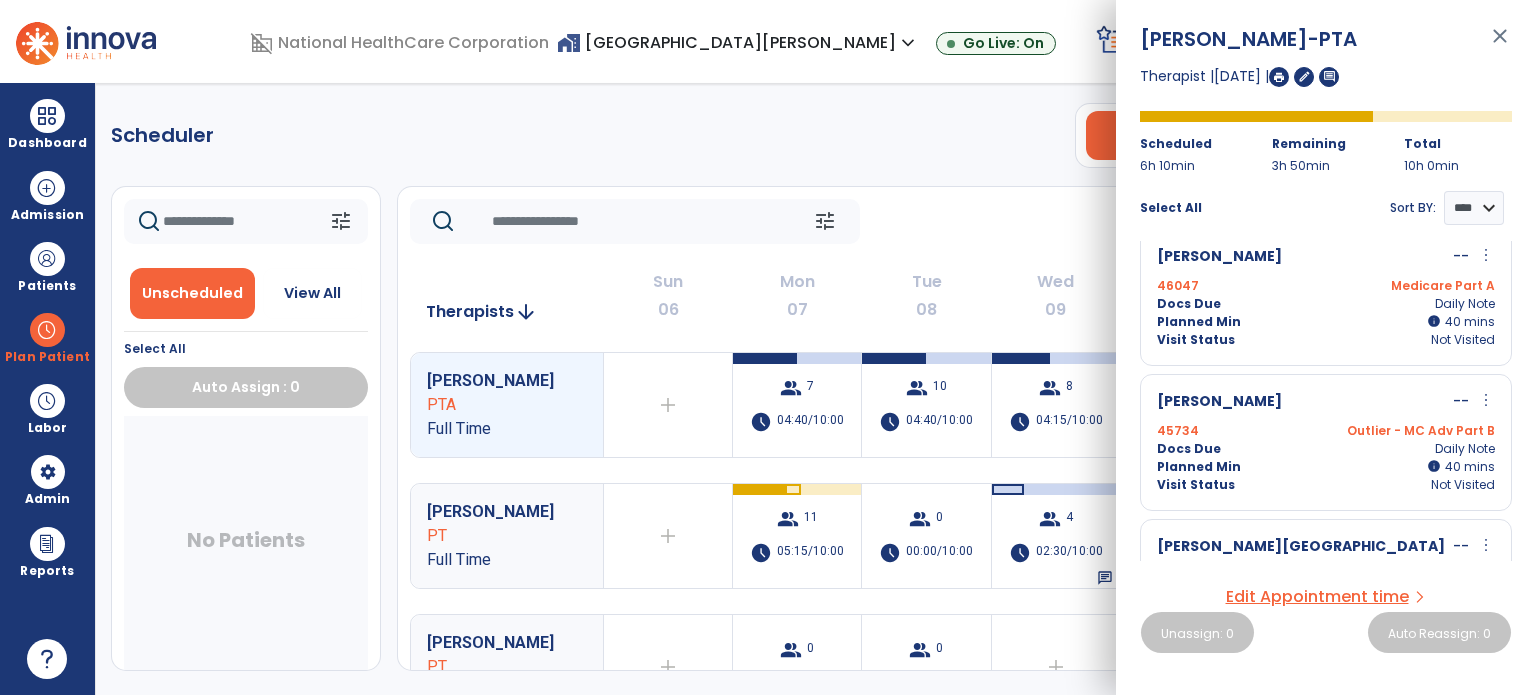 click on "tune   [DATE]  chevron_left [DATE] - [DATE]  *********  calendar_today  chevron_right" 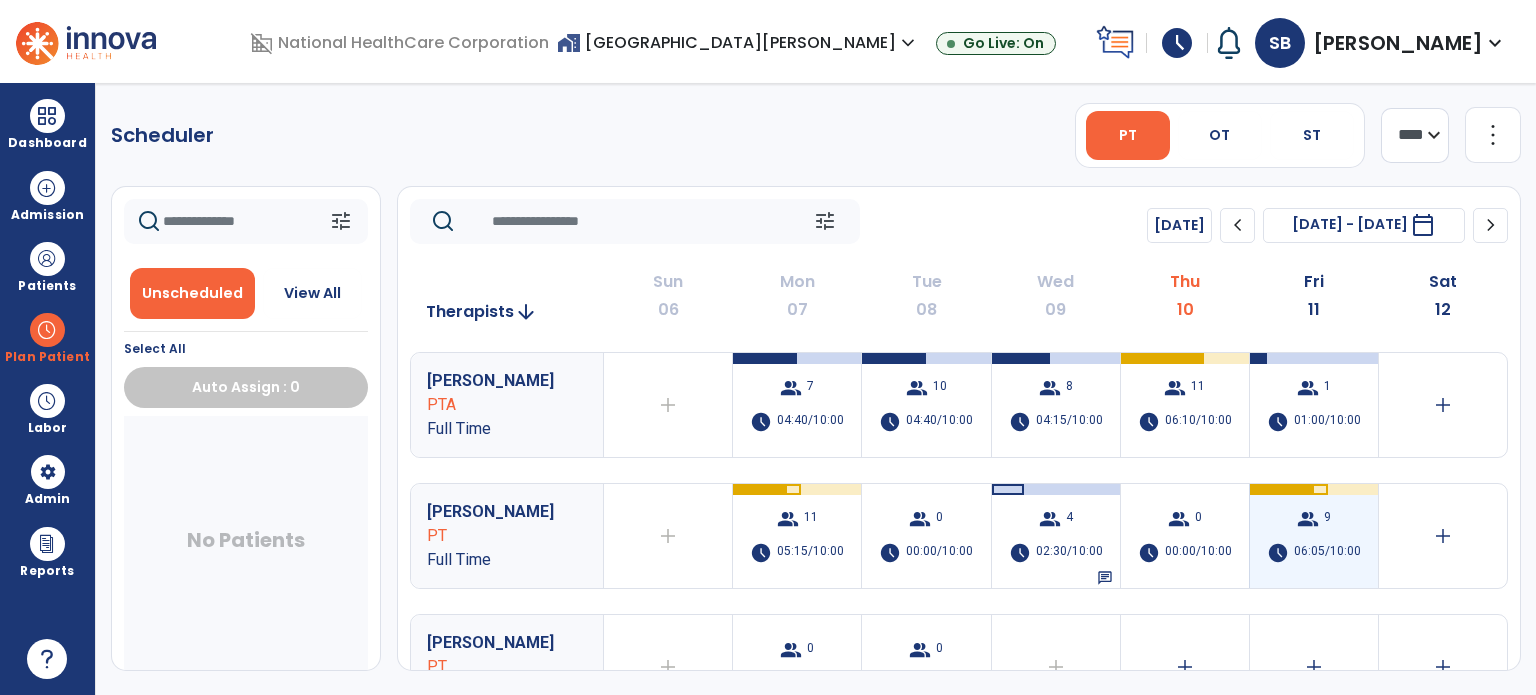 click on "06:05/10:00" at bounding box center [1327, 553] 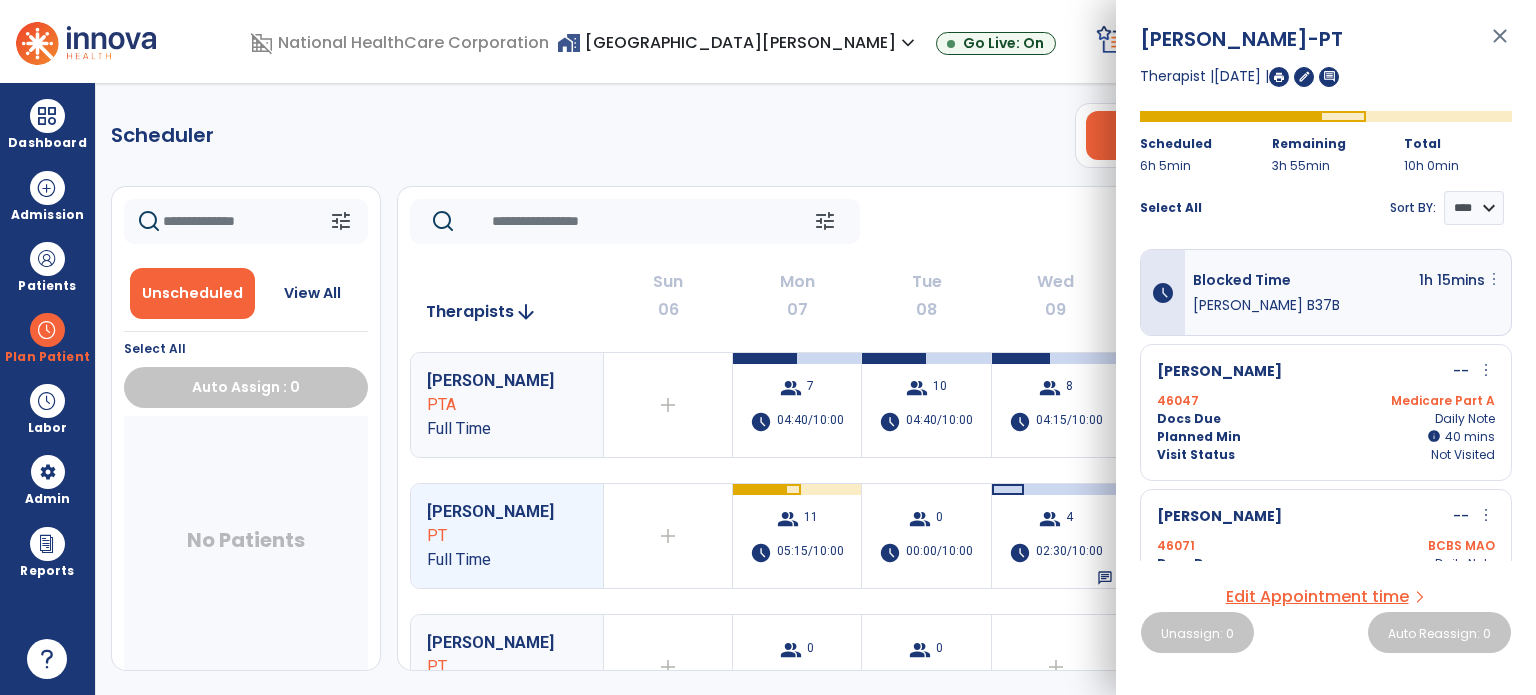 click on "more_vert" at bounding box center [1494, 279] 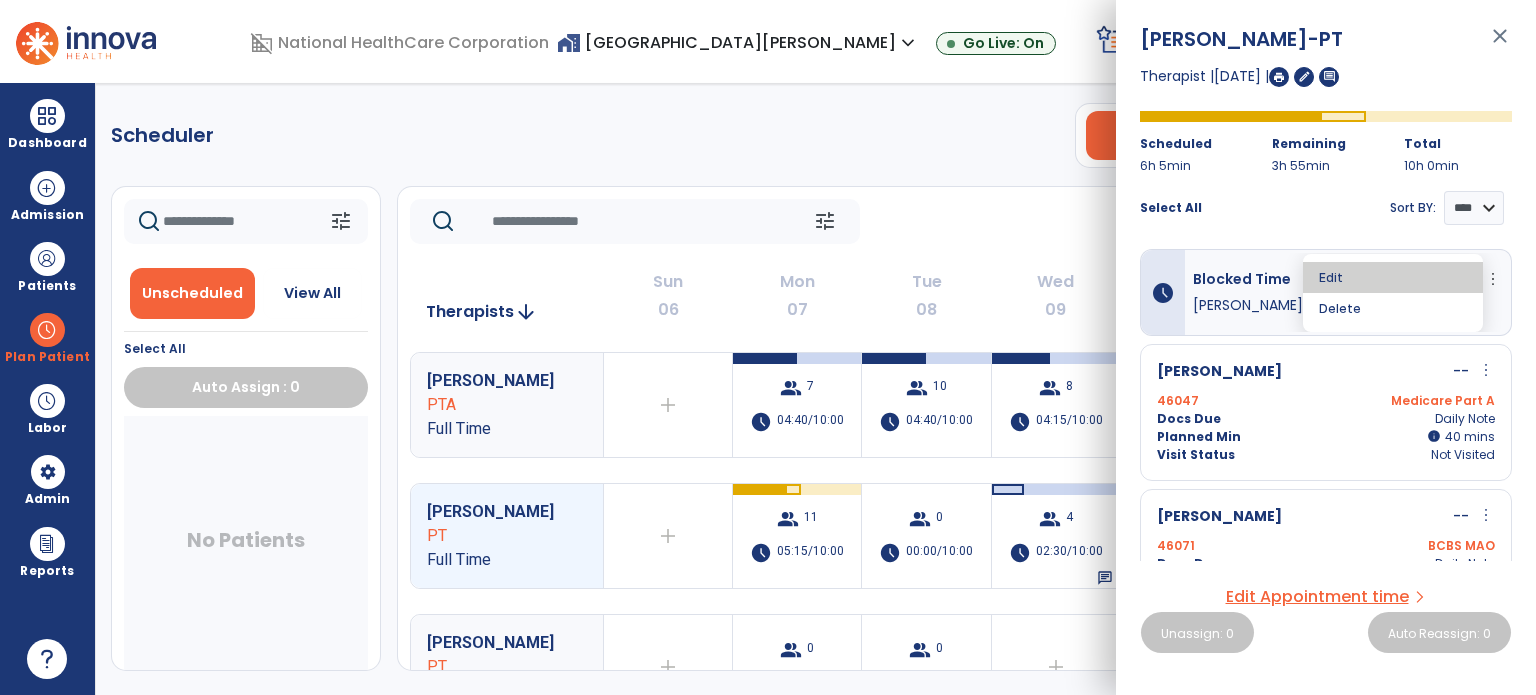 click on "Edit" at bounding box center (1393, 277) 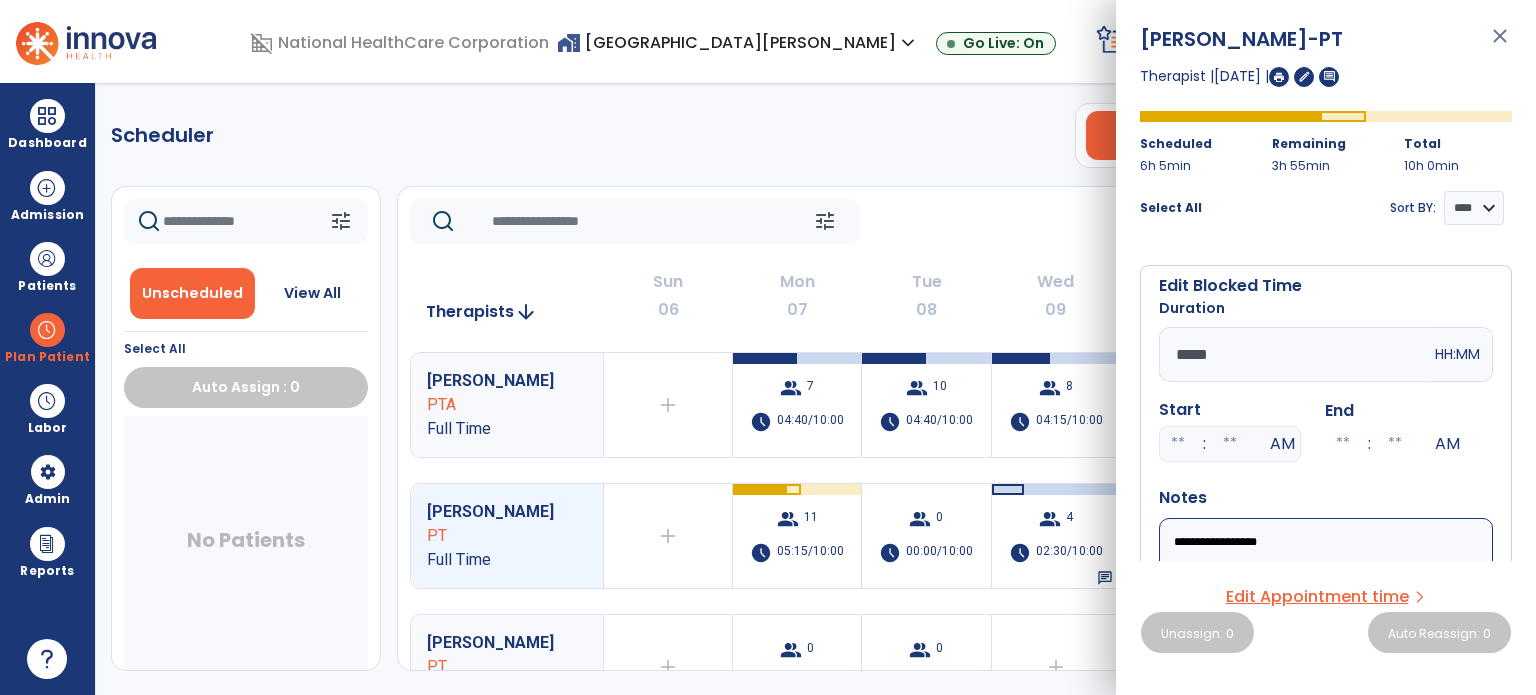 click on "*****" at bounding box center [1295, 354] 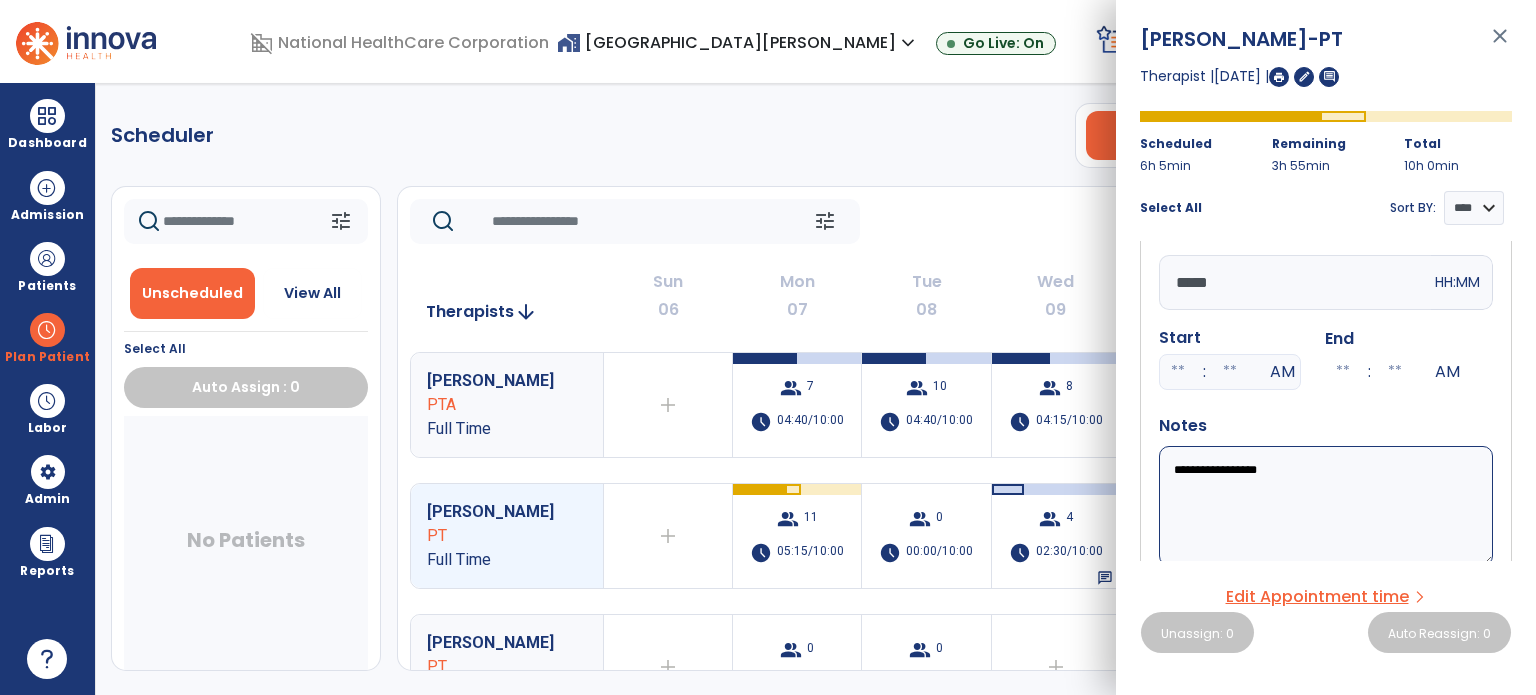 scroll, scrollTop: 185, scrollLeft: 0, axis: vertical 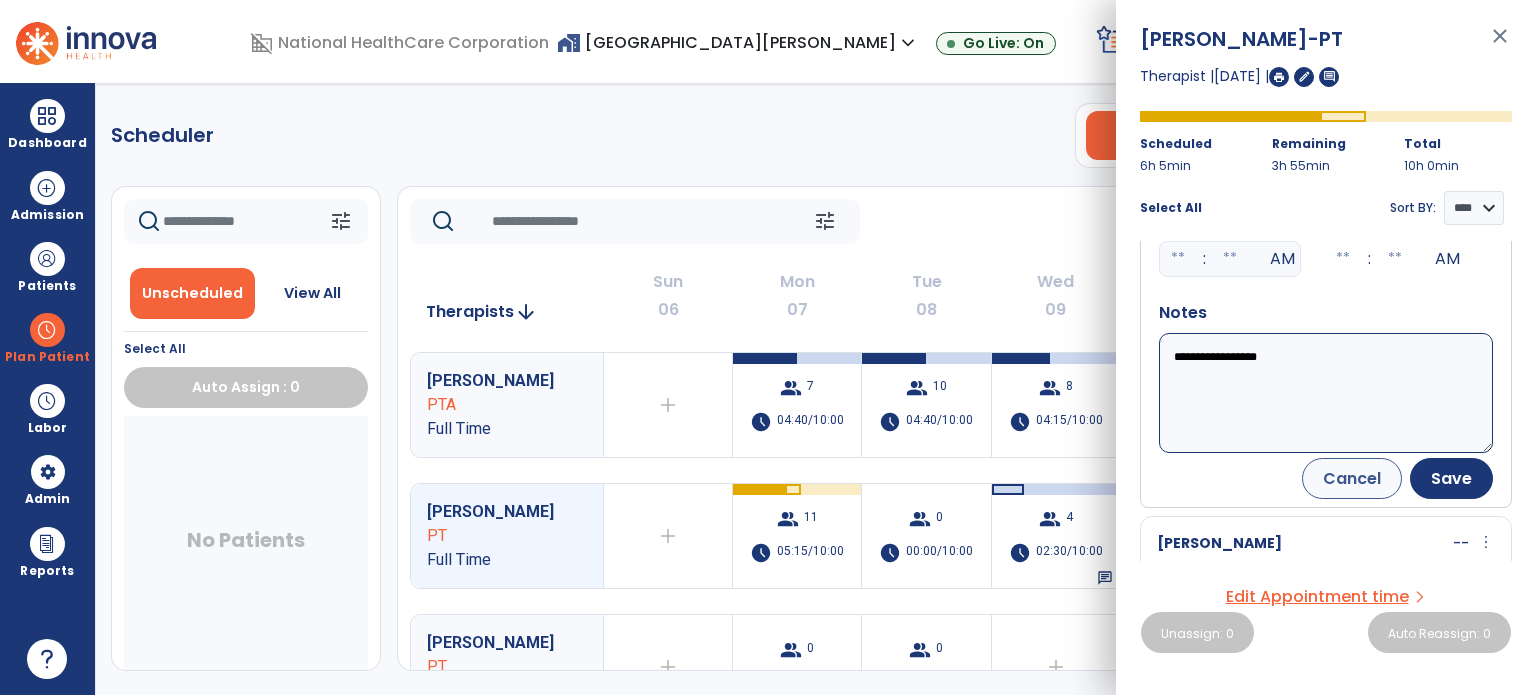 type on "*****" 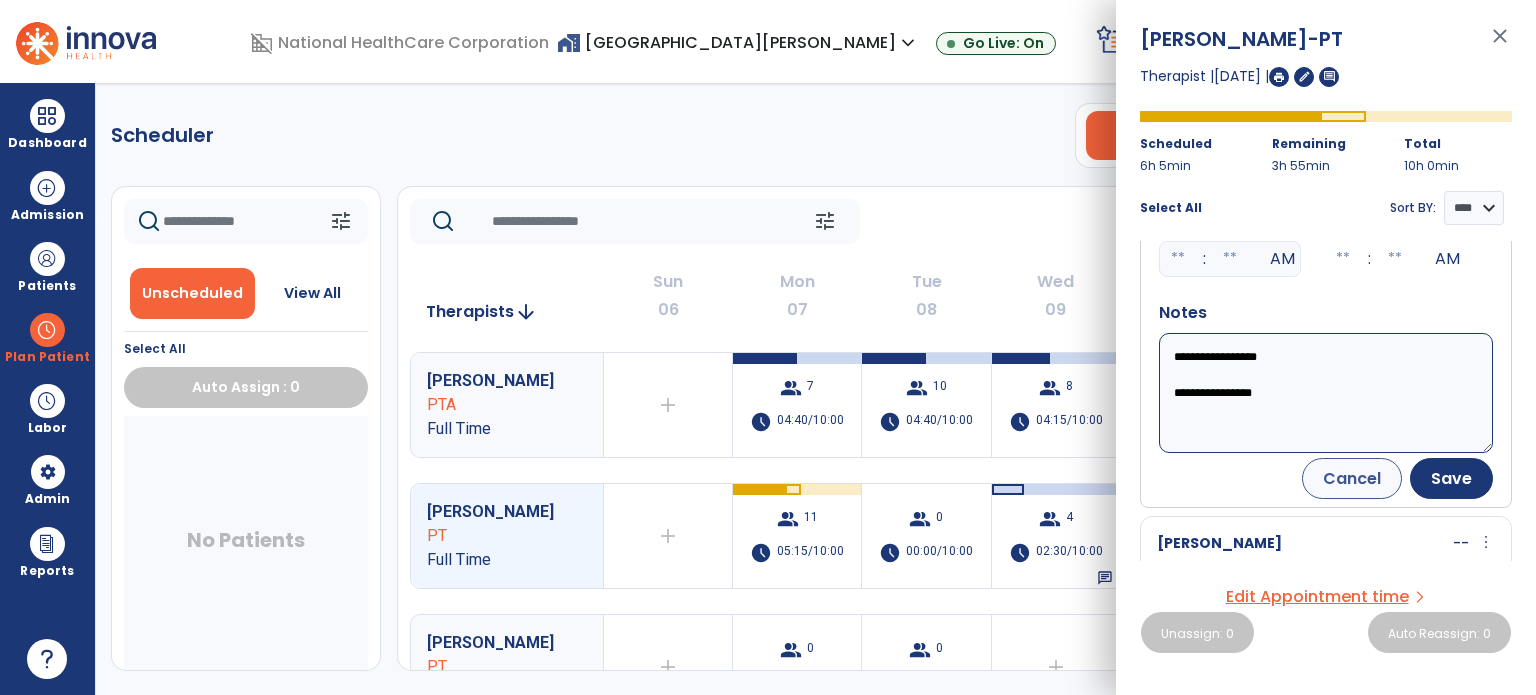 type on "**********" 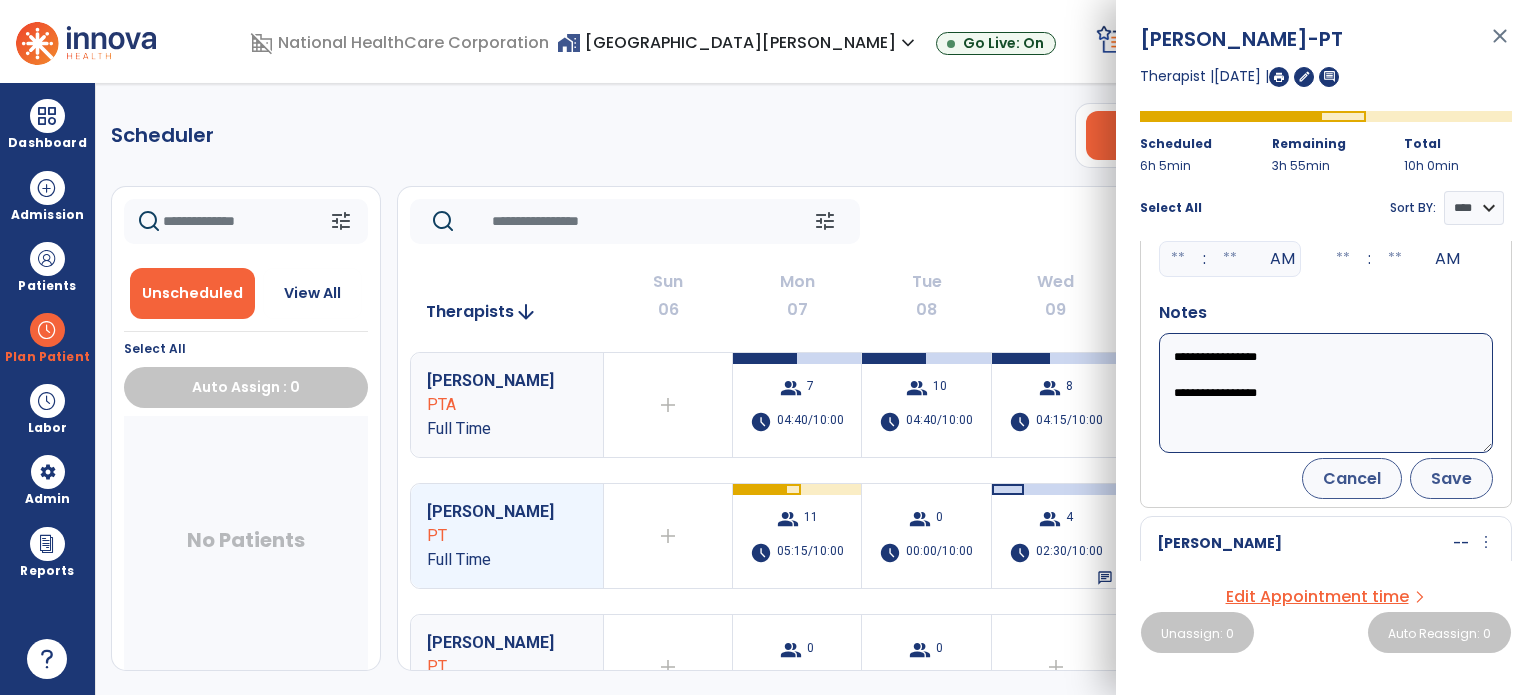click on "Save" at bounding box center (1451, 478) 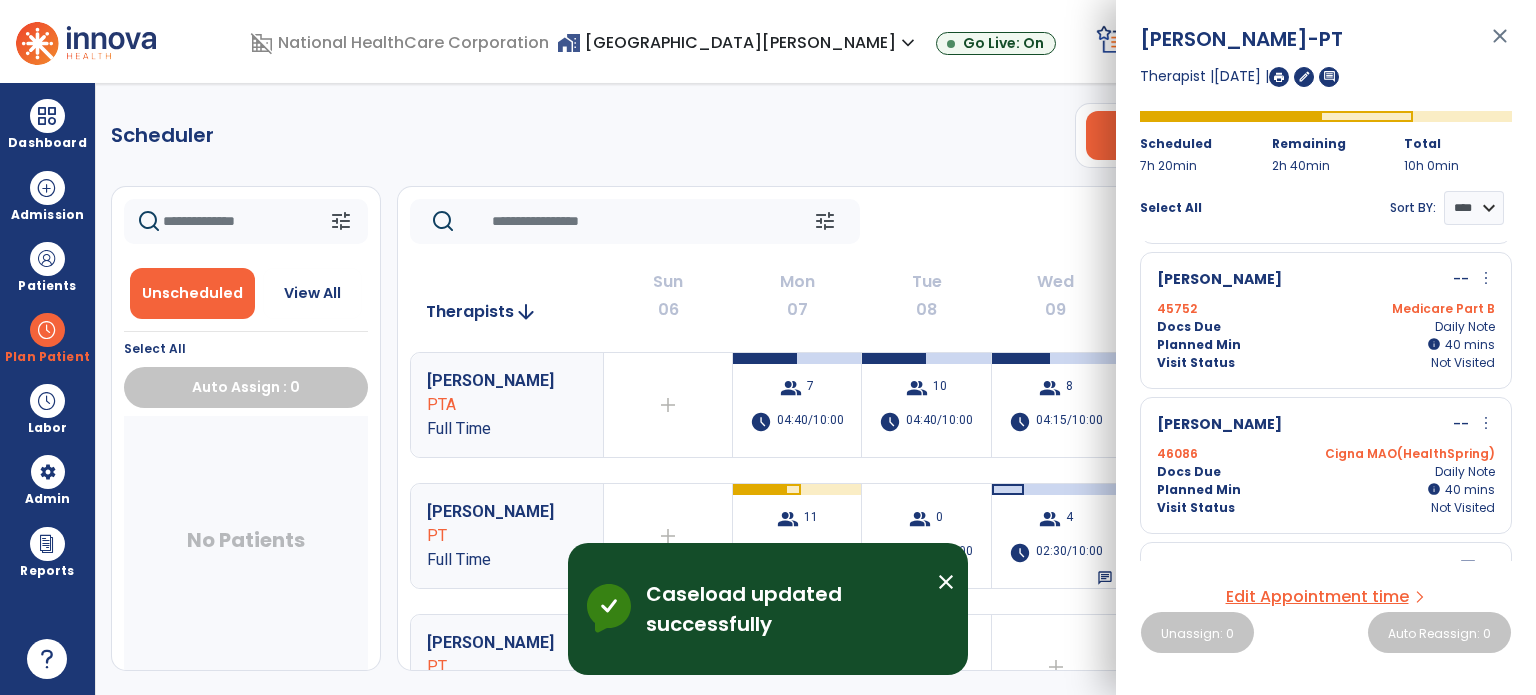 scroll, scrollTop: 671, scrollLeft: 0, axis: vertical 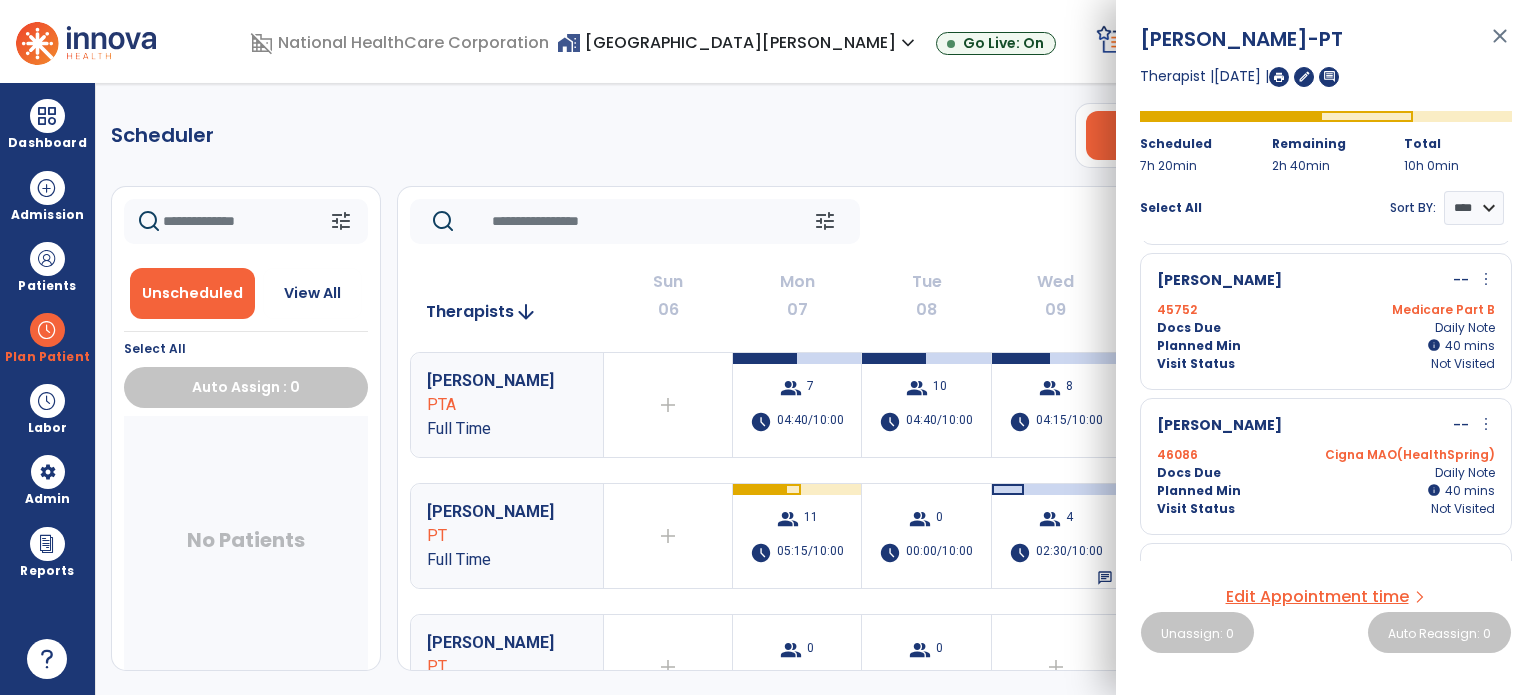 click on "Cigna MAO(HealthSpring)" at bounding box center [1410, 455] 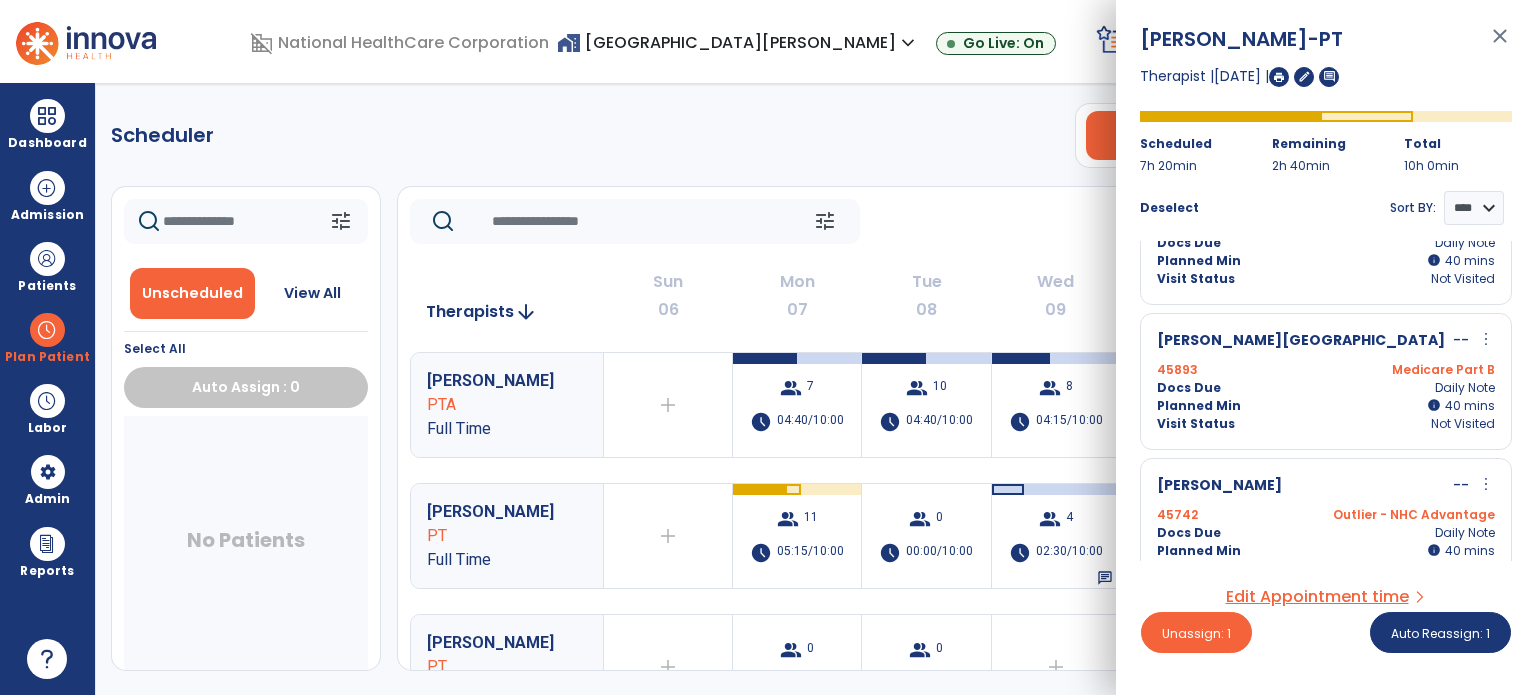 scroll, scrollTop: 312, scrollLeft: 0, axis: vertical 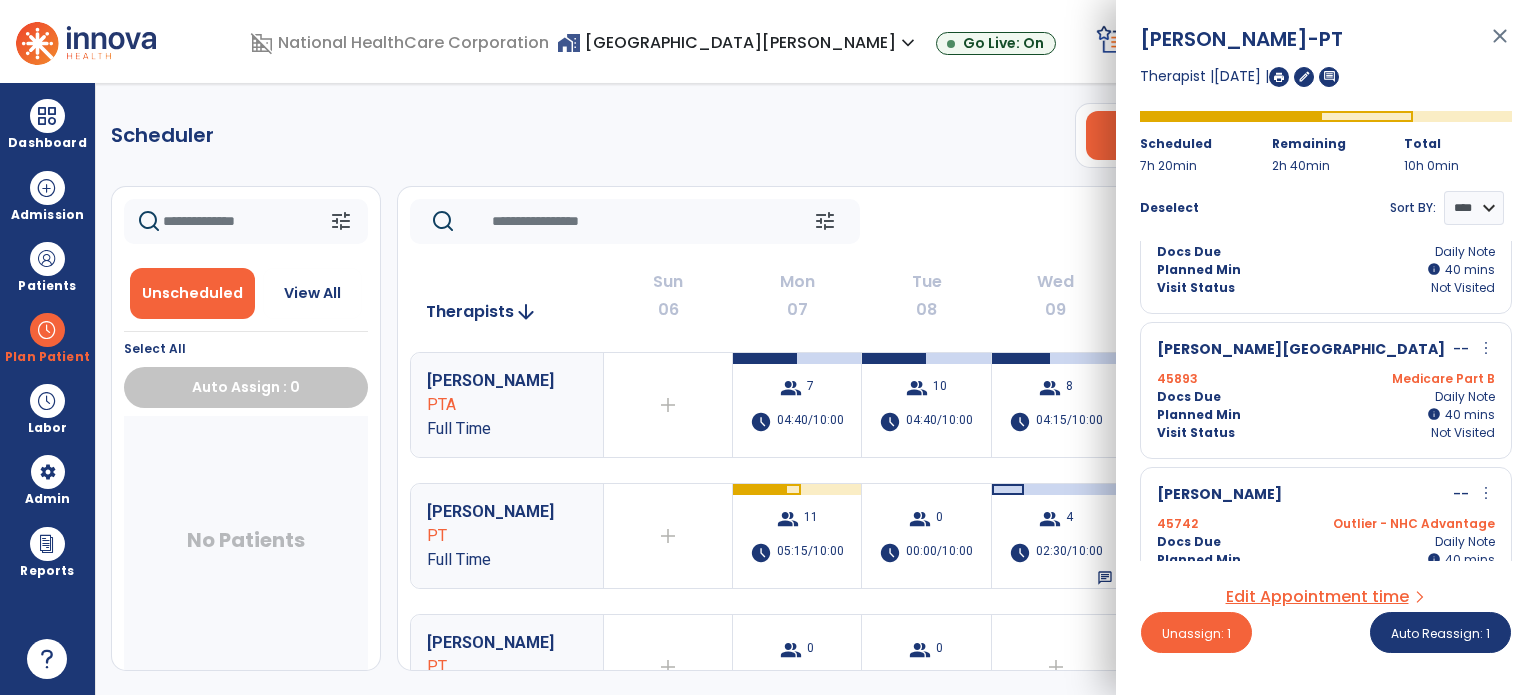 click on "[PERSON_NAME]   --  more_vert  edit   Edit Session   alt_route   Split Minutes" at bounding box center (1326, 495) 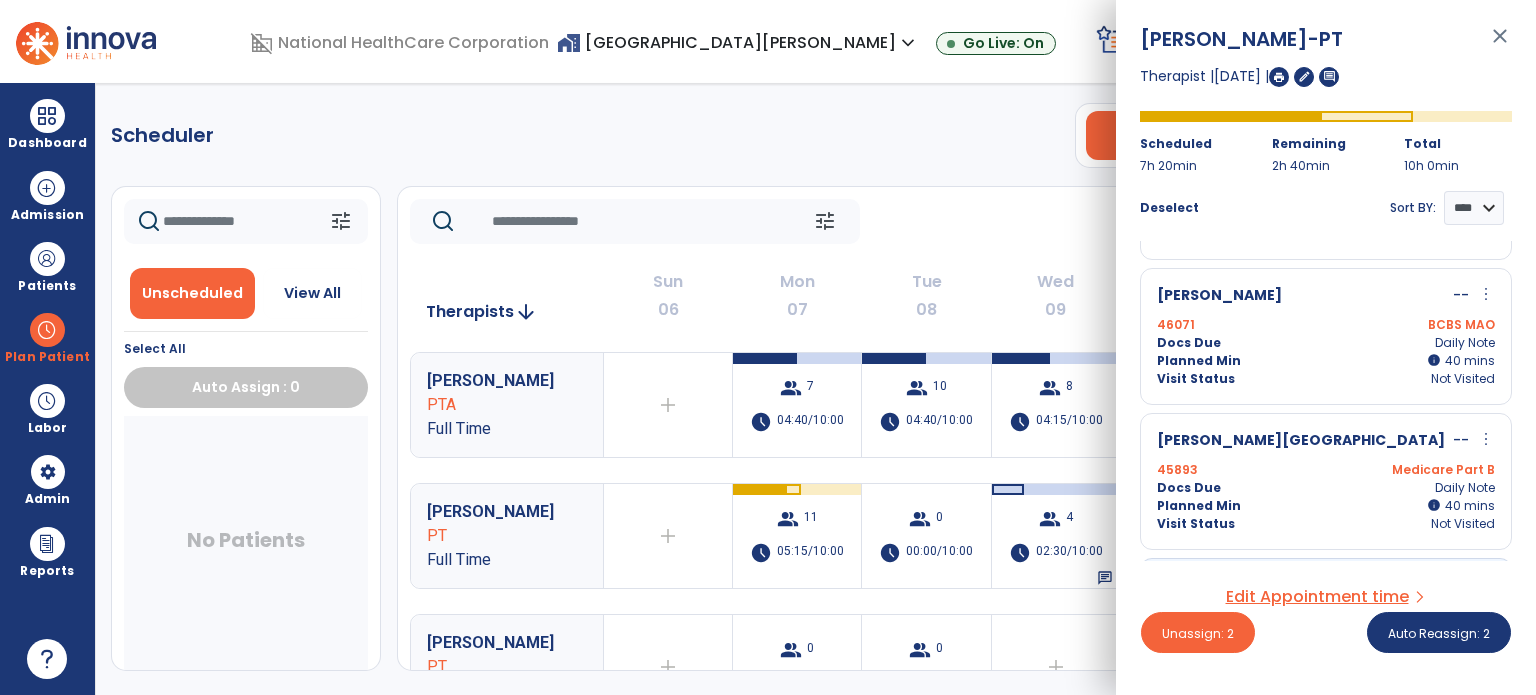 scroll, scrollTop: 224, scrollLeft: 0, axis: vertical 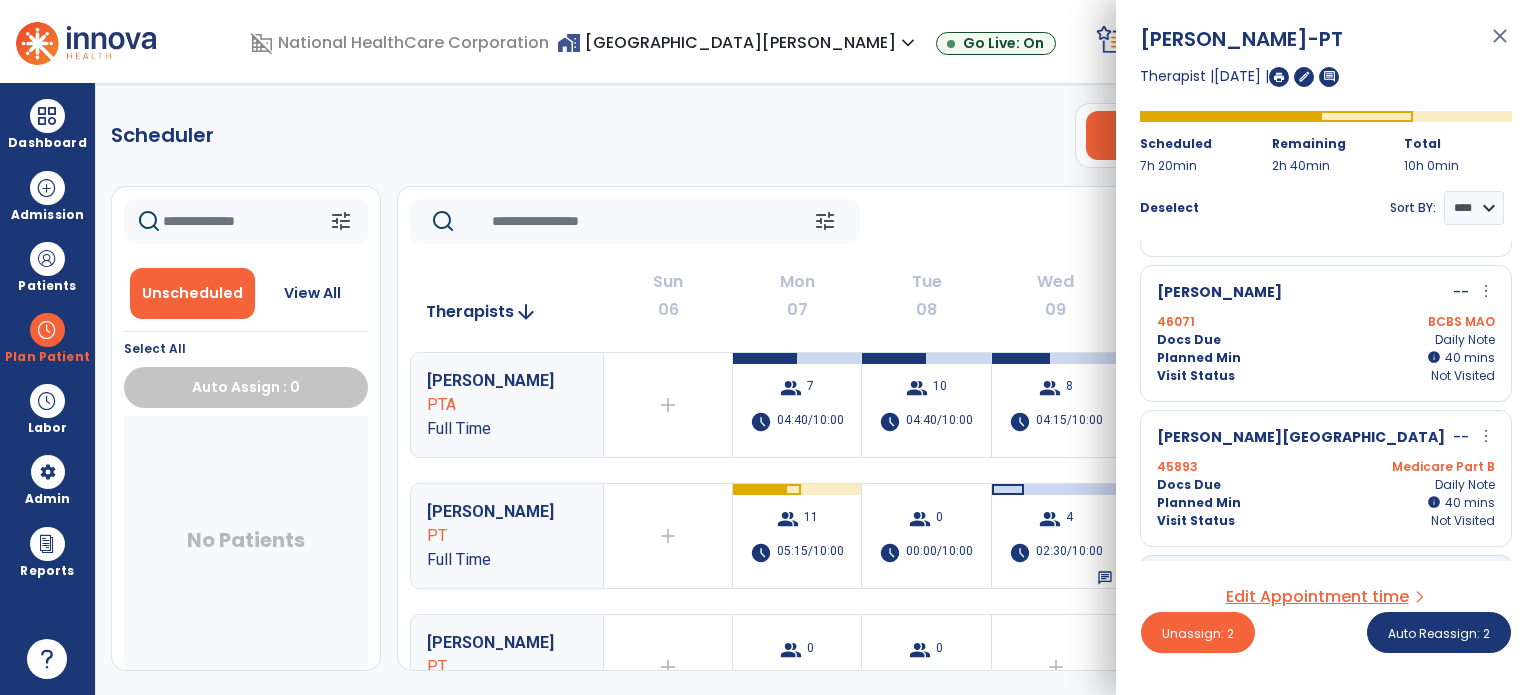 click on "Medicare Part B" at bounding box center (1410, 467) 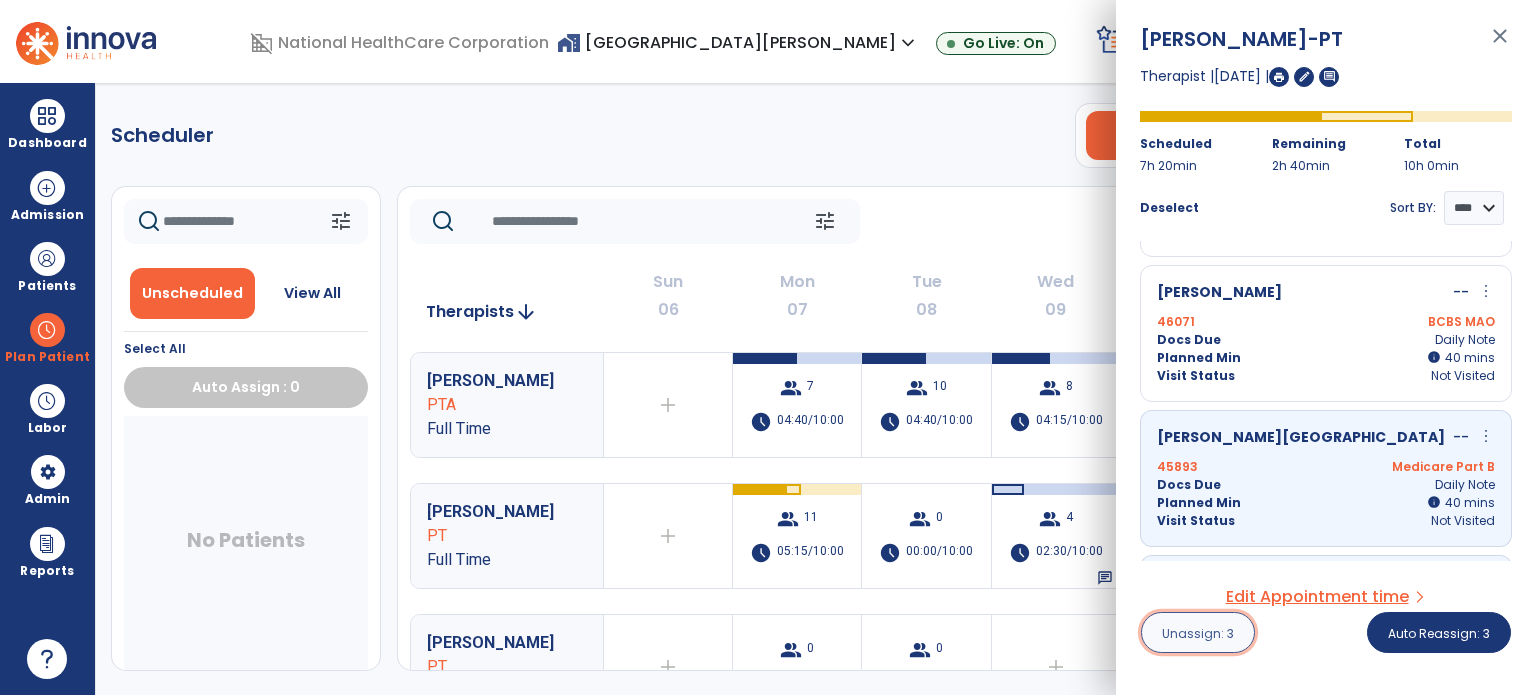 click on "Unassign: 3" at bounding box center [1198, 633] 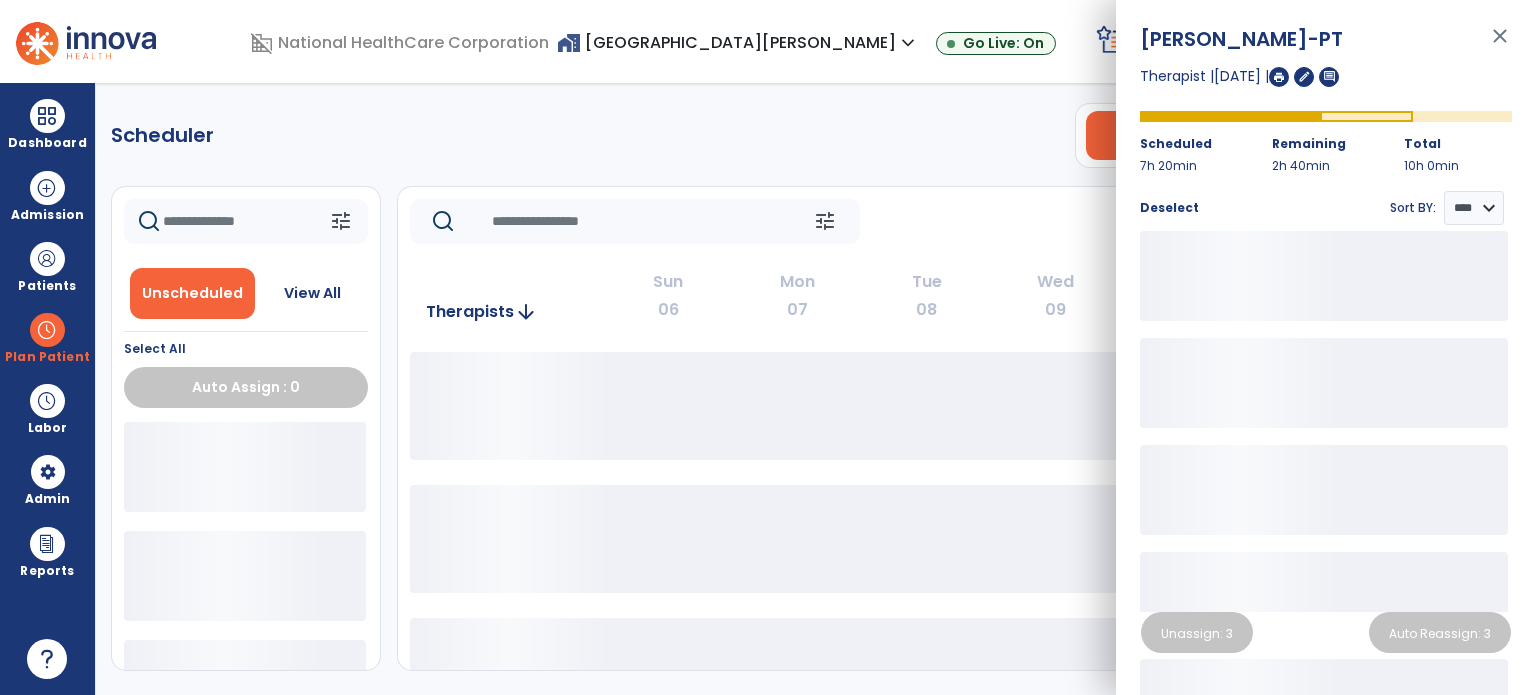 click on "Scheduler   PT   OT   ST  **** *** more_vert  Manage Labor   View All Therapists   Print" 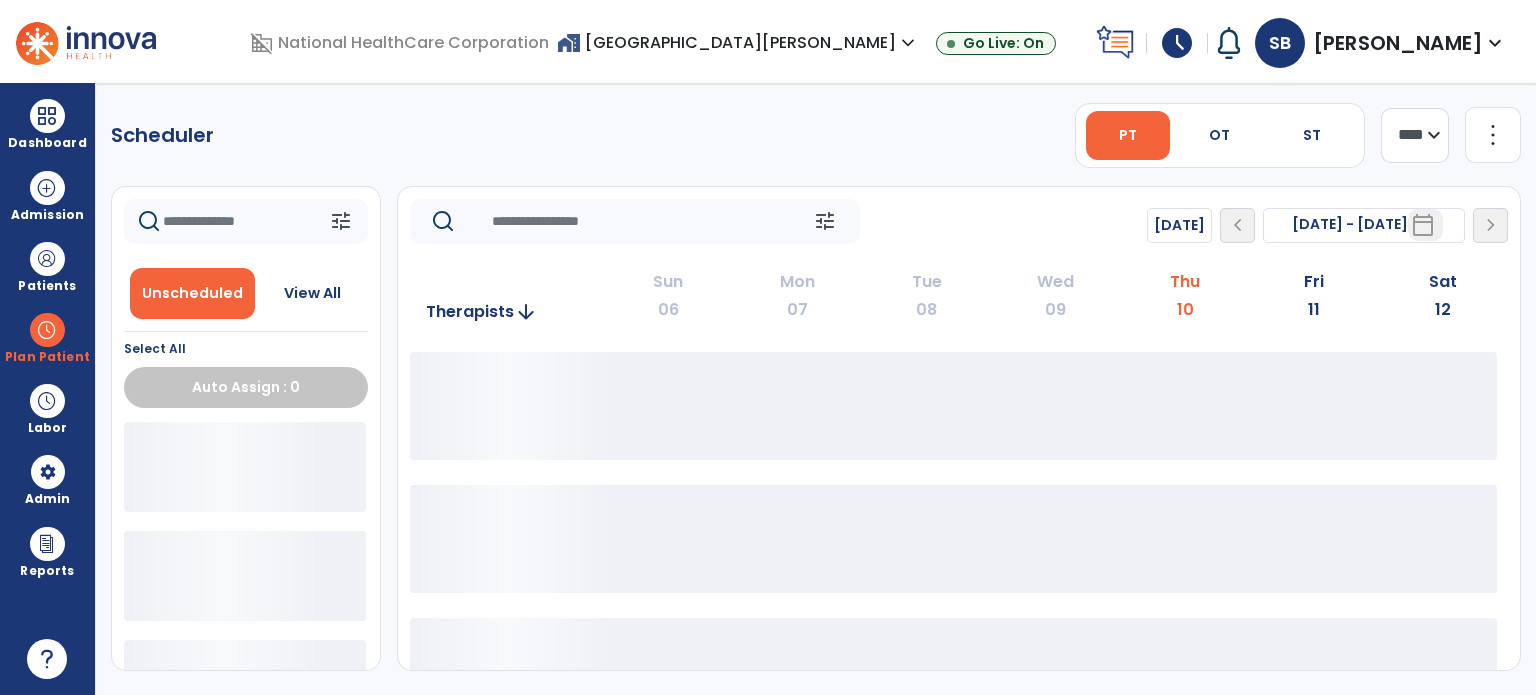 click on "Scheduler   PT   OT   ST  **** *** more_vert  Manage Labor   View All Therapists   Print" 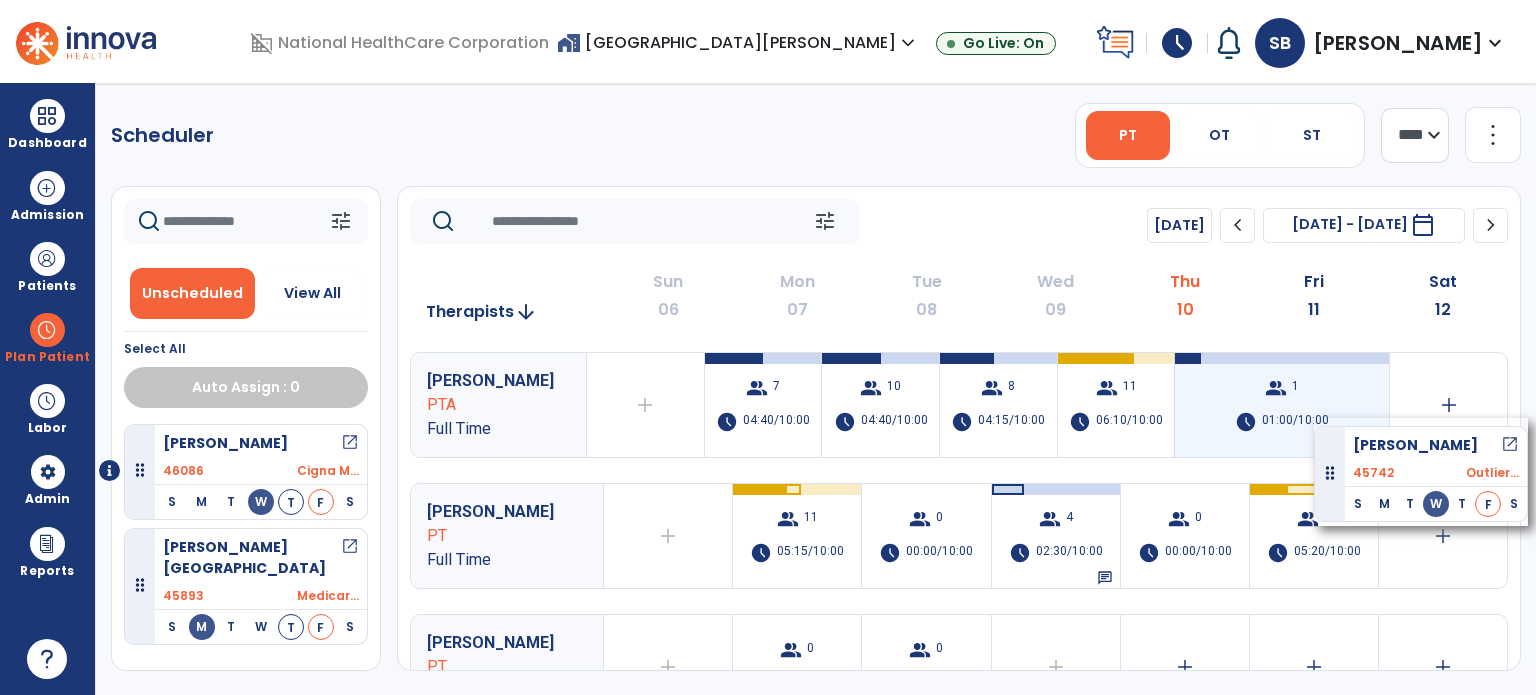 drag, startPoint x: 227, startPoint y: 436, endPoint x: 1313, endPoint y: 418, distance: 1086.1492 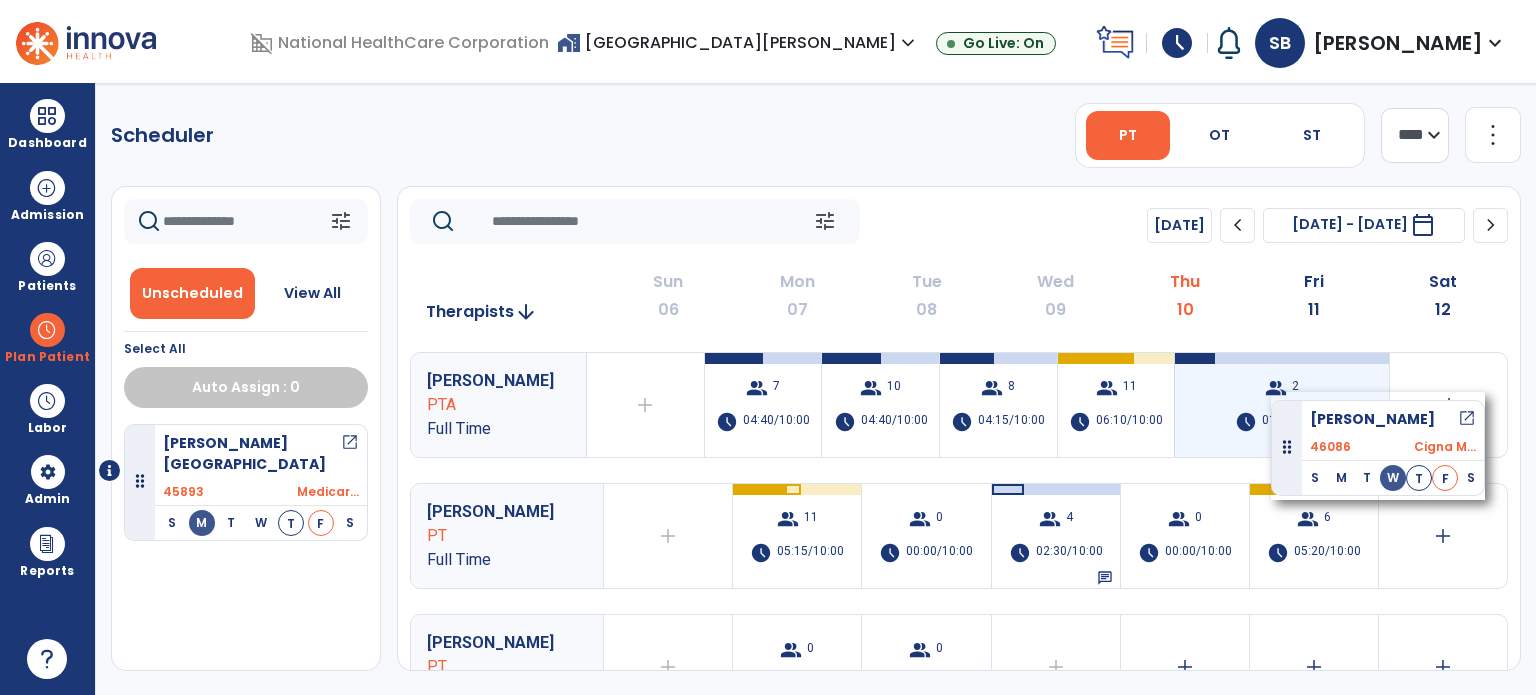 drag, startPoint x: 200, startPoint y: 442, endPoint x: 1272, endPoint y: 391, distance: 1073.2125 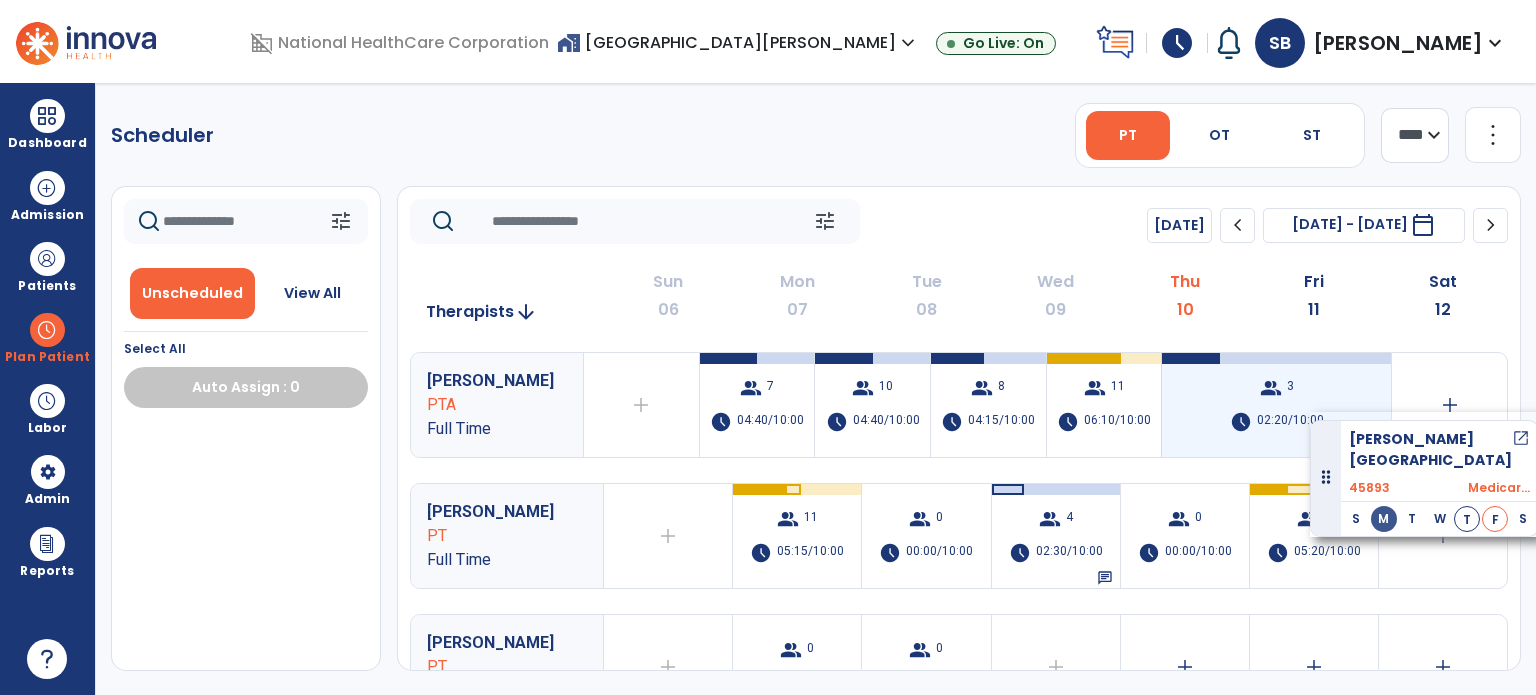 drag, startPoint x: 192, startPoint y: 450, endPoint x: 1309, endPoint y: 412, distance: 1117.6462 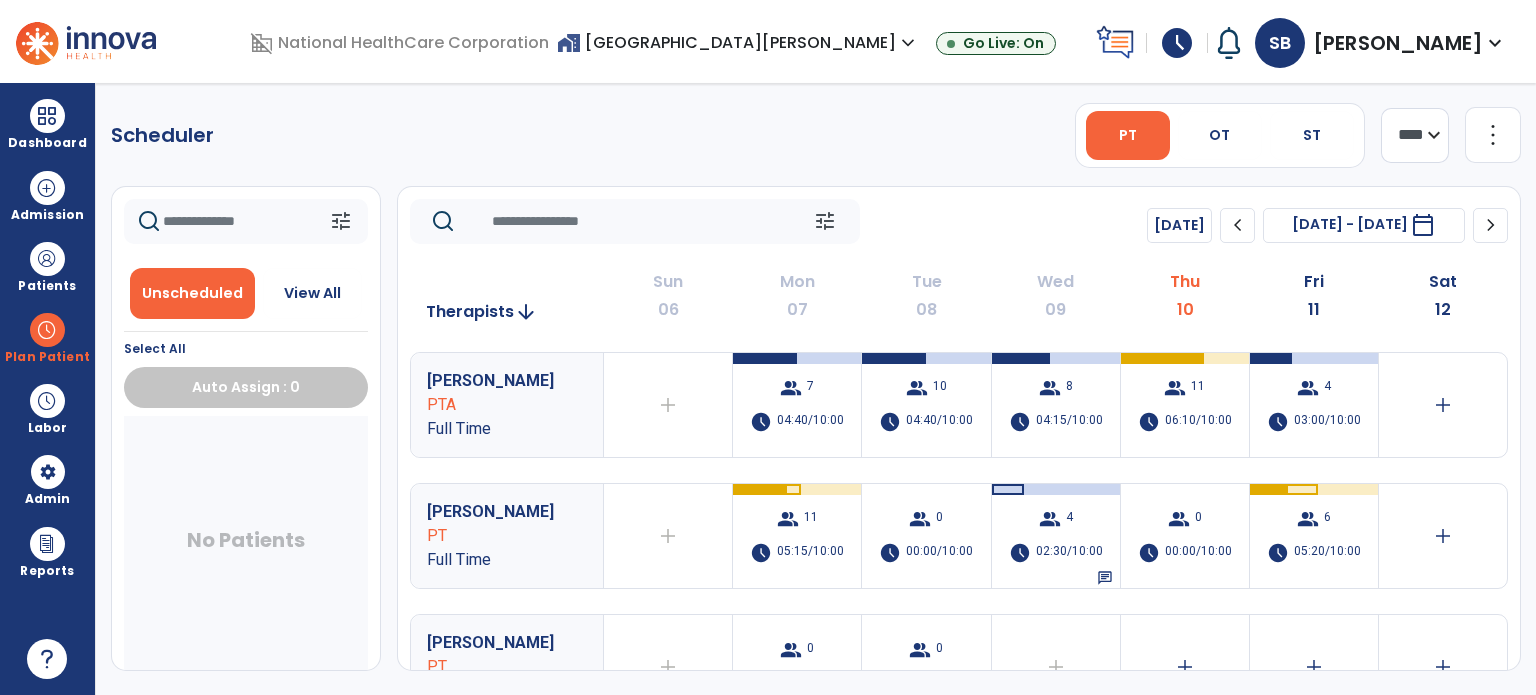 click on "Scheduler   PT   OT   ST  **** *** more_vert  Manage Labor   View All Therapists   Print   tune   Unscheduled   View All  Select All  Auto Assign : 0  No Patients  tune   [DATE]  chevron_left [DATE] - [DATE]  *********  calendar_today  chevron_right   Therapists  arrow_downward Sun  06  Mon  07  Tue  08  Wed  09  Thu  10  Fri  11  Sat  12  [PERSON_NAME] PTA Full Time  add  Therapist not available for the day  group  7  schedule  04:40/10:00   group  10  schedule  04:40/10:00   group  8  schedule  04:15/10:00   group  11  schedule  06:10/10:00   group  4  schedule  03:00/10:00   add  [PERSON_NAME] PT Full Time  add  Therapist not available for the day  group  11  schedule  05:15/10:00   group  0  schedule  00:00/10:00   group  4  schedule  02:30/10:00   chat   group  0  schedule  00:00/10:00   group  6  schedule  05:20/10:00   add  [PERSON_NAME] PT PRN  add  Therapist not available for the day  group  0  schedule  0:00/08:00  group  0  schedule  0:00/08:00  add   add   add   add  PT 0 0 0" at bounding box center [816, 389] 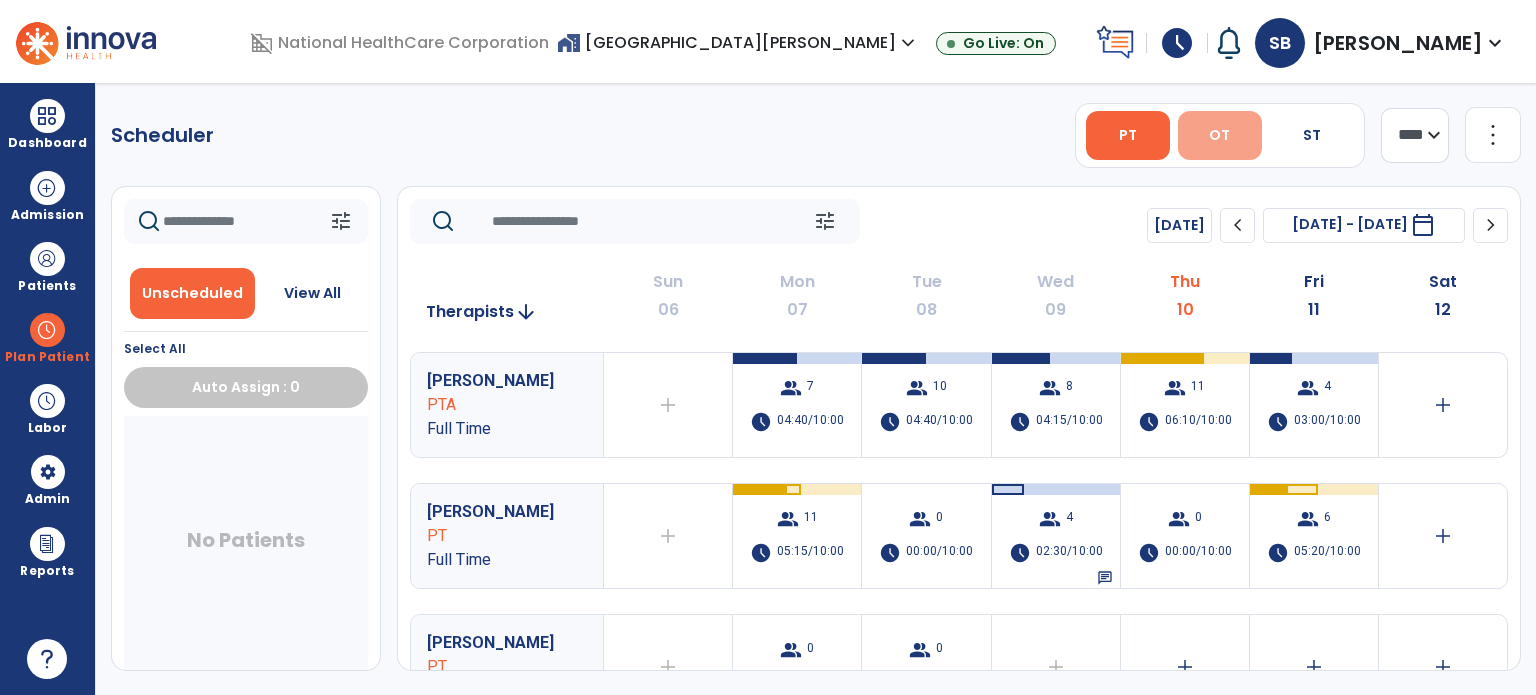 click on "OT" at bounding box center [1220, 135] 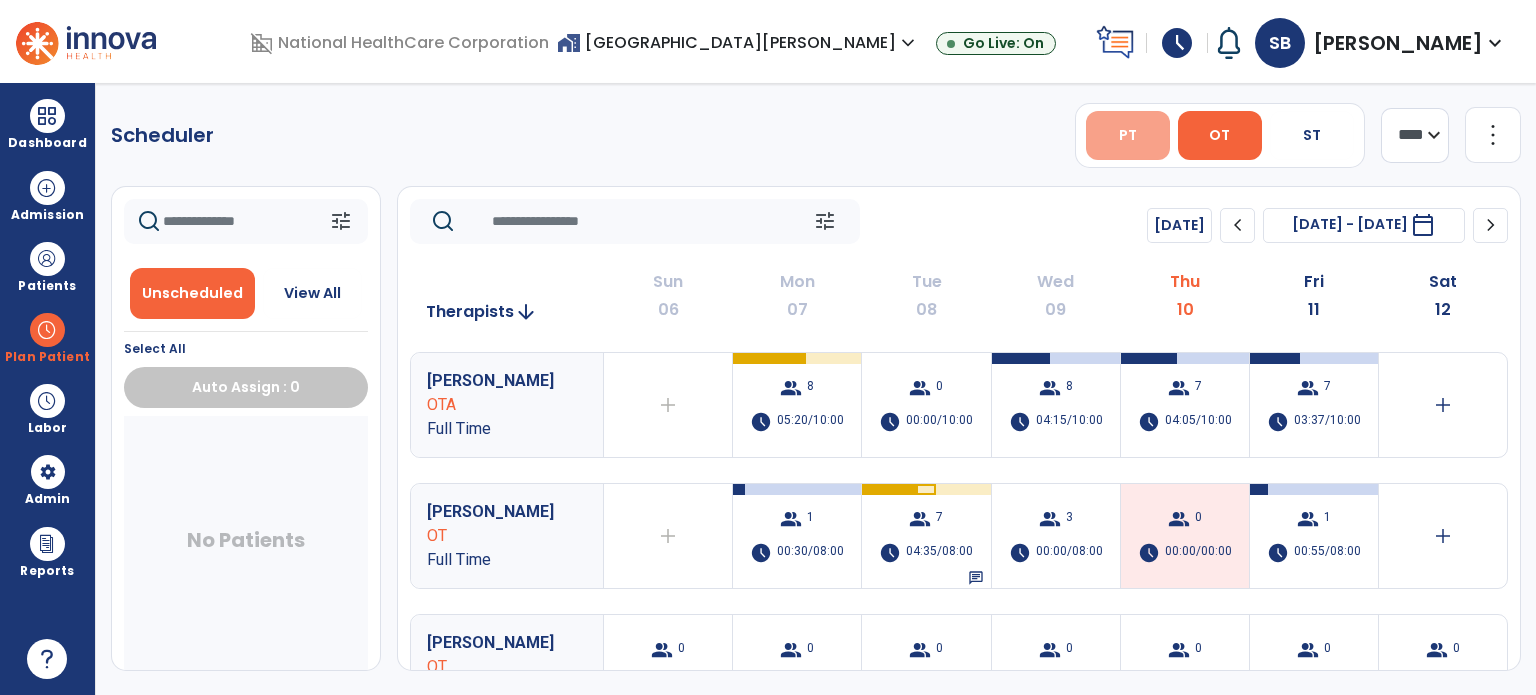 click on "PT" at bounding box center [1128, 135] 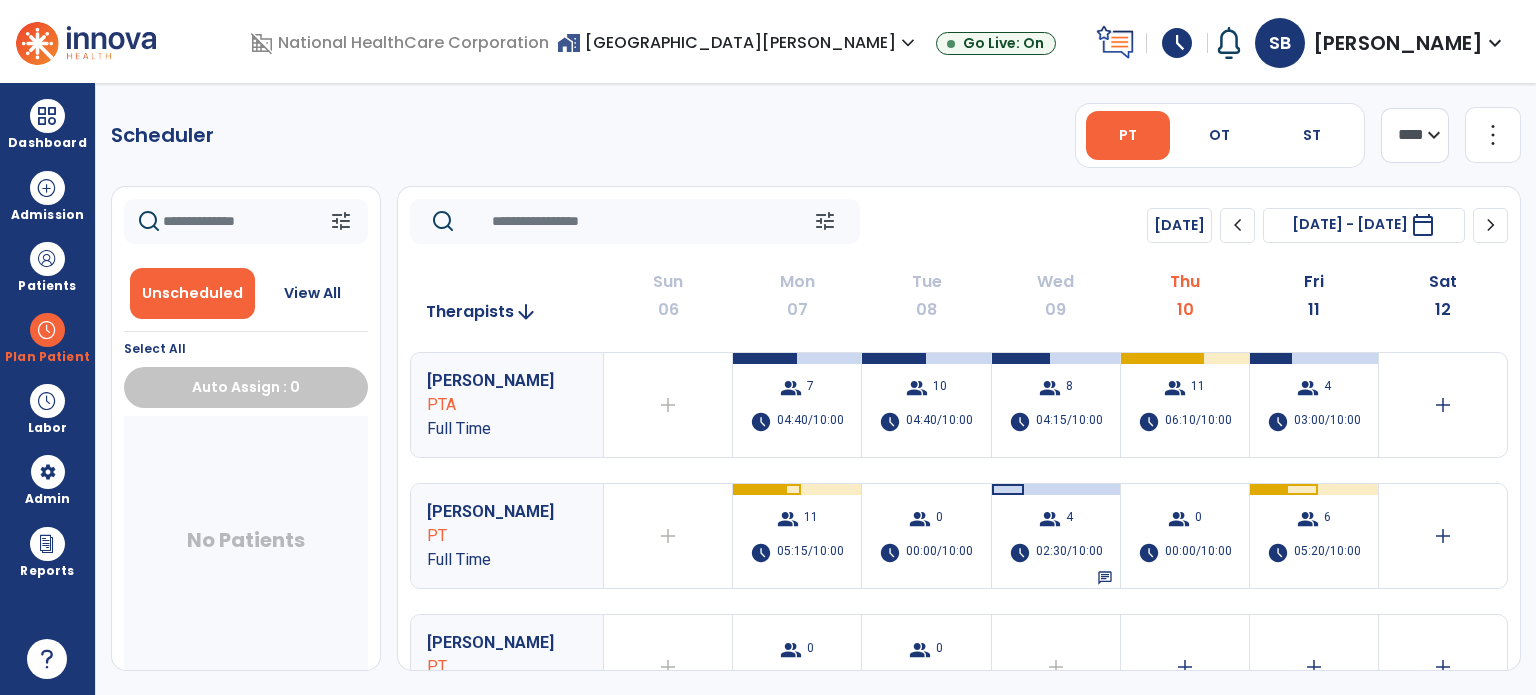 click on "tune   [DATE]  chevron_left [DATE] - [DATE]  *********  calendar_today  chevron_right" 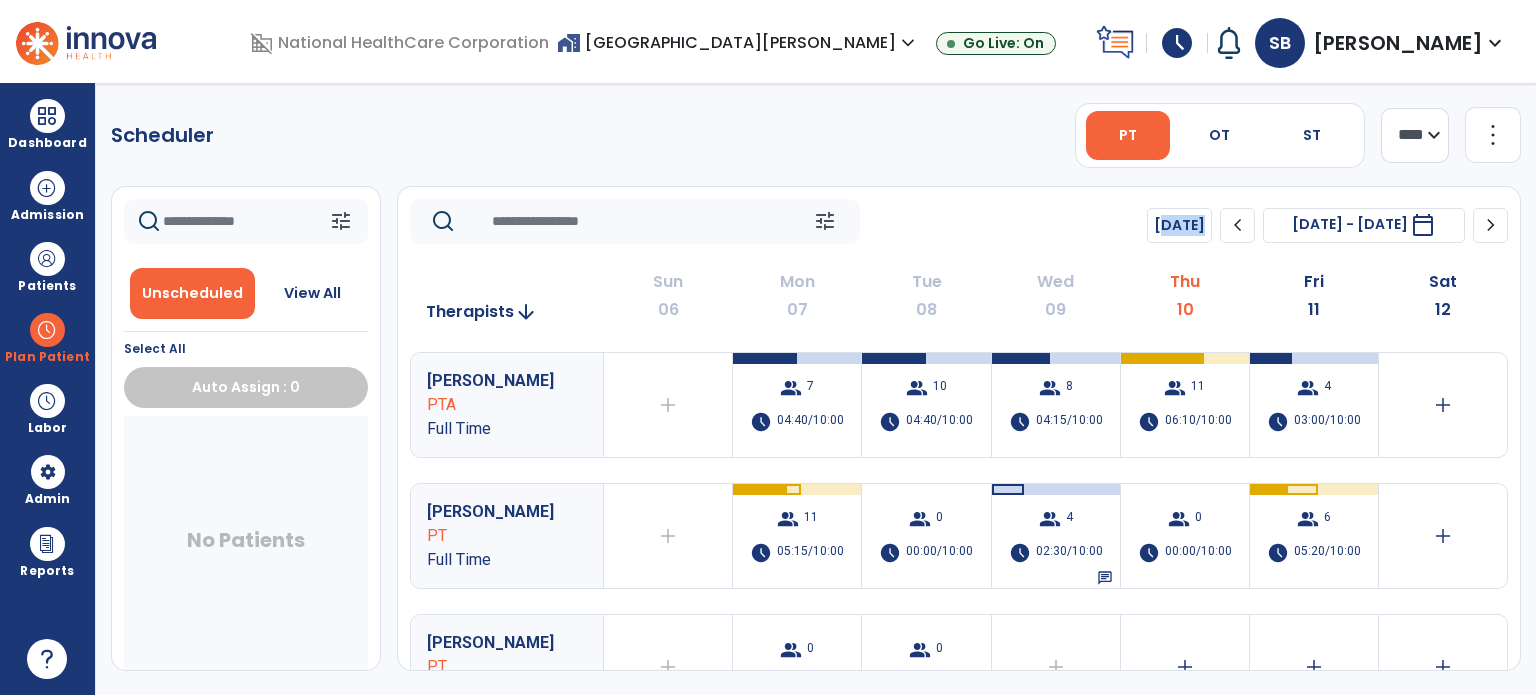 click on "tune   [DATE]  chevron_left [DATE] - [DATE]  *********  calendar_today  chevron_right" 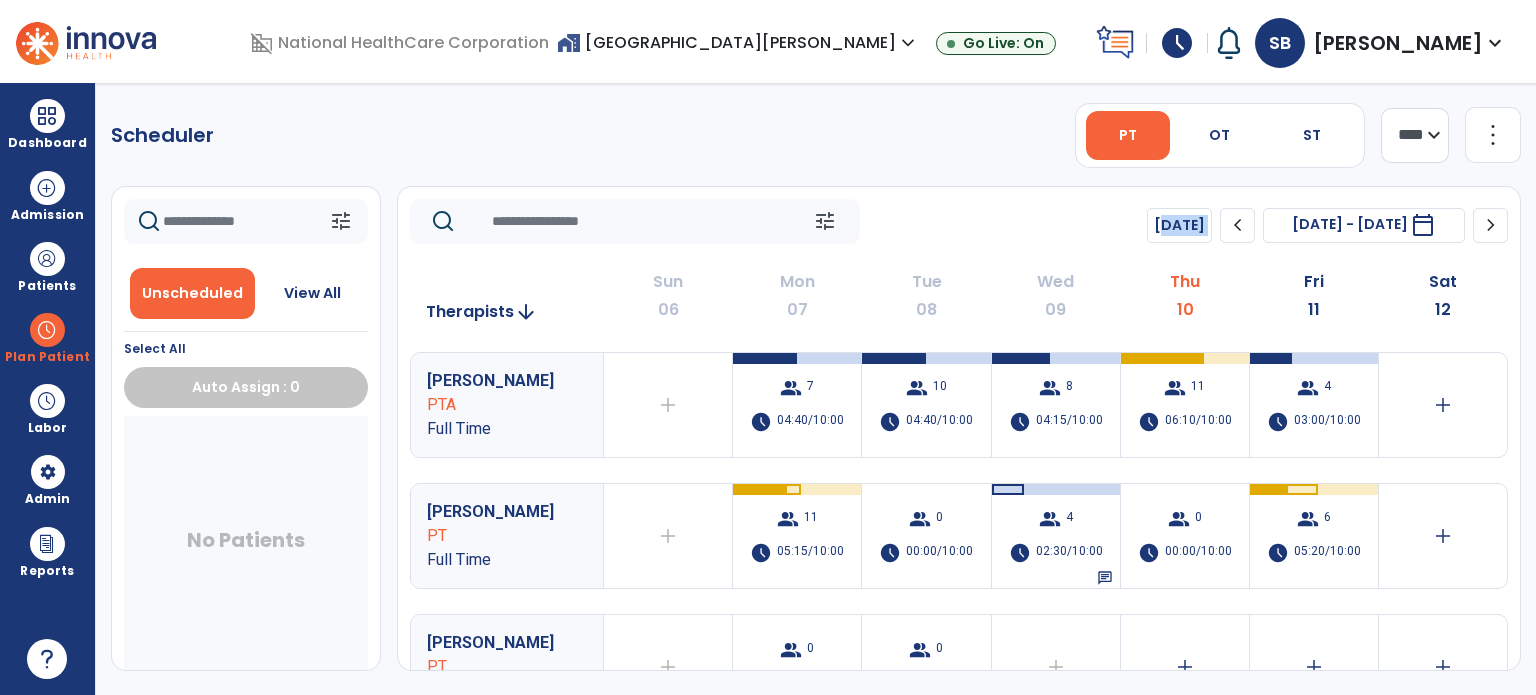 click on "tune   [DATE]  chevron_left [DATE] - [DATE]  *********  calendar_today  chevron_right" 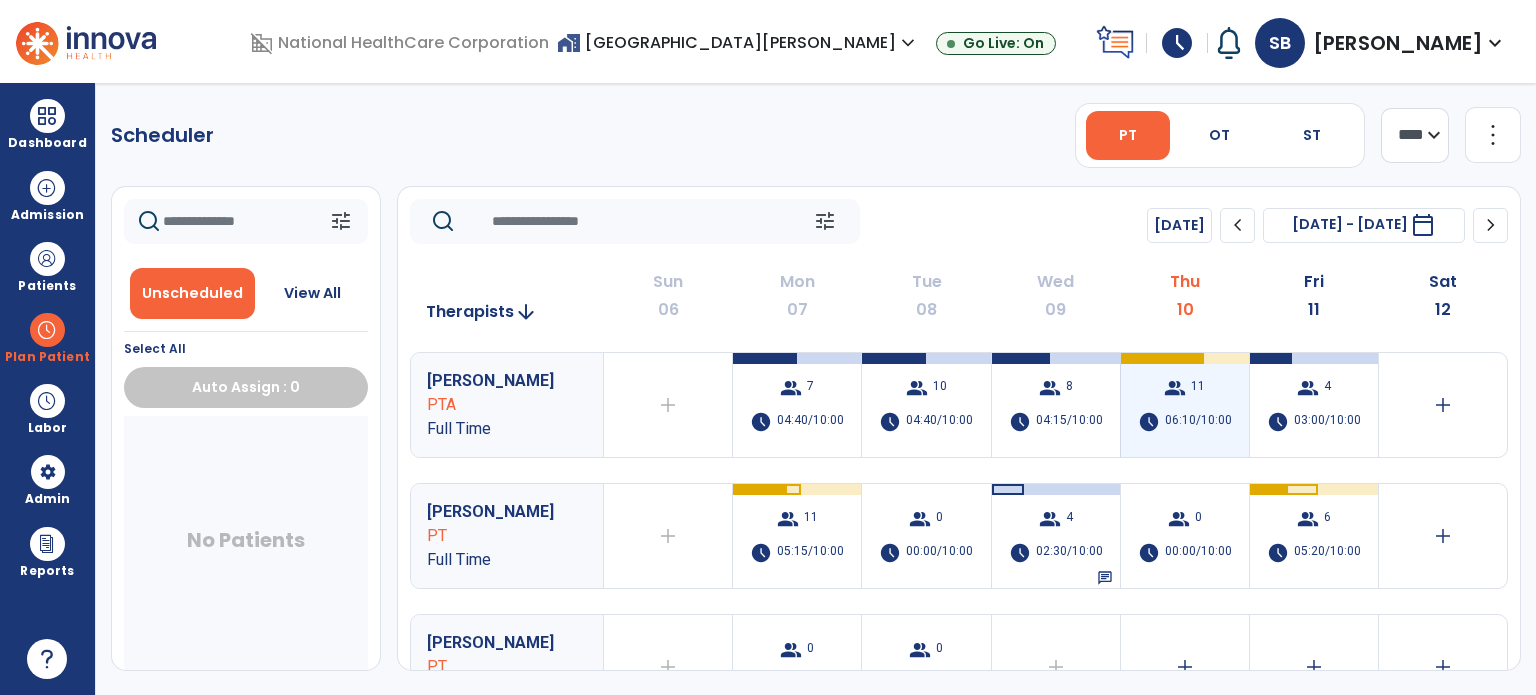 click on "group  11  schedule  06:10/10:00" at bounding box center (1185, 405) 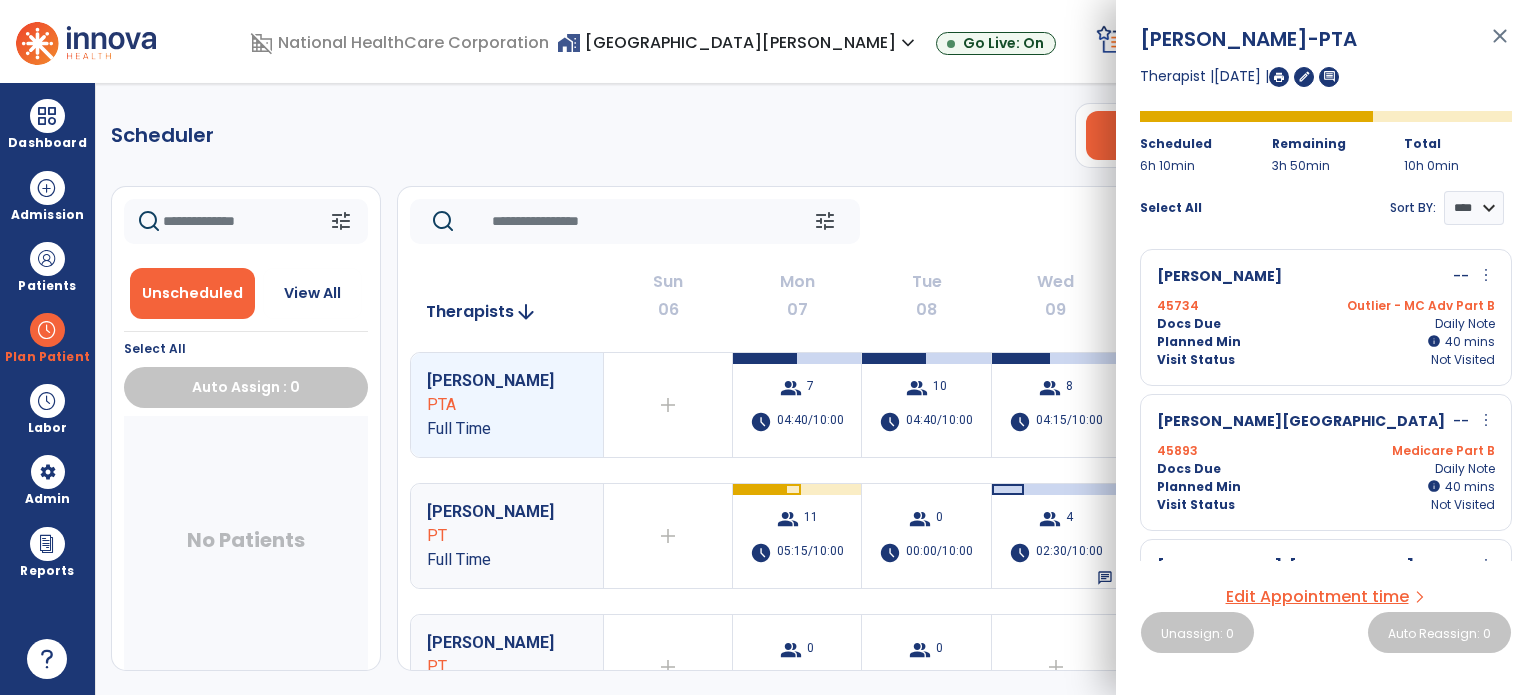 click on "tune   [DATE]  chevron_left [DATE] - [DATE]  *********  calendar_today  chevron_right" 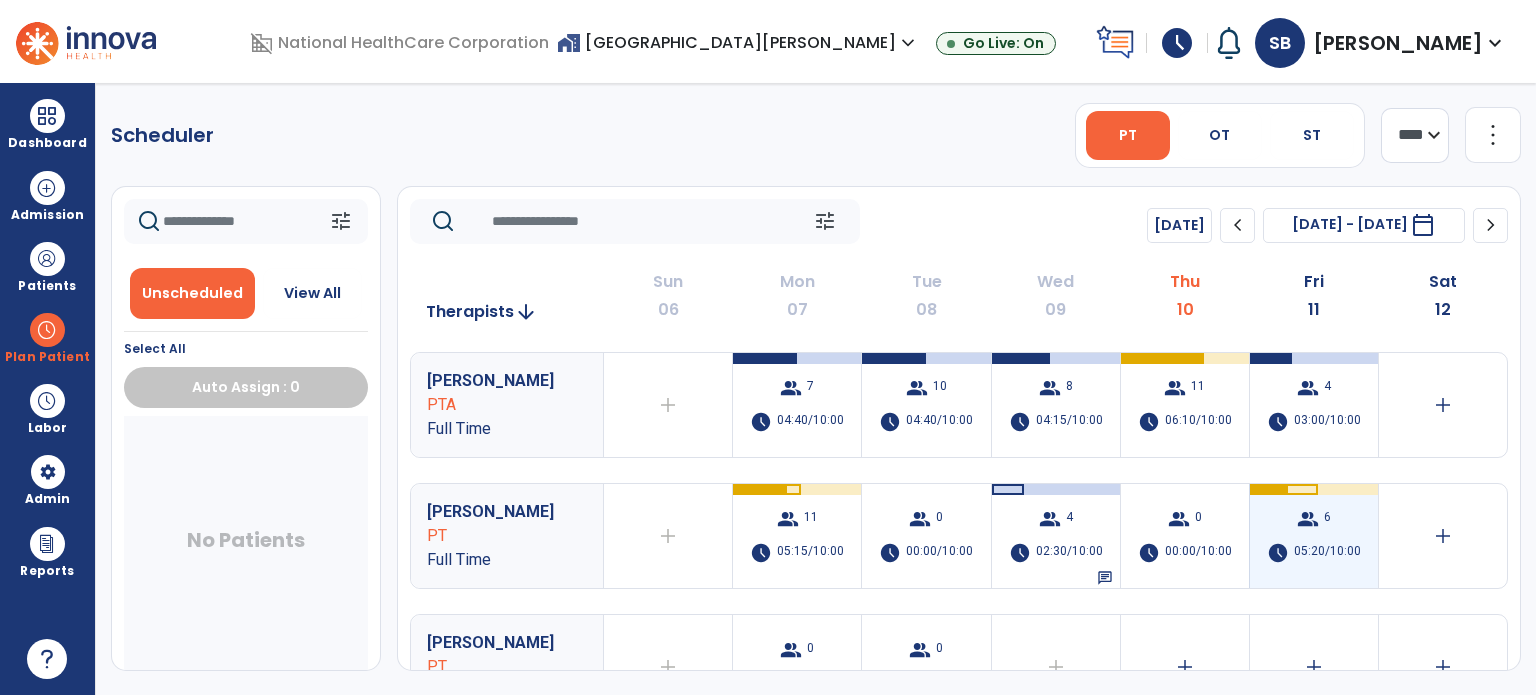 click on "group" at bounding box center (1308, 519) 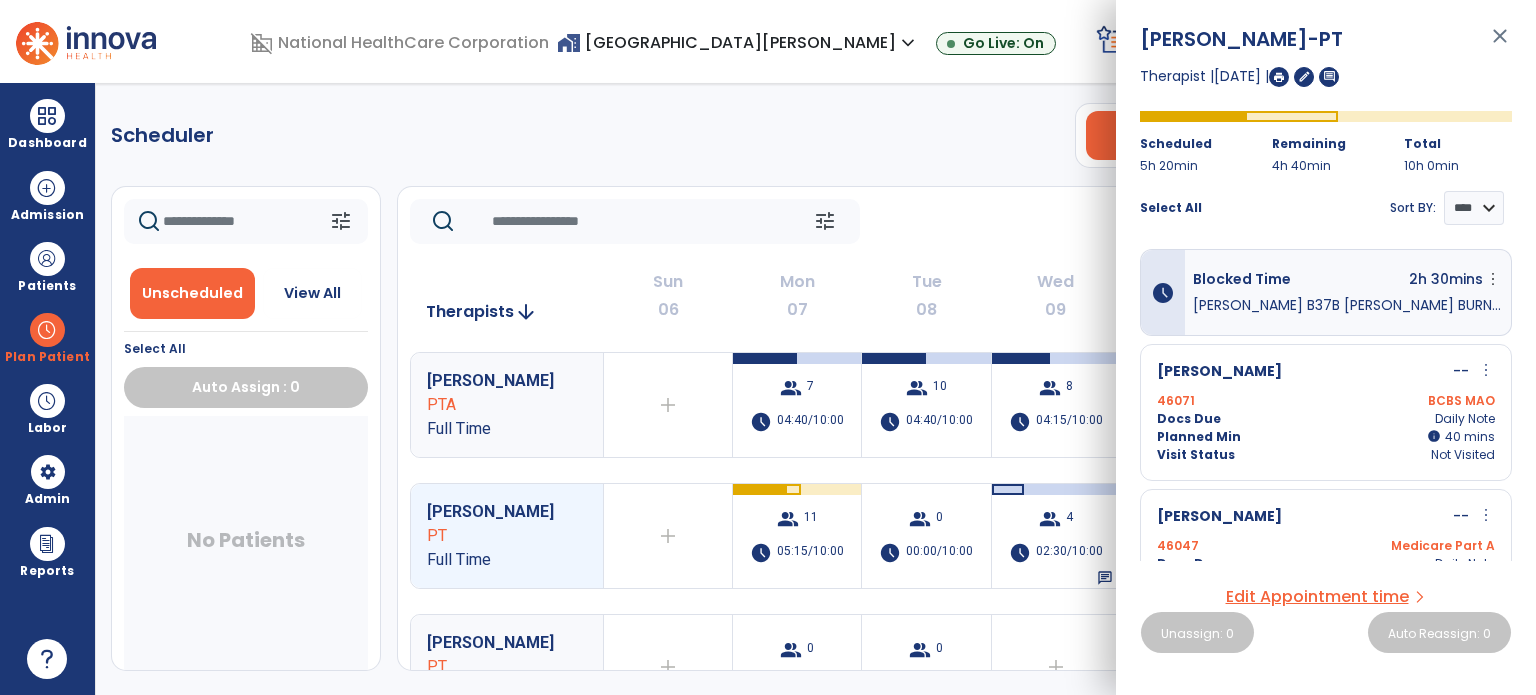 click on "Scheduler   PT   OT   ST  **** *** more_vert  Manage Labor   View All Therapists   Print   tune   Unscheduled   View All  Select All  Auto Assign : 0  No Patients  tune   [DATE]  chevron_left [DATE] - [DATE]  *********  calendar_today  chevron_right   Therapists  arrow_downward Sun  06  Mon  07  Tue  08  Wed  09  Thu  10  Fri  11  Sat  12  [PERSON_NAME] PTA Full Time  add  Therapist not available for the day  group  7  schedule  04:40/10:00   group  10  schedule  04:40/10:00   group  8  schedule  04:15/10:00   group  11  schedule  06:10/10:00   group  4  schedule  03:00/10:00   add  [PERSON_NAME] PT Full Time  add  Therapist not available for the day  group  11  schedule  05:15/10:00   group  0  schedule  00:00/10:00   group  4  schedule  02:30/10:00   chat   group  0  schedule  00:00/10:00   group  6  schedule  05:20/10:00   add  [PERSON_NAME] PT PRN  add  Therapist not available for the day  group  0  schedule  0:00/08:00  group  0  schedule  0:00/08:00  add   add   add   add  PT 0 0 0" at bounding box center (816, 389) 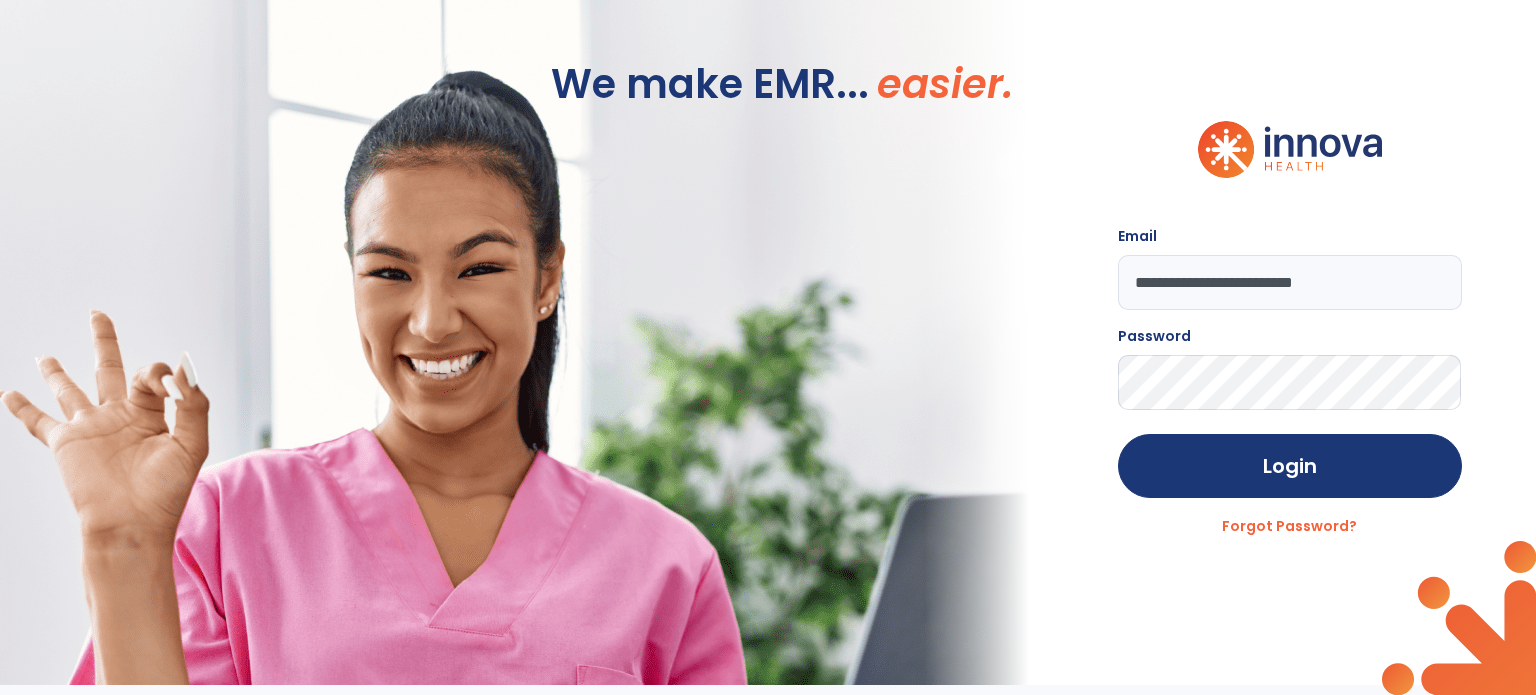 click on "We make EMR... easier." 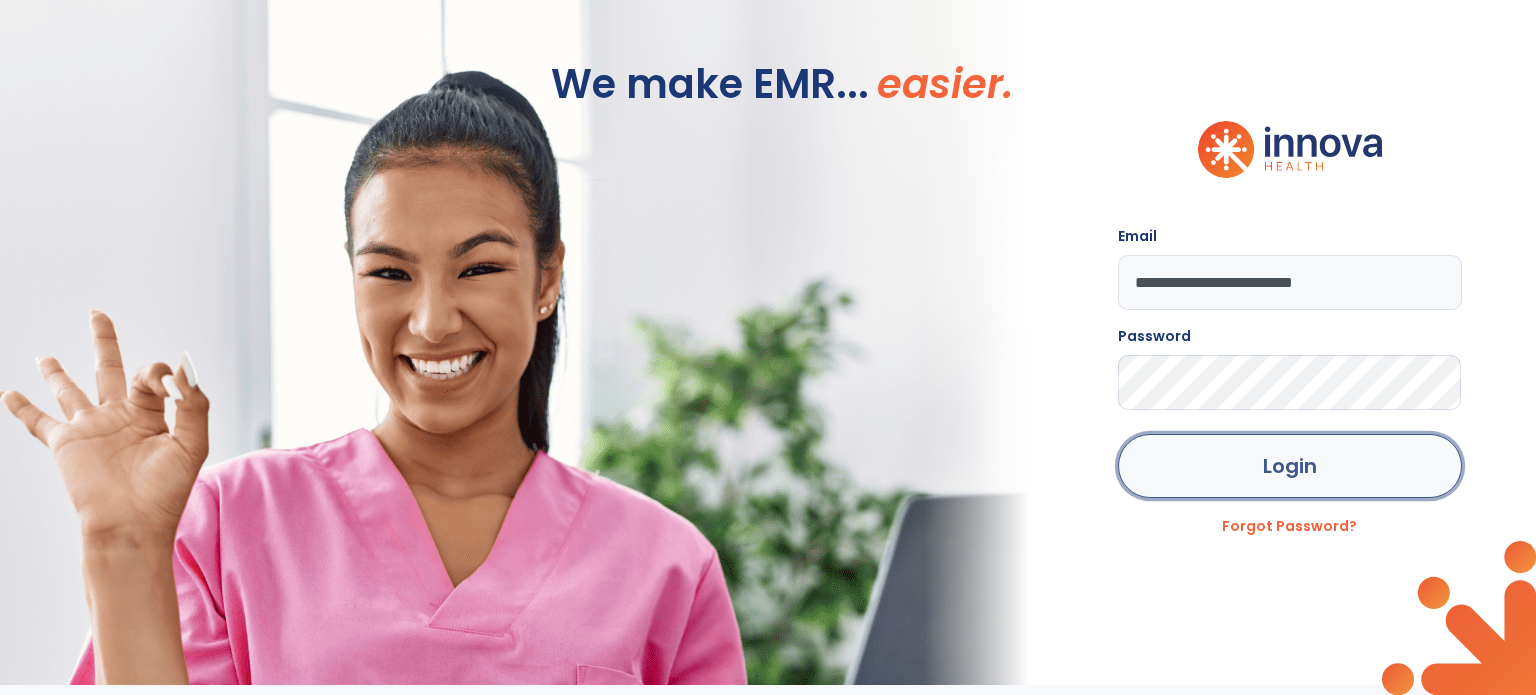 click on "Login" 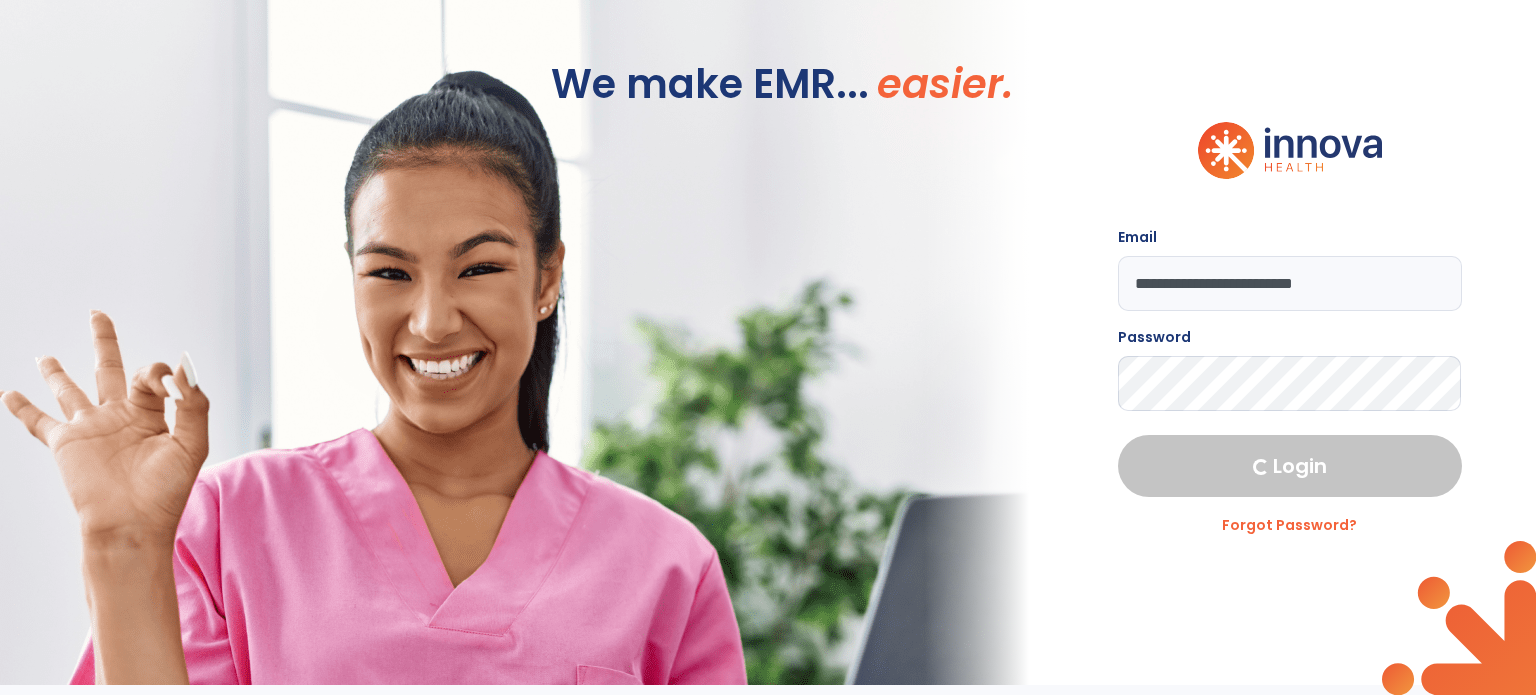 select on "***" 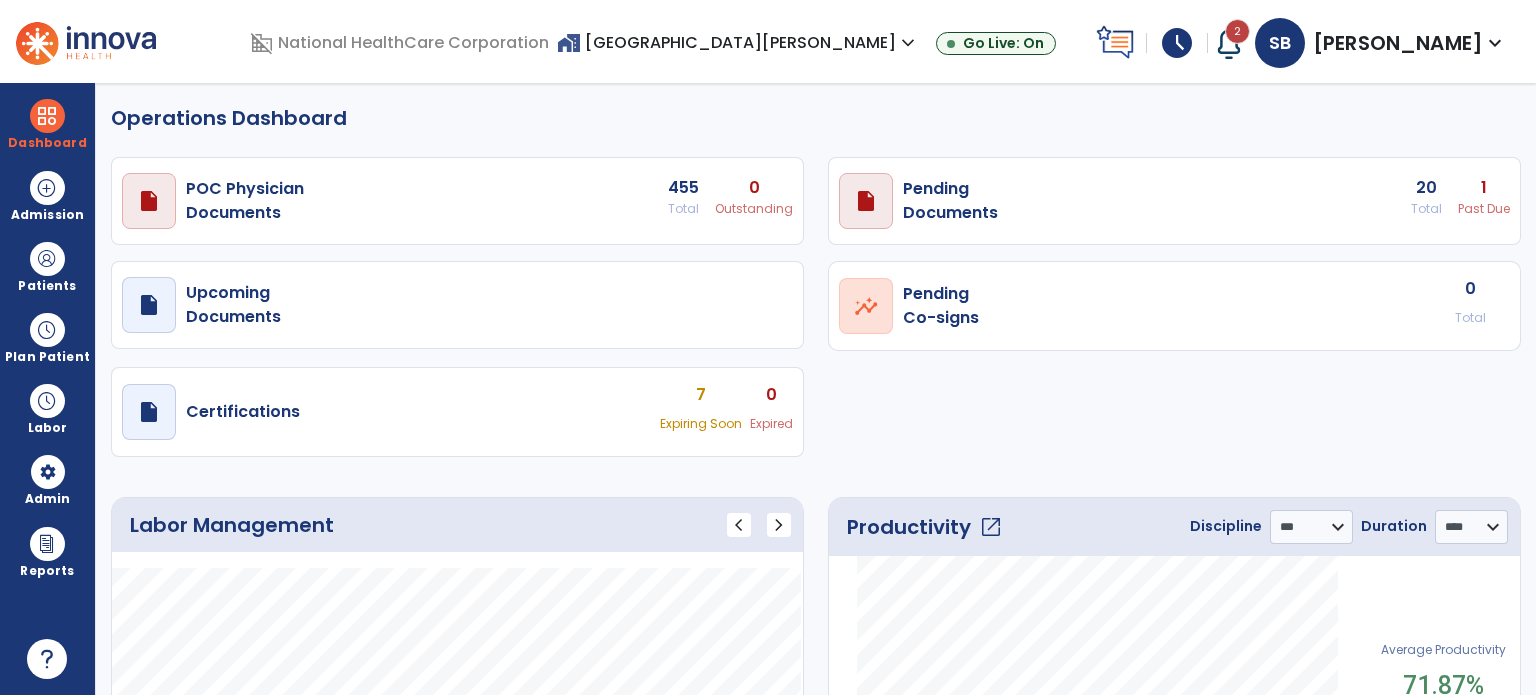 select on "***" 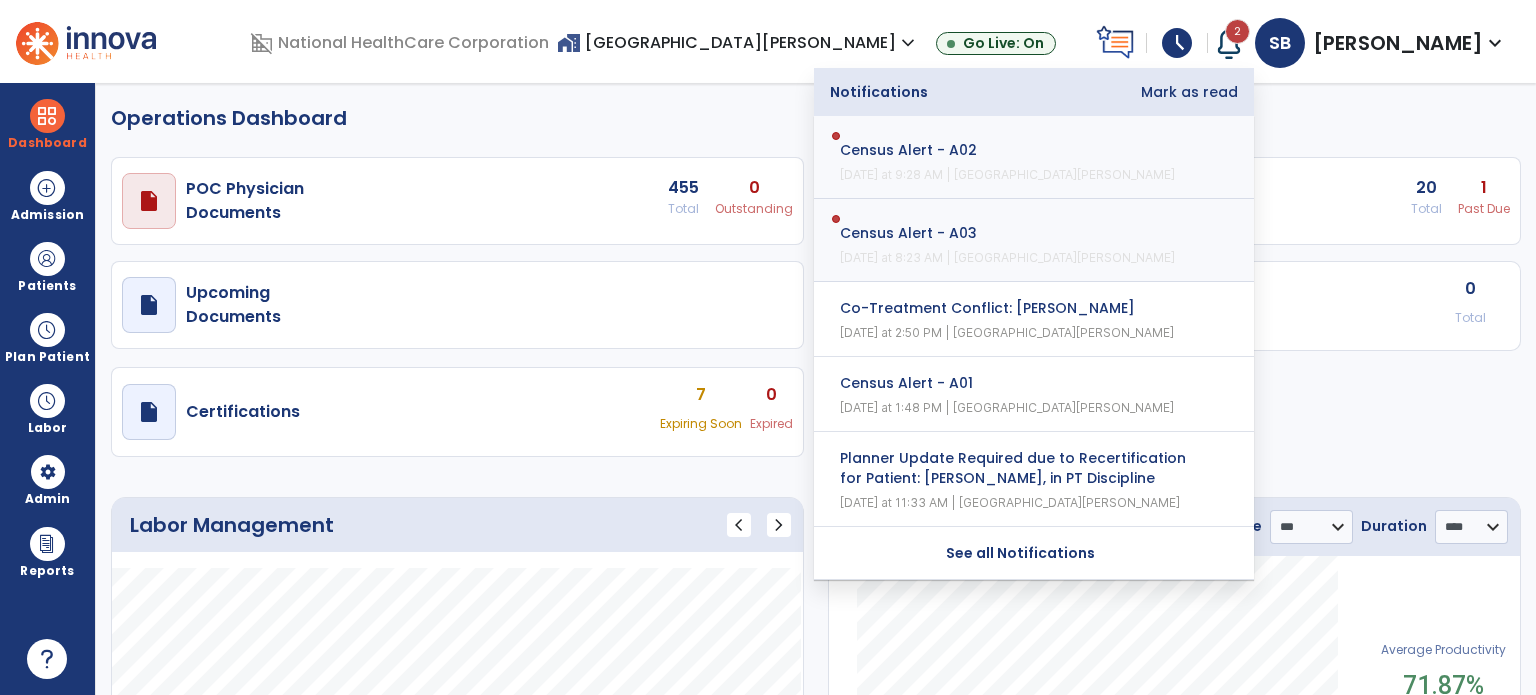 click on "Mark as read" at bounding box center [1189, 92] 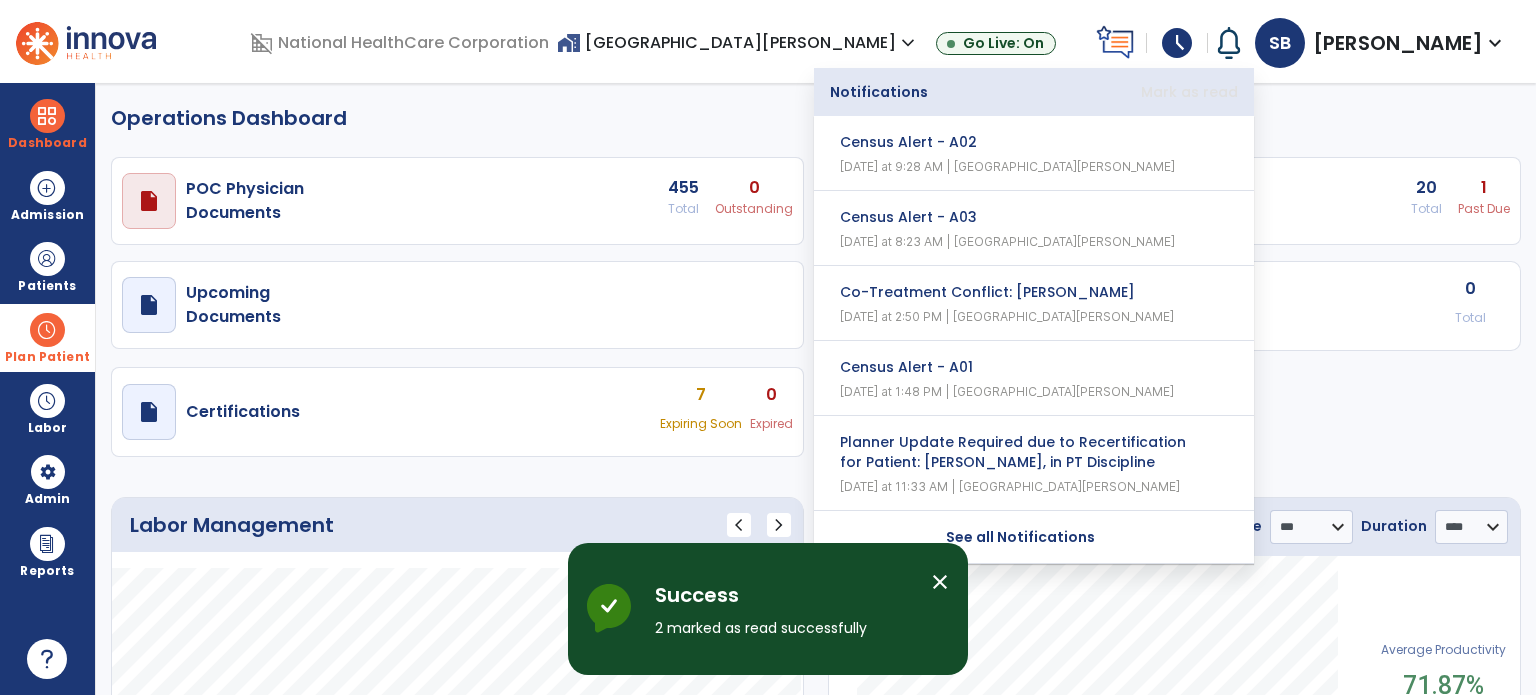 click at bounding box center (47, 330) 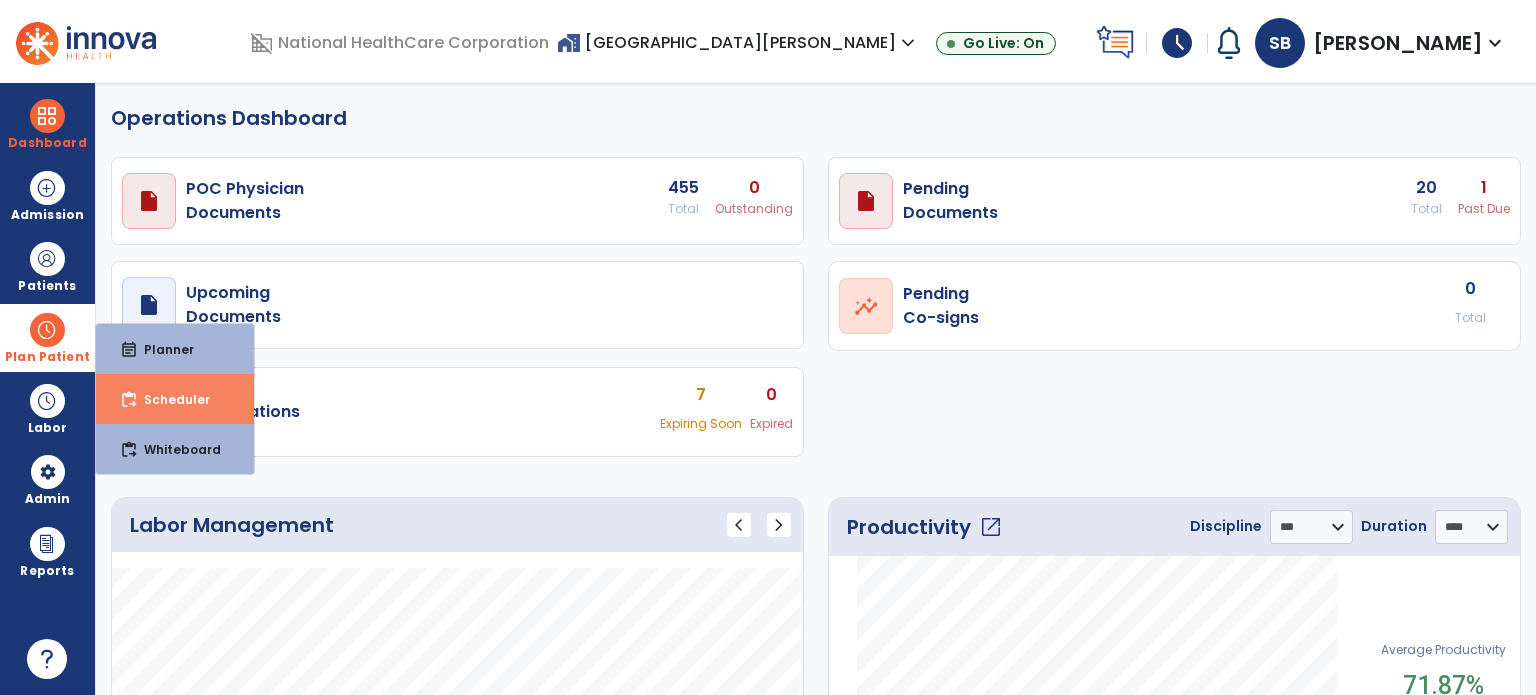 click on "Scheduler" at bounding box center (169, 399) 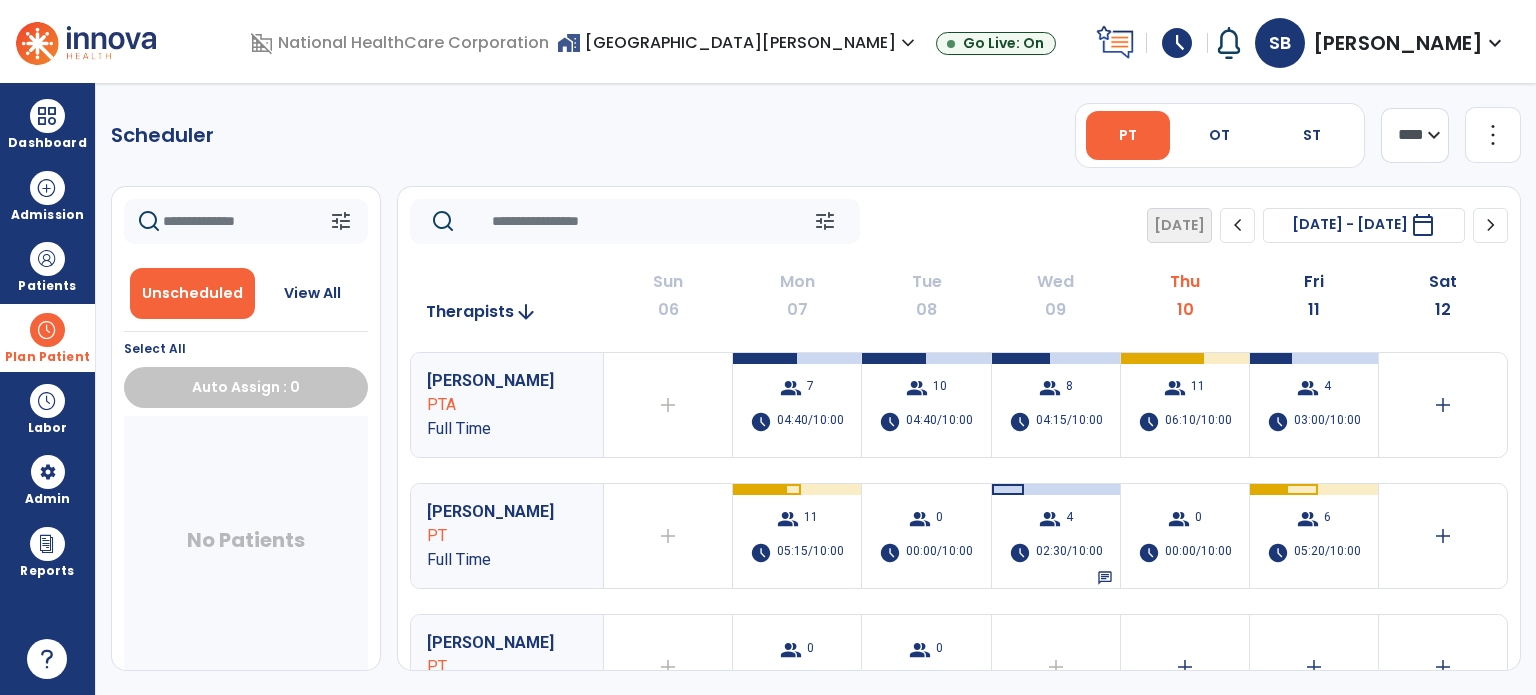 click on "tune   [DATE]  chevron_left [DATE] - [DATE]  *********  calendar_today  chevron_right" 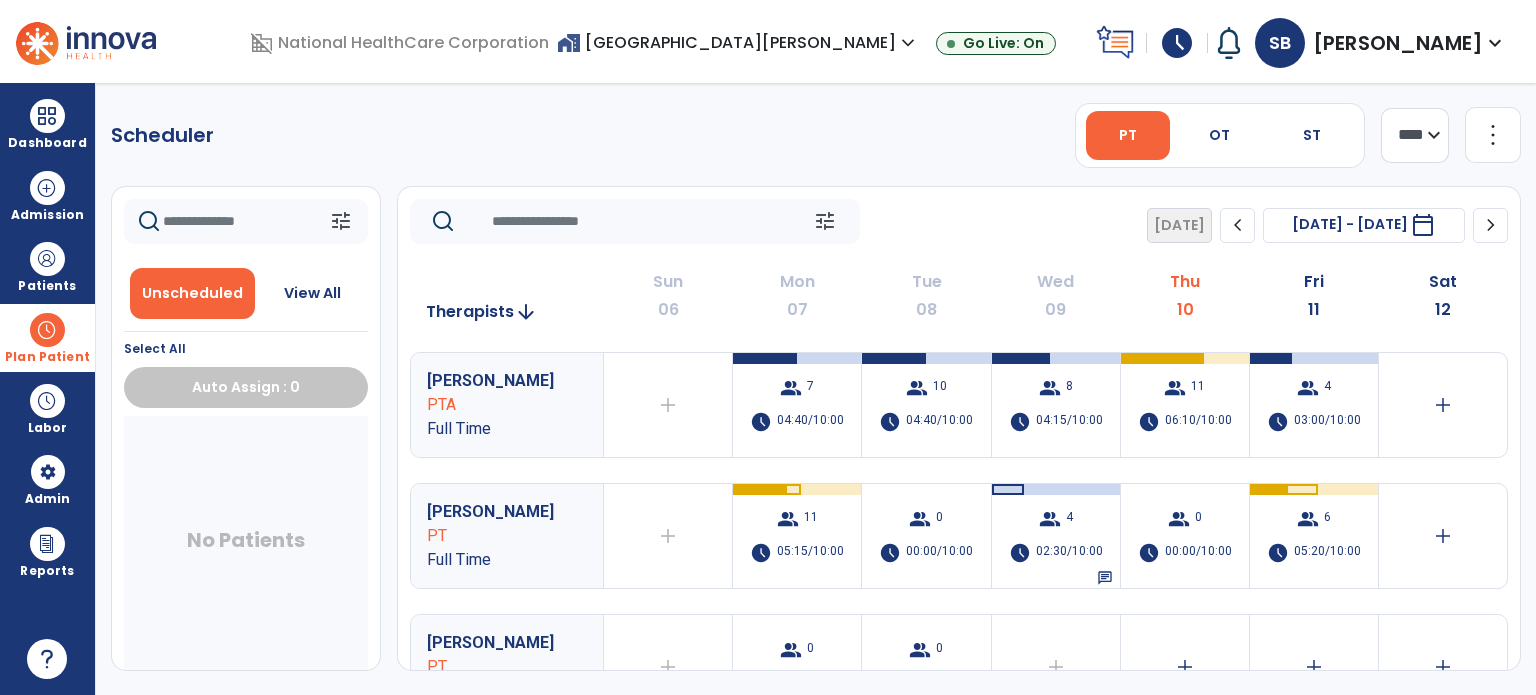 click on "tune   [DATE]  chevron_left [DATE] - [DATE]  *********  calendar_today  chevron_right" 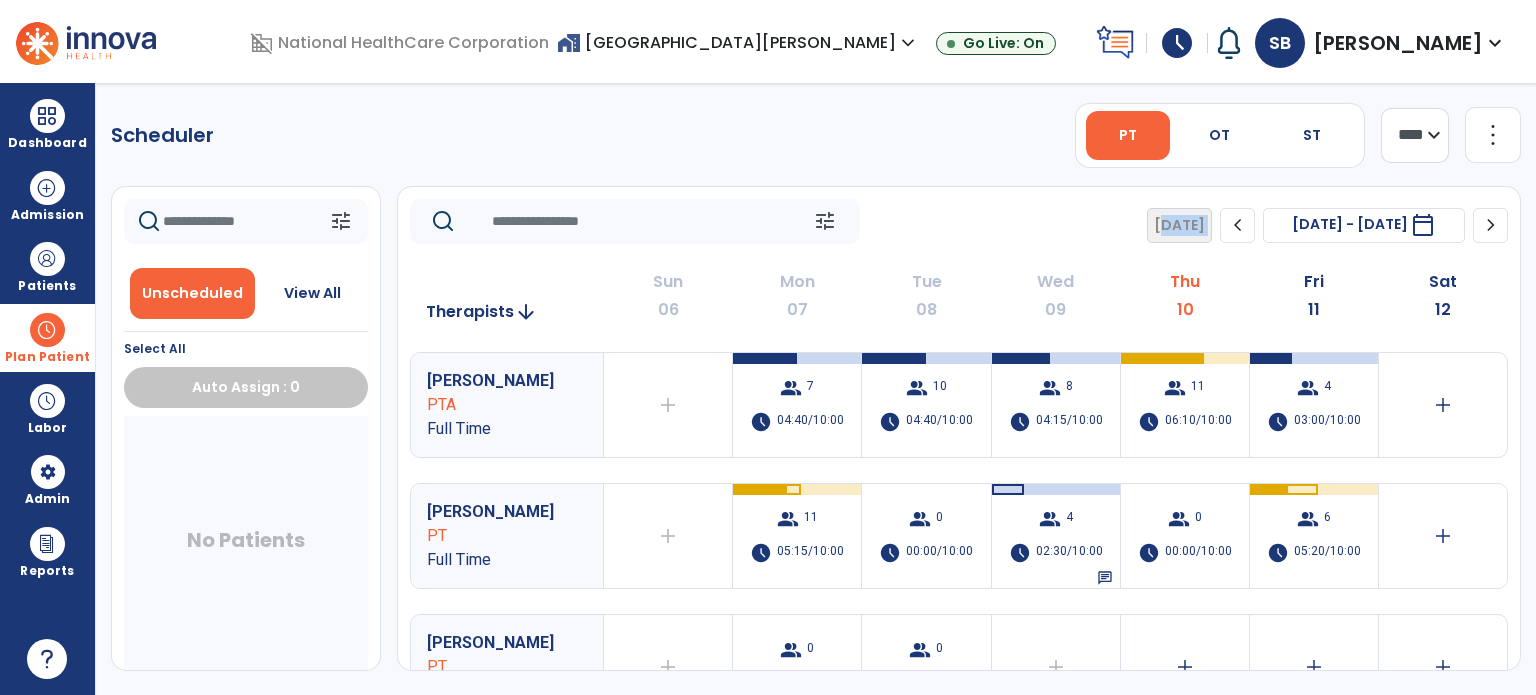 click on "tune   [DATE]  chevron_left [DATE] - [DATE]  *********  calendar_today  chevron_right" 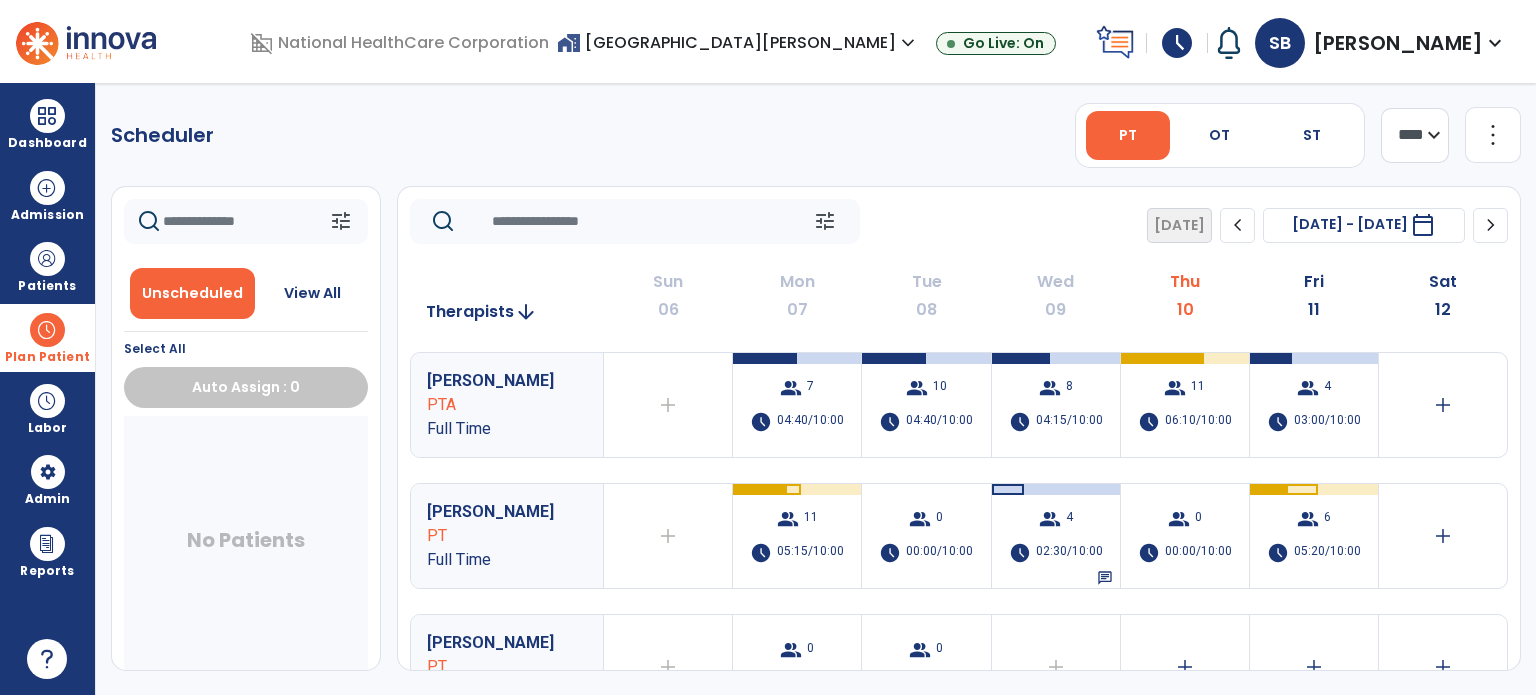 click on "tune   [DATE]  chevron_left [DATE] - [DATE]  *********  calendar_today  chevron_right" 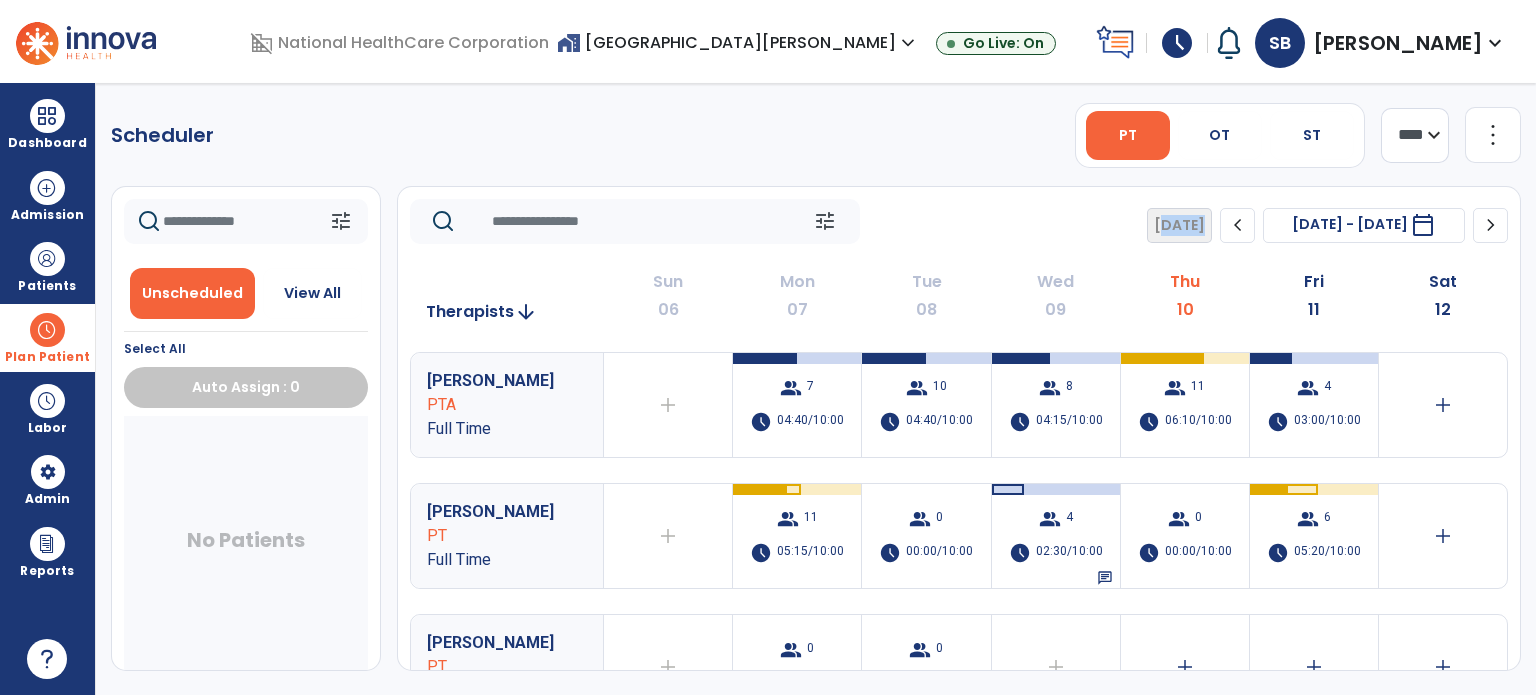 click on "tune   [DATE]  chevron_left [DATE] - [DATE]  *********  calendar_today  chevron_right" 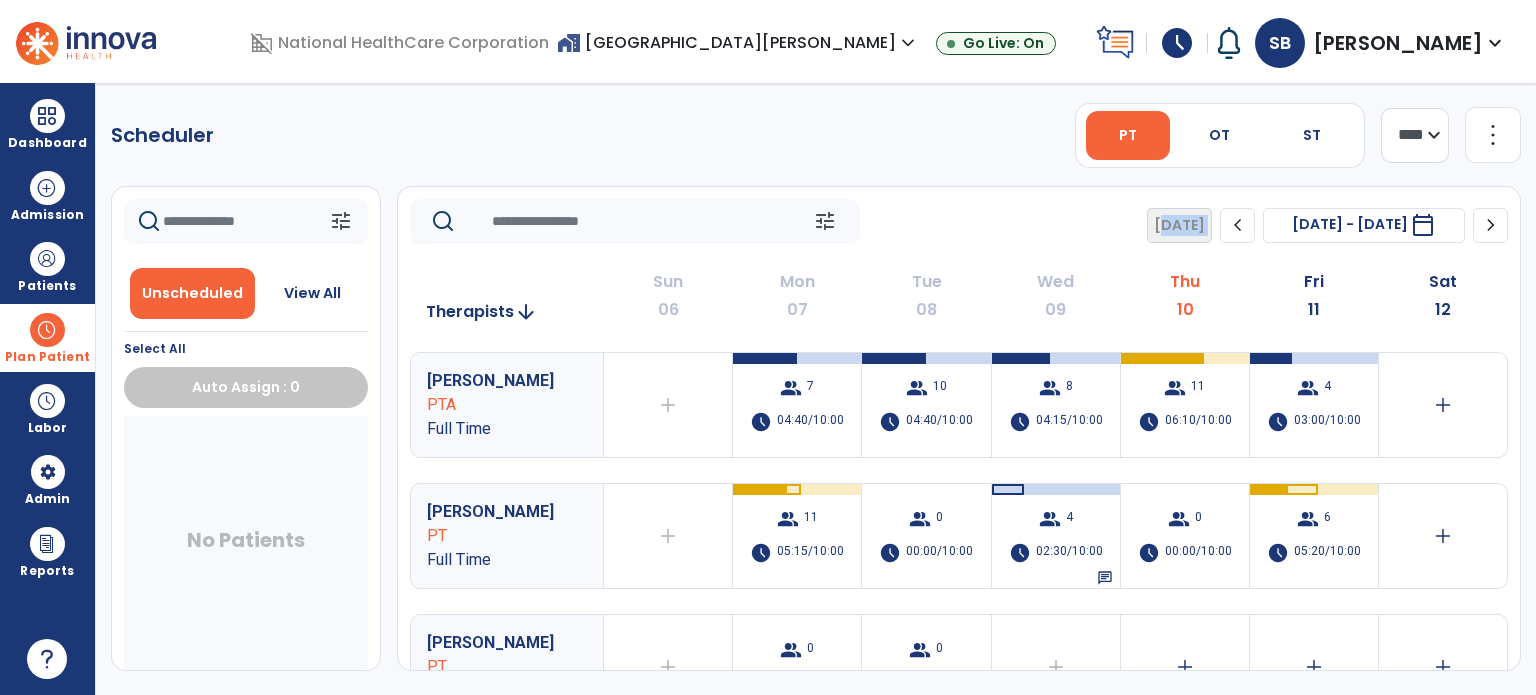 click on "tune   [DATE]  chevron_left [DATE] - [DATE]  *********  calendar_today  chevron_right" 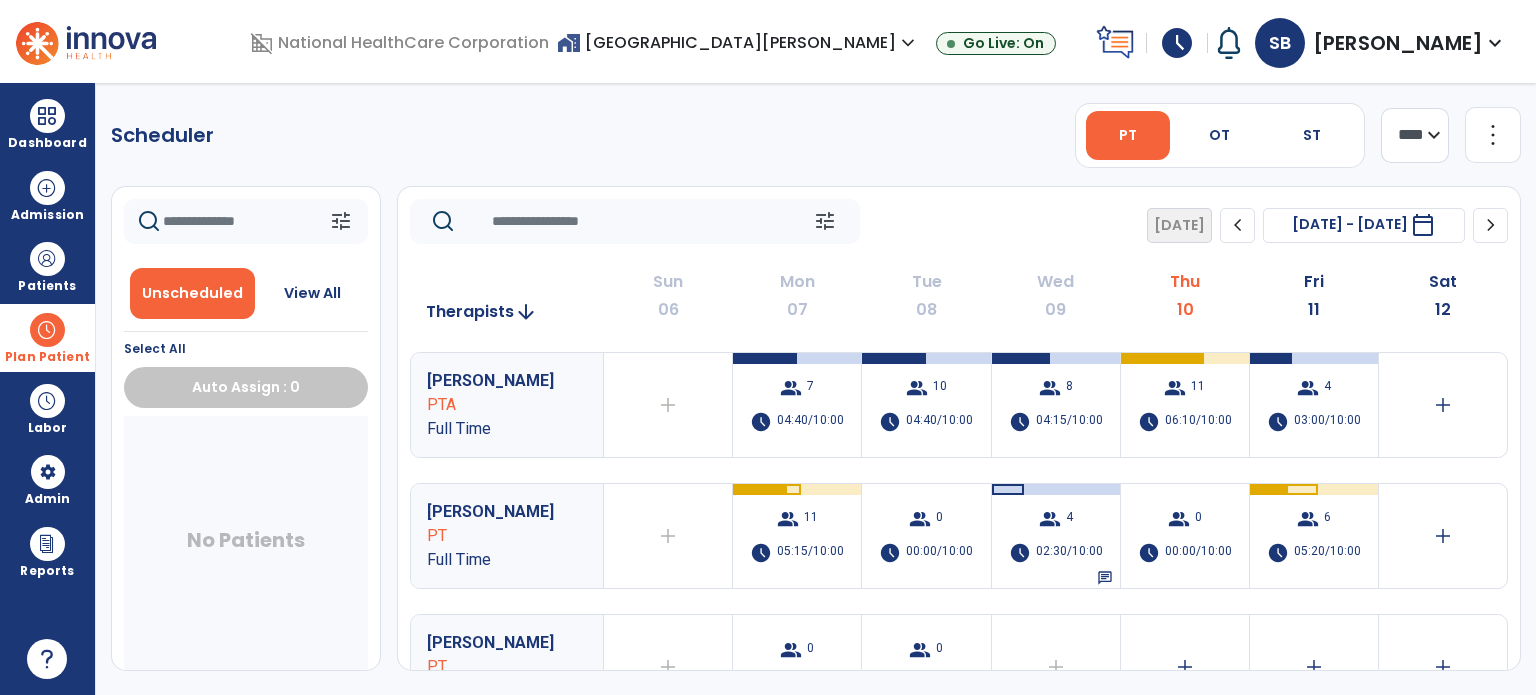 click on "Scheduler   PT   OT   ST  **** *** more_vert  Manage Labor   View All Therapists   Print" 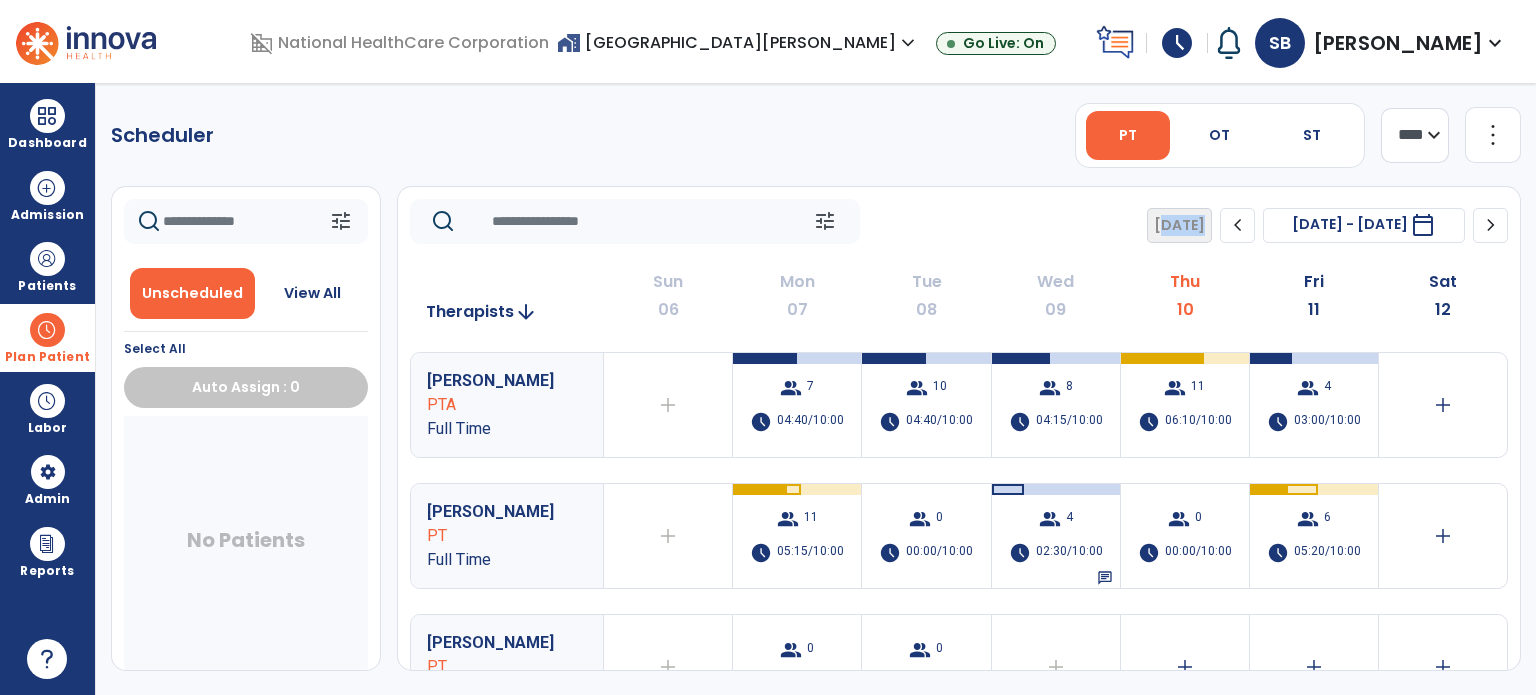 click on "tune   [DATE]  chevron_left [DATE] - [DATE]  *********  calendar_today  chevron_right" 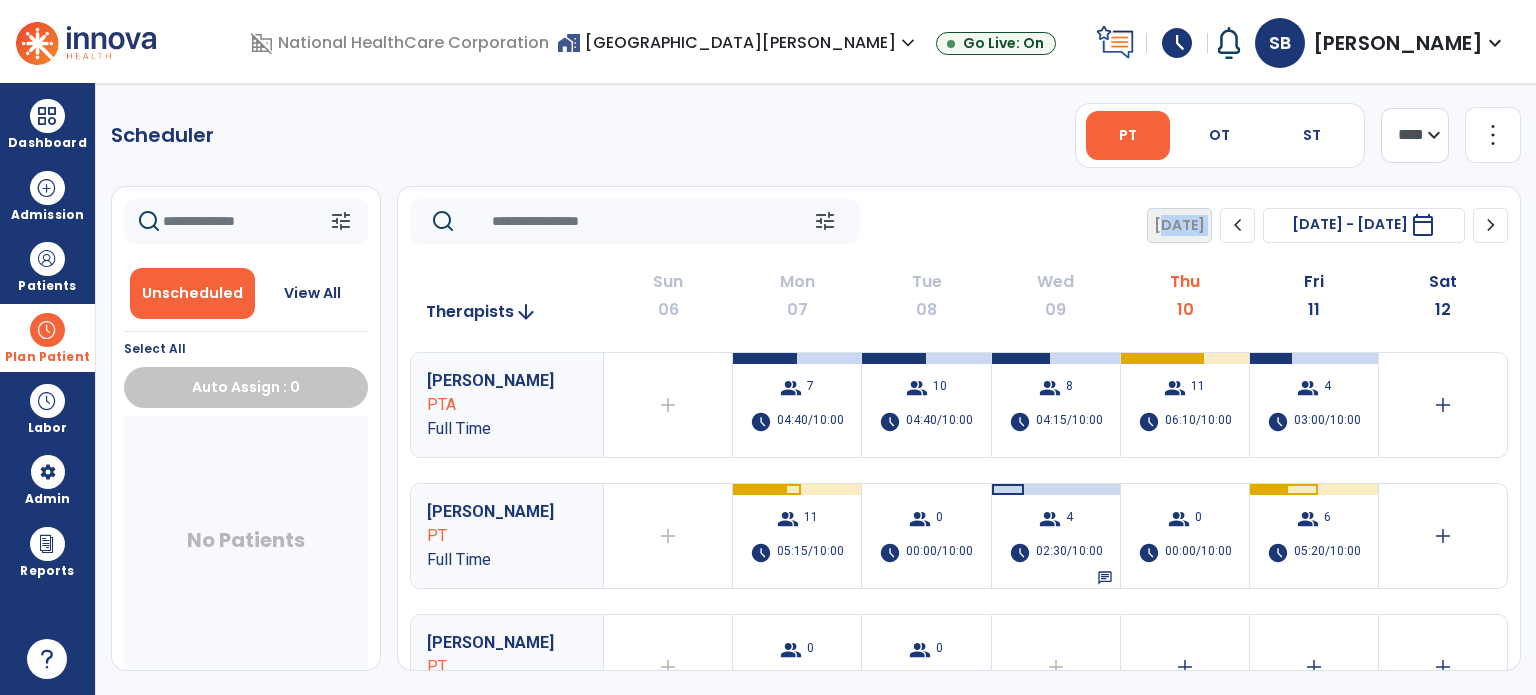 click on "tune   [DATE]  chevron_left [DATE] - [DATE]  *********  calendar_today  chevron_right" 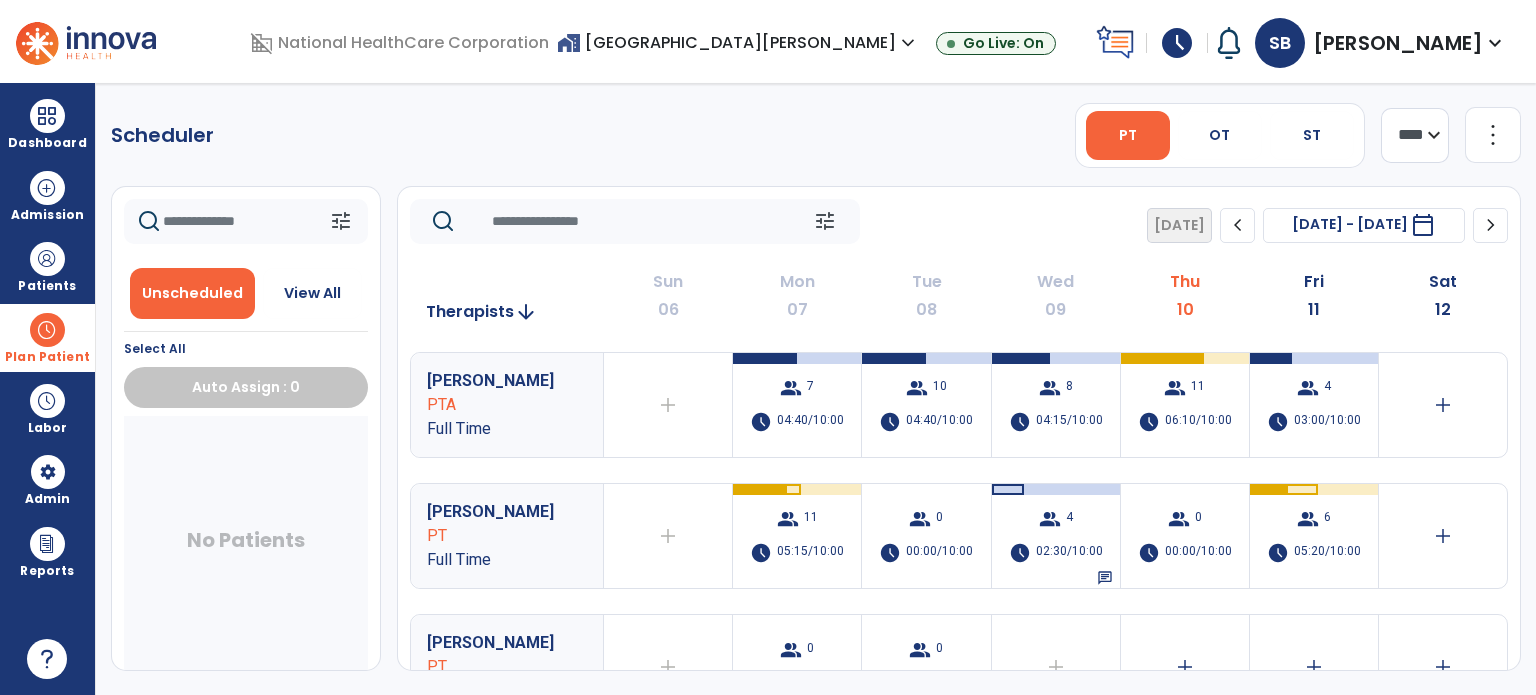 click on "Scheduler   PT   OT   ST  **** *** more_vert  Manage Labor   View All Therapists   Print" 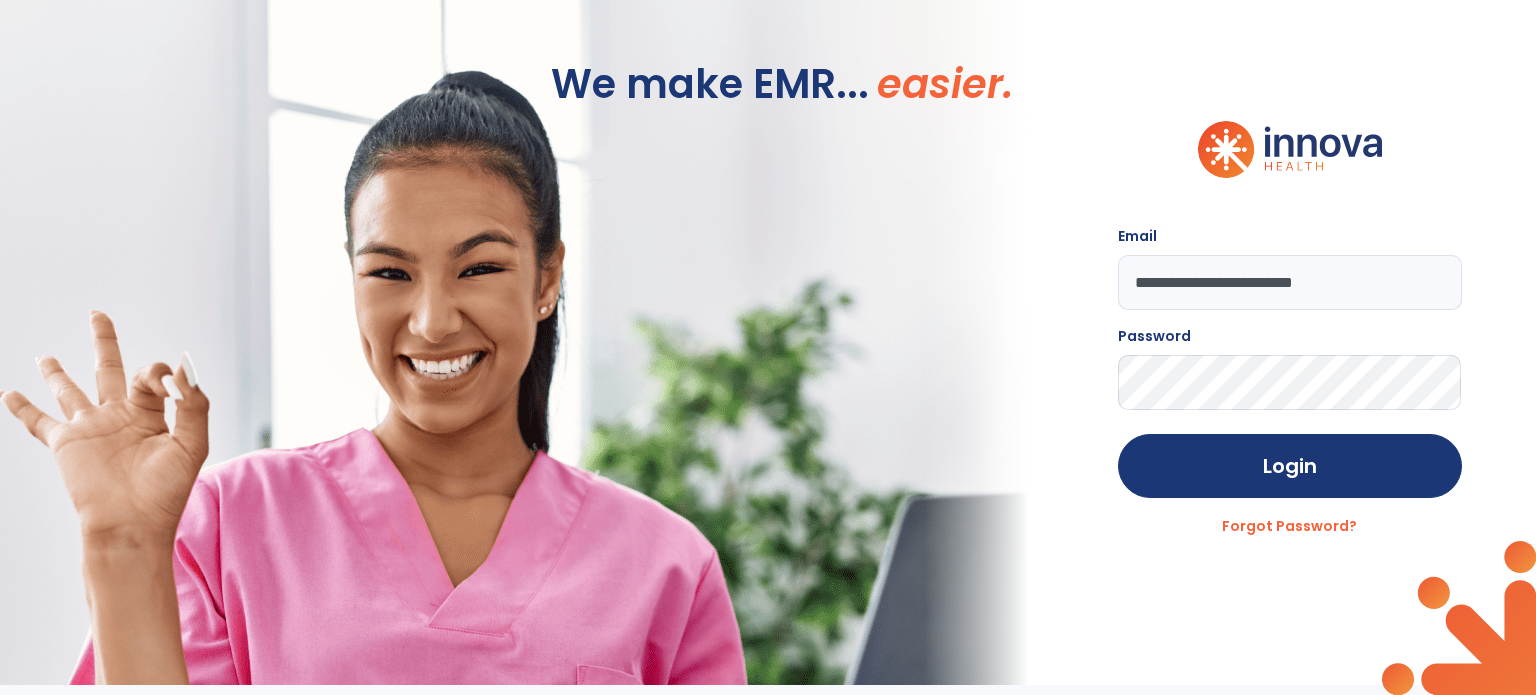 click on "**********" 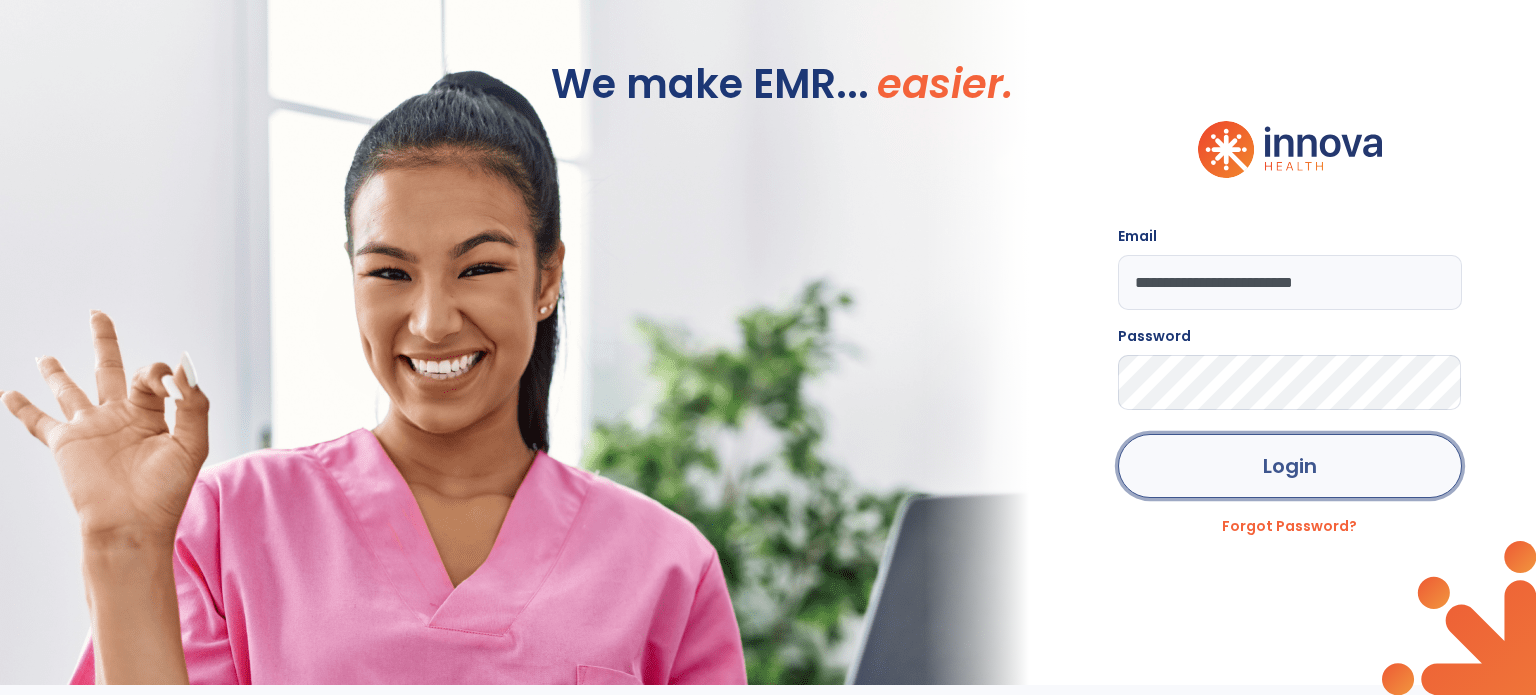 click on "Login" 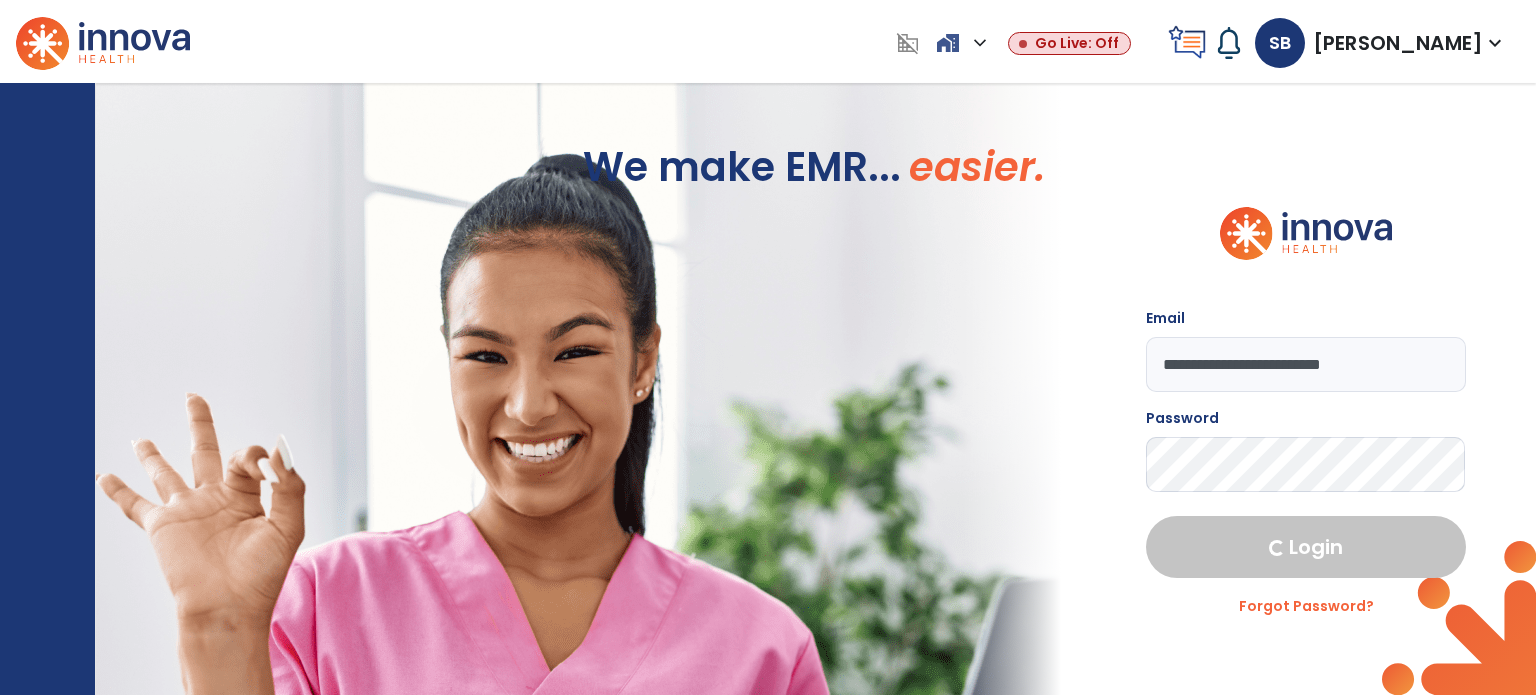 select on "***" 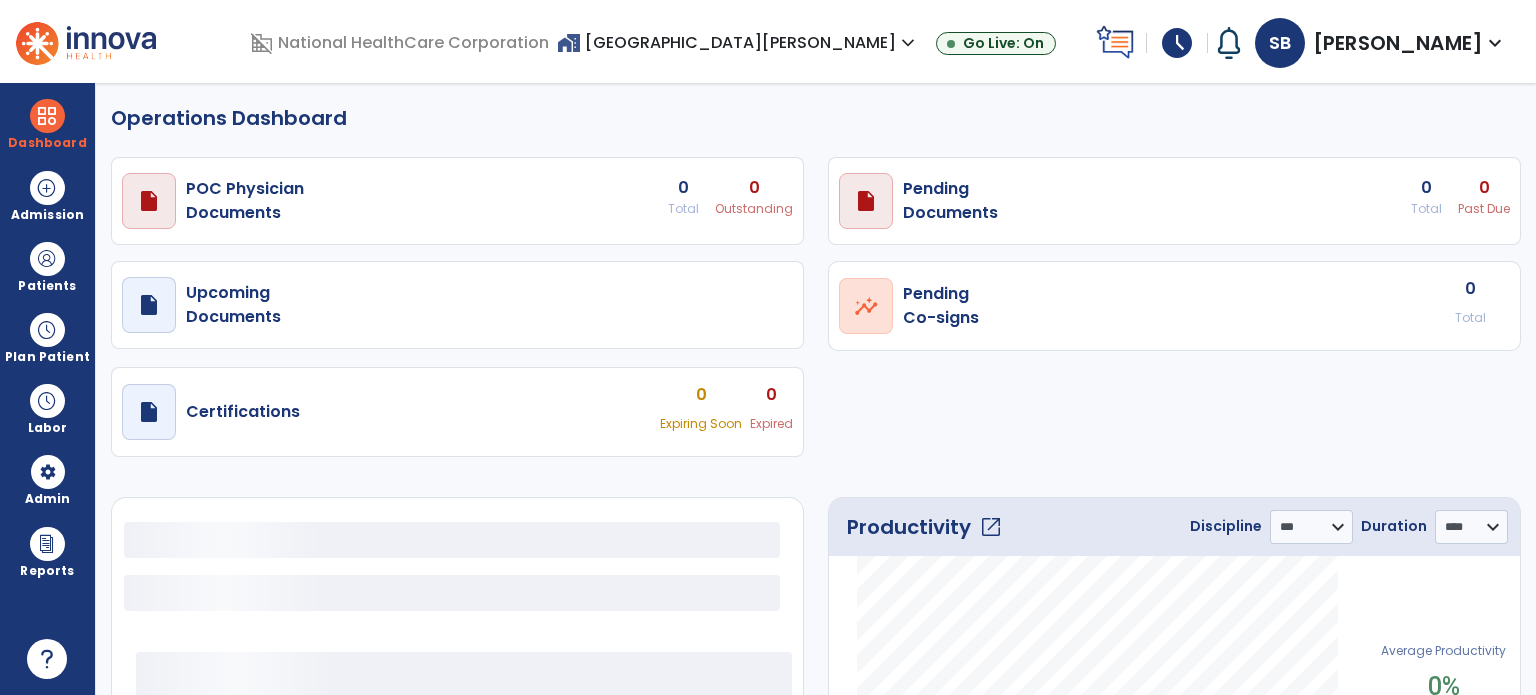 select on "***" 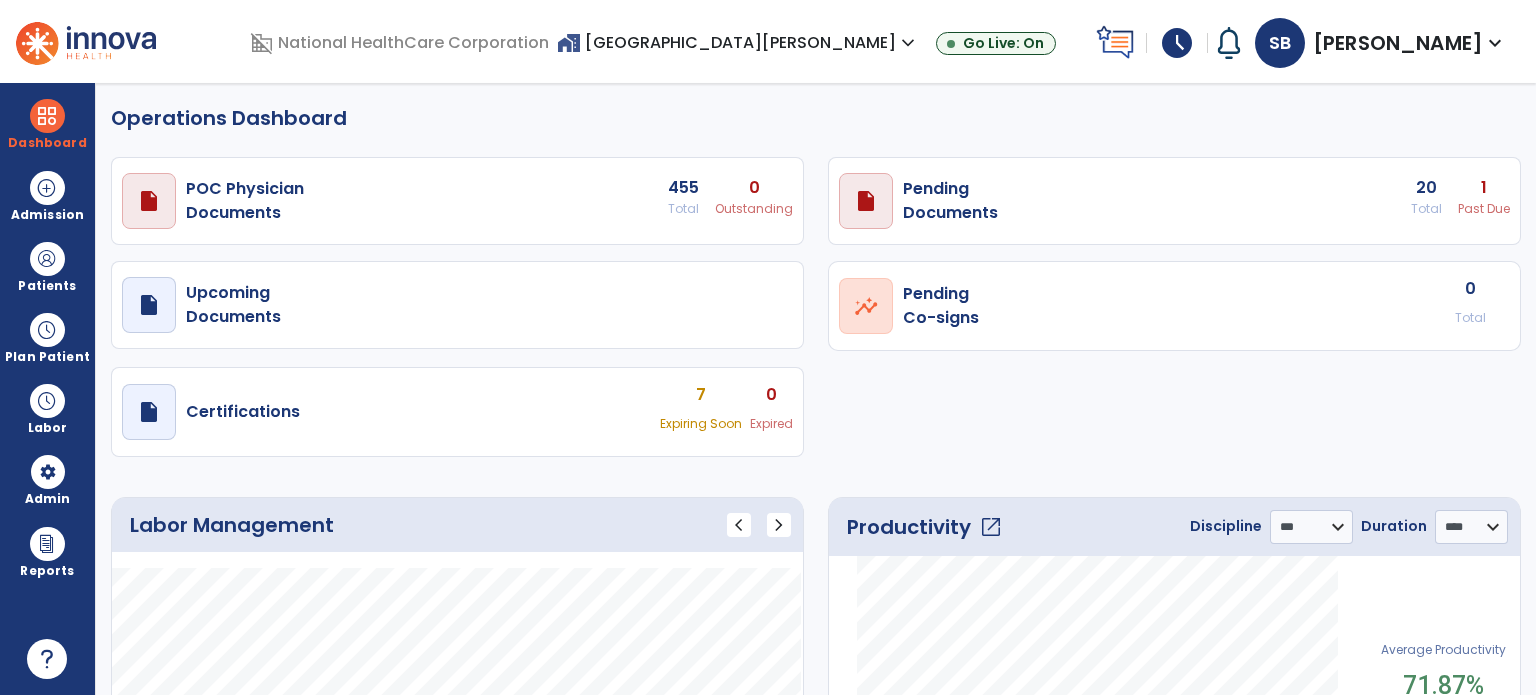 click on "Operations Dashboard" 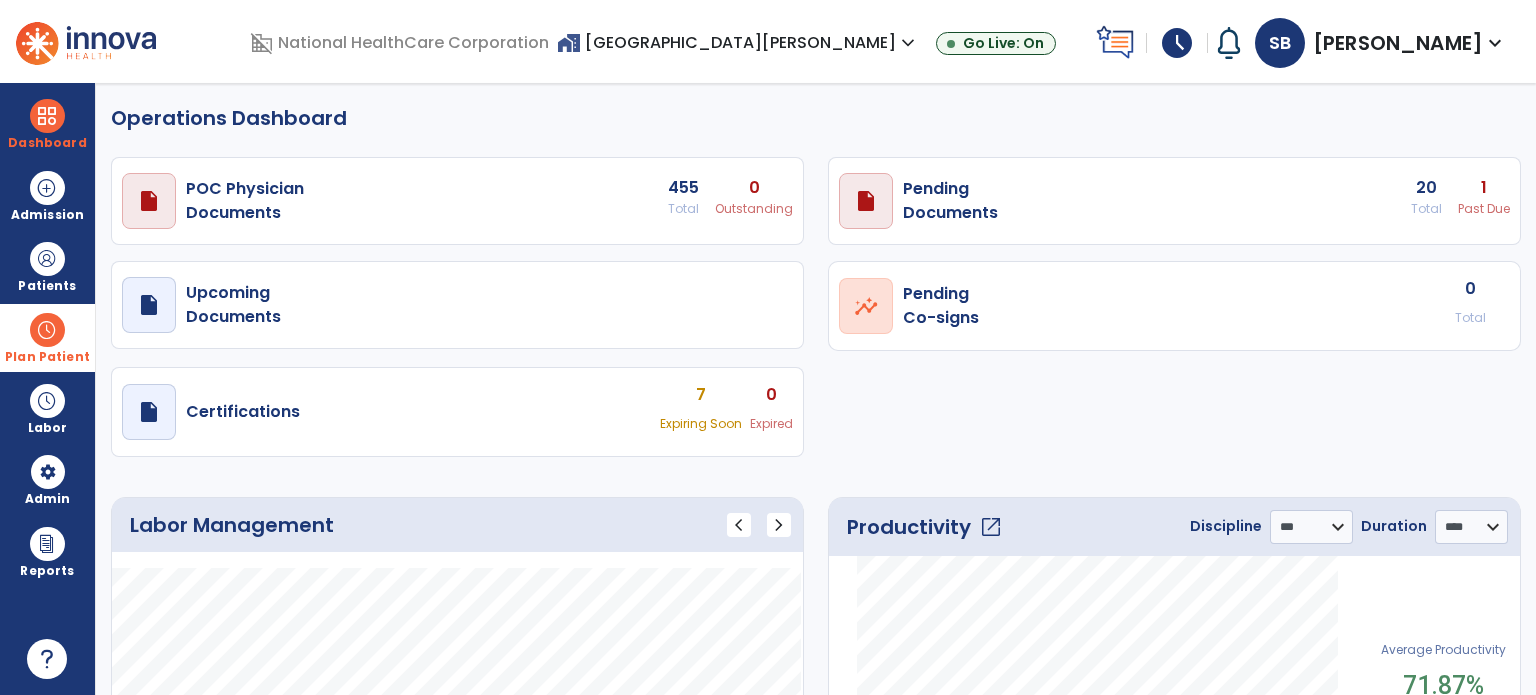 click on "Plan Patient" at bounding box center [47, 286] 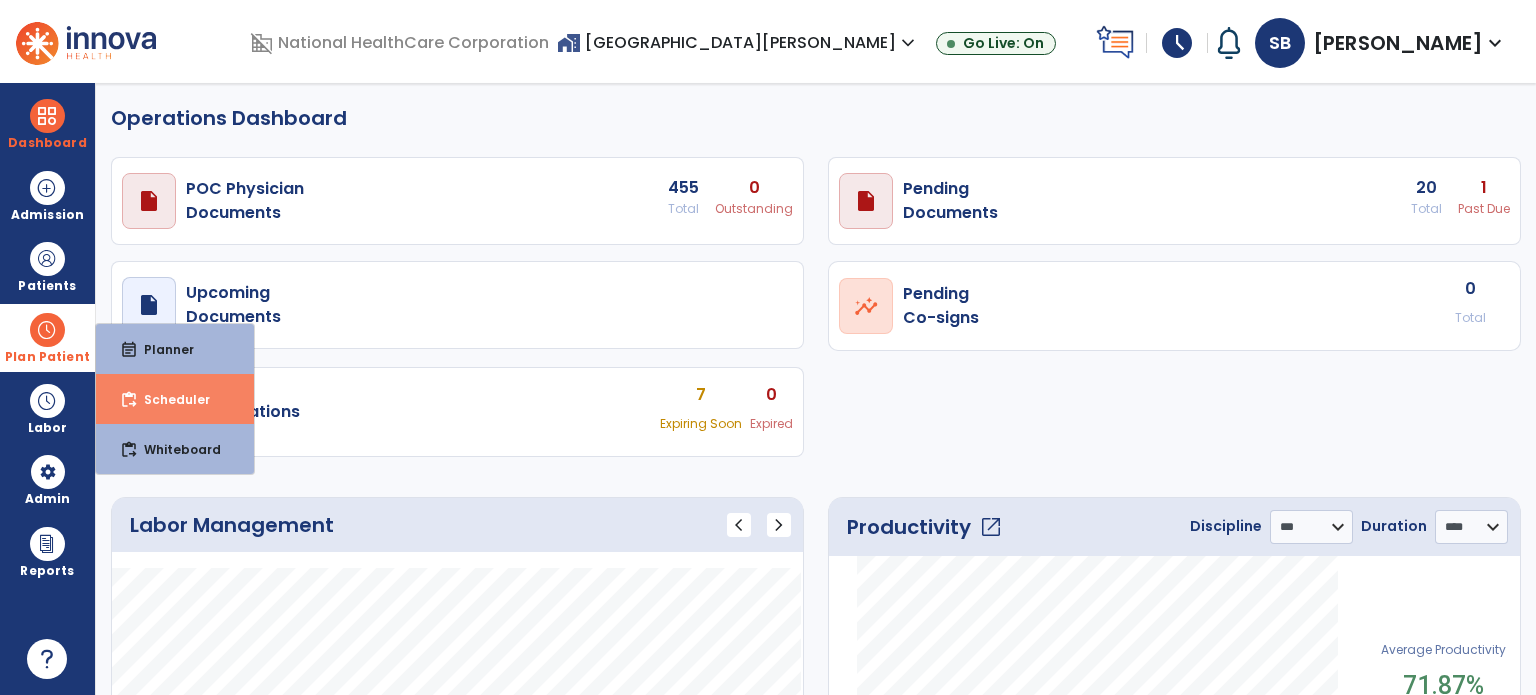 click on "Scheduler" at bounding box center [169, 399] 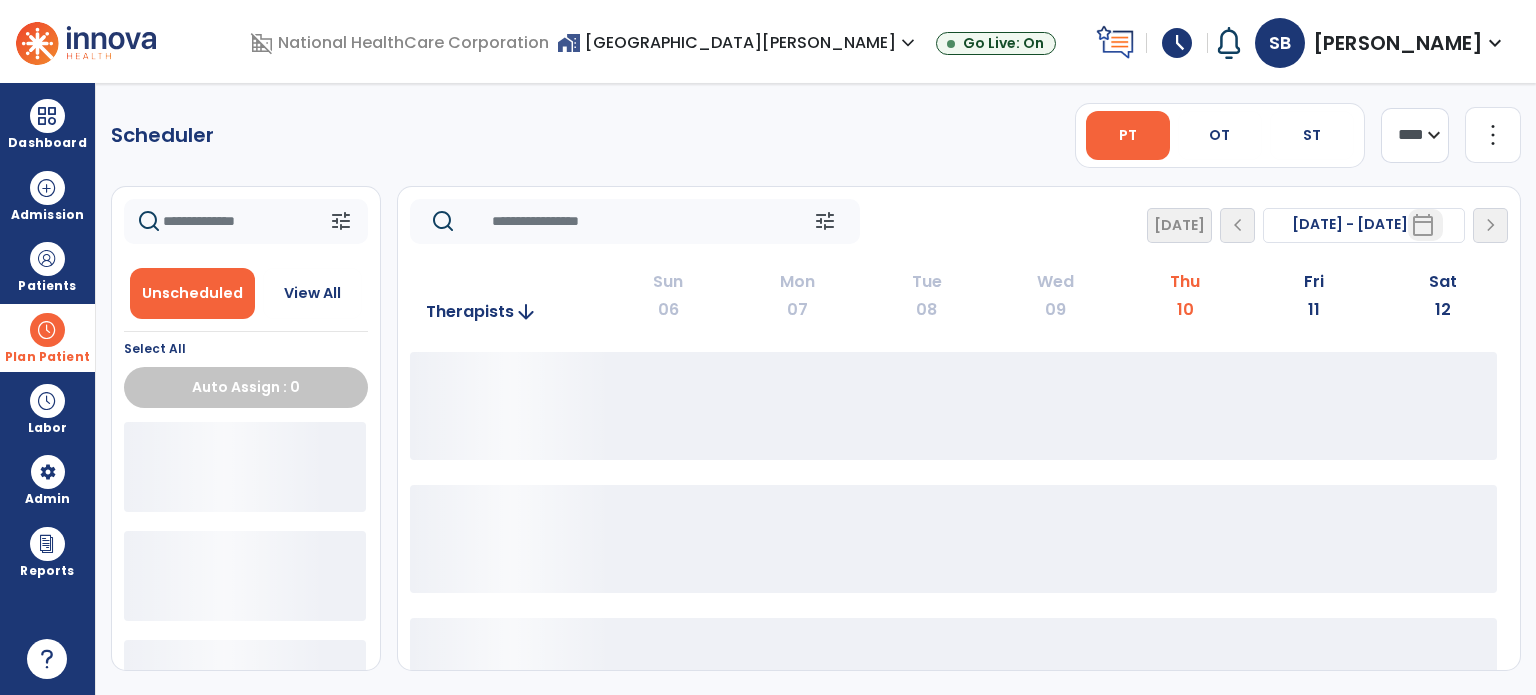 click on "tune   [DATE]  chevron_left [DATE] - [DATE]  *********  calendar_today  chevron_right" 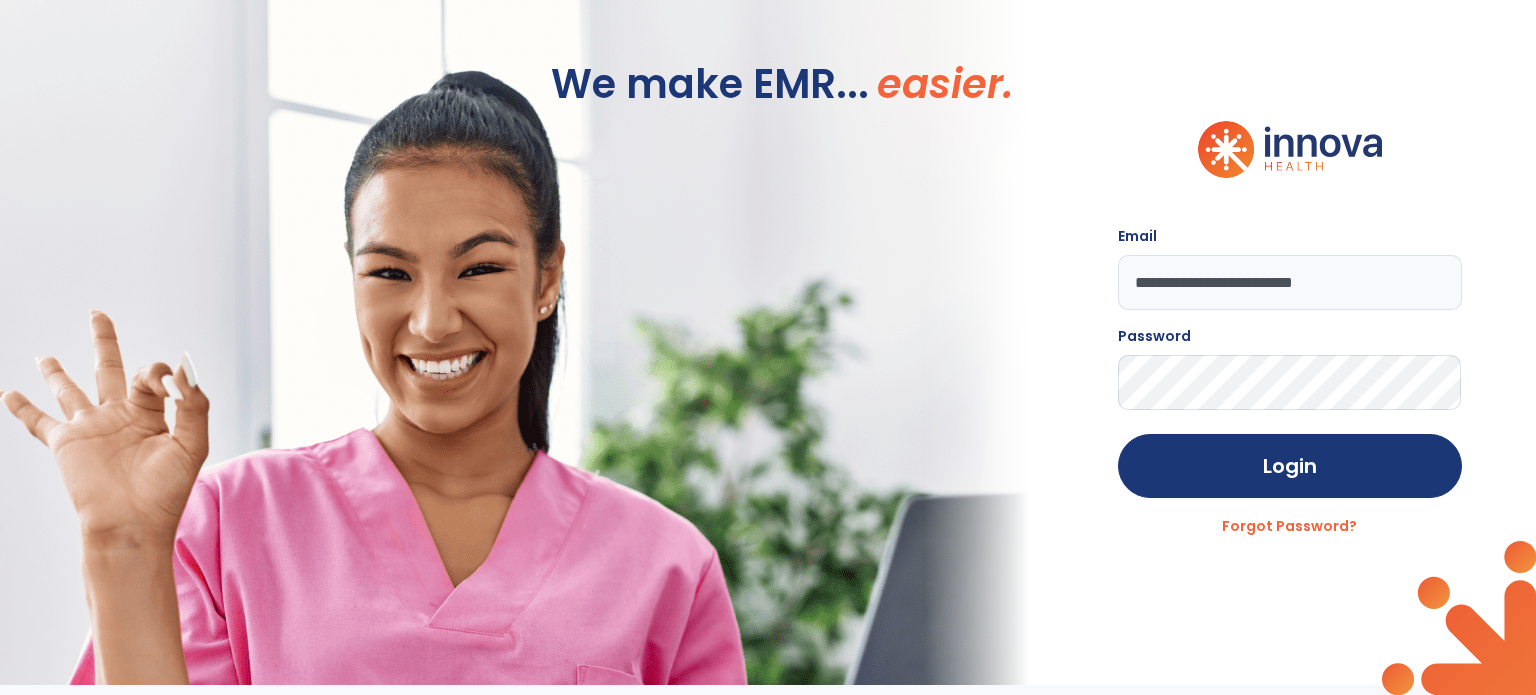 click on "We make EMR... easier." 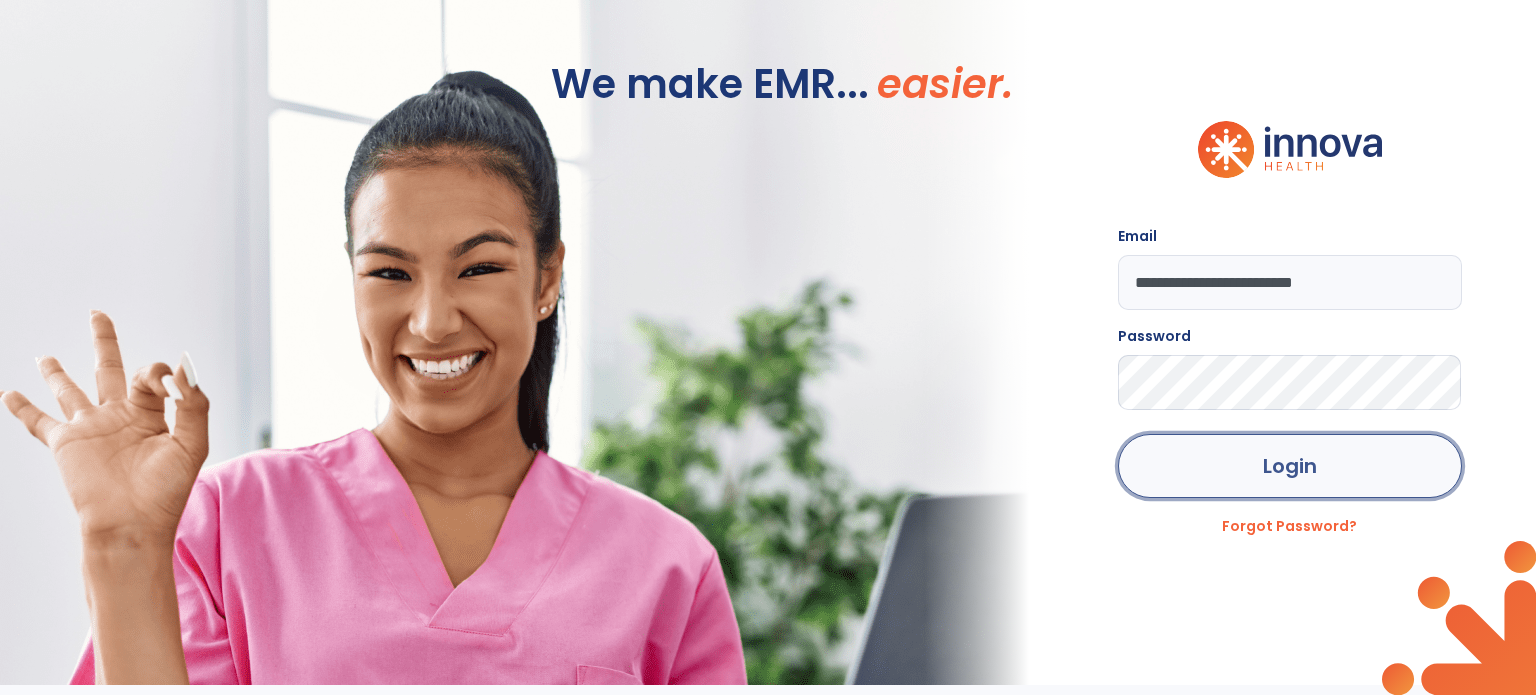 click on "Login" 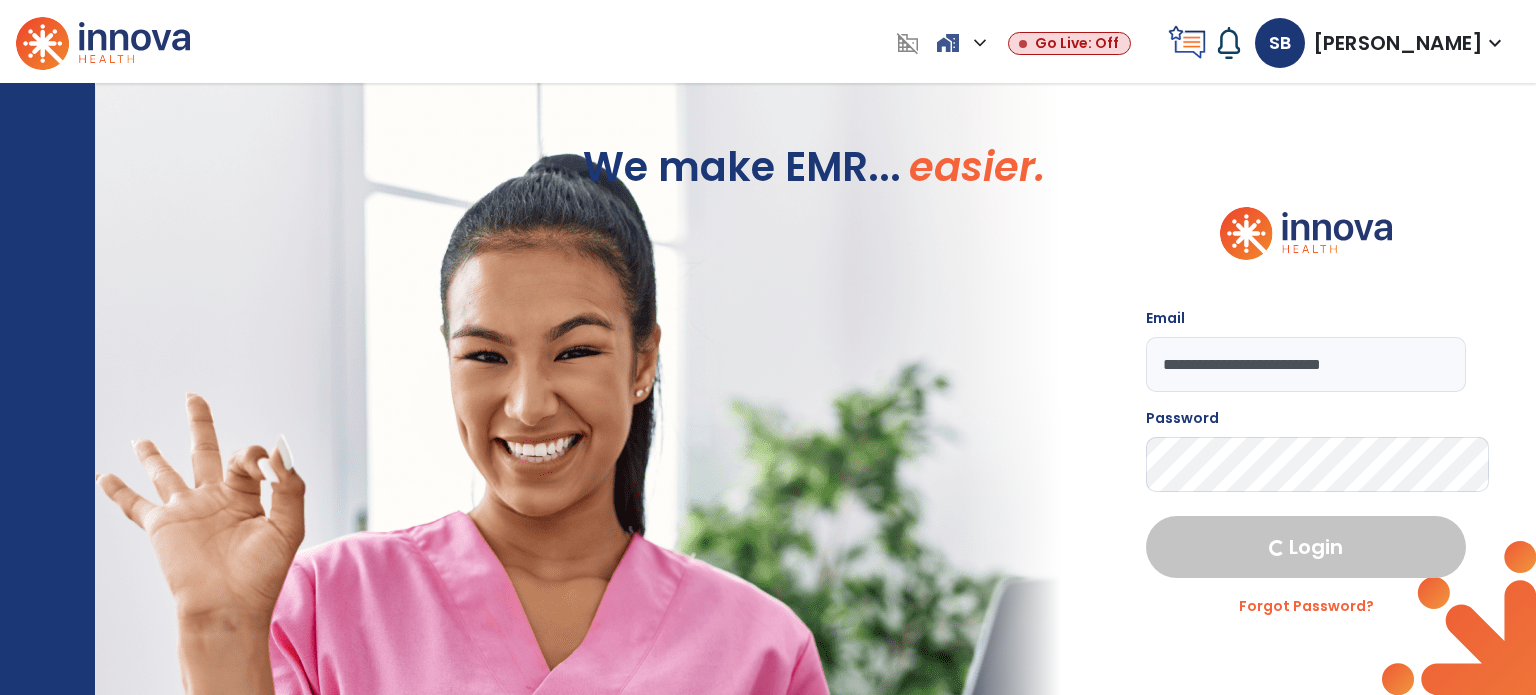 select on "***" 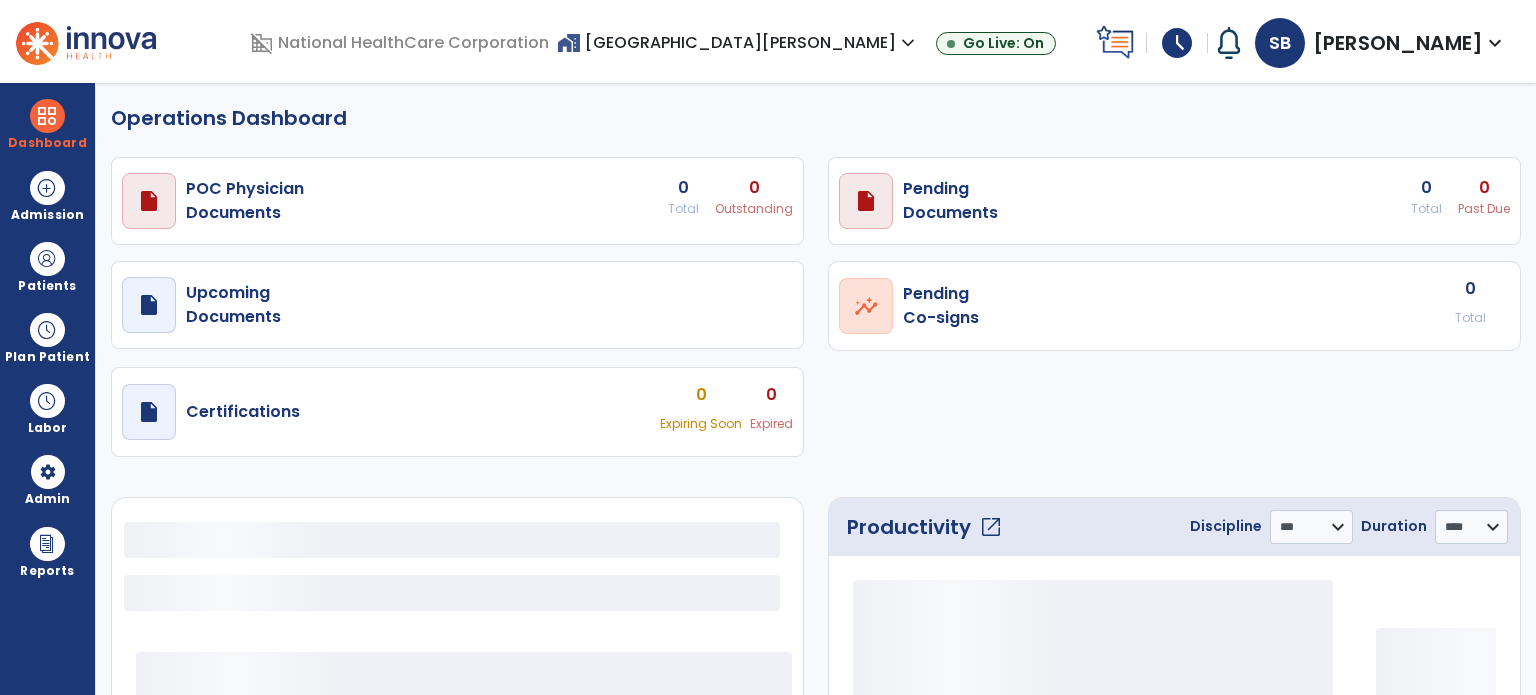 select on "***" 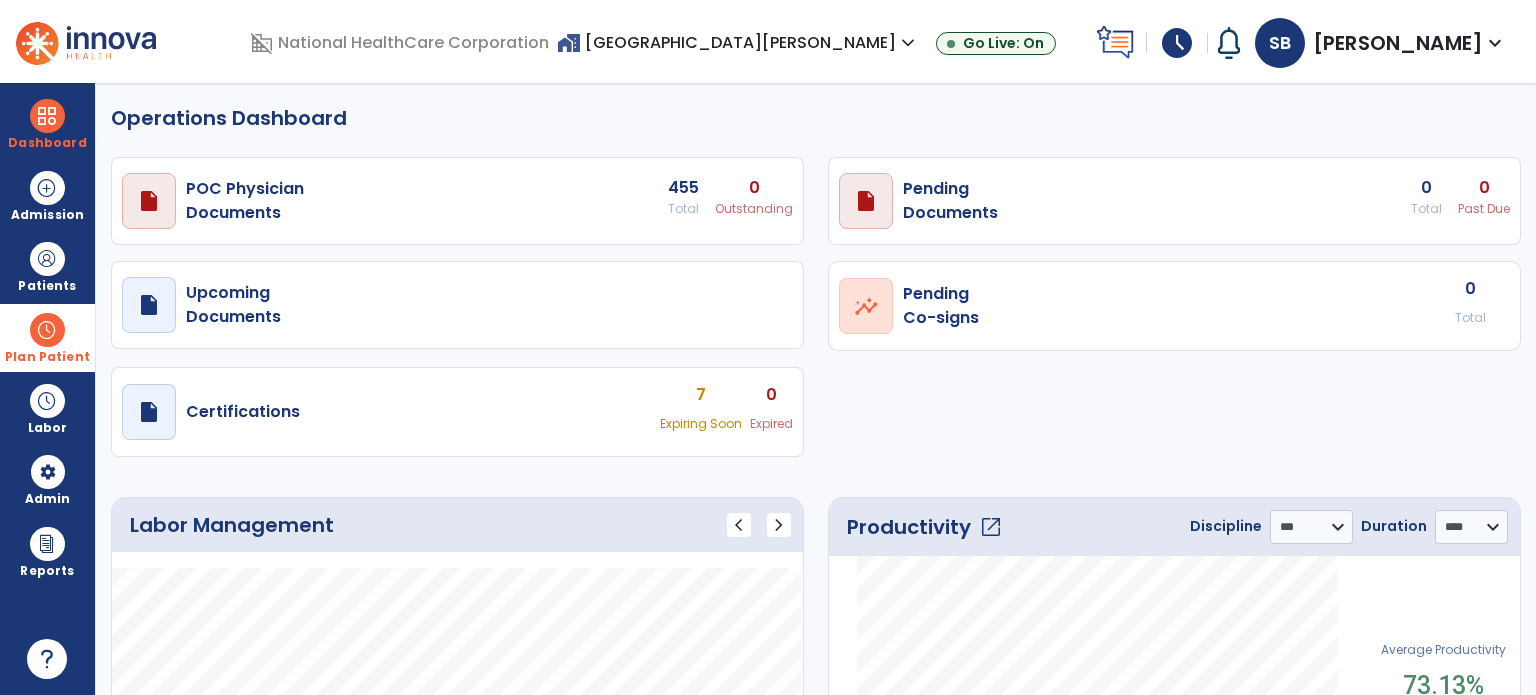 click at bounding box center (47, 330) 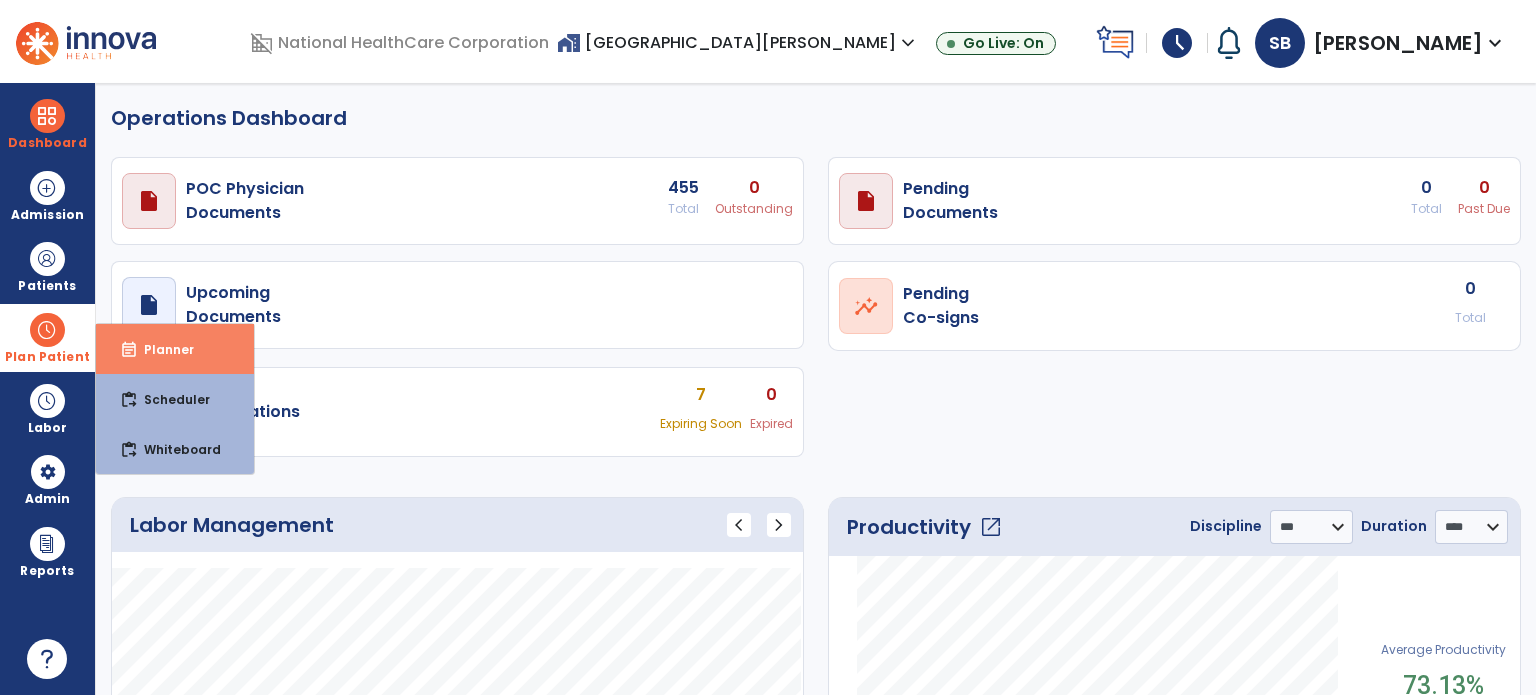 click on "event_note" at bounding box center [129, 350] 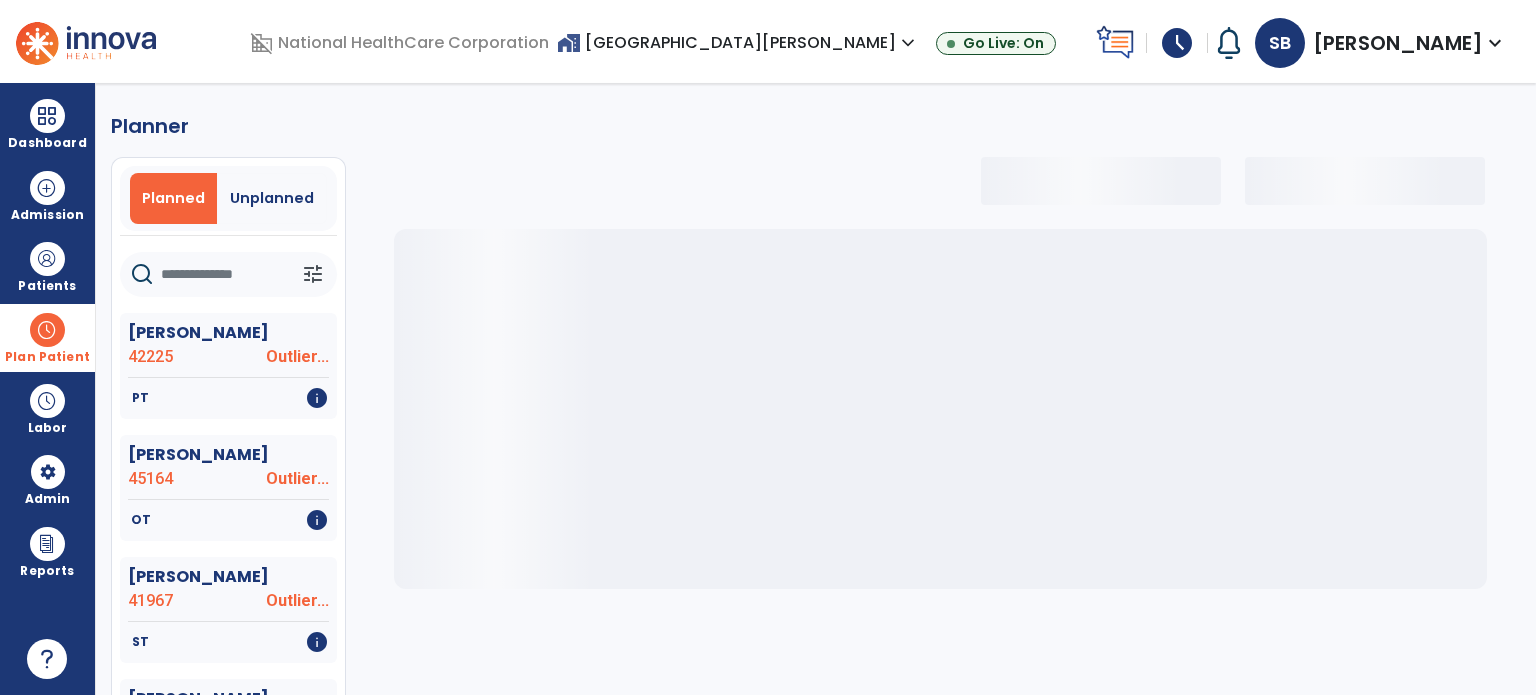 select on "***" 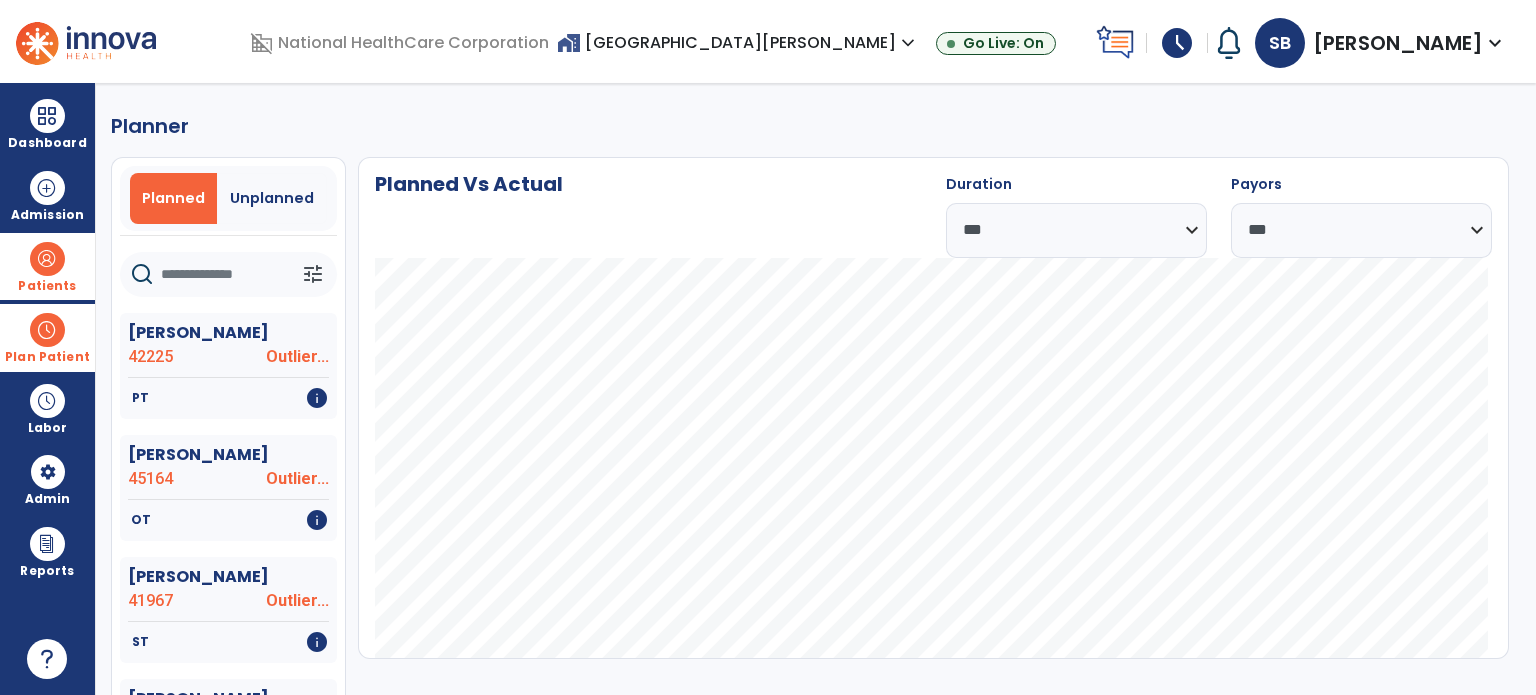 click at bounding box center [47, 259] 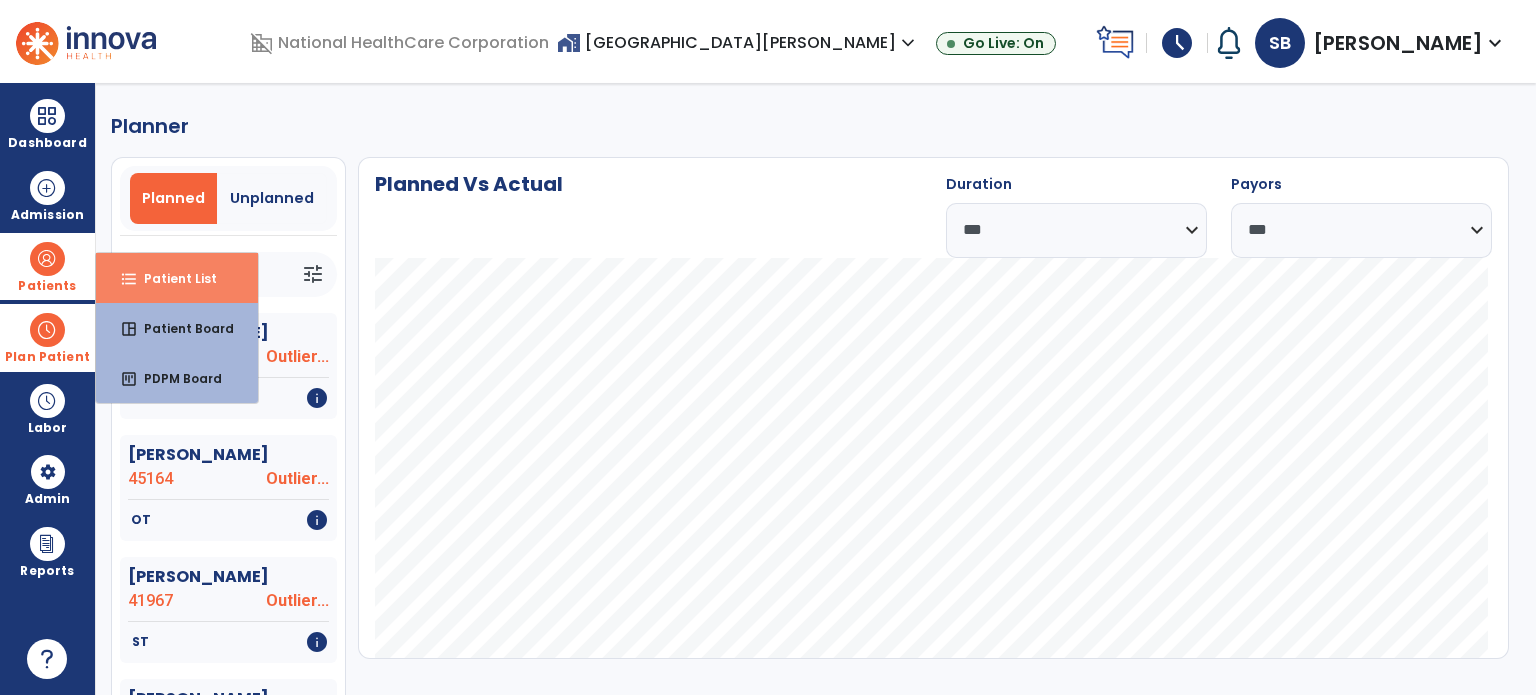 click on "format_list_bulleted" at bounding box center (129, 279) 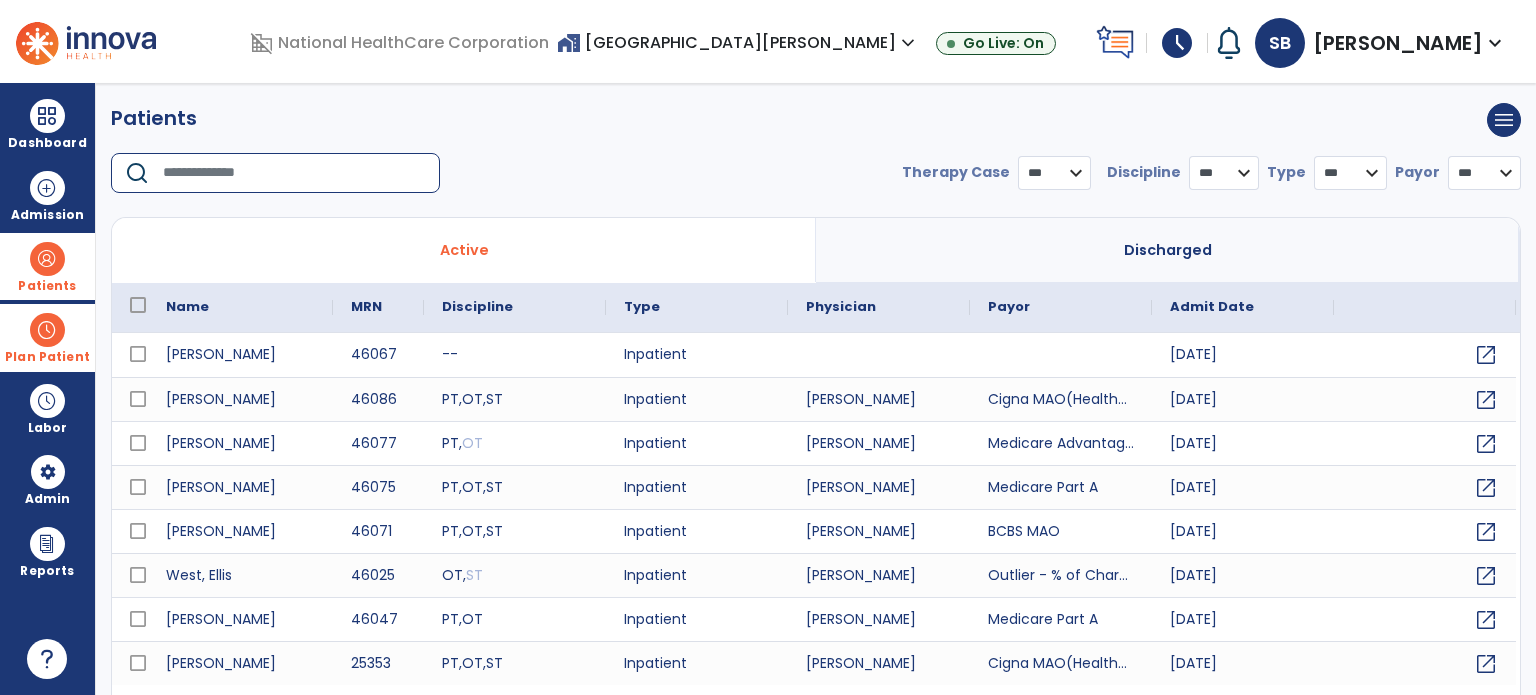click at bounding box center [294, 173] 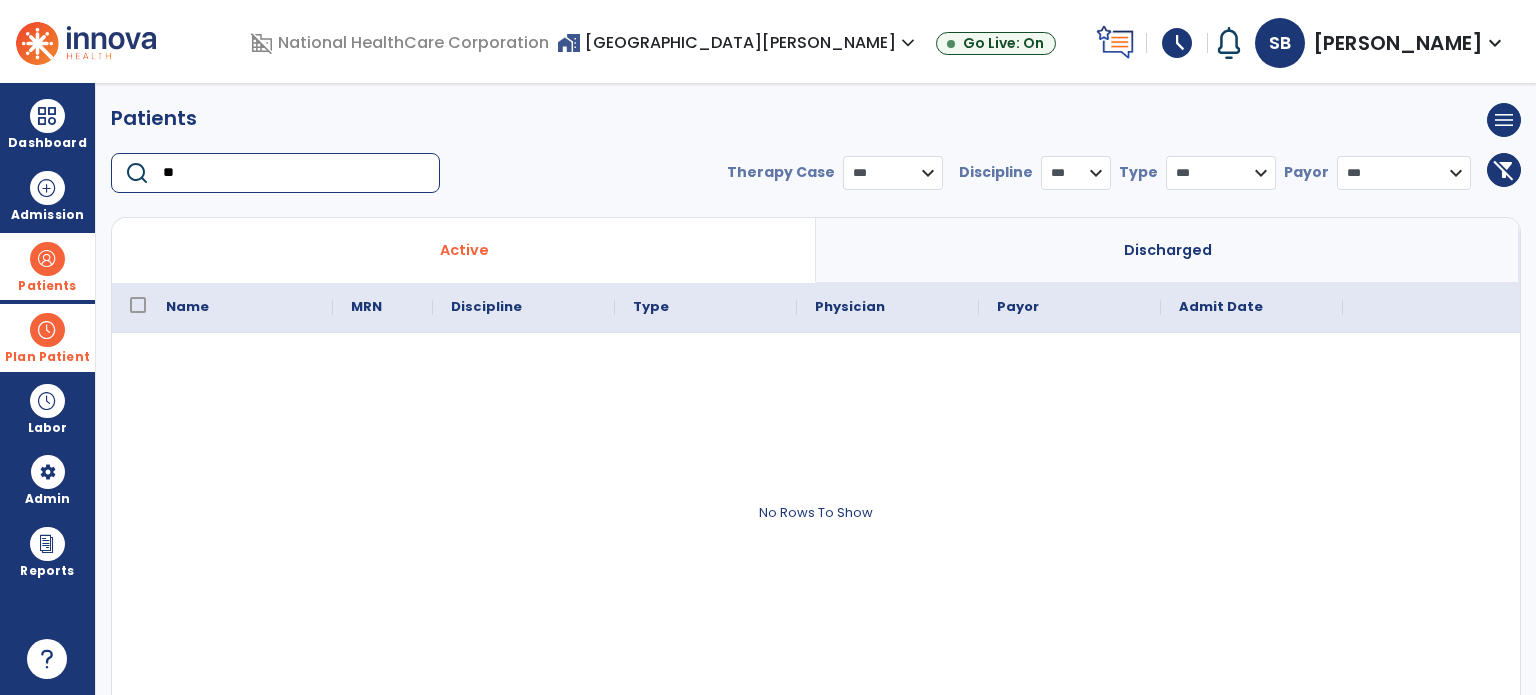 type on "*" 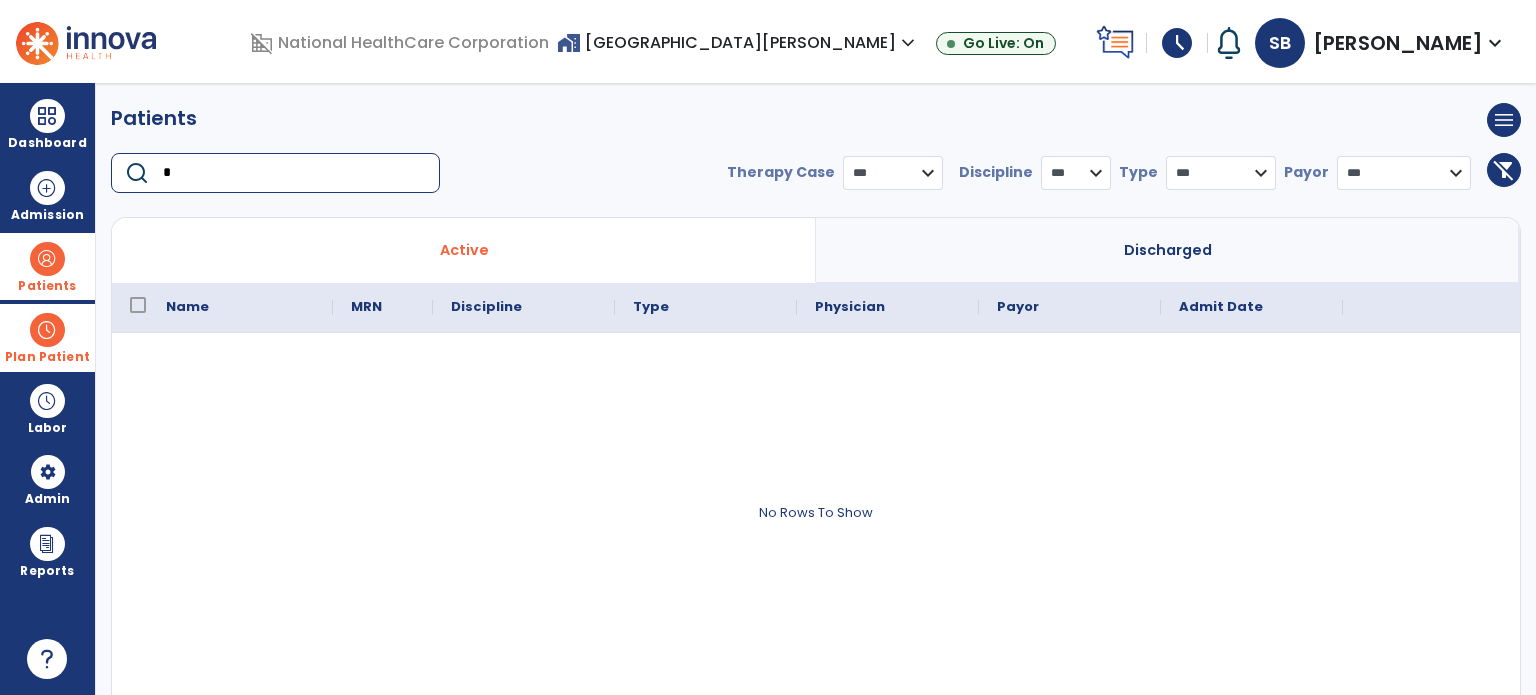 type 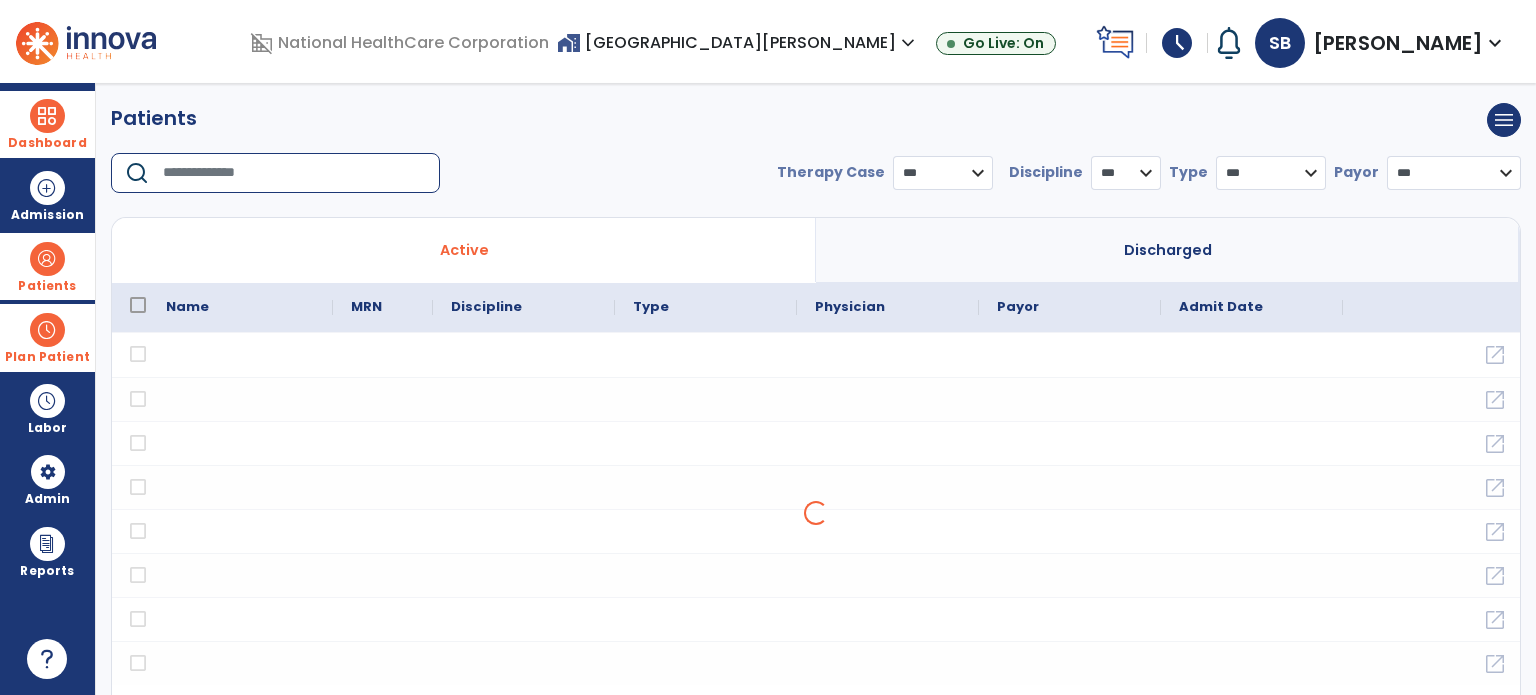 click on "Dashboard" at bounding box center (47, 124) 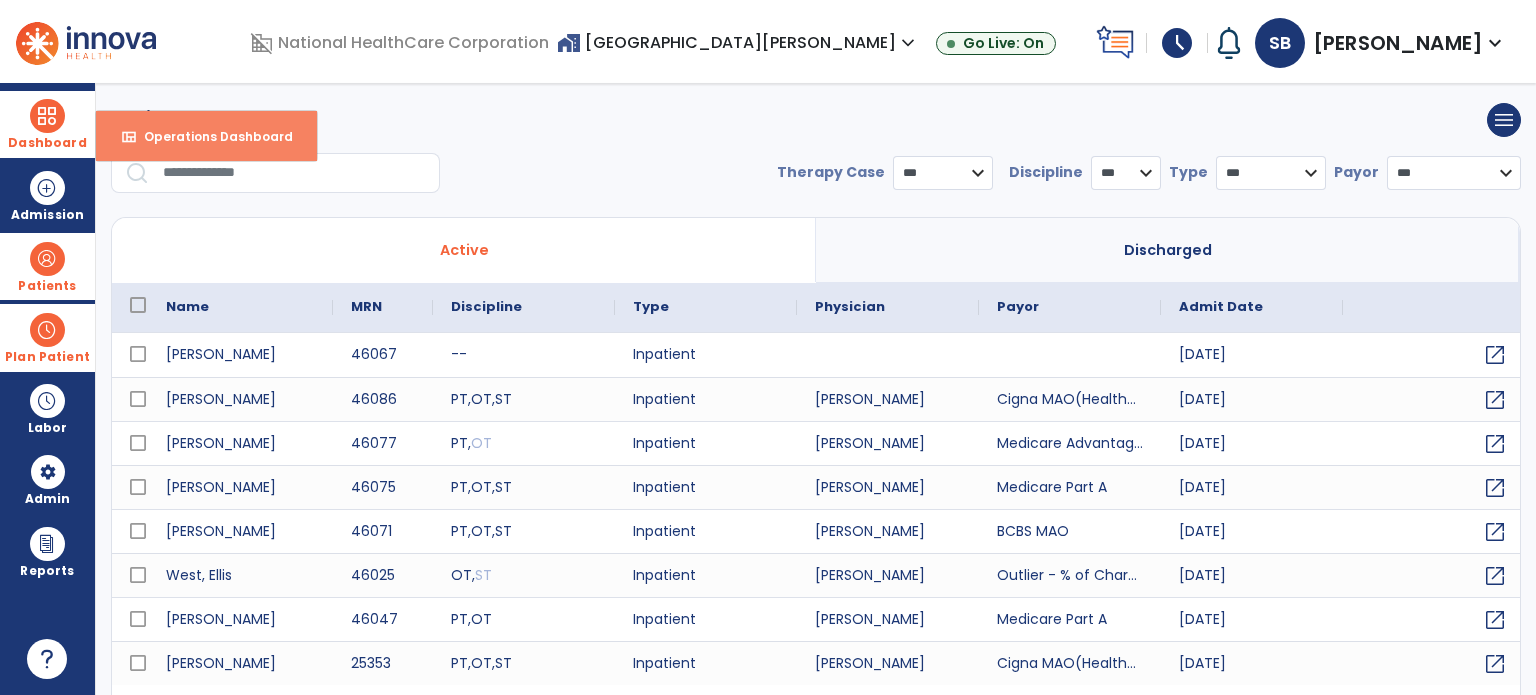 click on "view_quilt  Operations Dashboard" at bounding box center (206, 136) 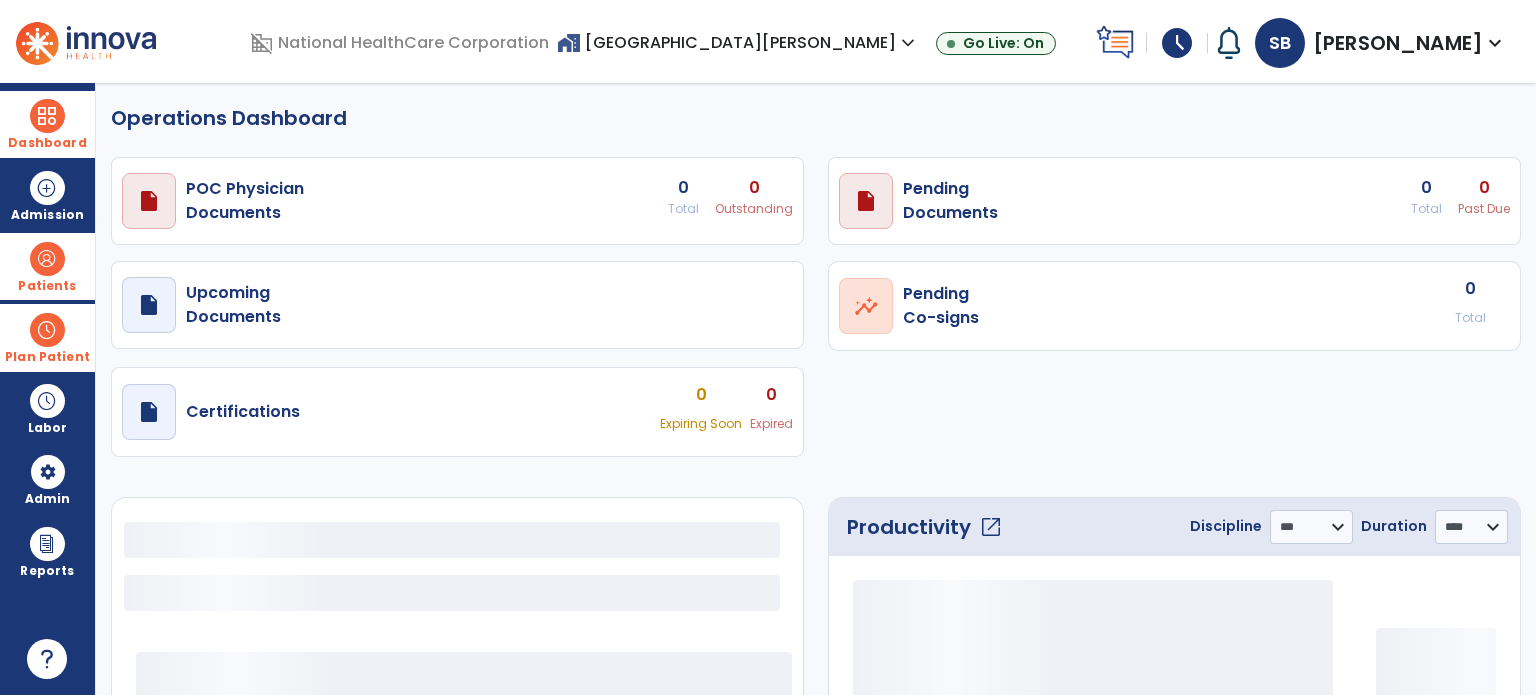 select on "***" 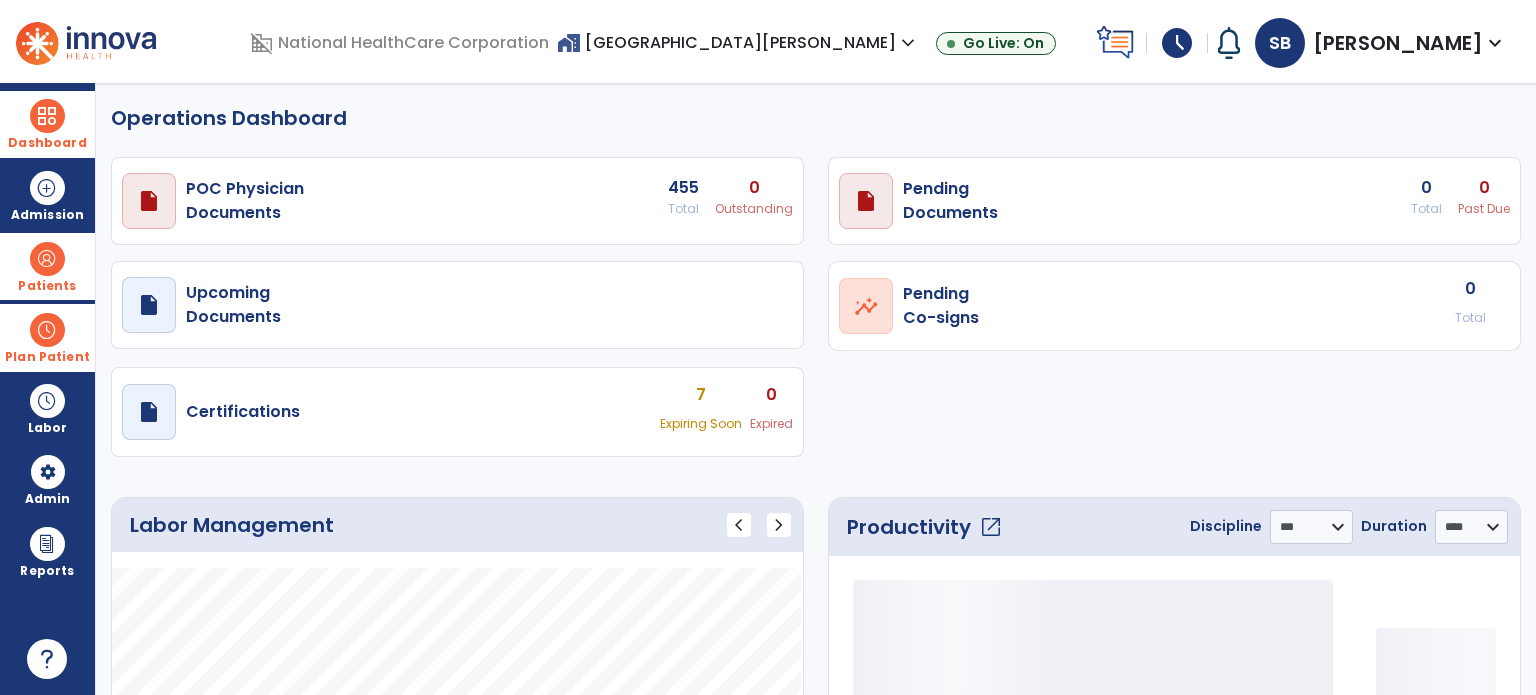 click on "Operations Dashboard   draft   open_in_new  POC Physician  Documents 455 Total 0 Outstanding  draft   open_in_new  Pending   Documents 0 Total 0 Past Due  draft   open_in_new  Upcoming   Documents  open_in_new  Pending   Co-signs  0 Total  draft   open_in_new  Certifications 7 Expiring Soon 0 Expired Labor Management chevron_left chevron_right
Label
Value
to" at bounding box center [816, 389] 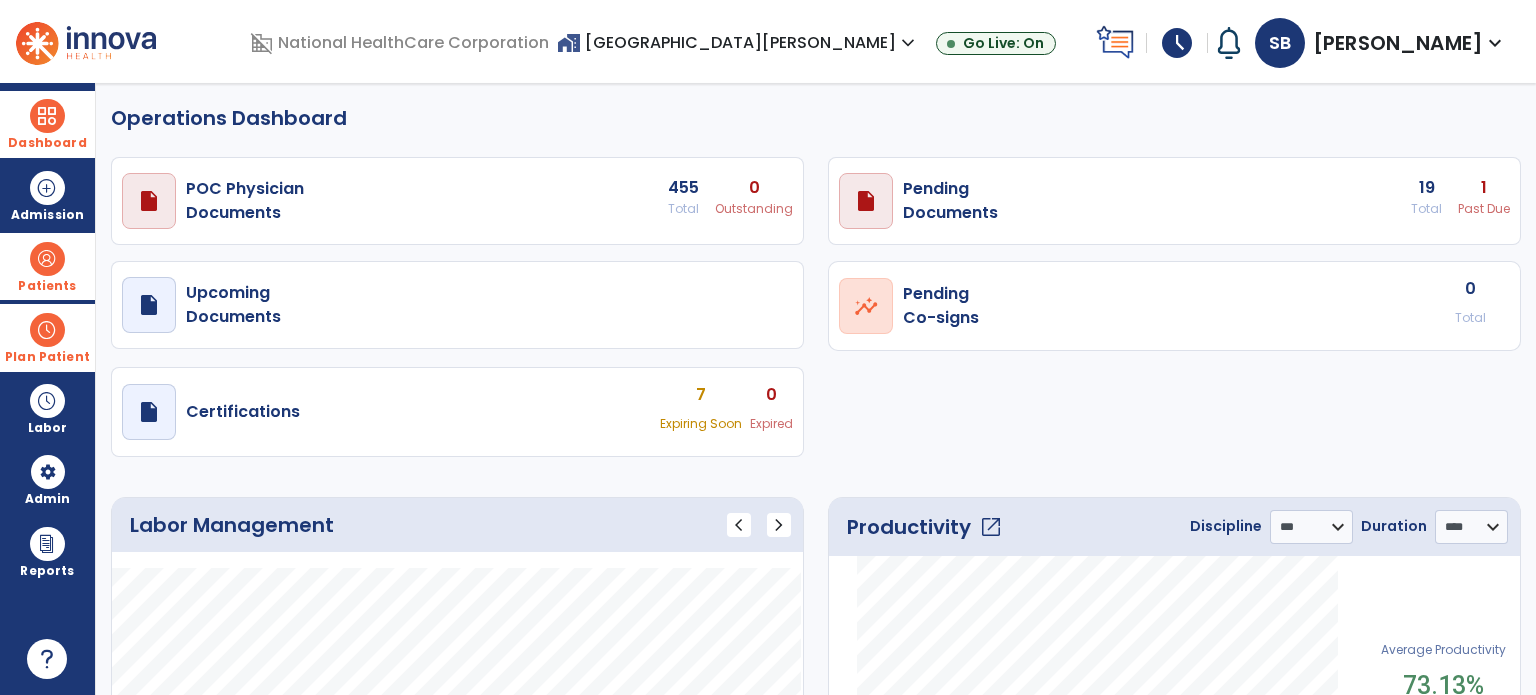 click at bounding box center (47, 330) 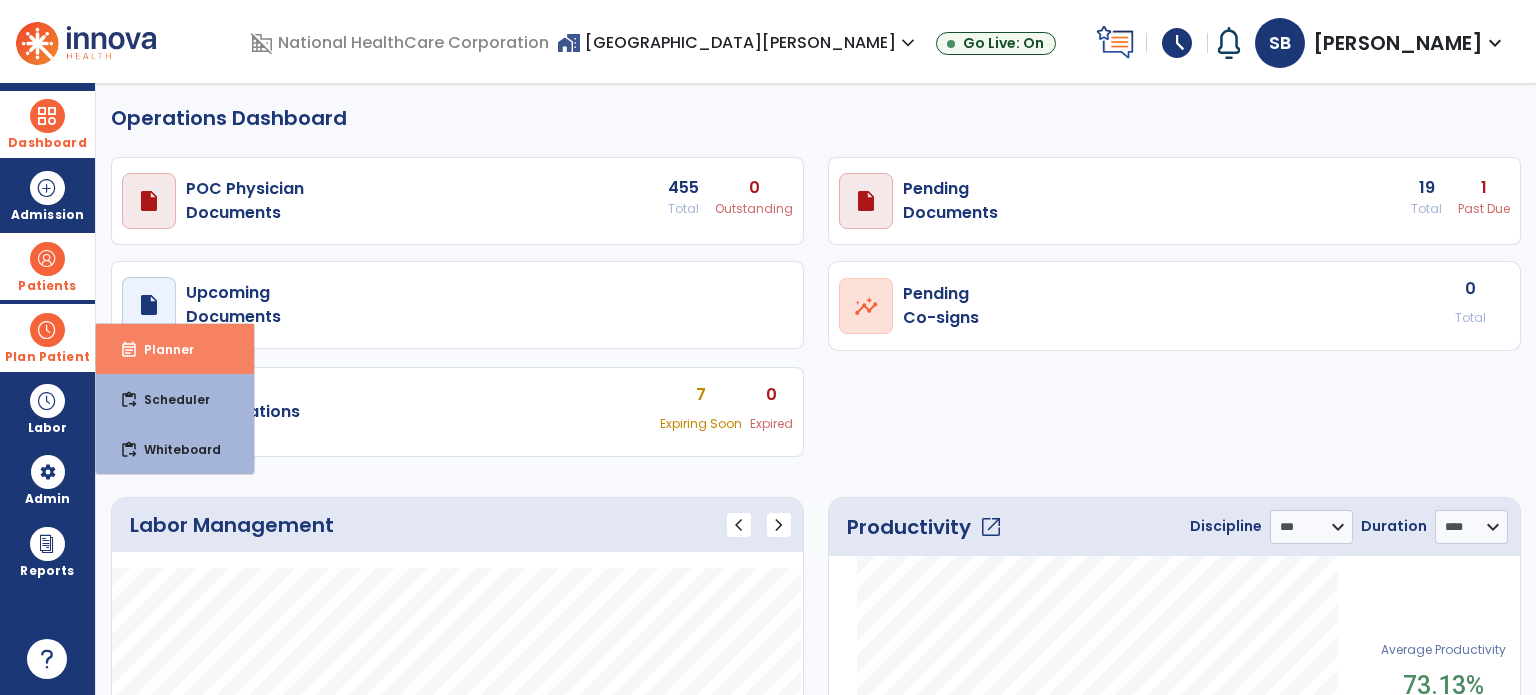 click on "event_note  Planner" at bounding box center [175, 349] 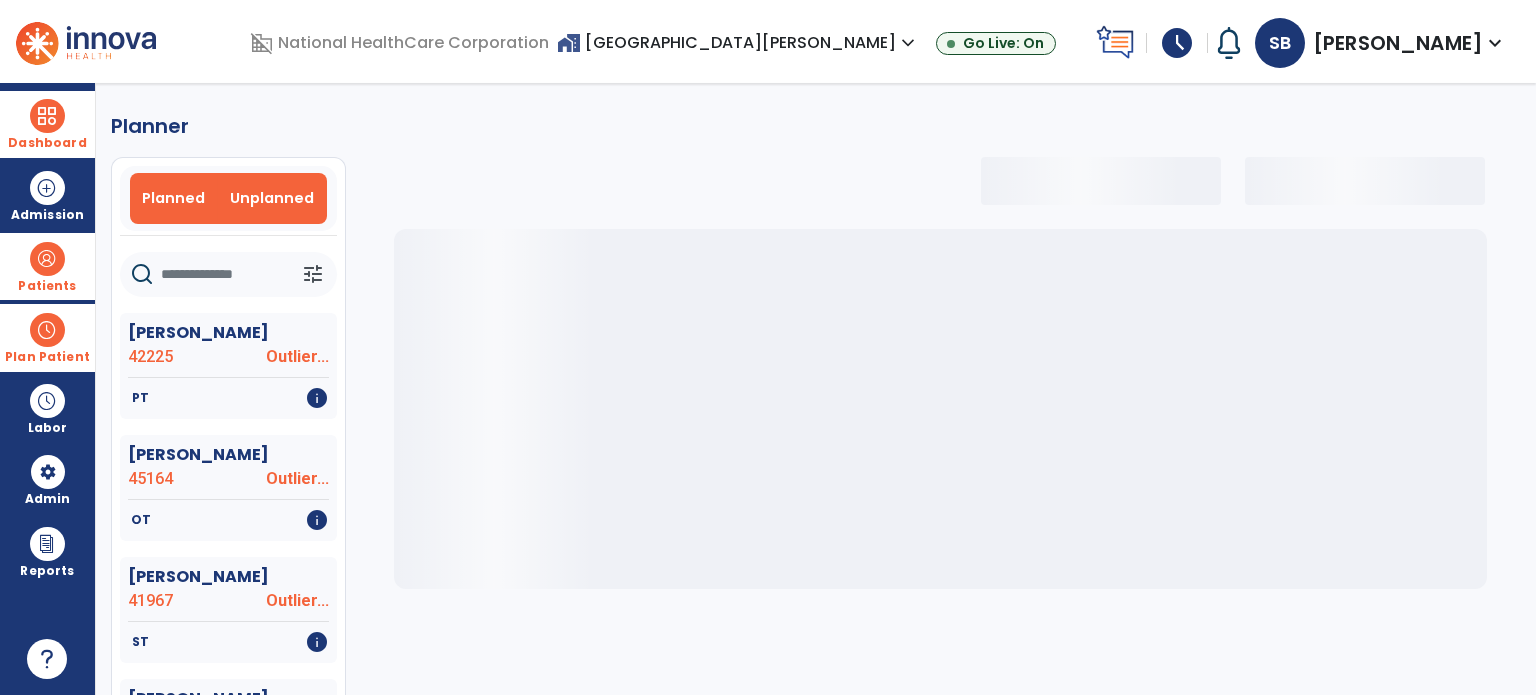 select on "***" 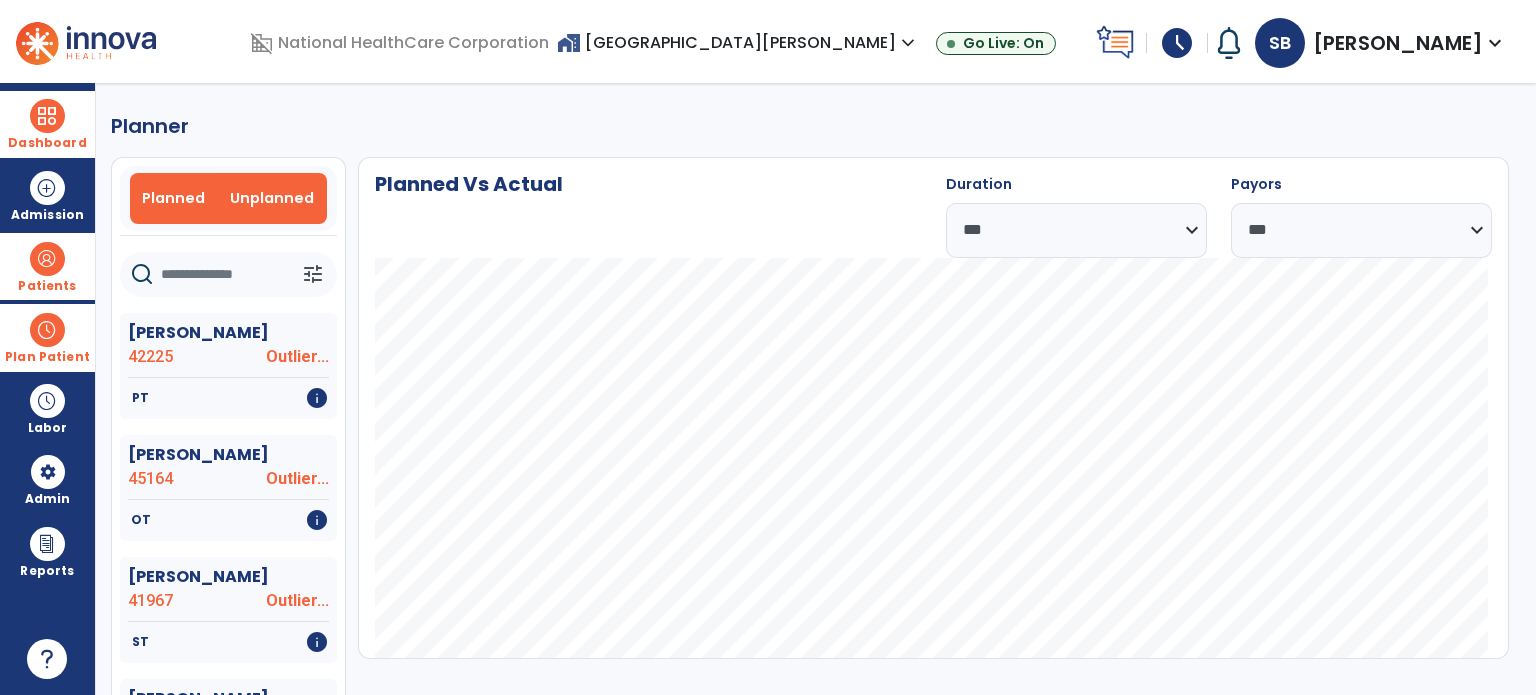 click on "Unplanned" at bounding box center (272, 198) 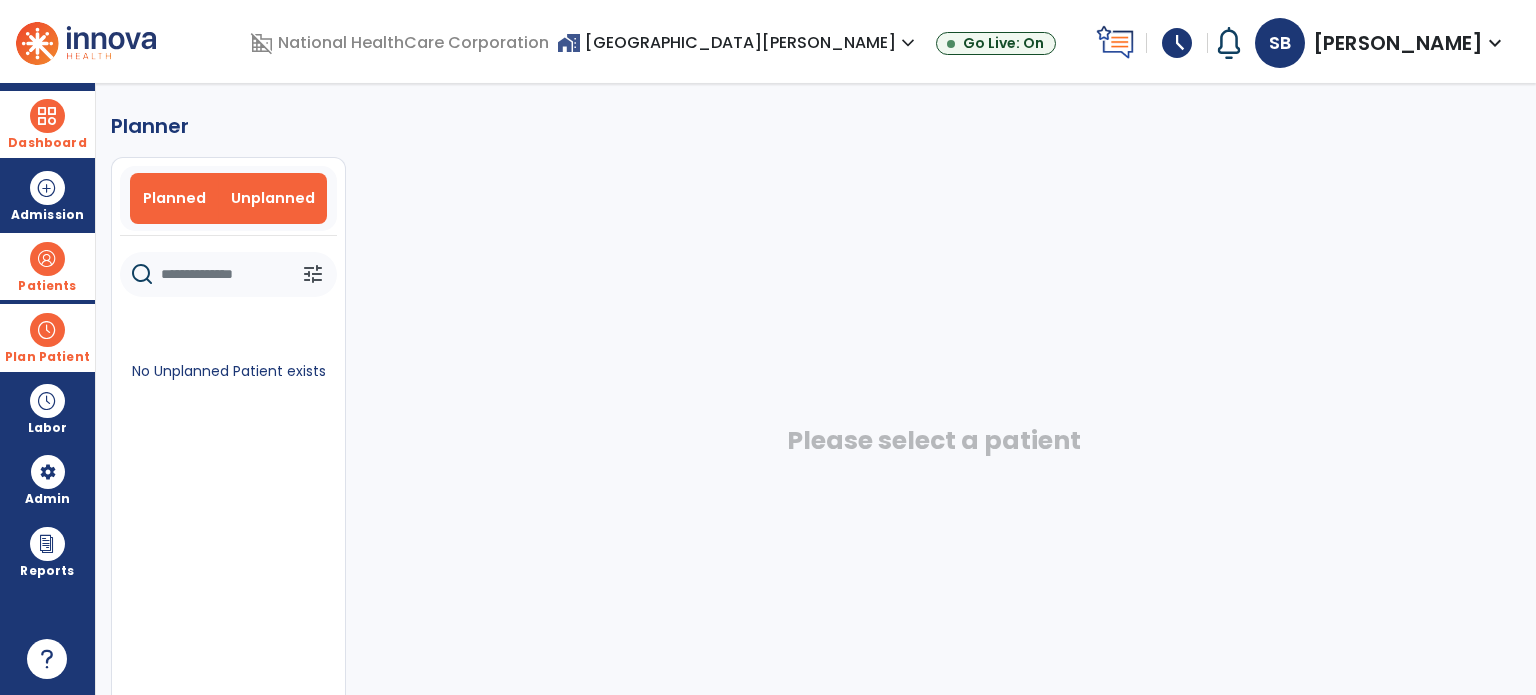 click on "Planned" at bounding box center [175, 198] 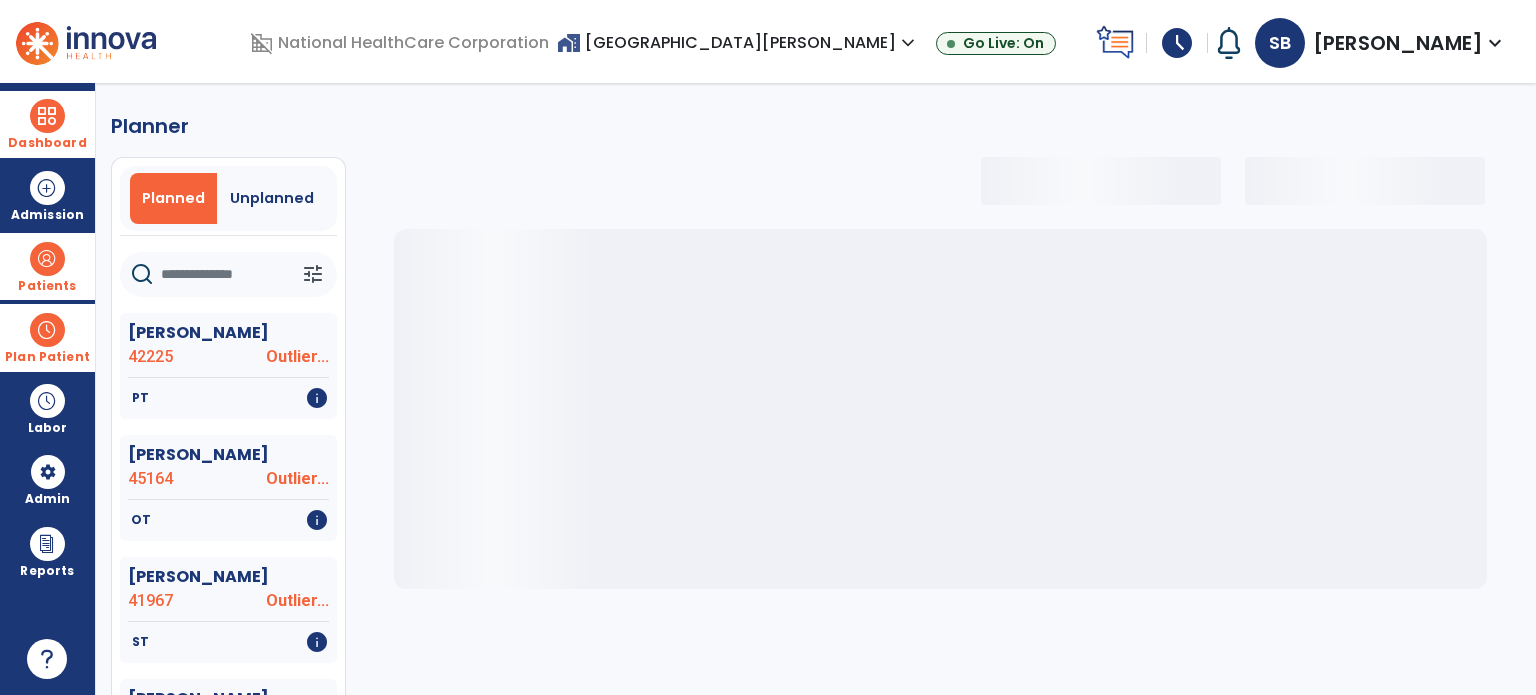 click on "Dashboard" at bounding box center (47, 124) 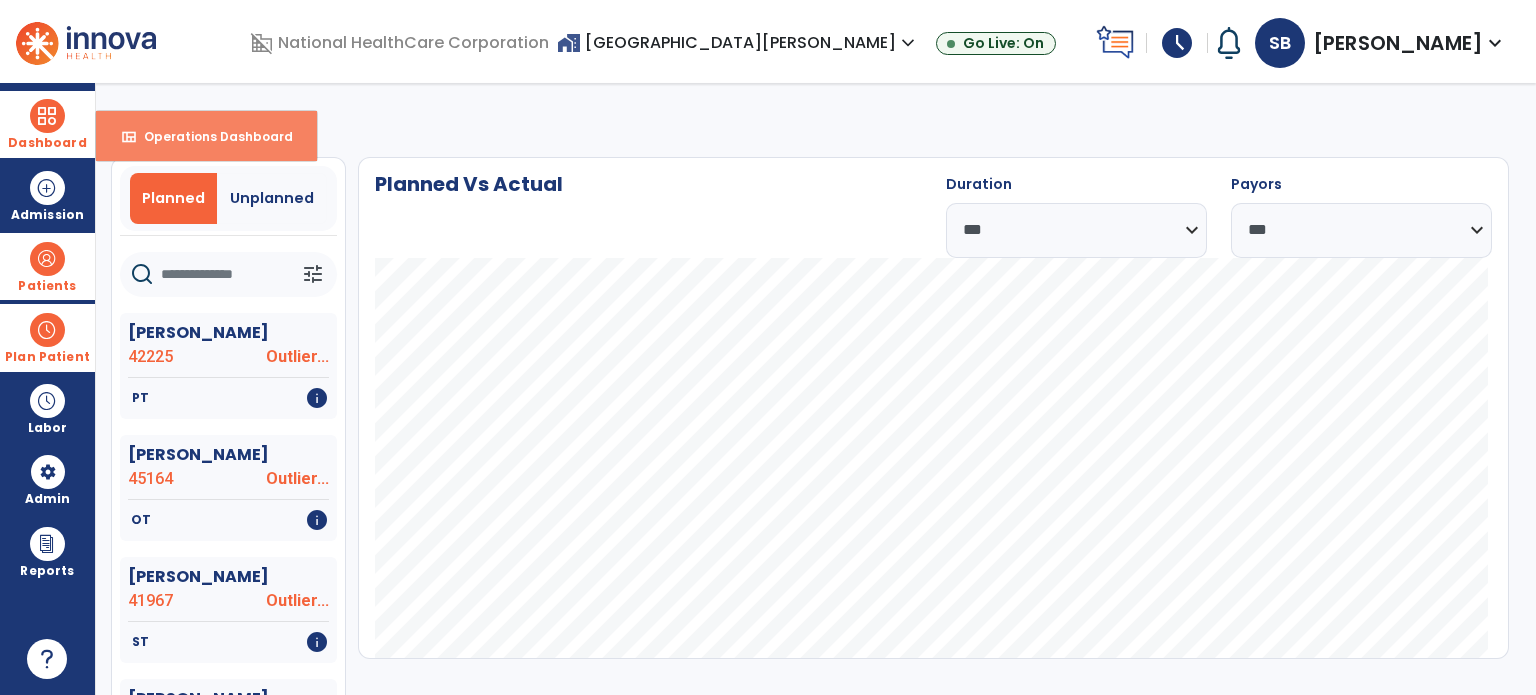 click on "Operations Dashboard" at bounding box center [210, 136] 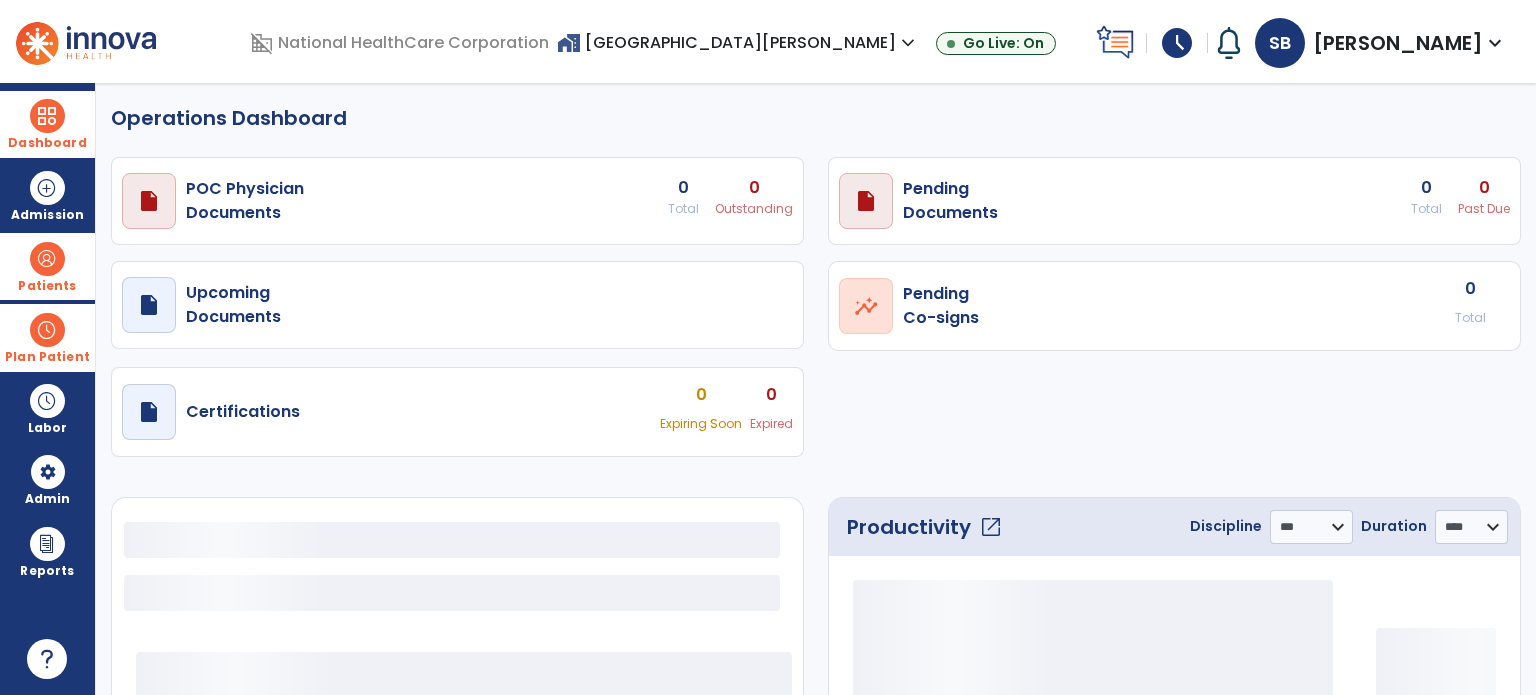 select on "***" 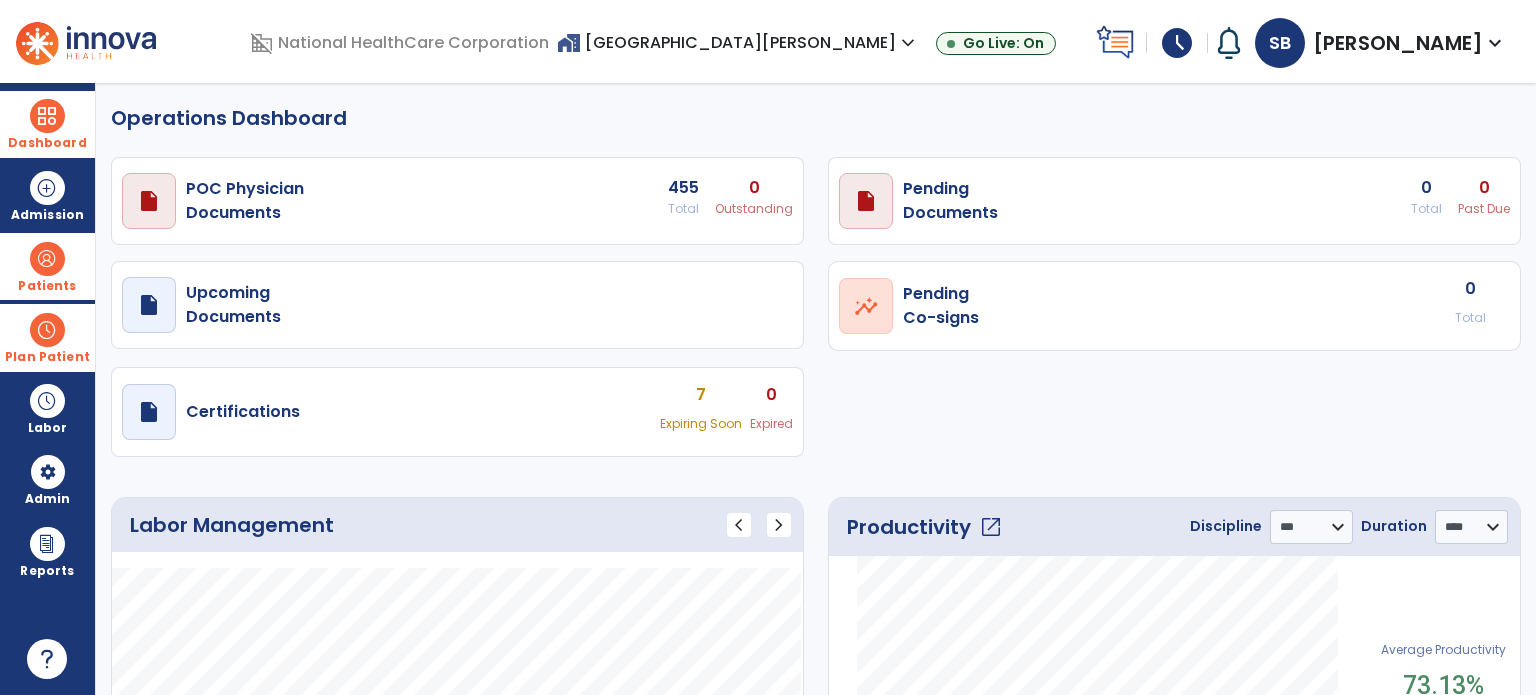 click on "Operations Dashboard" 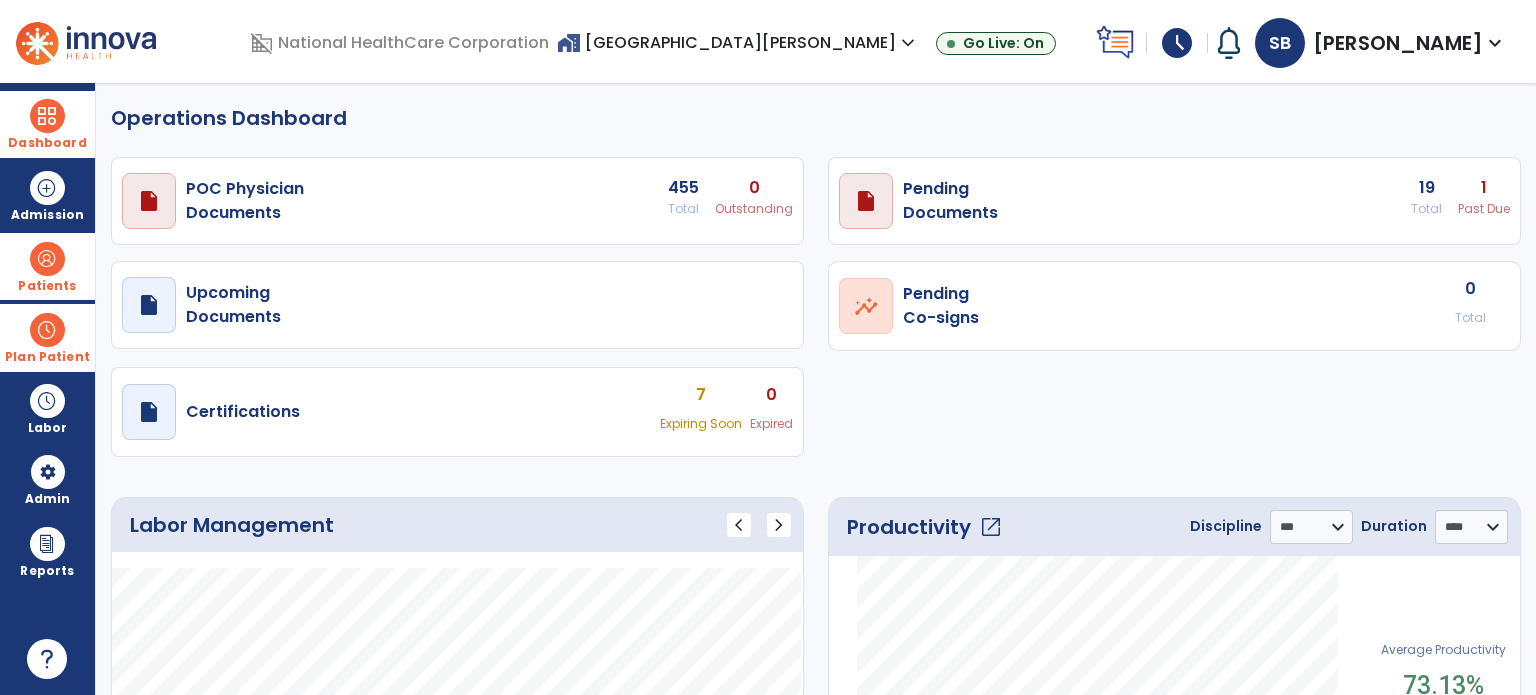 click on "Operations Dashboard" 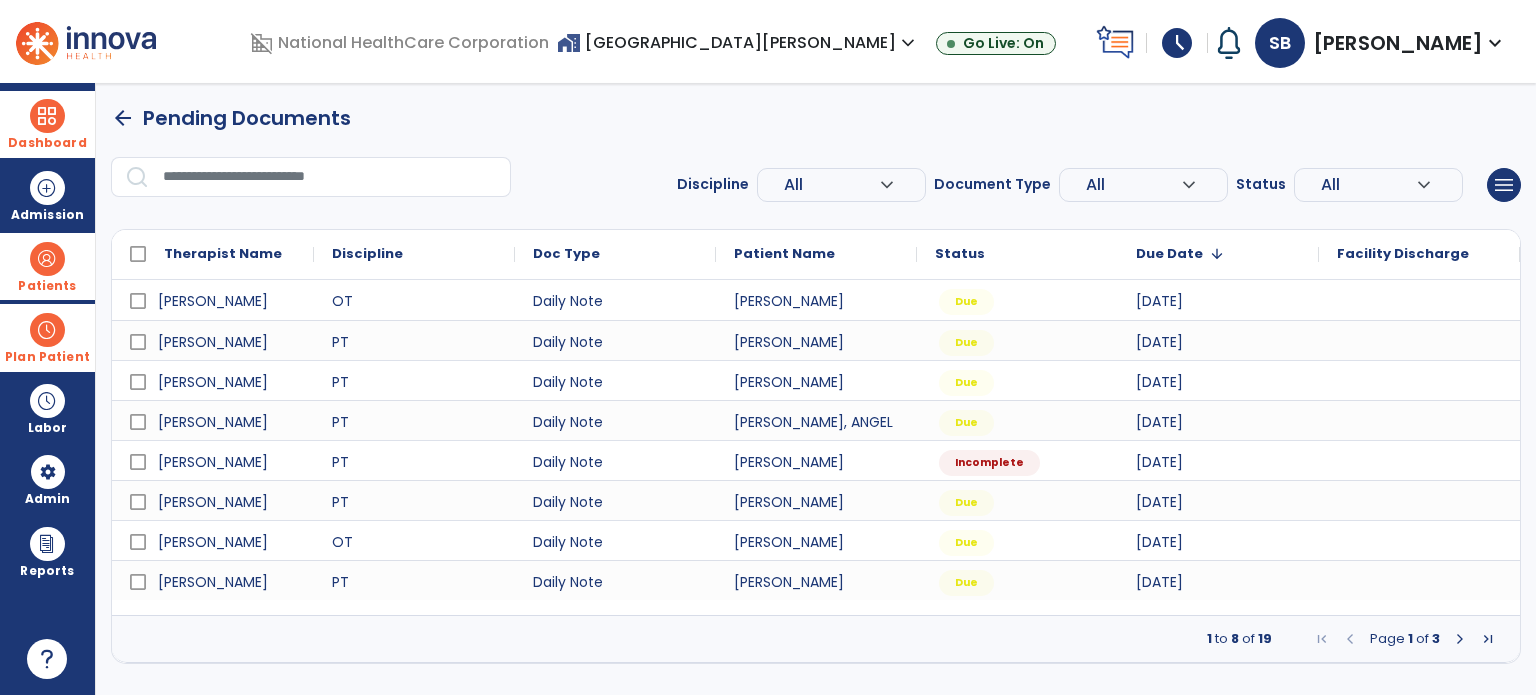 click at bounding box center [1460, 639] 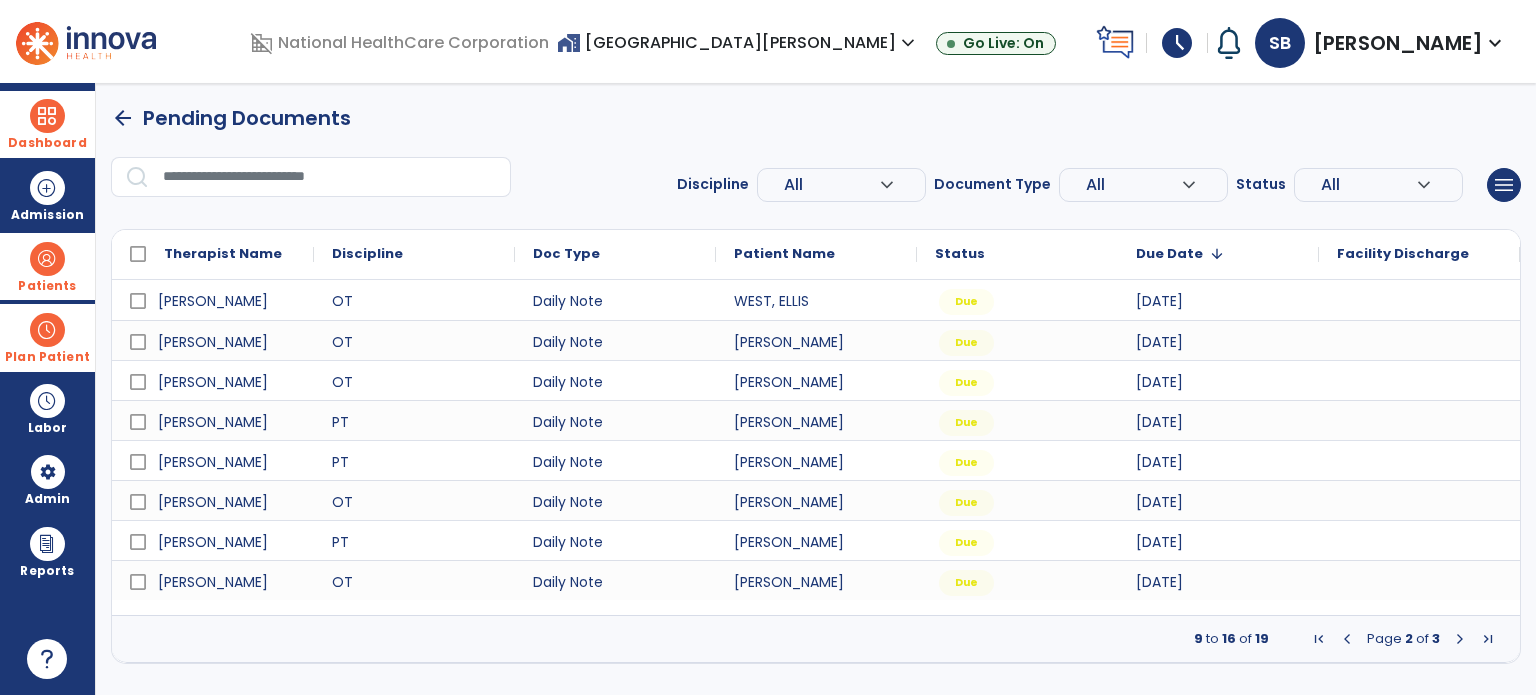 click at bounding box center (1460, 639) 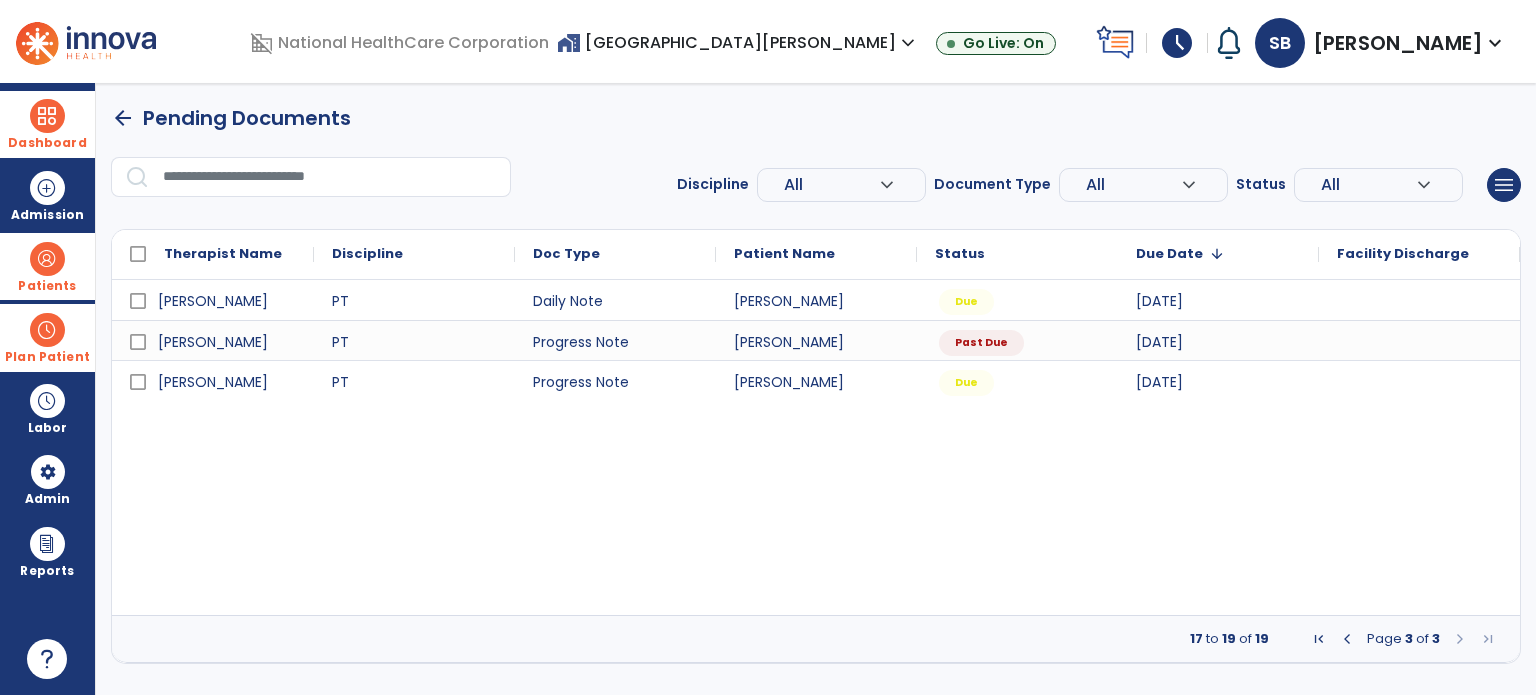 click at bounding box center (47, 330) 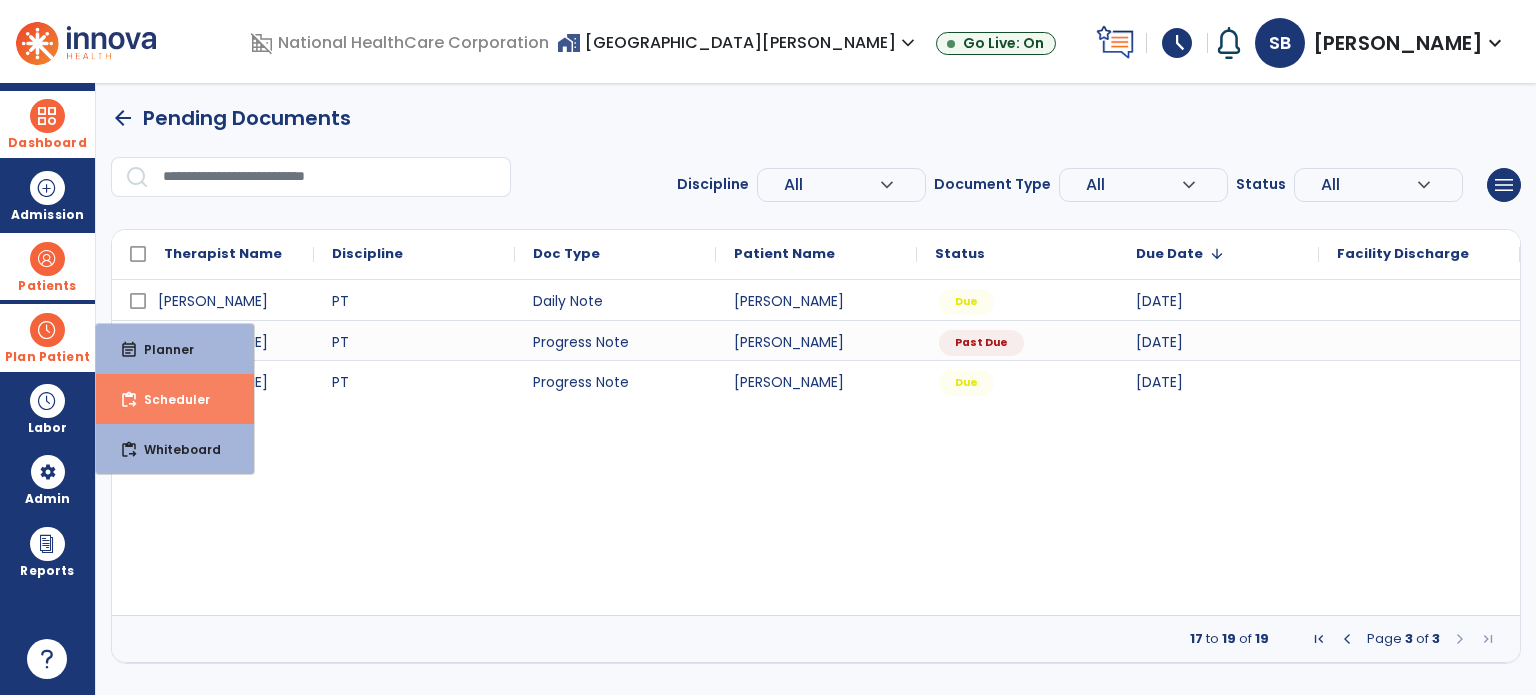 click on "Scheduler" at bounding box center [169, 399] 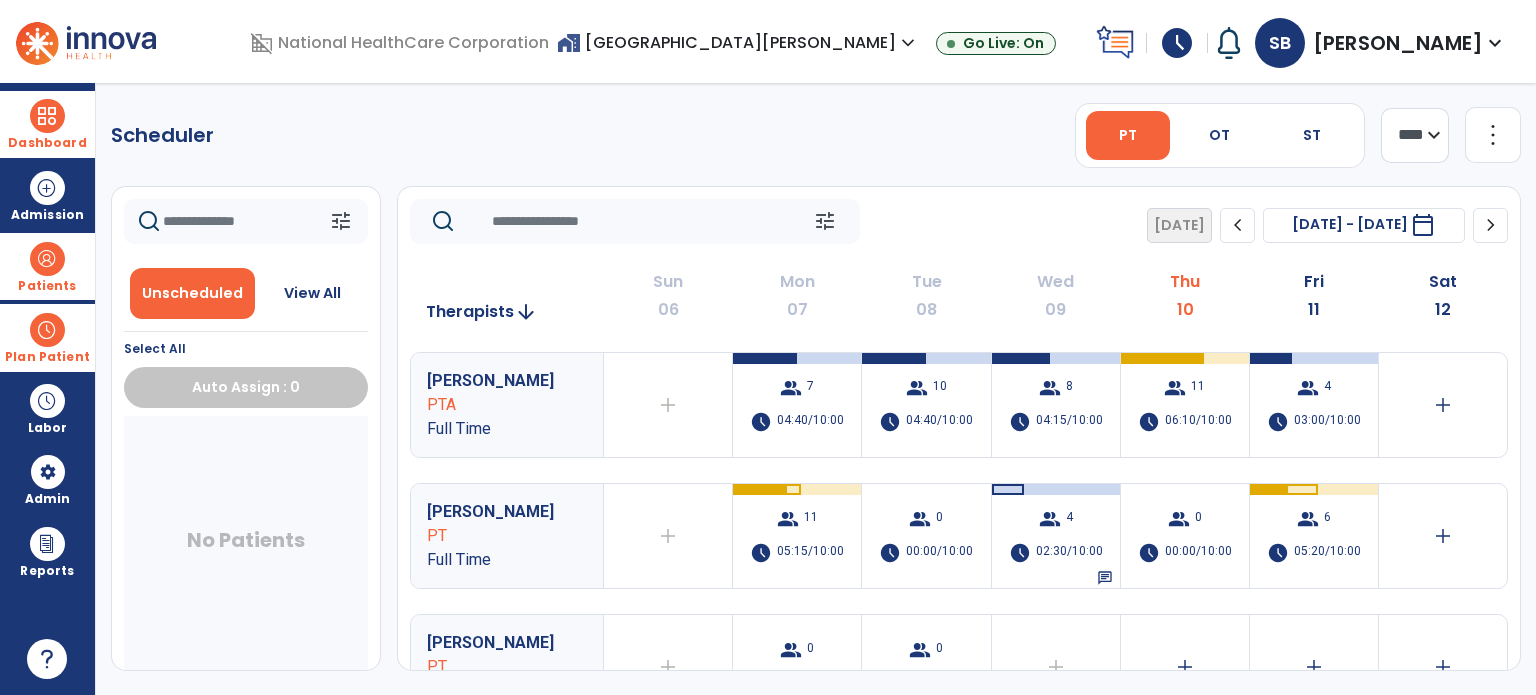 click on "chevron_right" 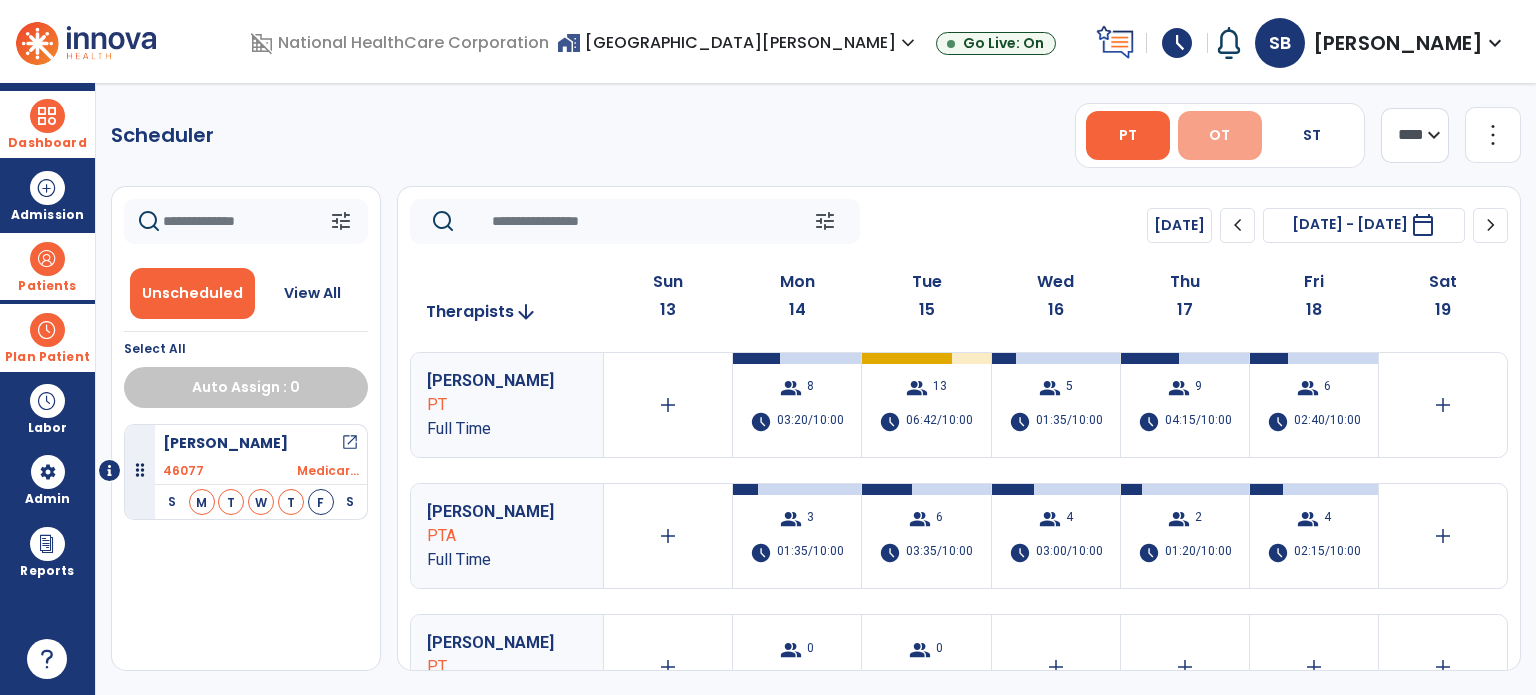 click on "OT" at bounding box center [1220, 135] 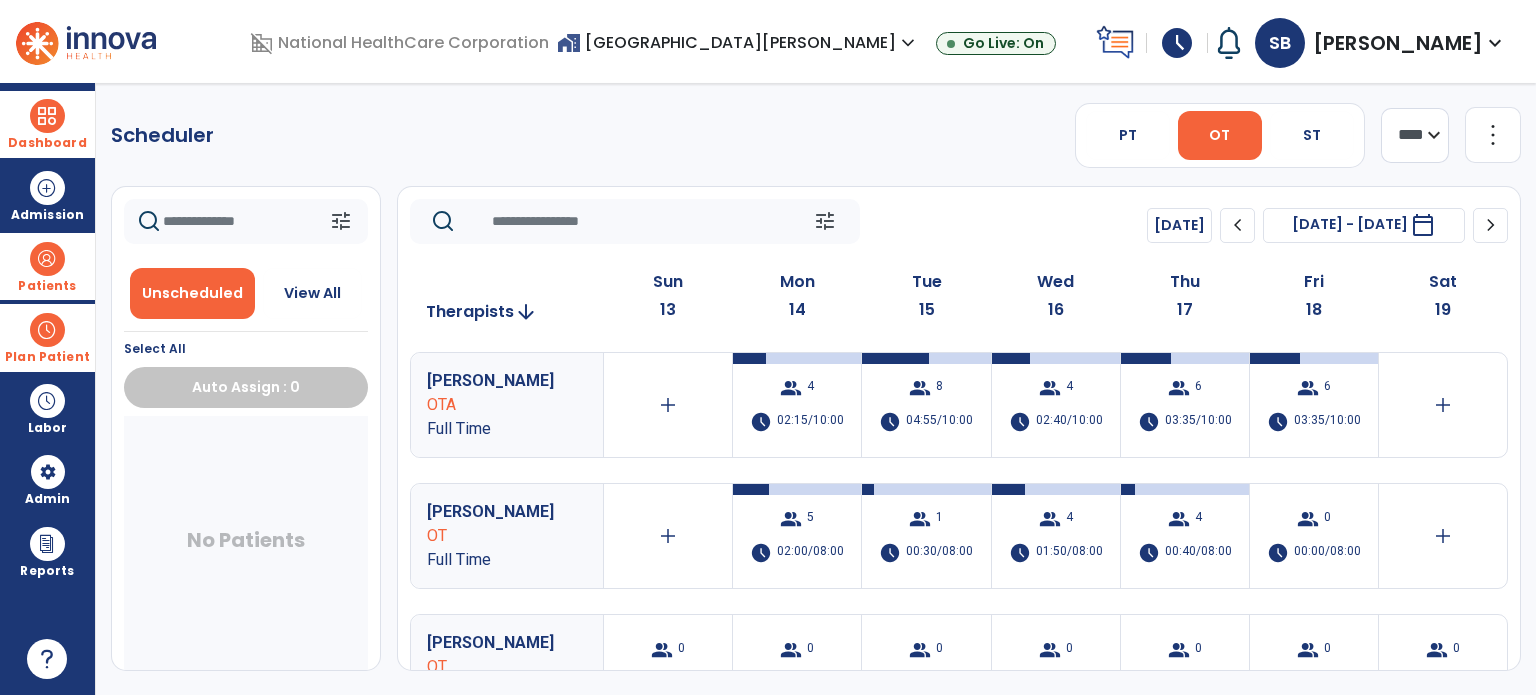 click on "chevron_left" 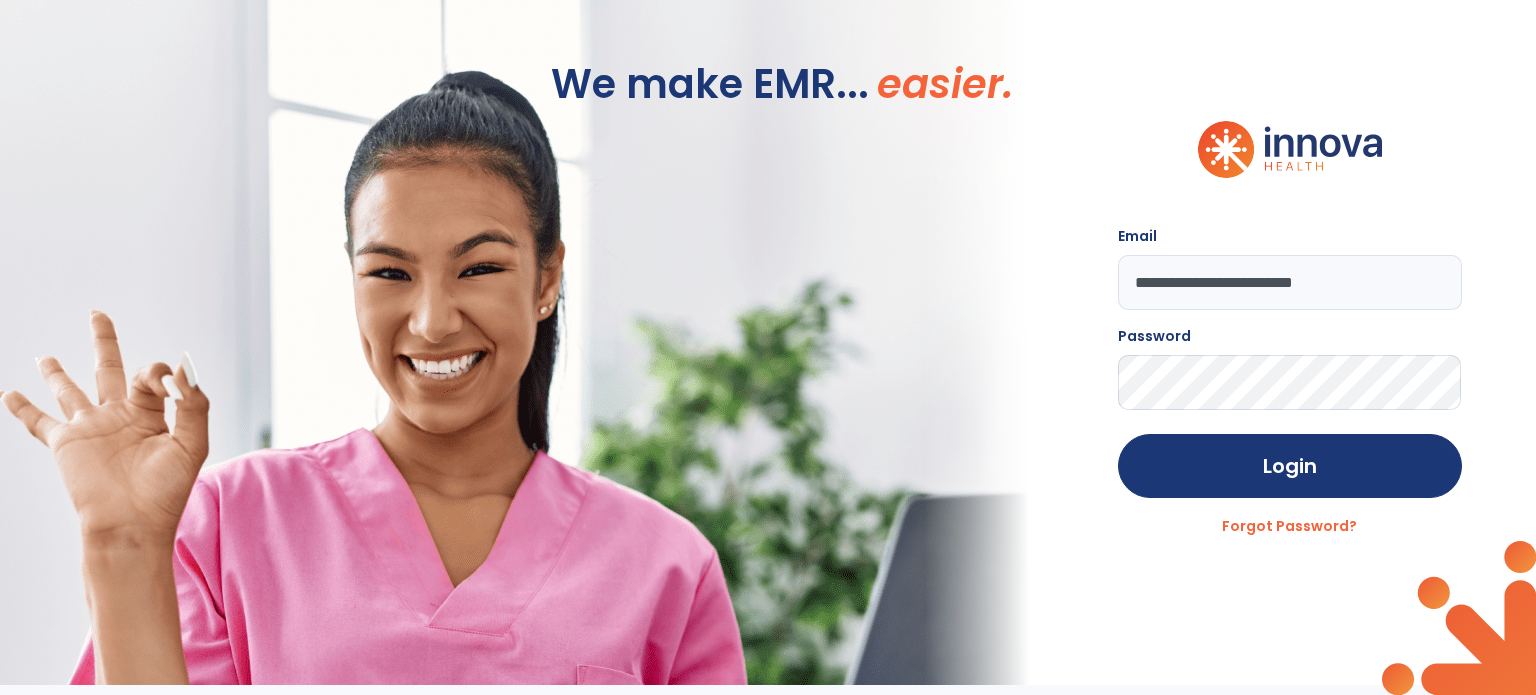 click on "We make EMR... easier." 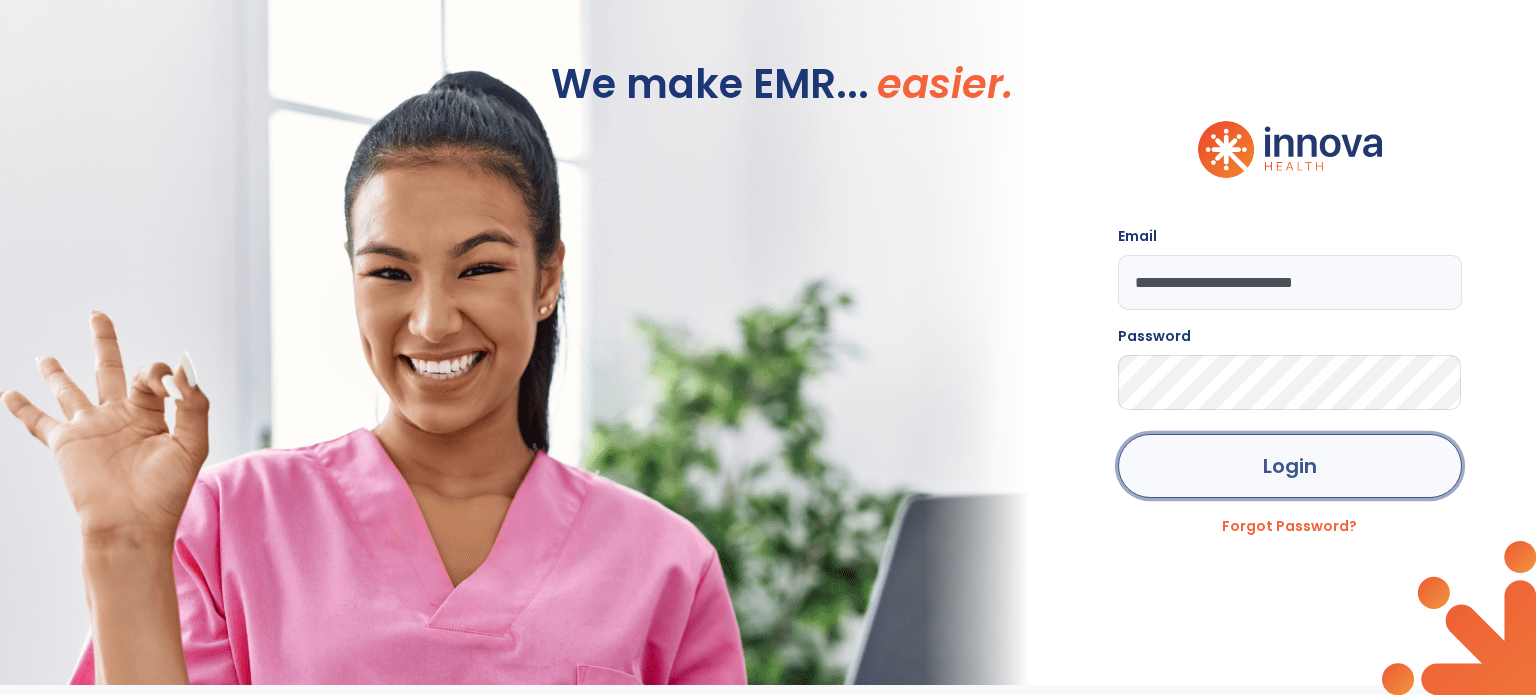 click on "Login" 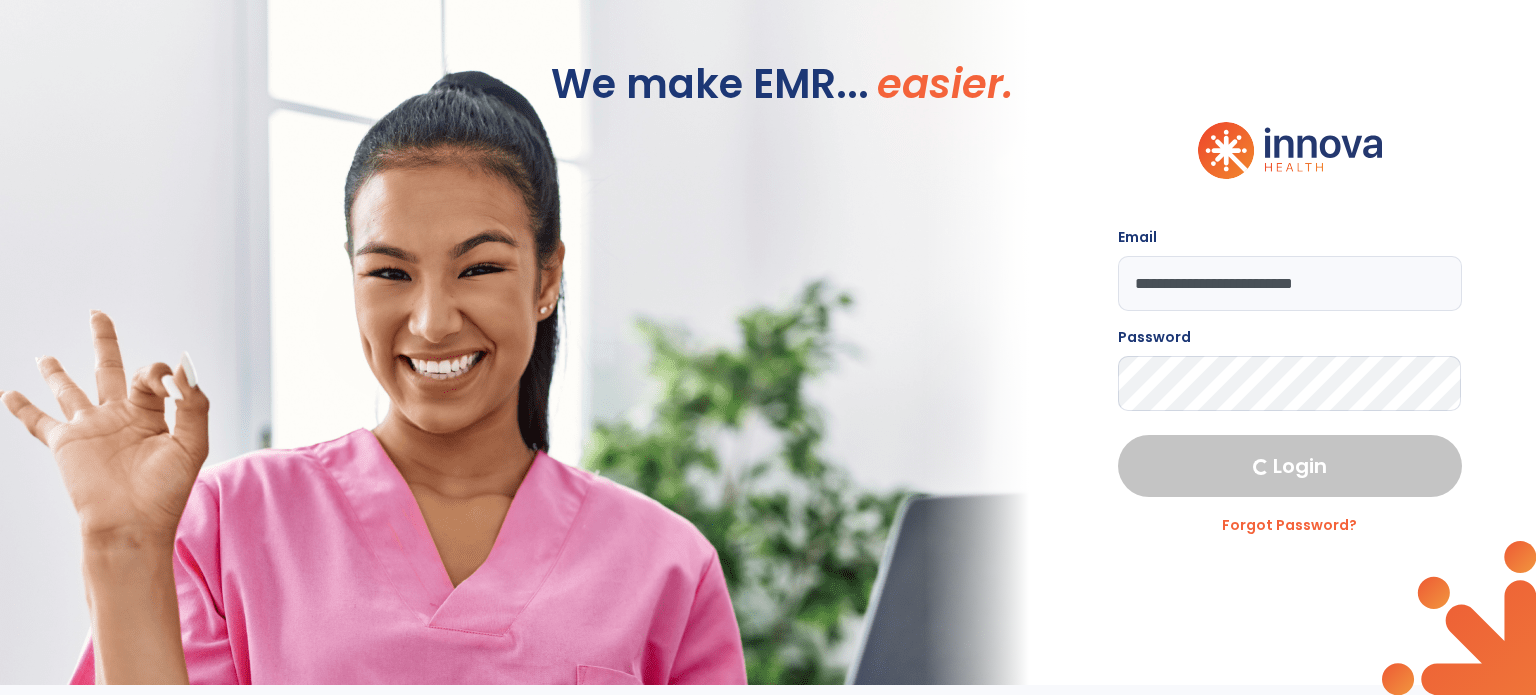select on "***" 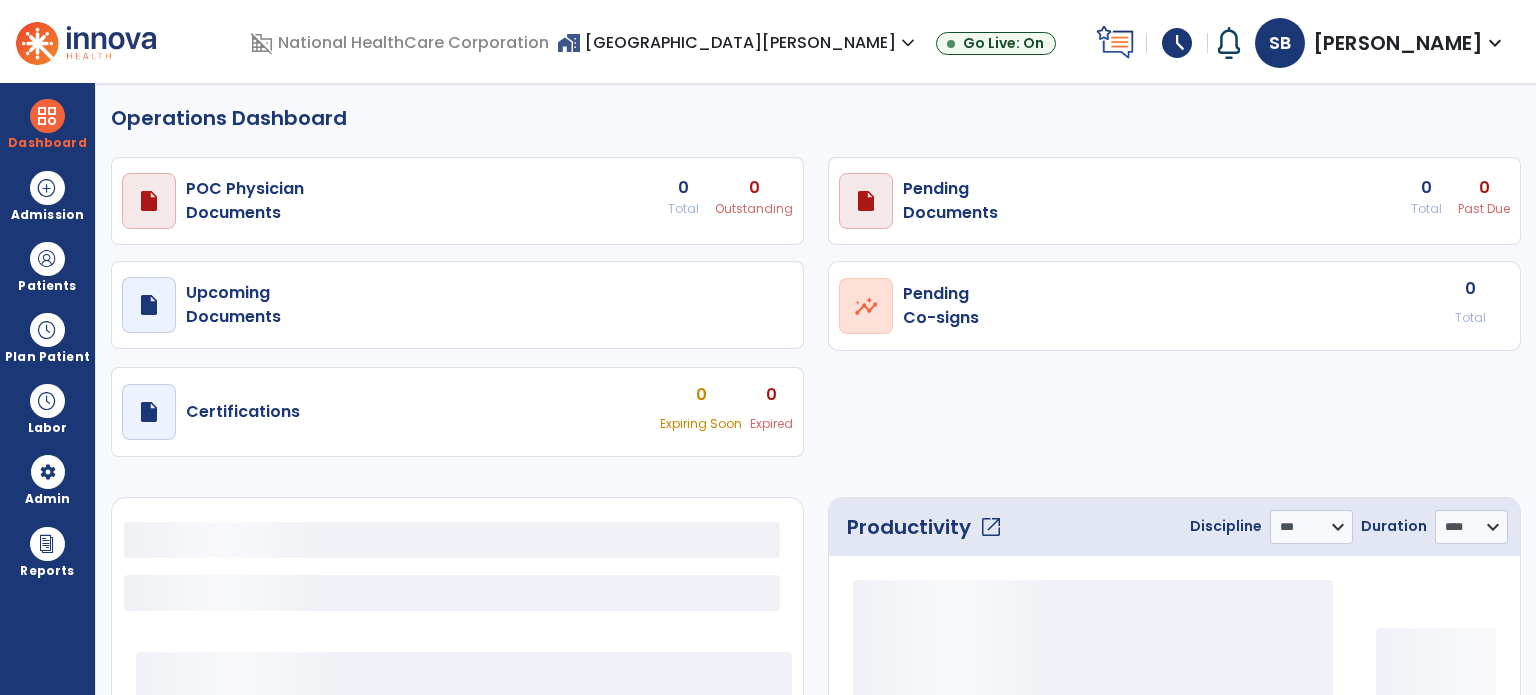 select on "***" 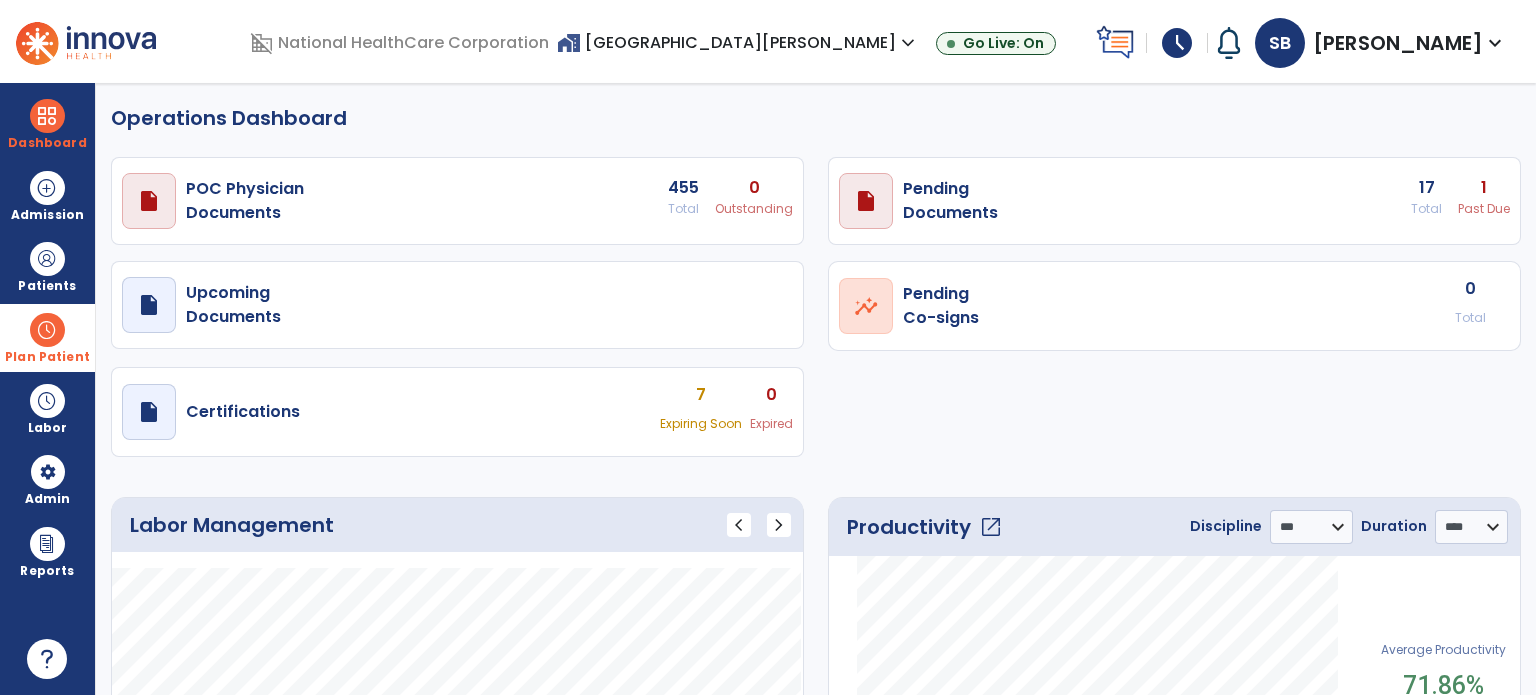 click on "Plan Patient" at bounding box center [47, 266] 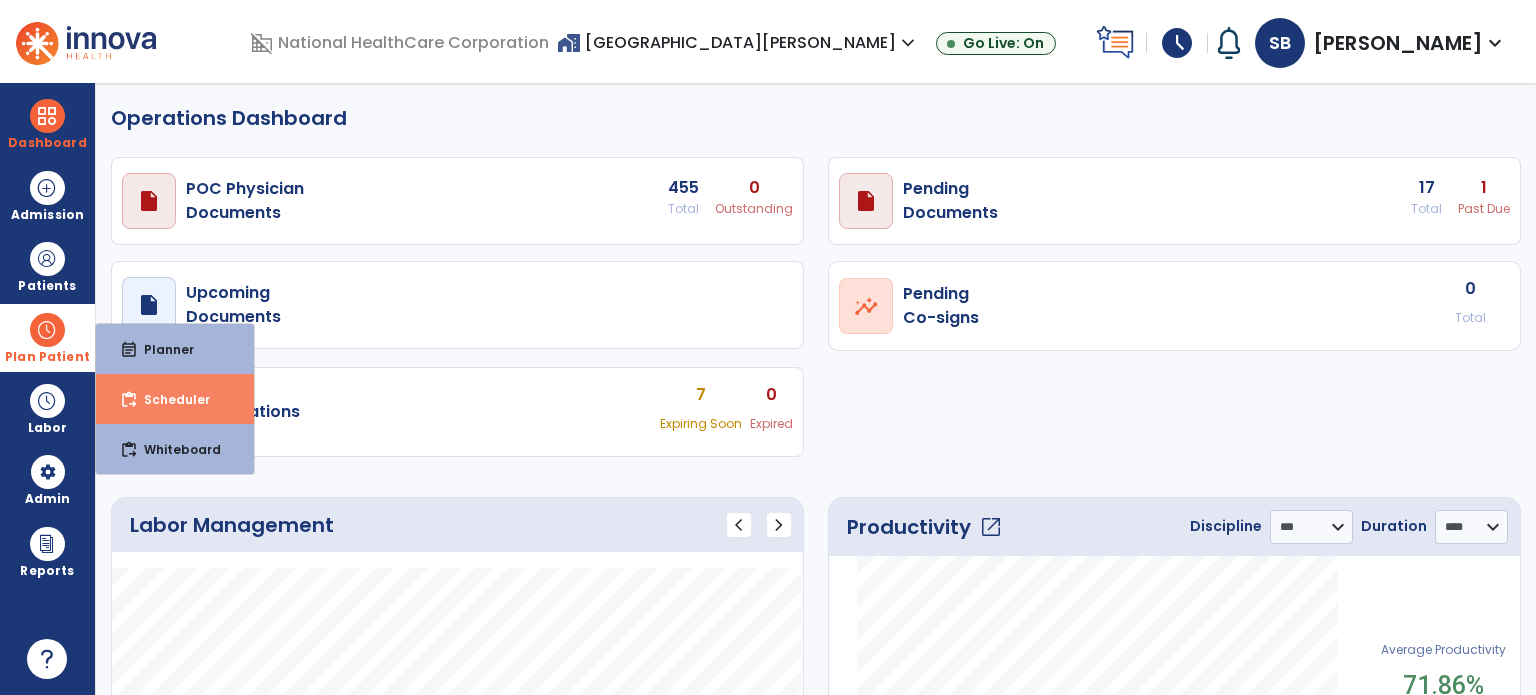 click on "content_paste_go  Scheduler" at bounding box center (175, 399) 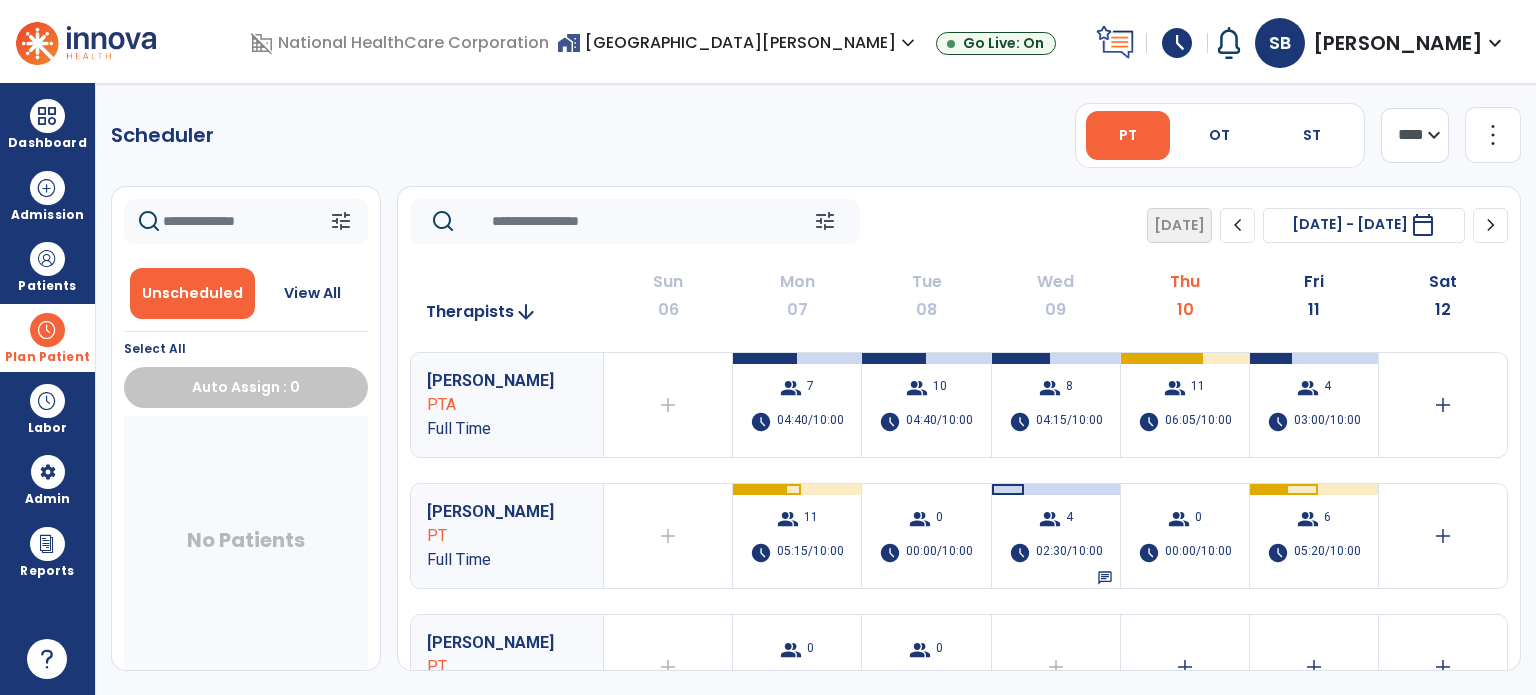 click on "Scheduler   PT   OT   ST  **** *** more_vert  Manage Labor   View All Therapists   Print   tune   Unscheduled   View All  Select All  Auto Assign : 0  No Patients  tune   [DATE]  chevron_left [DATE] - [DATE]  *********  calendar_today  chevron_right   Therapists  arrow_downward Sun  06  Mon  07  Tue  08  Wed  09  Thu  10  Fri  11  Sat  12  [PERSON_NAME] PTA Full Time  add  Therapist not available for the day  group  7  schedule  04:40/10:00   group  10  schedule  04:40/10:00   group  8  schedule  04:15/10:00   group  11  schedule  06:05/10:00   group  4  schedule  03:00/10:00   add  [PERSON_NAME] PT Full Time  add  Therapist not available for the day  group  11  schedule  05:15/10:00   group  0  schedule  00:00/10:00   group  4  schedule  02:30/10:00   chat   group  0  schedule  00:00/10:00   group  6  schedule  05:20/10:00   add  [PERSON_NAME] PT PRN  add  Therapist not available for the day  group  0  schedule  0:00/08:00  group  0  schedule  0:00/08:00  add   add   add   add  PT 0 0 0" at bounding box center (816, 389) 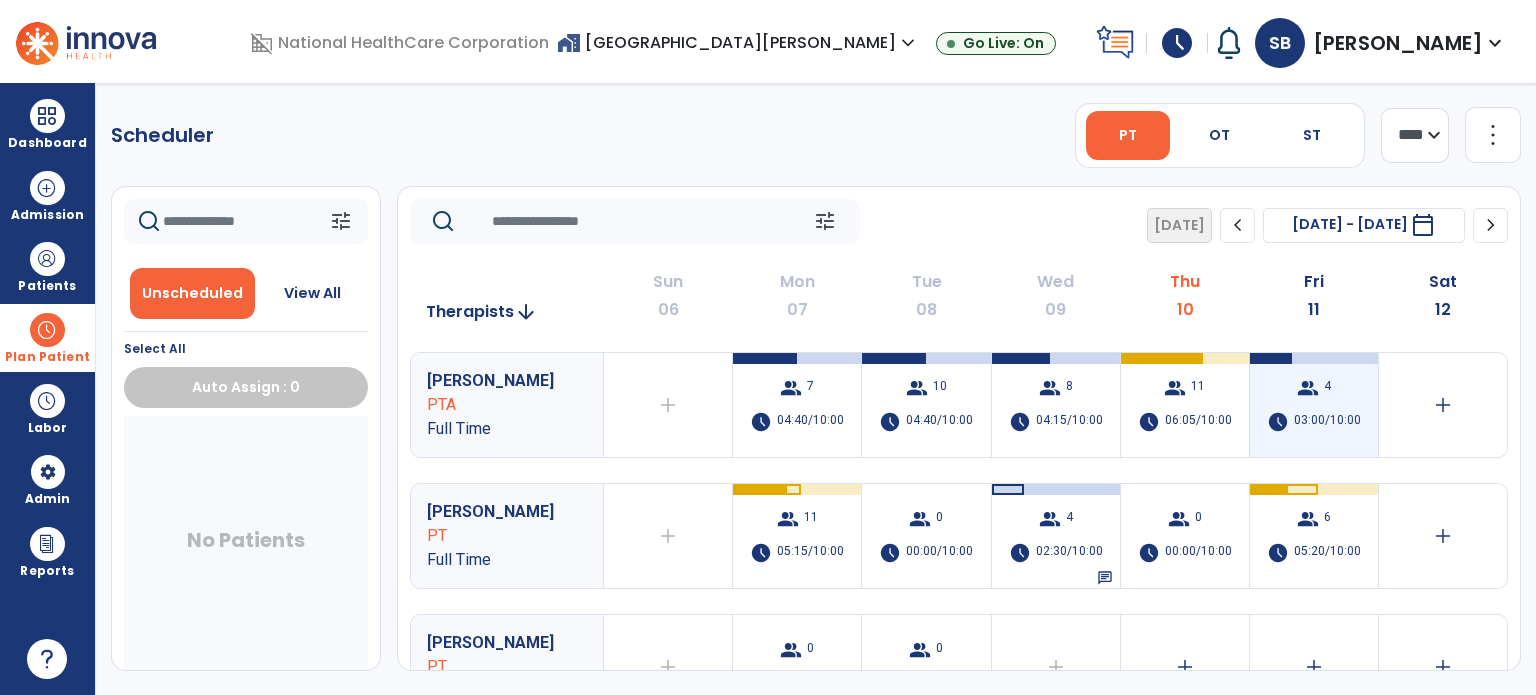 click on "group  4" at bounding box center (1314, 388) 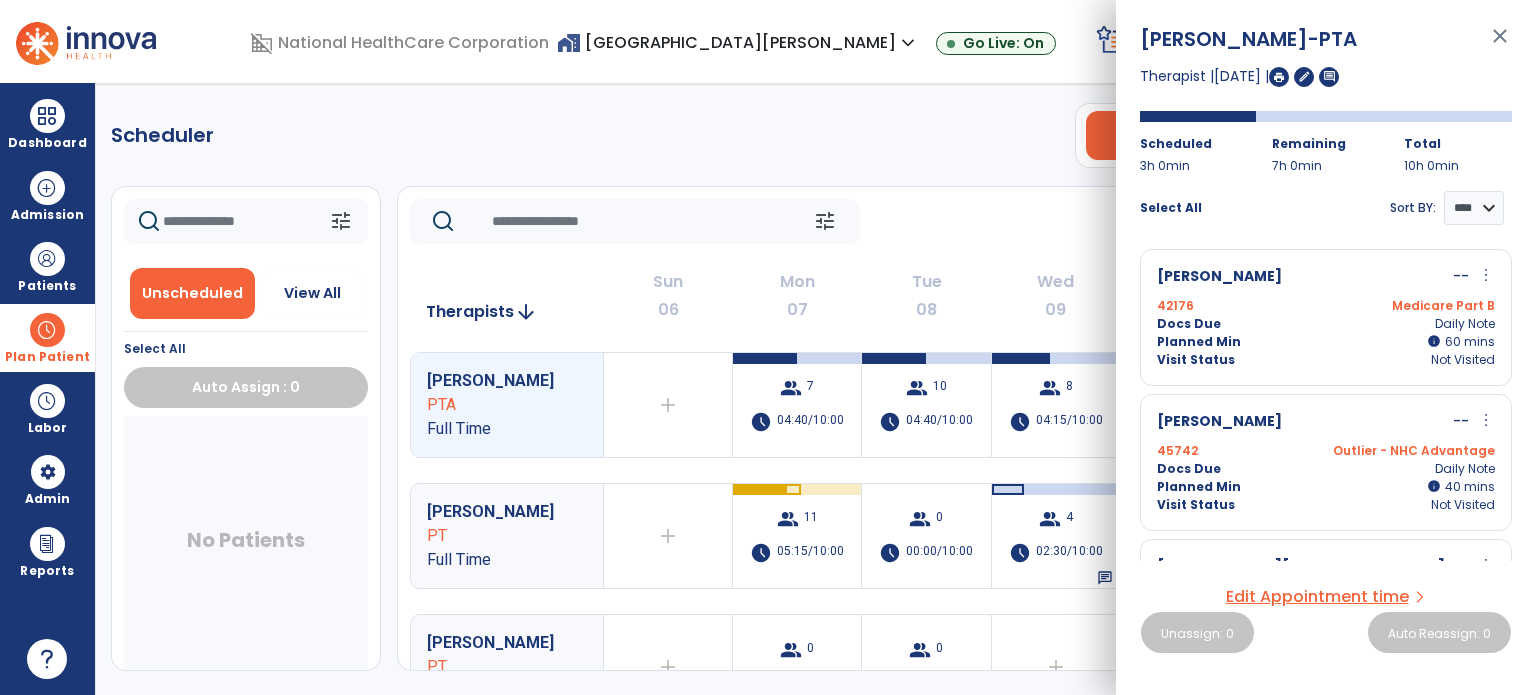 click on "tune   [DATE]  chevron_left [DATE] - [DATE]  *********  calendar_today  chevron_right" 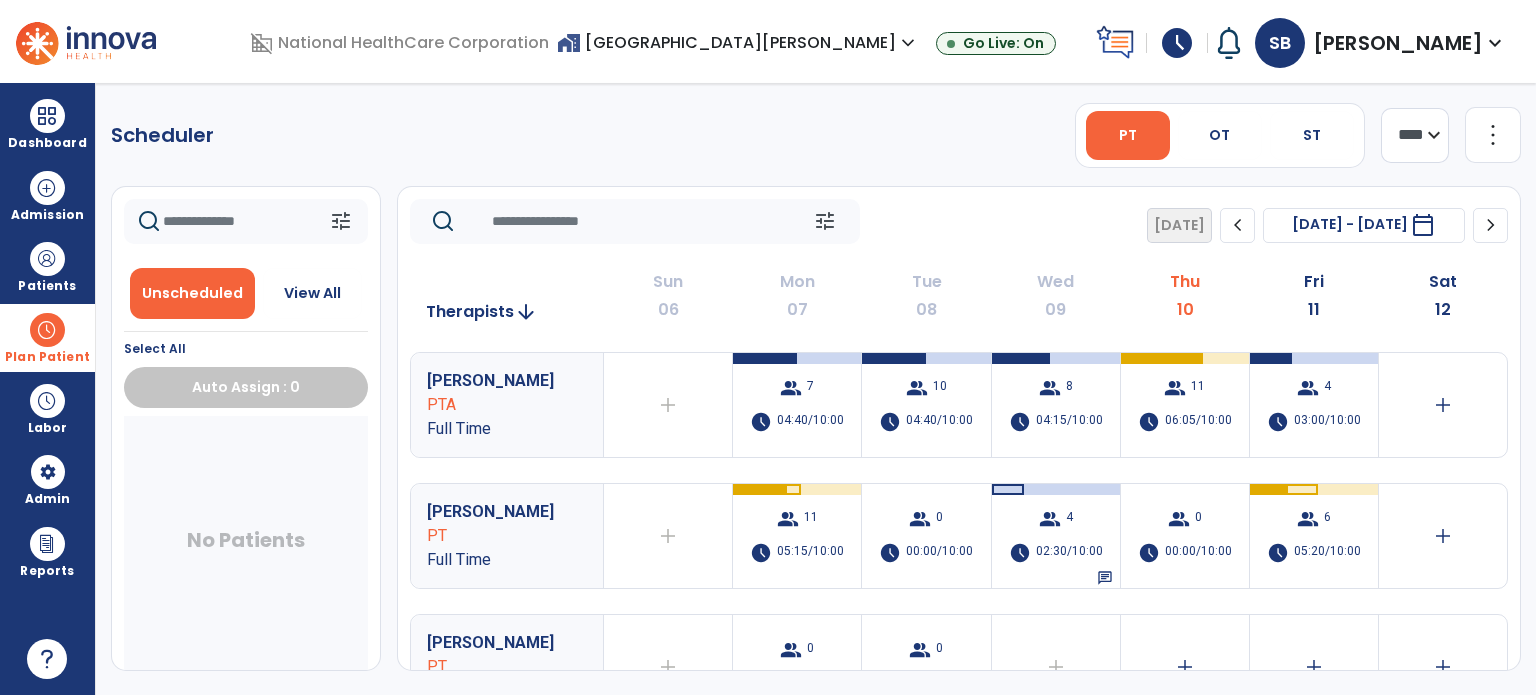 click on "Scheduler   PT   OT   ST  **** *** more_vert  Manage Labor   View All Therapists   Print" 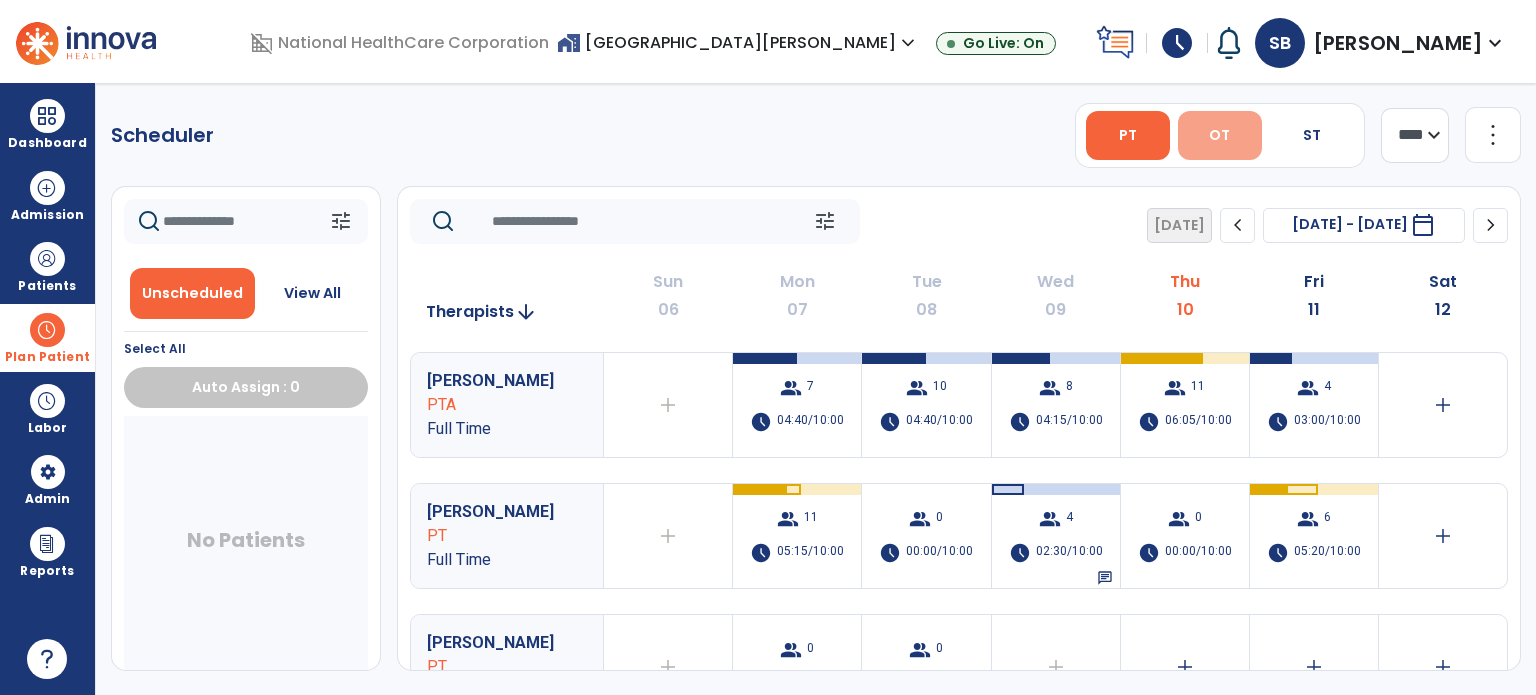 click on "OT" at bounding box center (1220, 135) 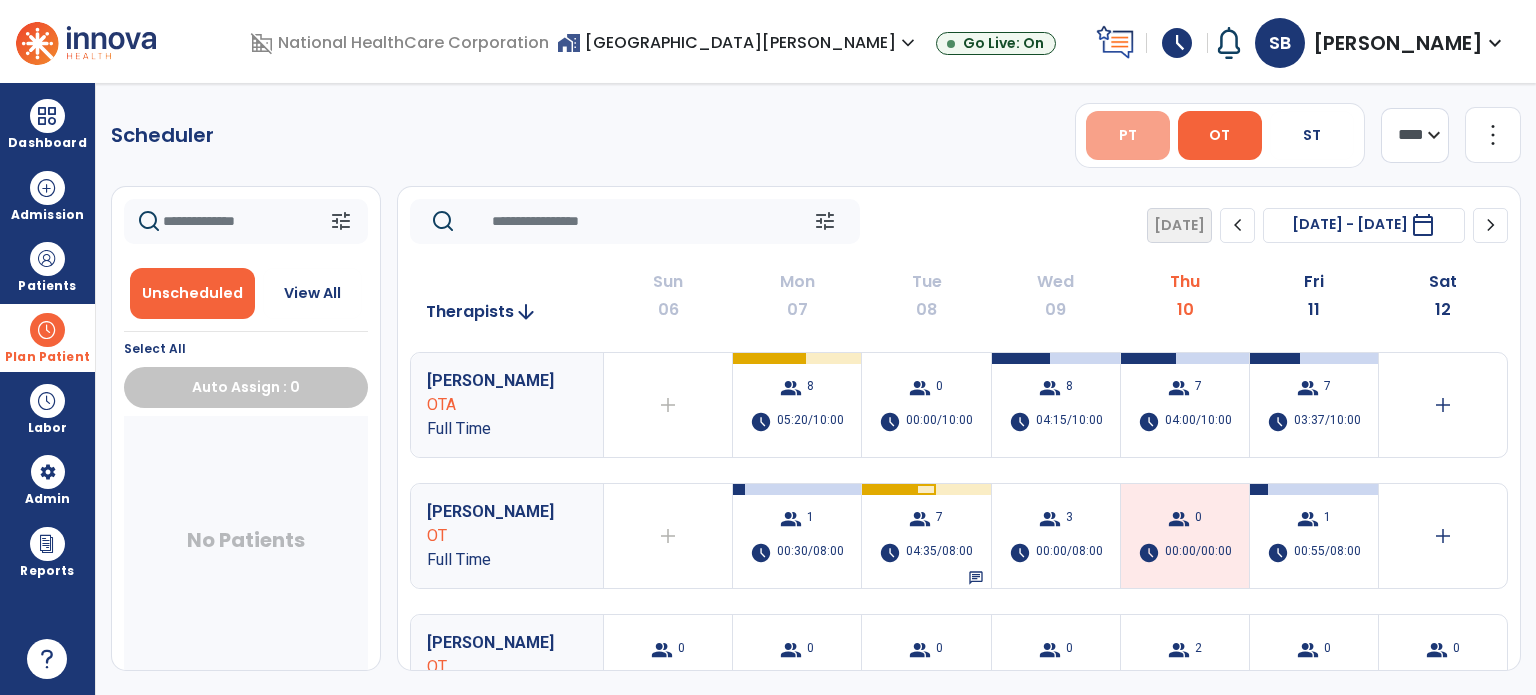 click on "PT" at bounding box center [1128, 135] 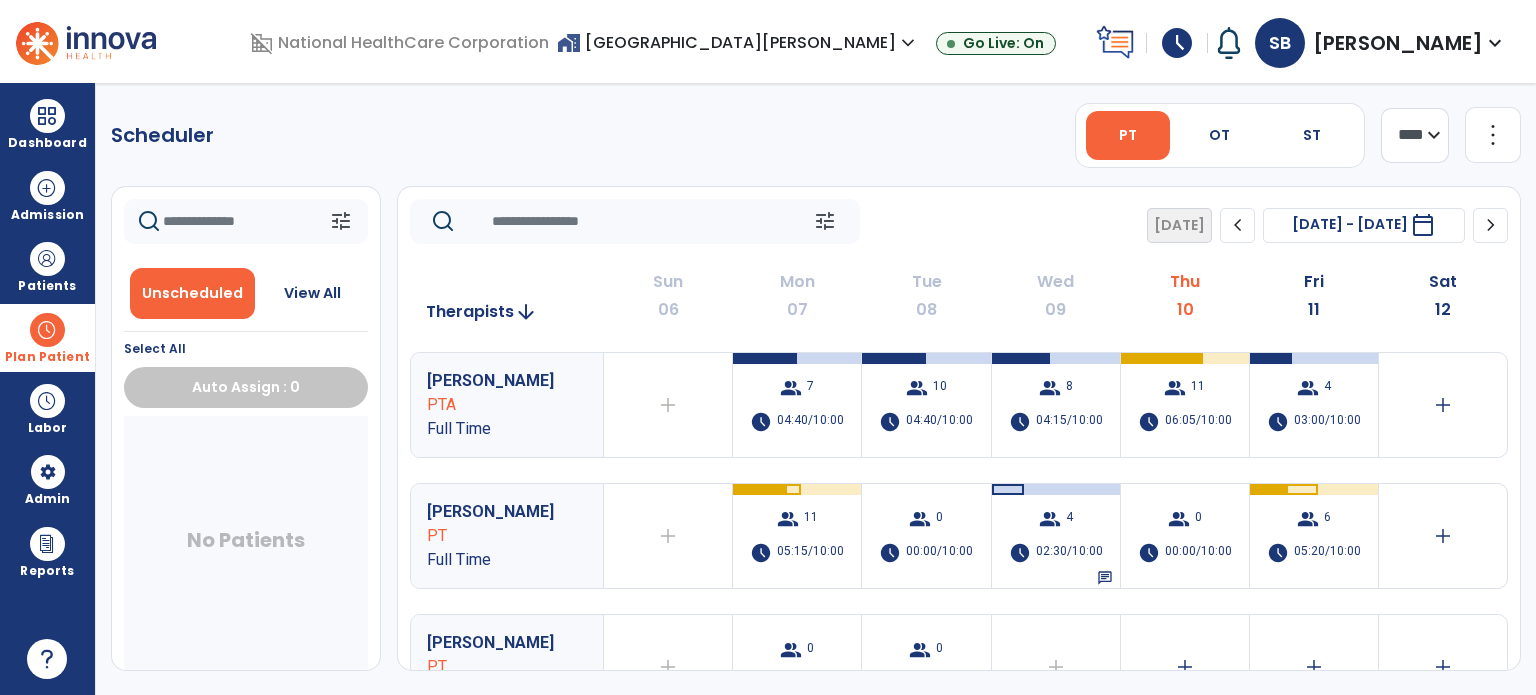 click on "Scheduler" 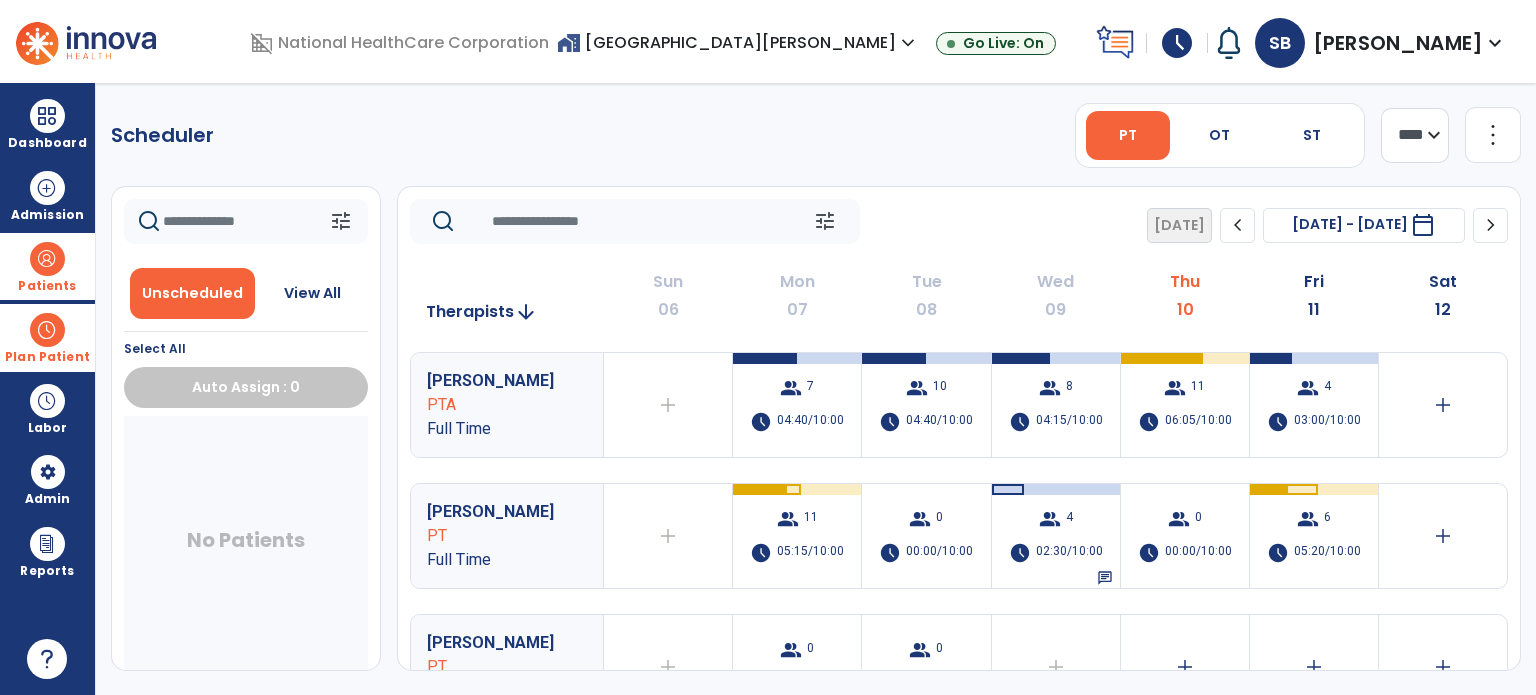click on "Patients" at bounding box center (47, 286) 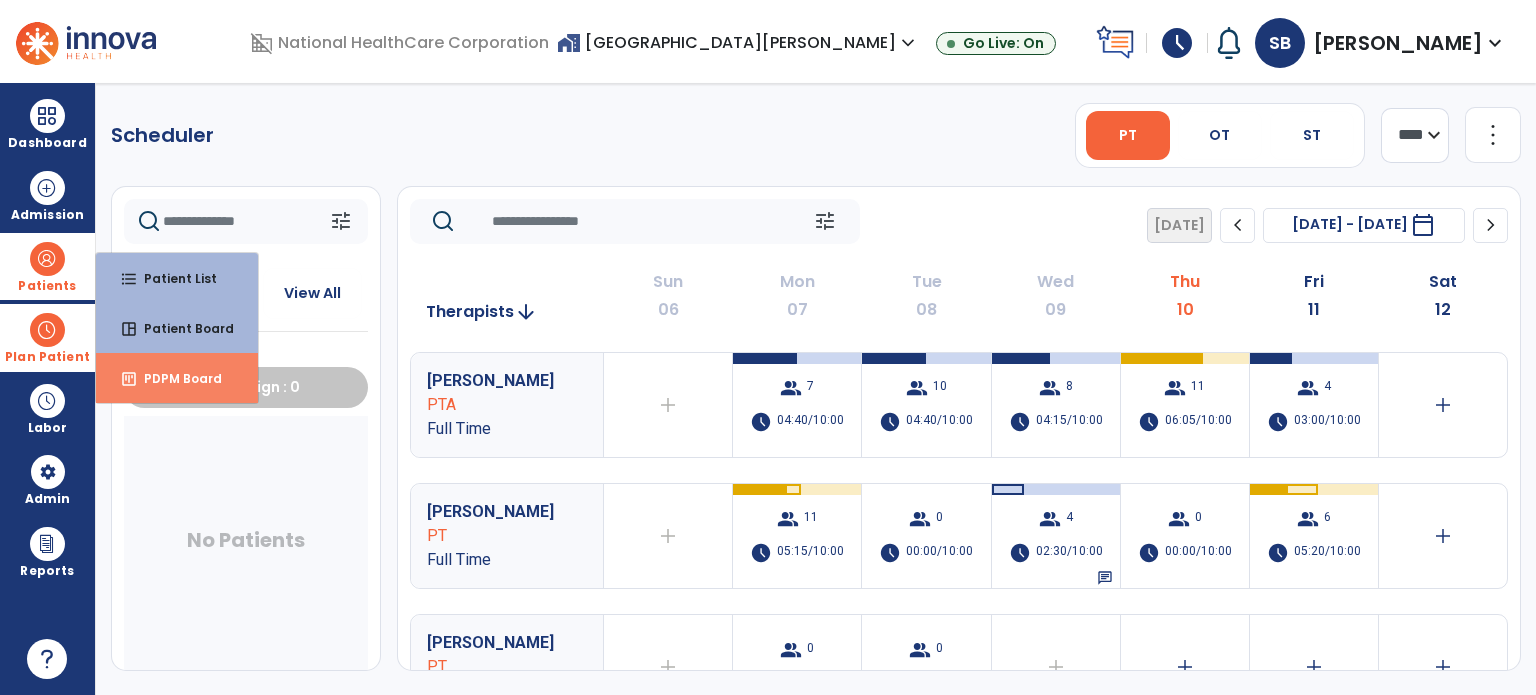 click on "PDPM Board" at bounding box center [175, 378] 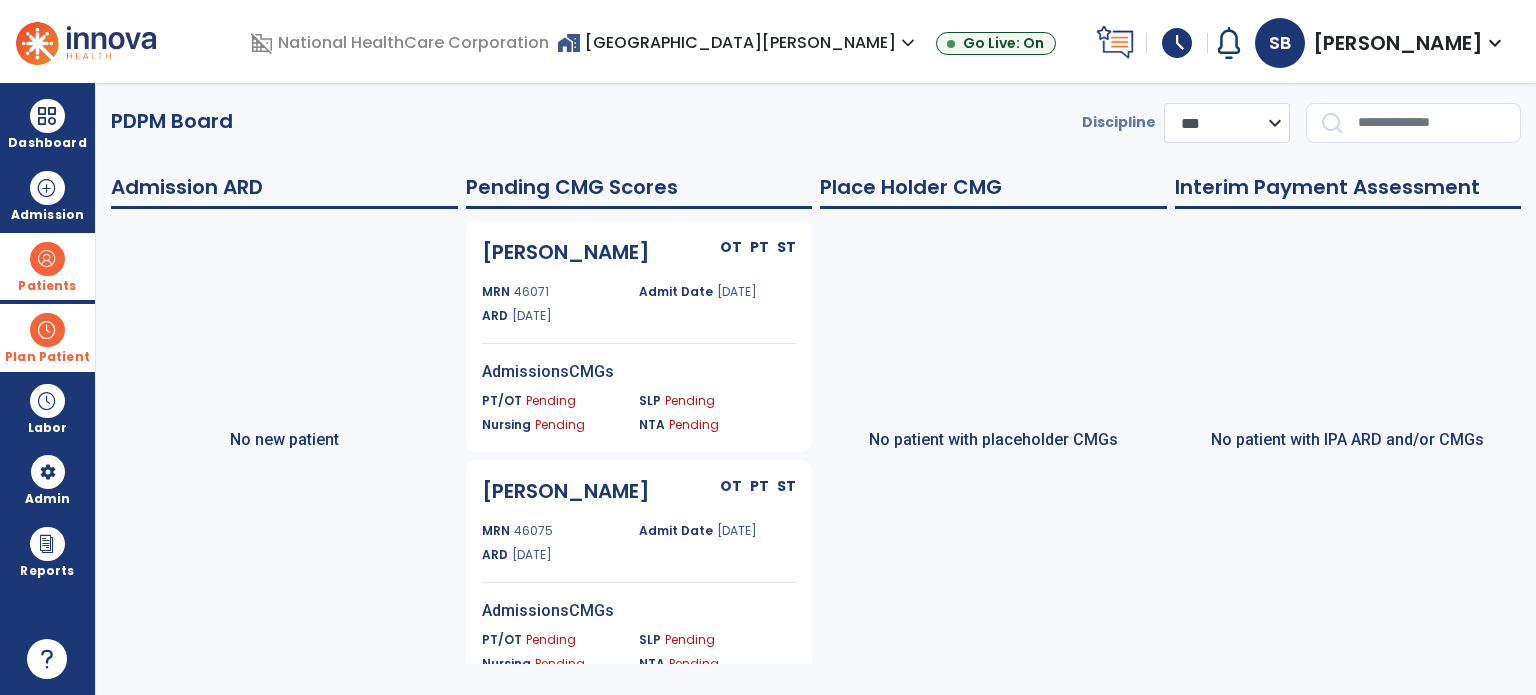click on "No new patient" 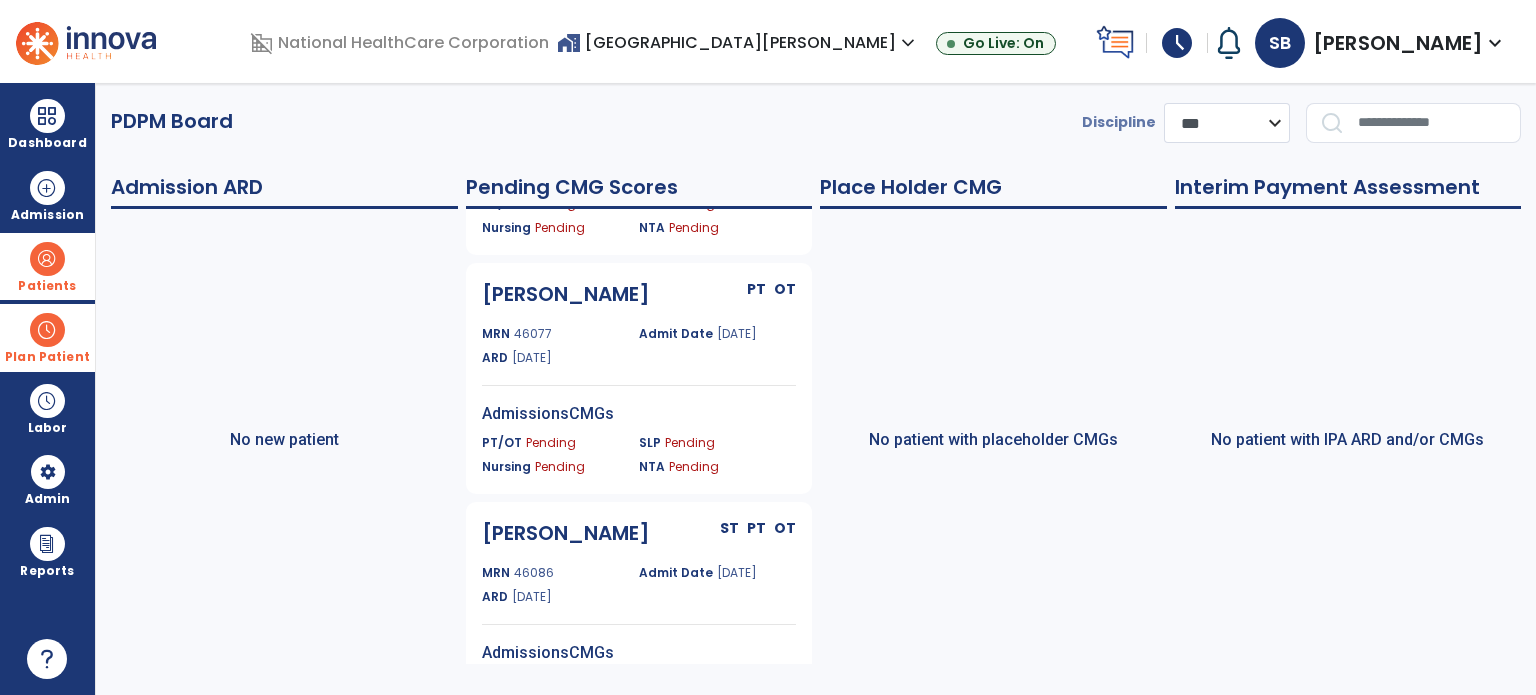 scroll, scrollTop: 507, scrollLeft: 0, axis: vertical 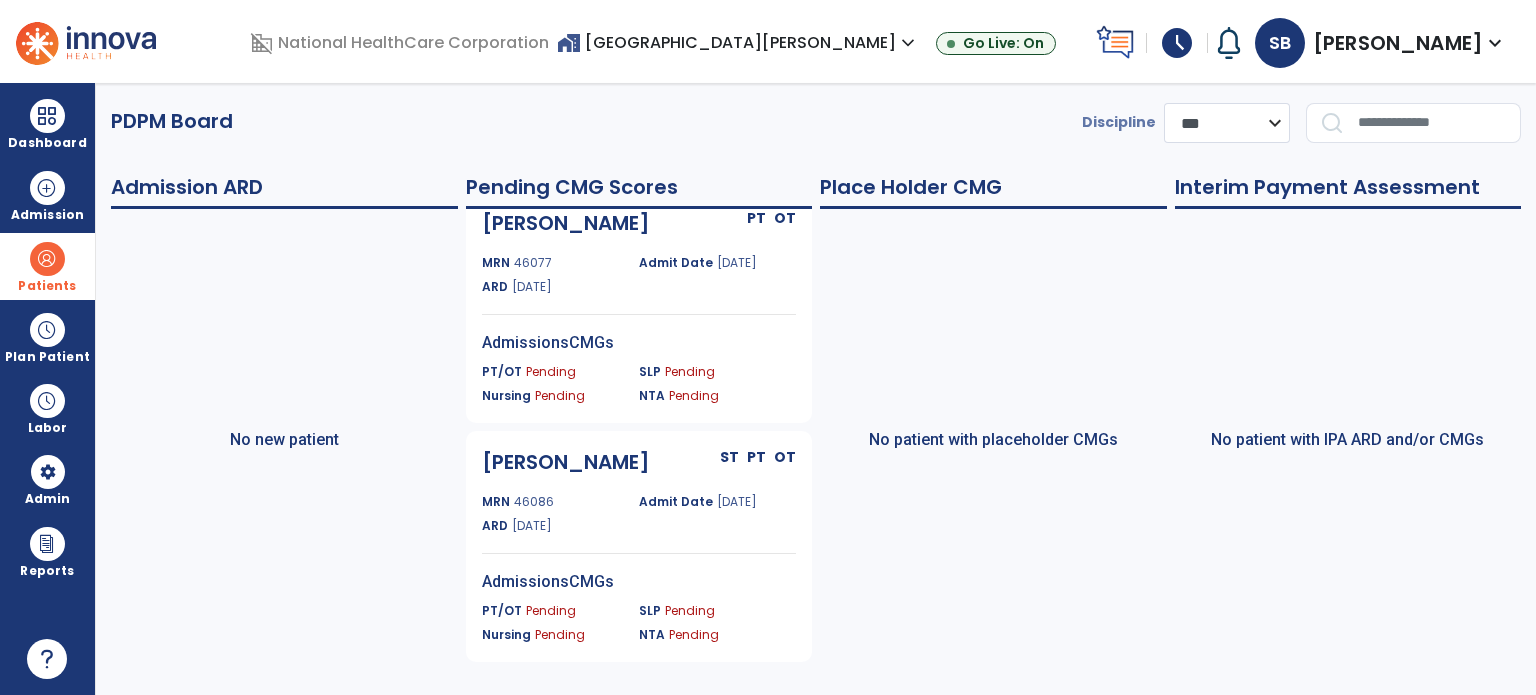 click at bounding box center [47, 259] 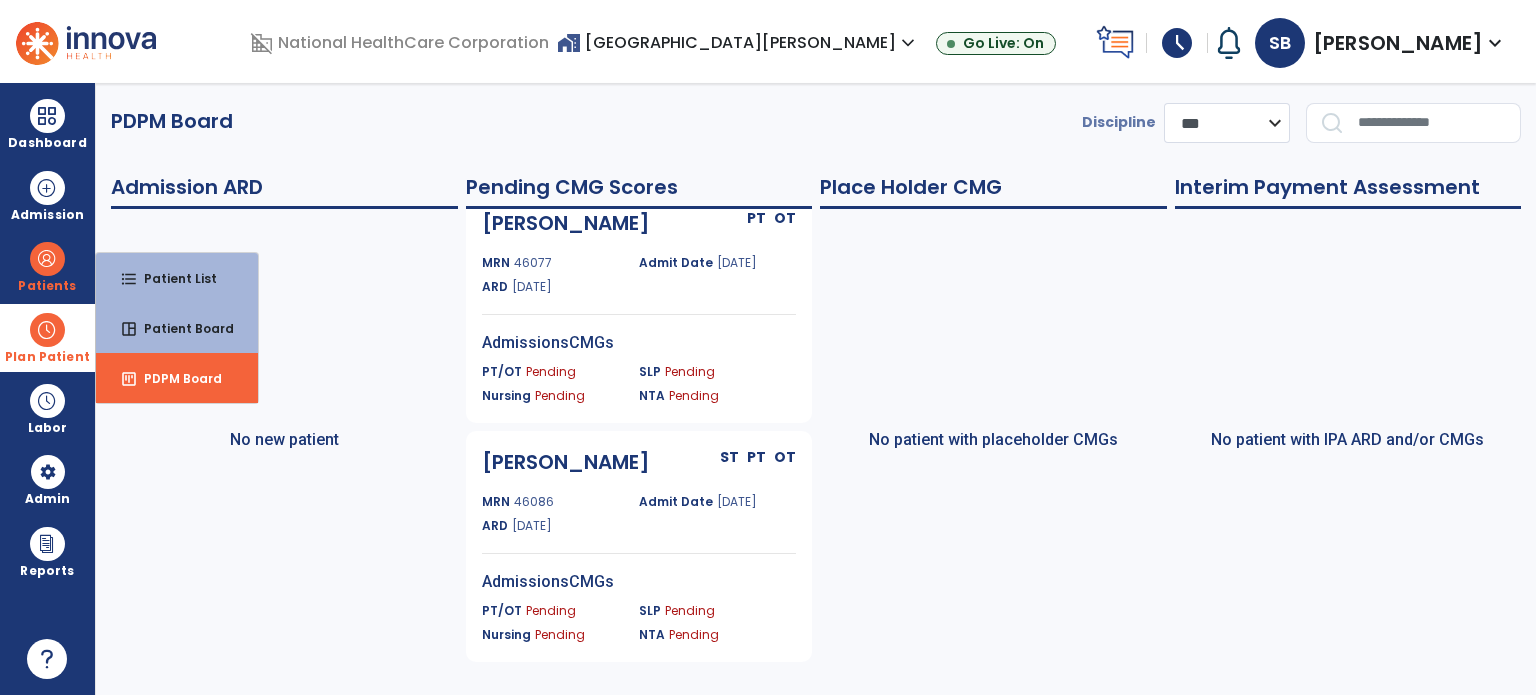 click at bounding box center (47, 330) 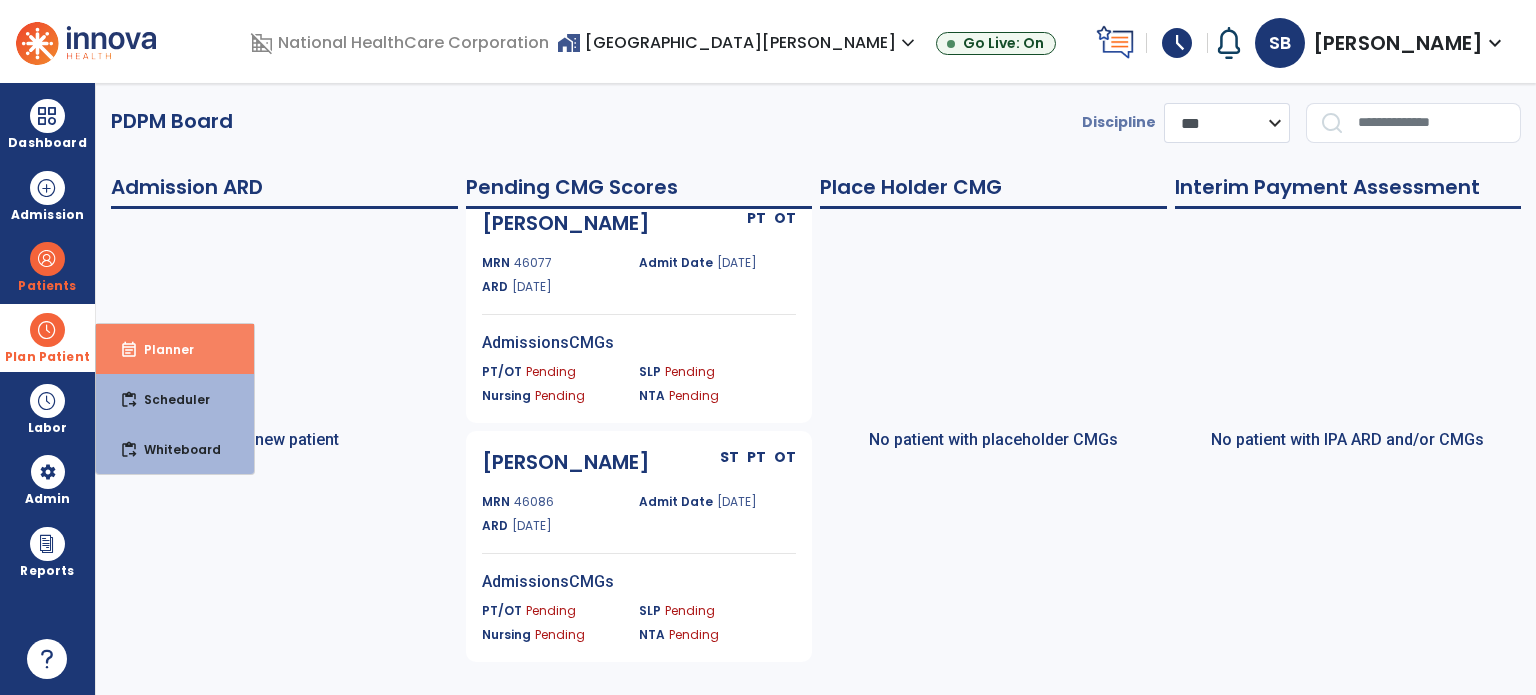 click on "event_note  Planner" at bounding box center (175, 349) 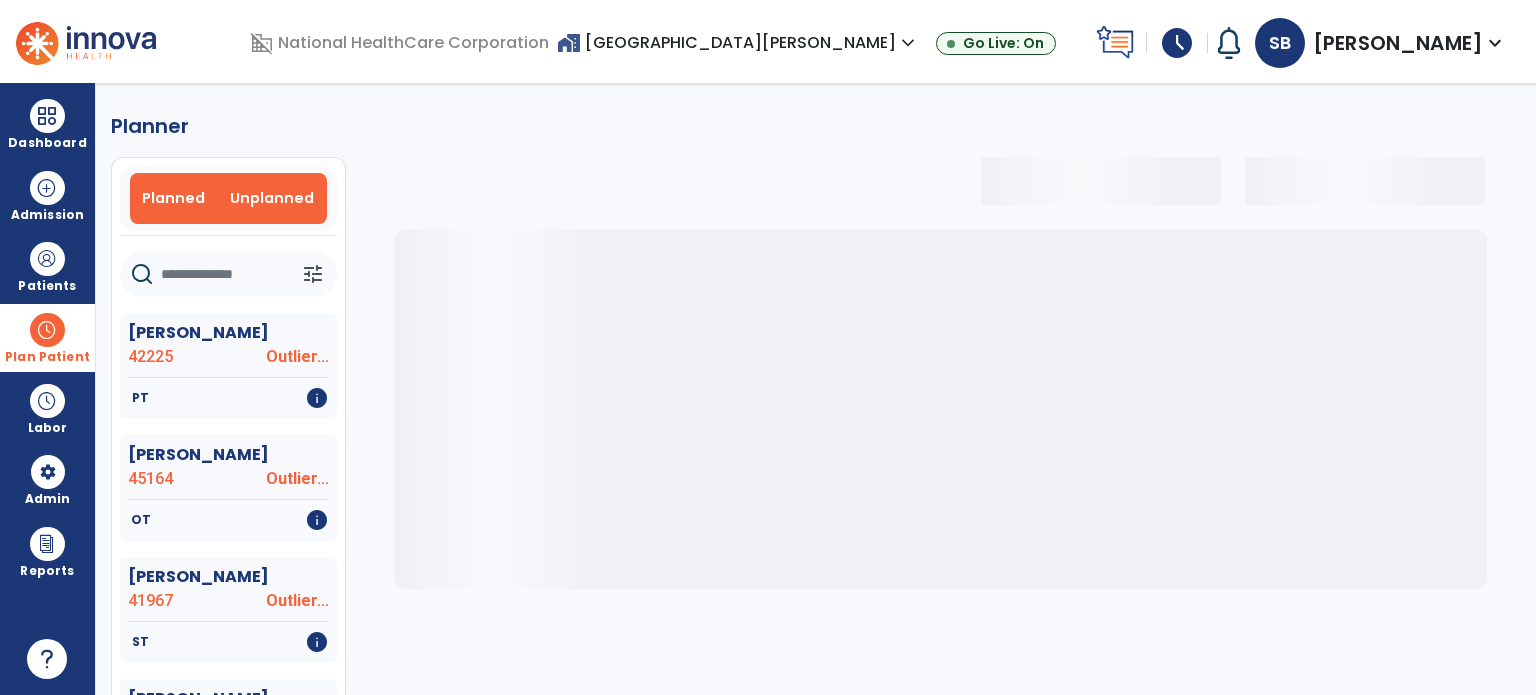 click on "Unplanned" at bounding box center [272, 198] 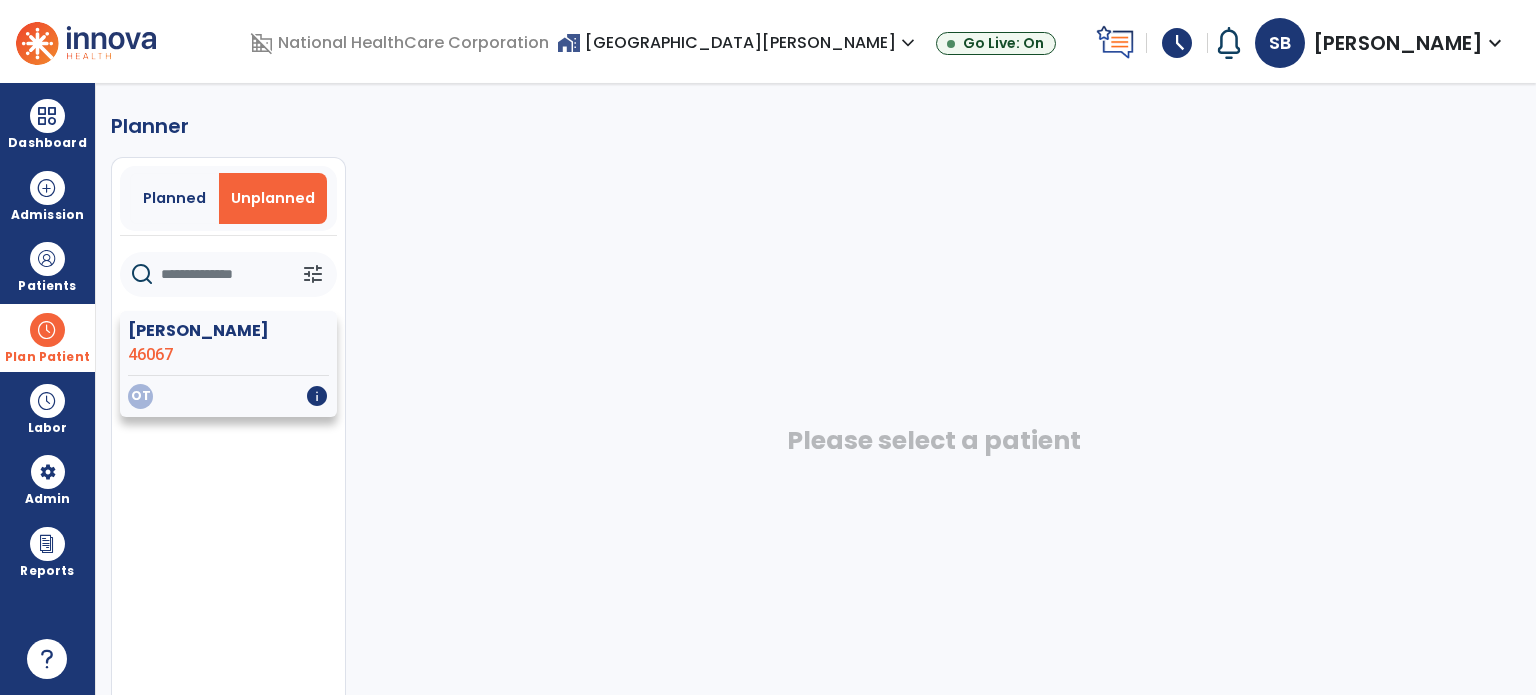 click 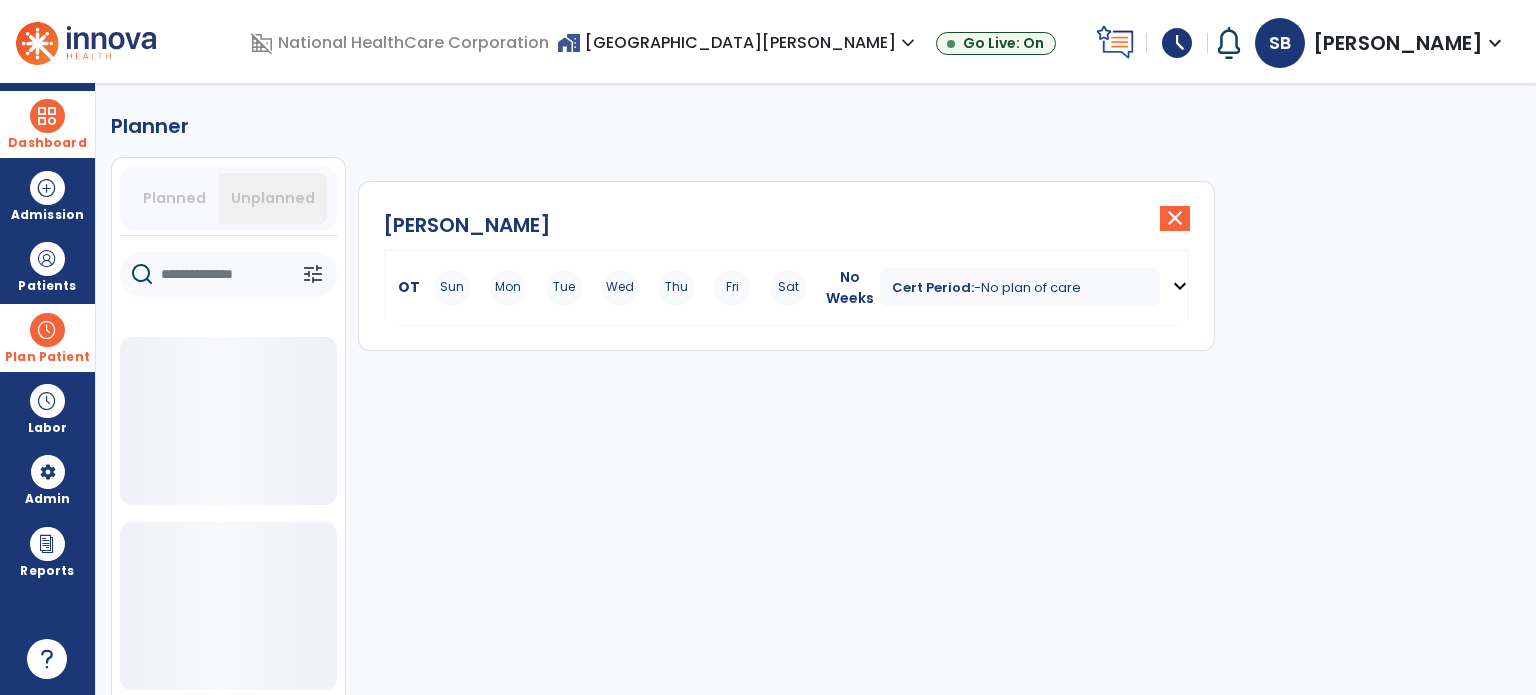 click at bounding box center (47, 116) 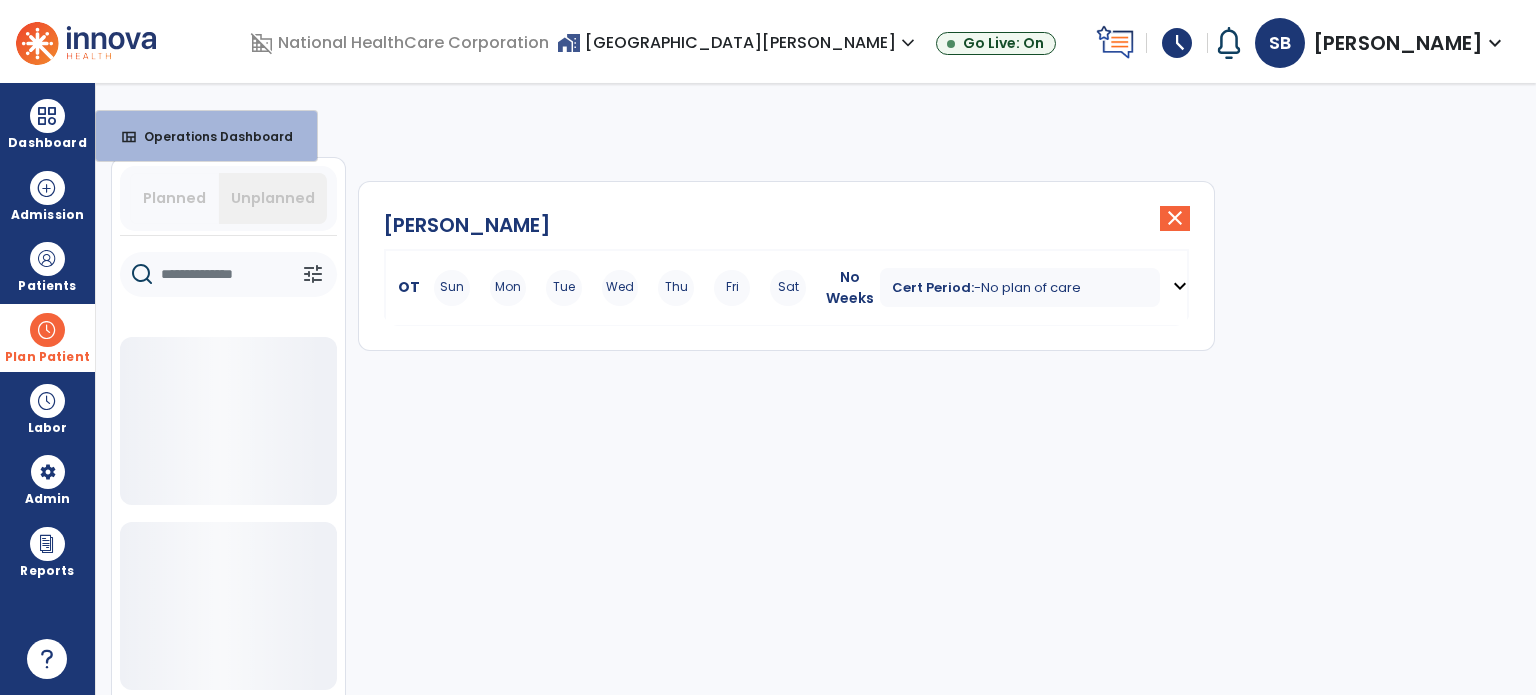 click on "Plan Patient" at bounding box center [47, 337] 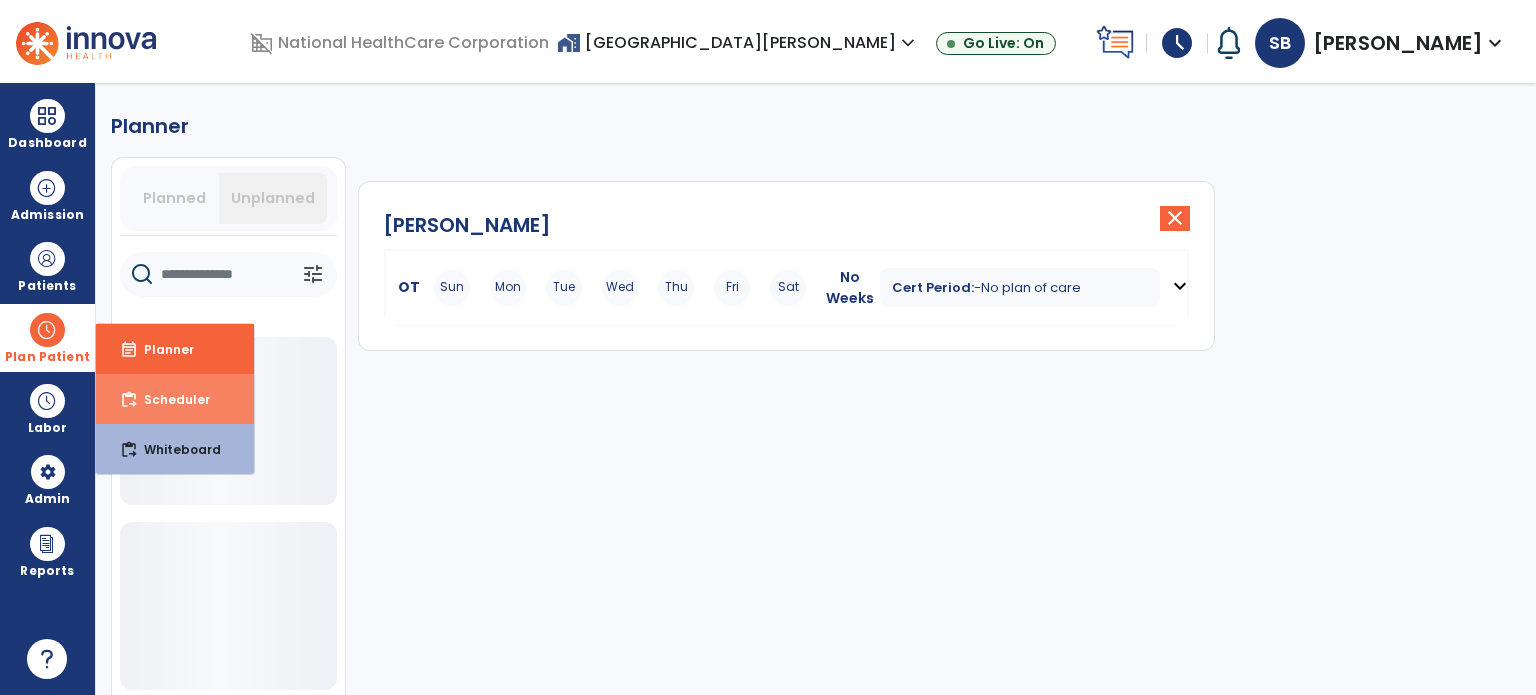 click on "Scheduler" at bounding box center [169, 399] 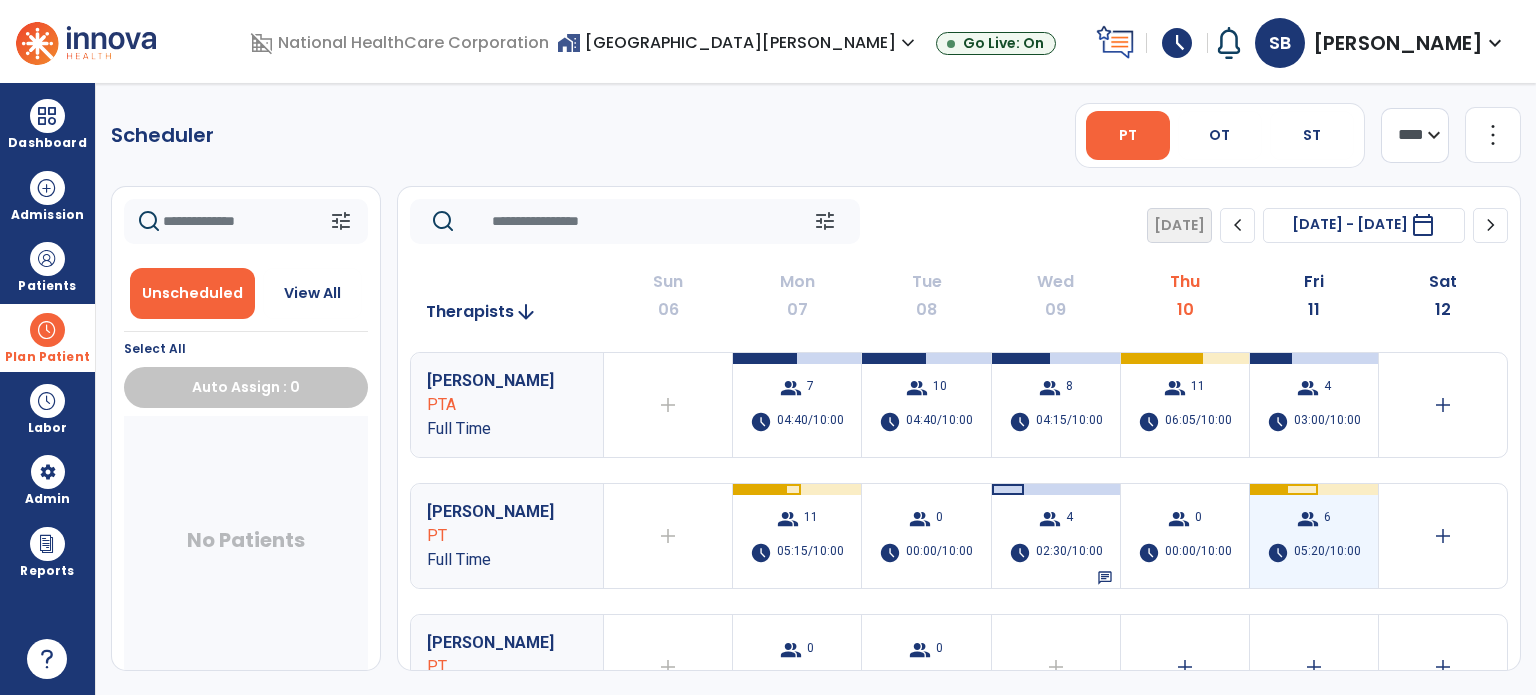 click on "group  6  schedule  05:20/10:00" at bounding box center [1314, 536] 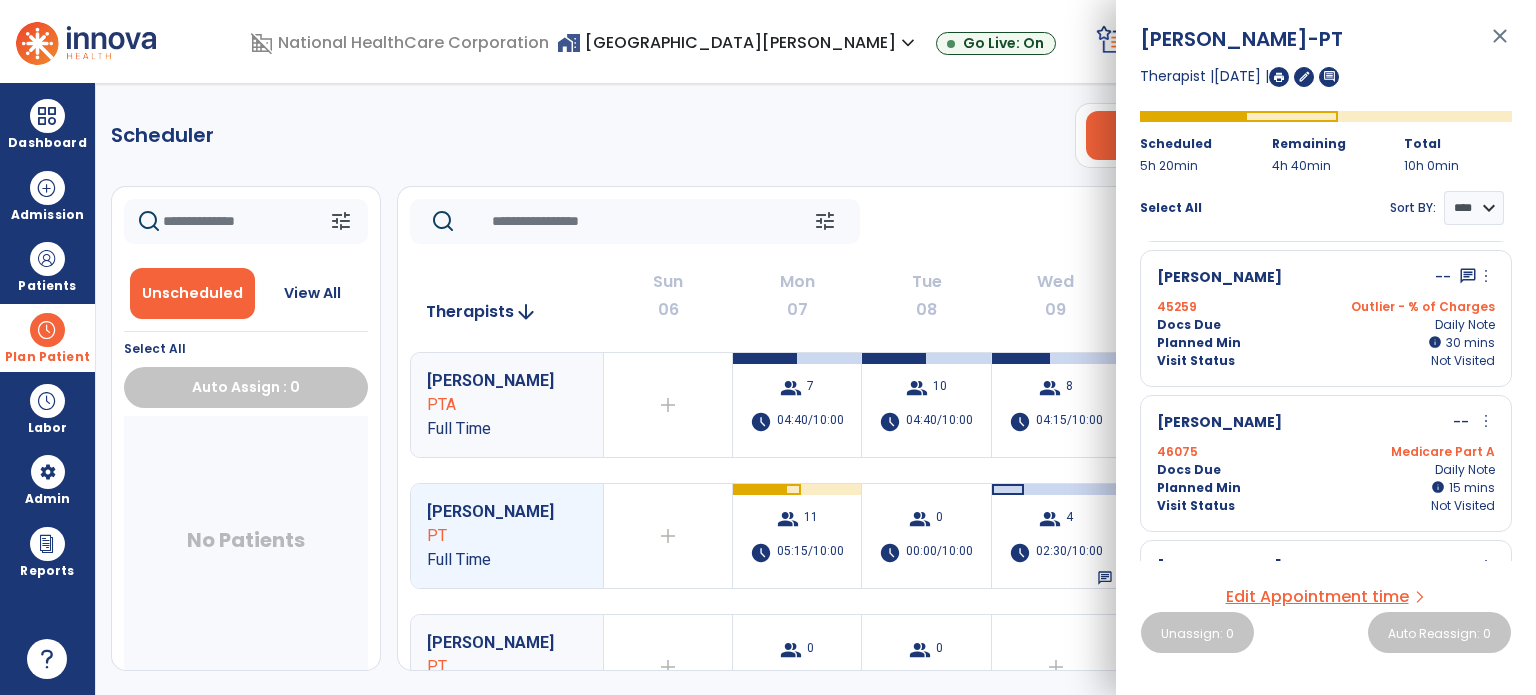 scroll, scrollTop: 640, scrollLeft: 0, axis: vertical 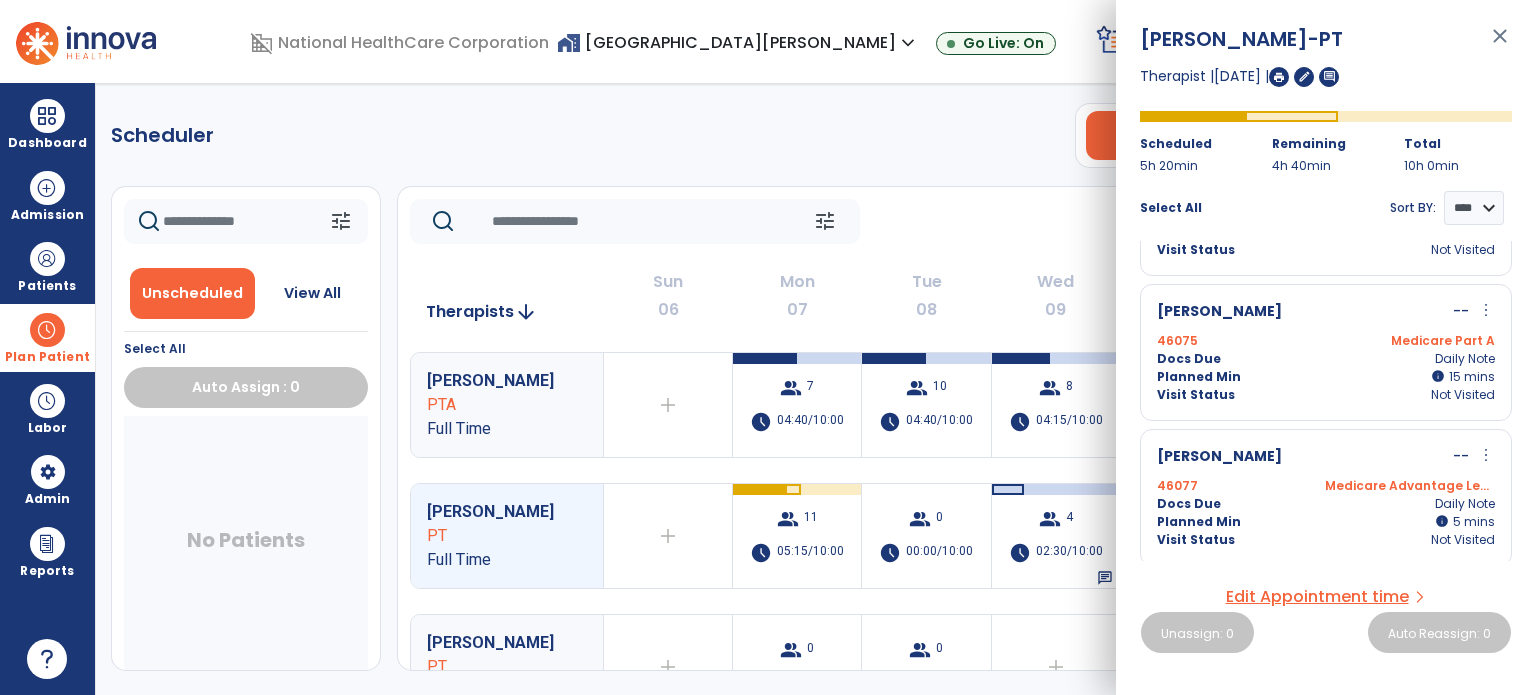 click on "more_vert" at bounding box center (1486, 310) 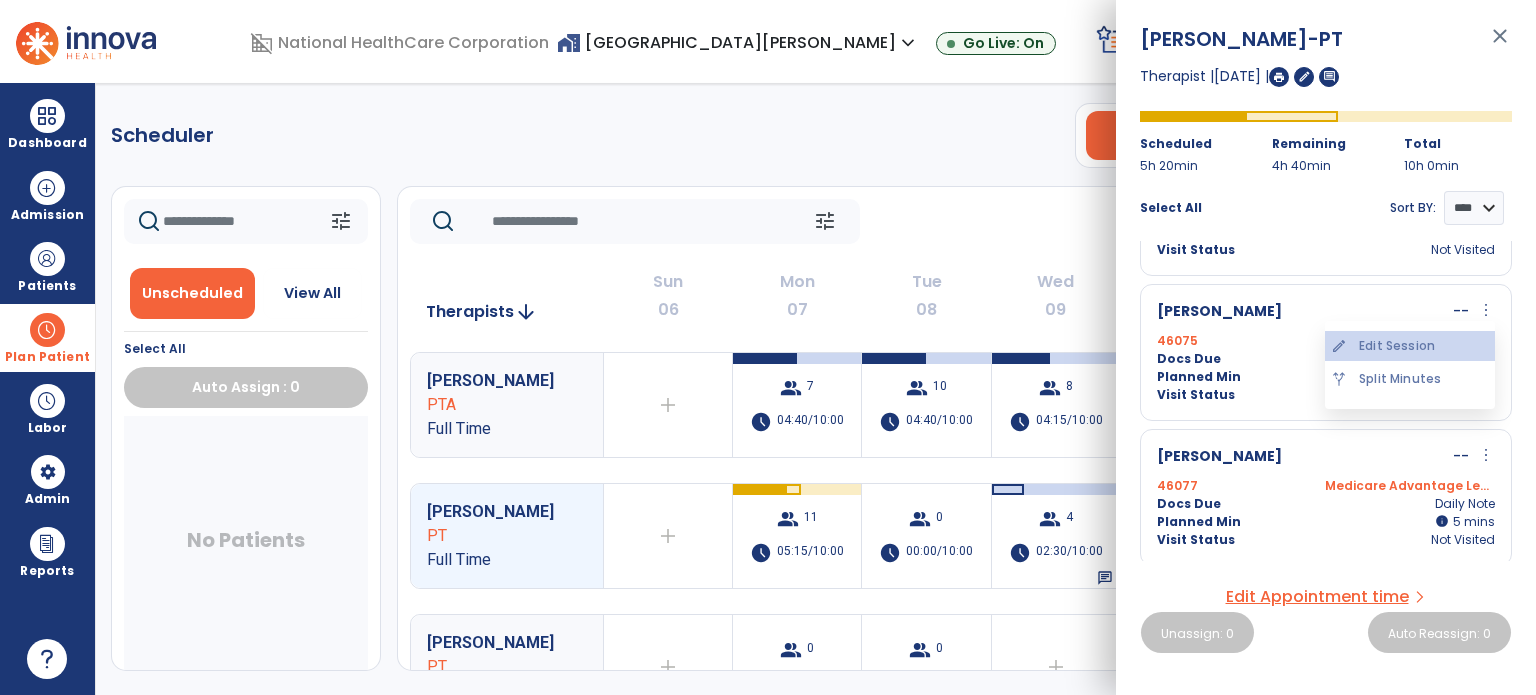 click on "edit   Edit Session" at bounding box center [1410, 346] 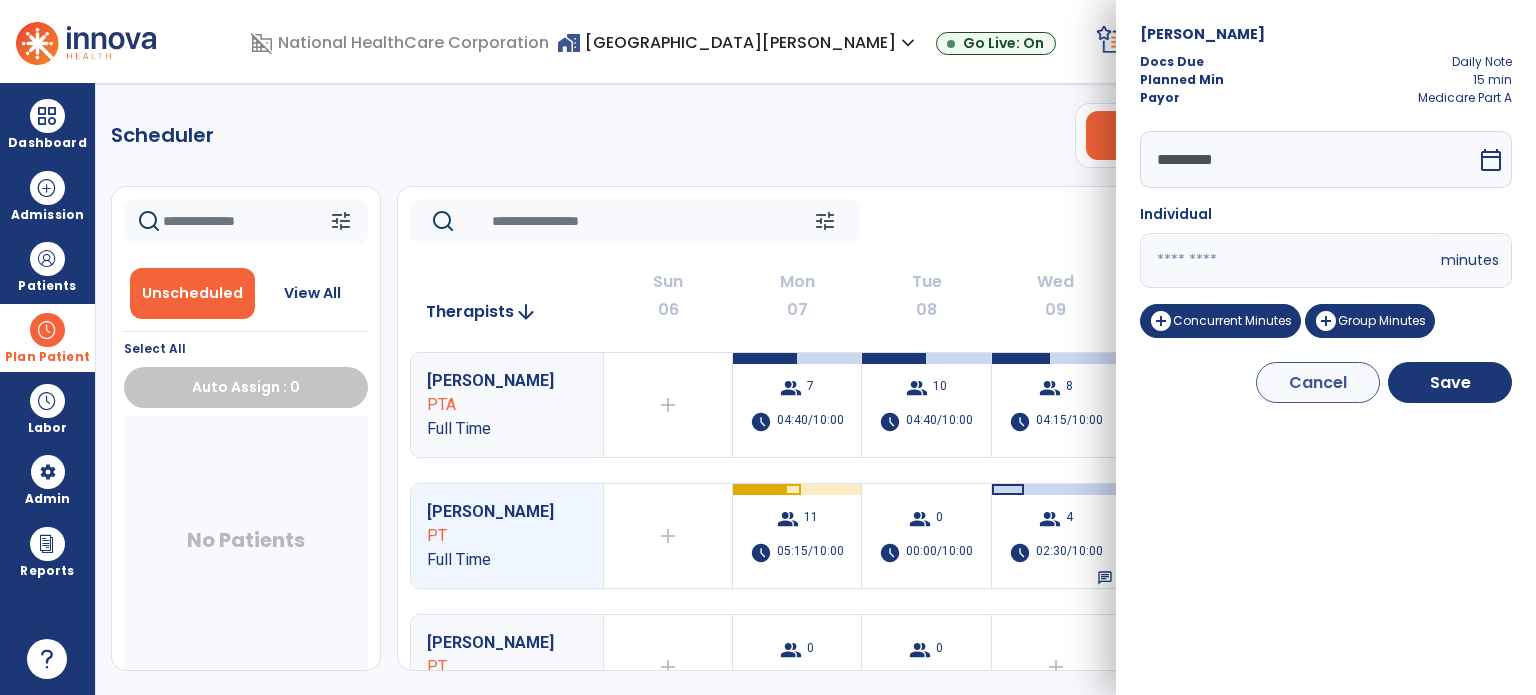 click on "**" at bounding box center (1288, 260) 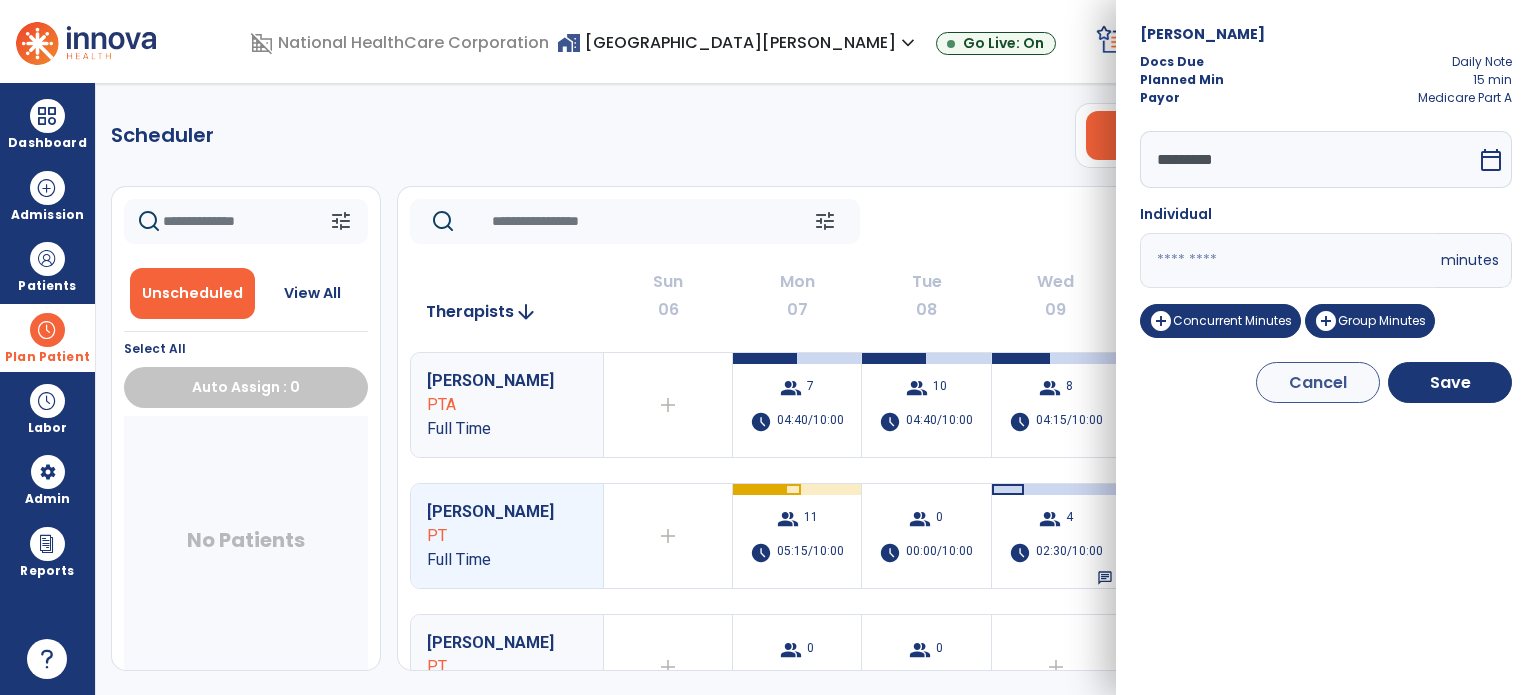 click on "[PERSON_NAME] Due Daily Note   Planned Min  15 min   Payor  Medicare Part A  *********  calendar_today  Individual  minutes  add_circle   Concurrent Minutes  add_circle   Group Minutes  Cancel   Save" at bounding box center (1326, 347) 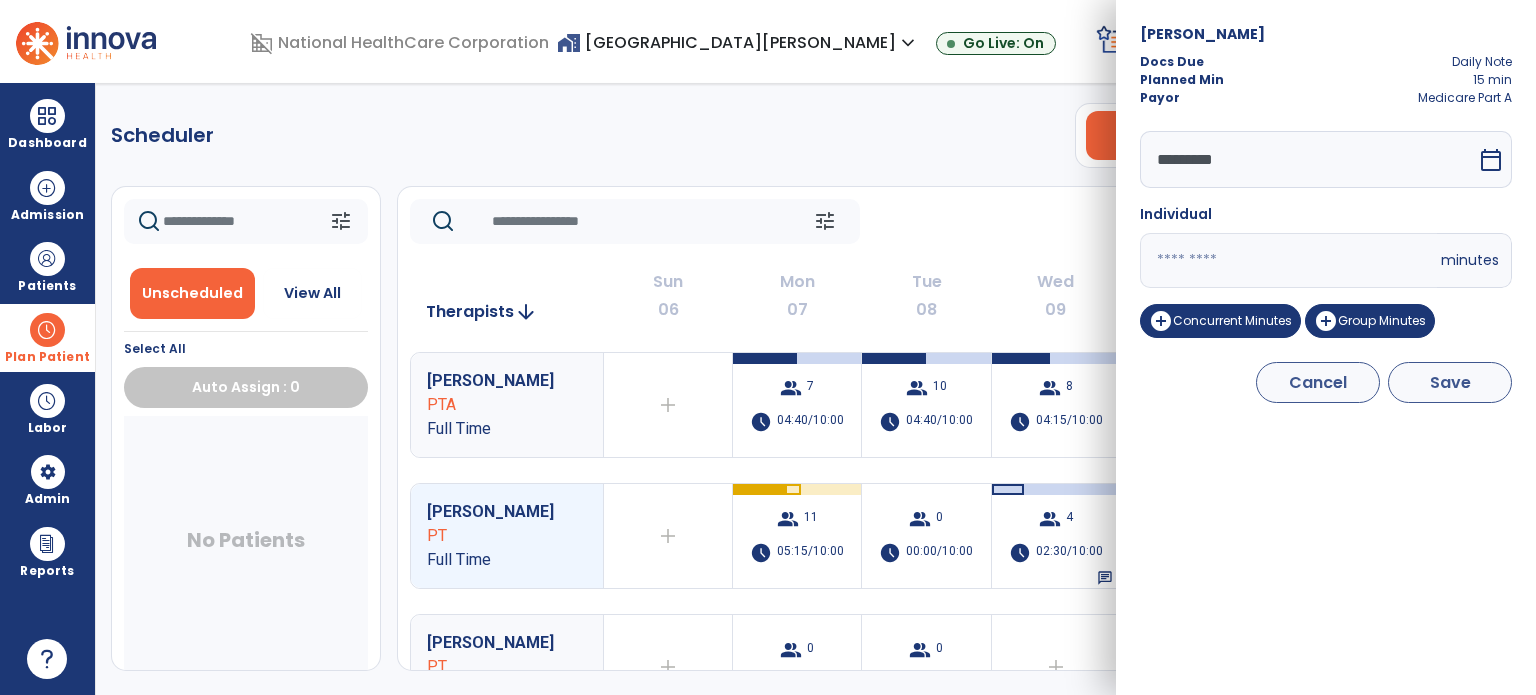 click on "Save" at bounding box center (1450, 382) 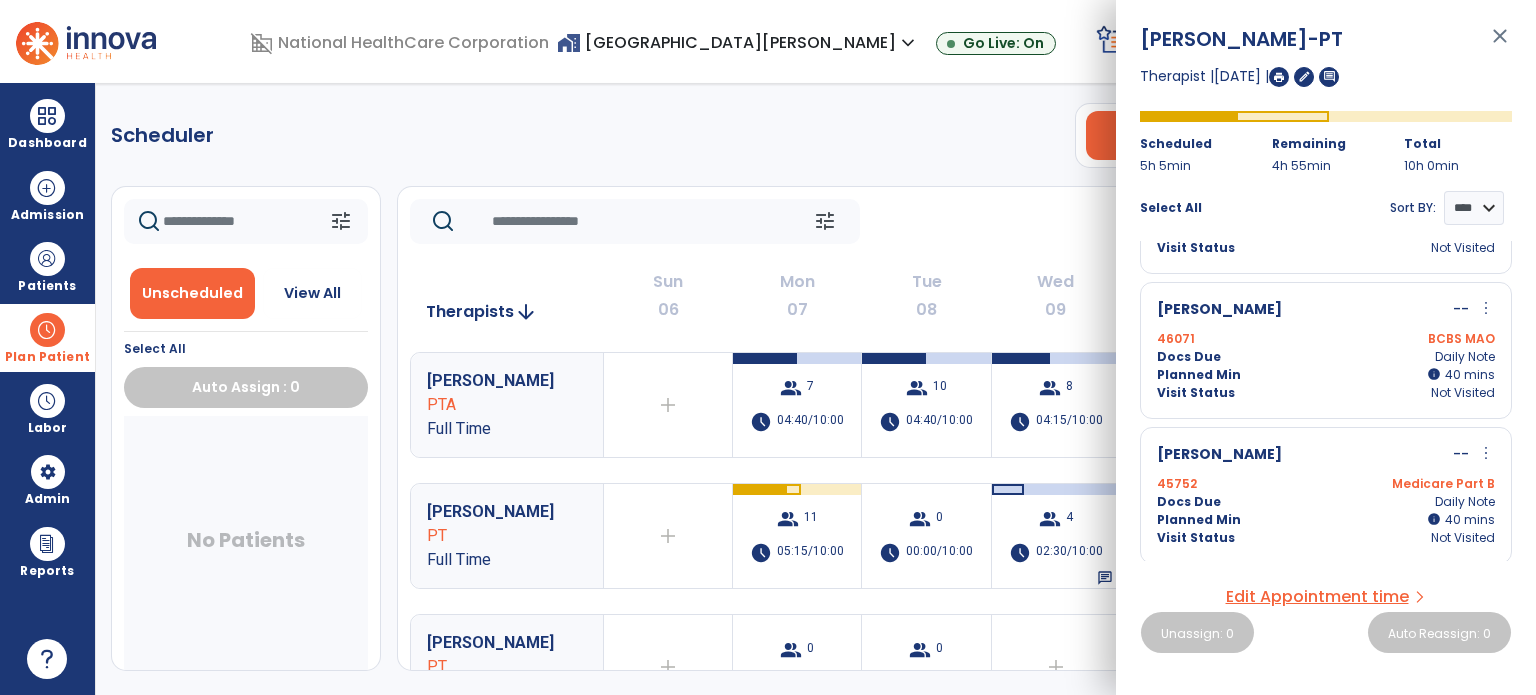 scroll, scrollTop: 640, scrollLeft: 0, axis: vertical 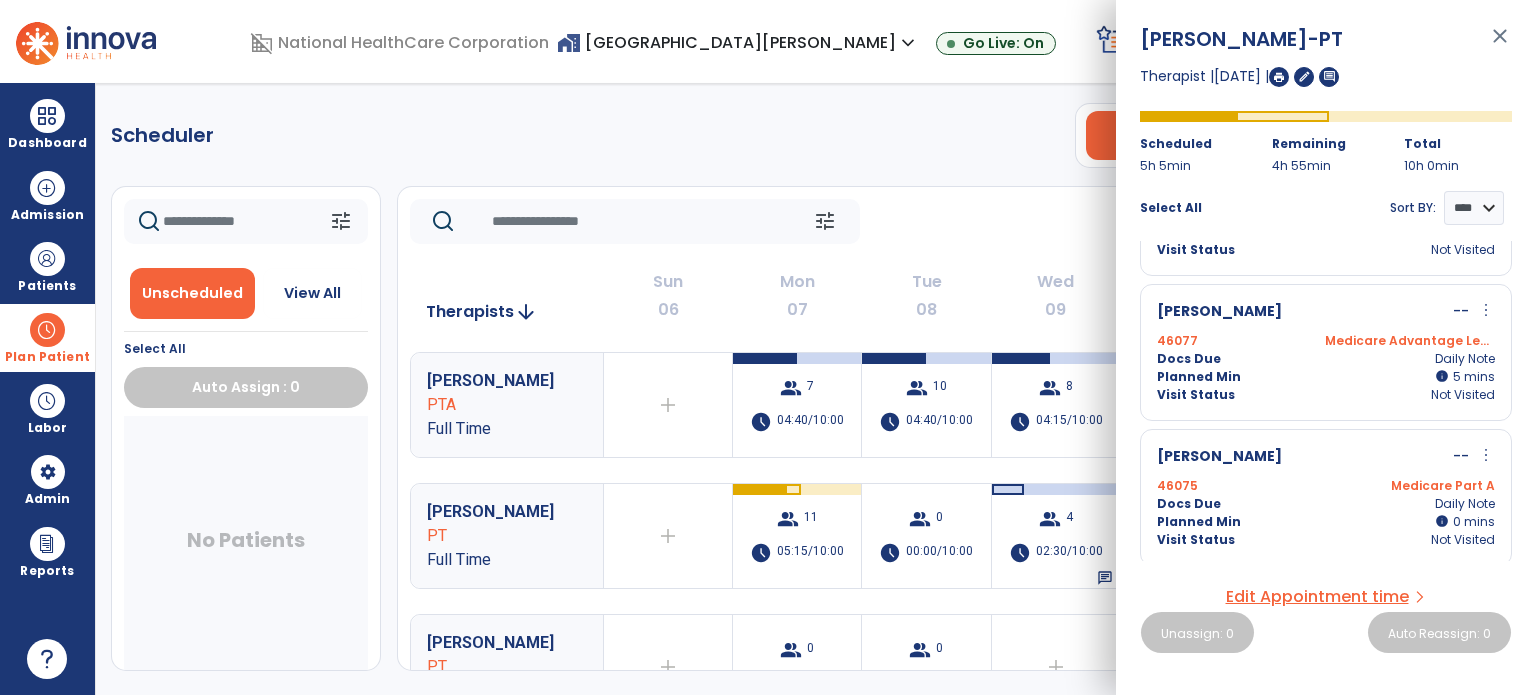 click on "more_vert" at bounding box center (1486, 455) 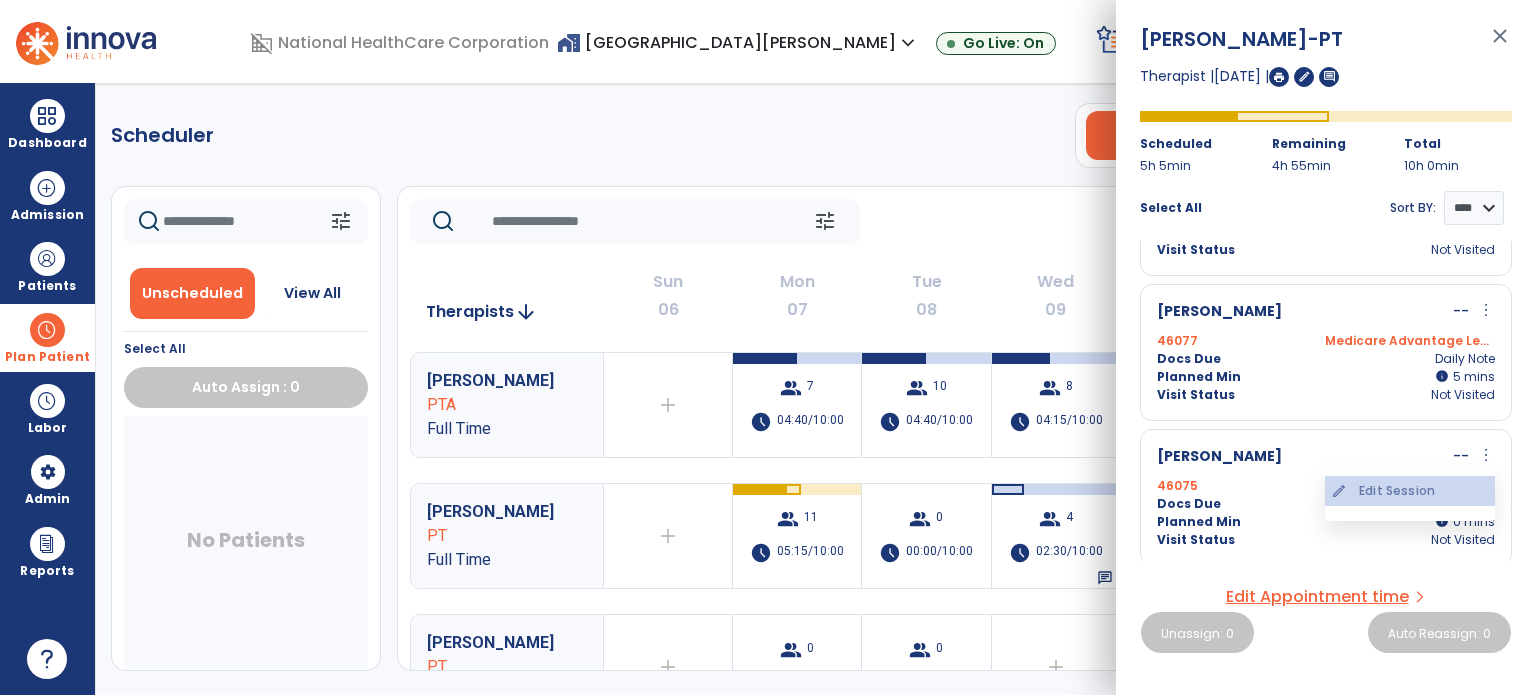 click on "edit   Edit Session" at bounding box center [1410, 491] 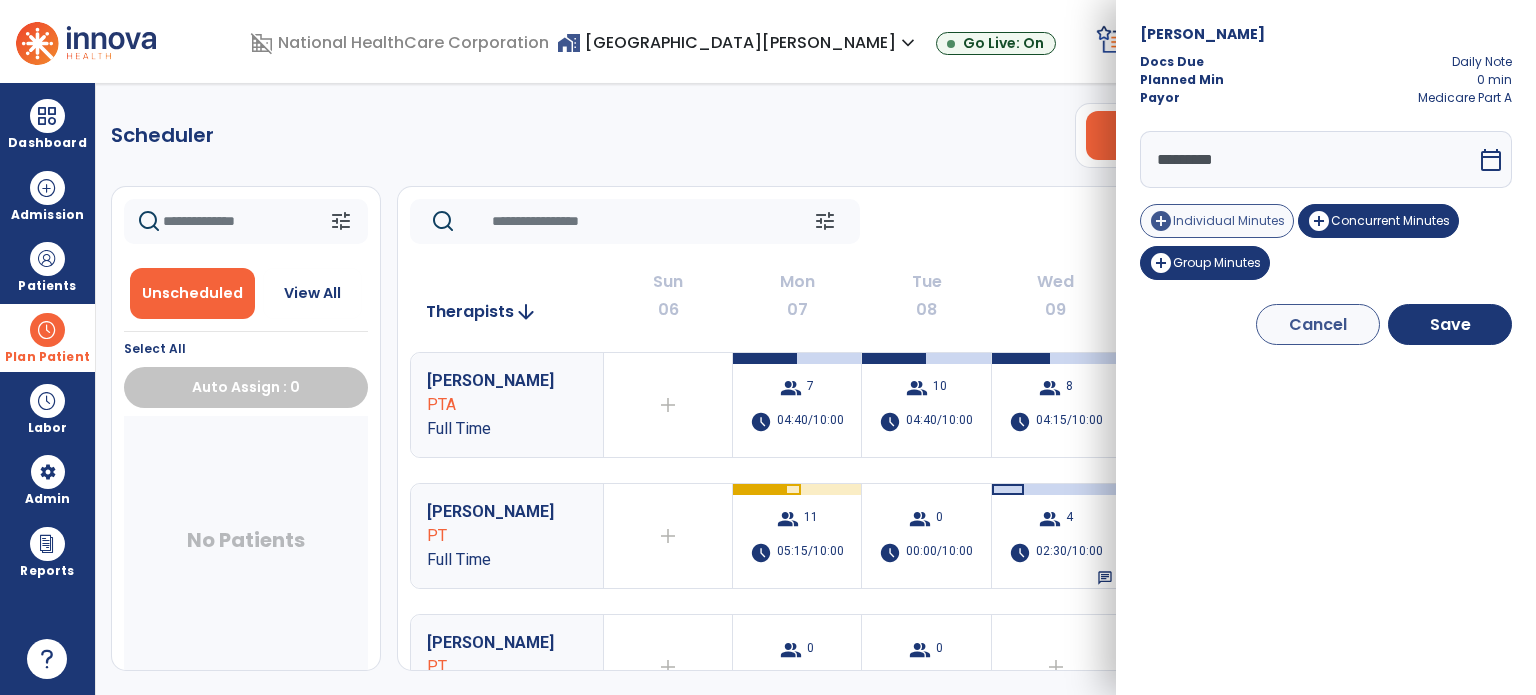 click on "add_circle   Individual Minutes" at bounding box center [1217, 221] 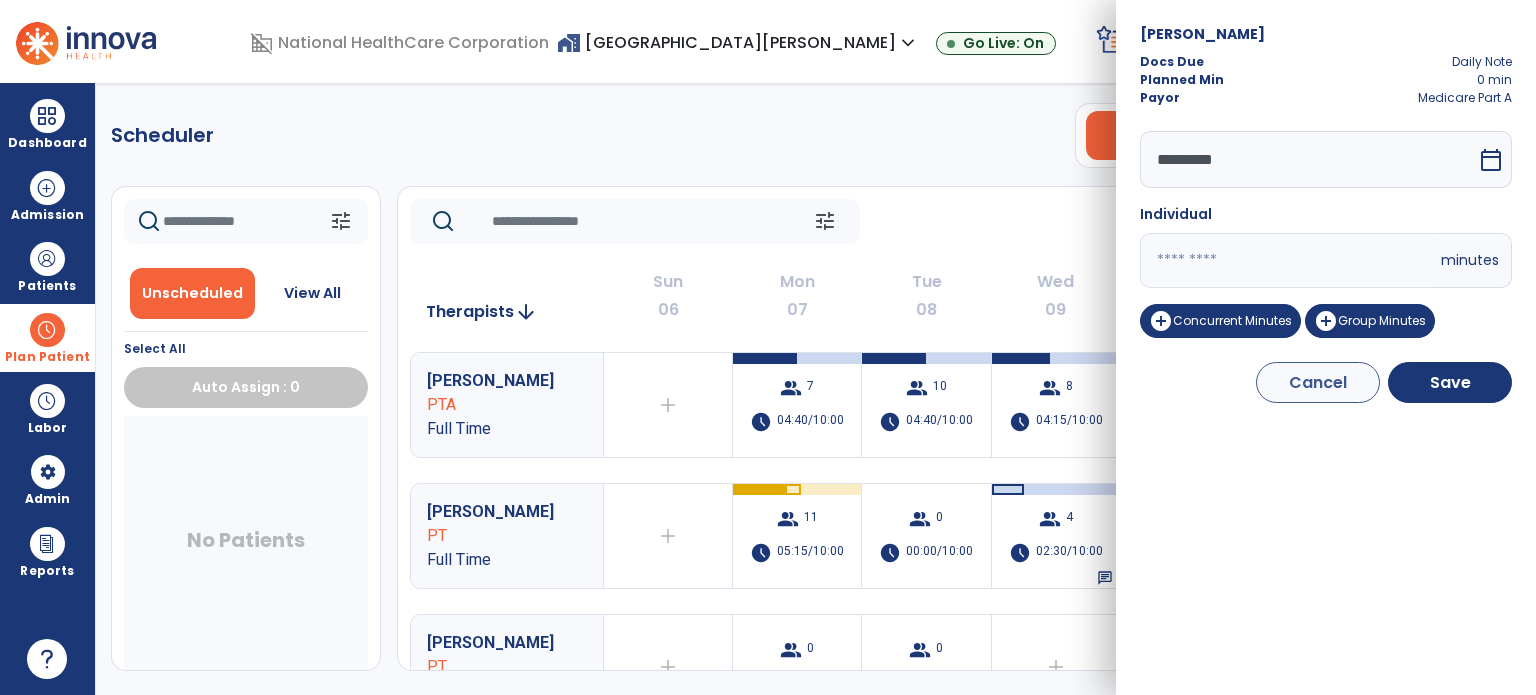 click on "*" at bounding box center [1288, 260] 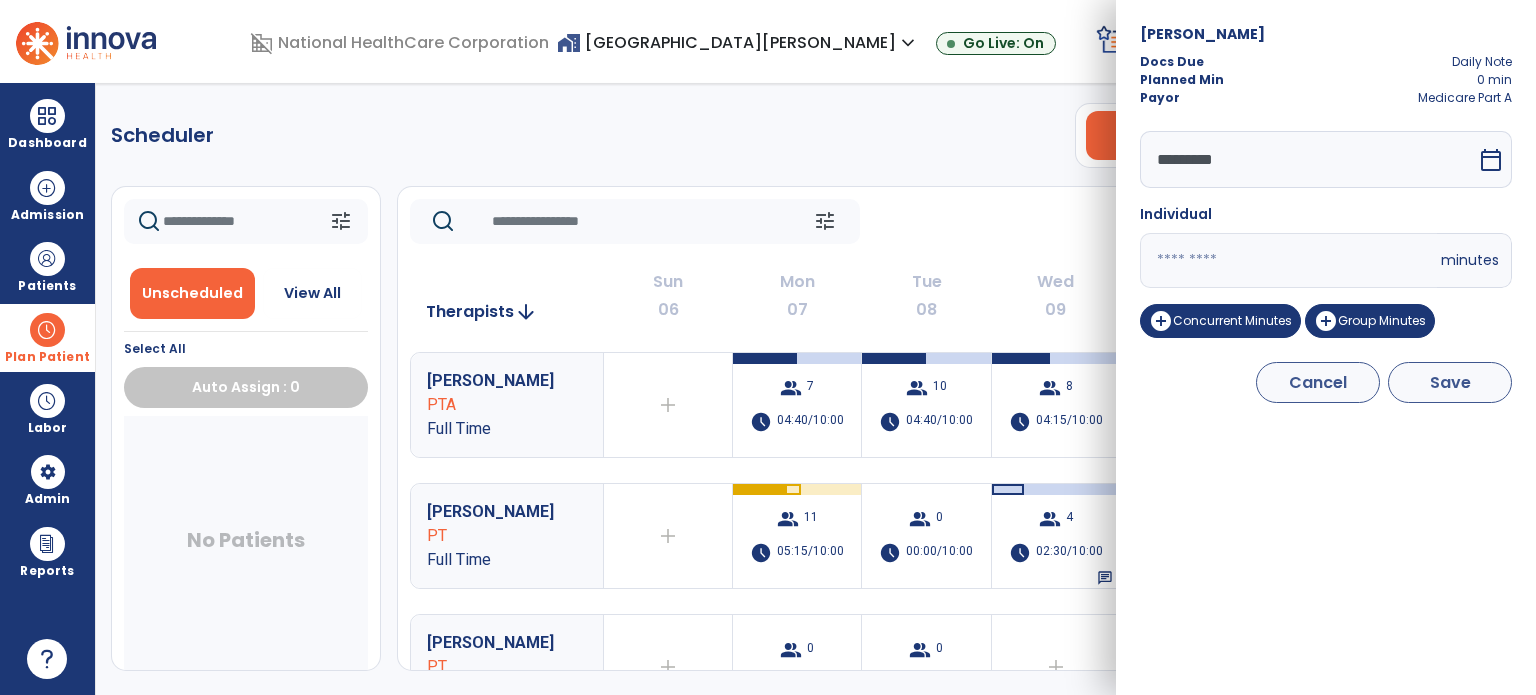 type on "*" 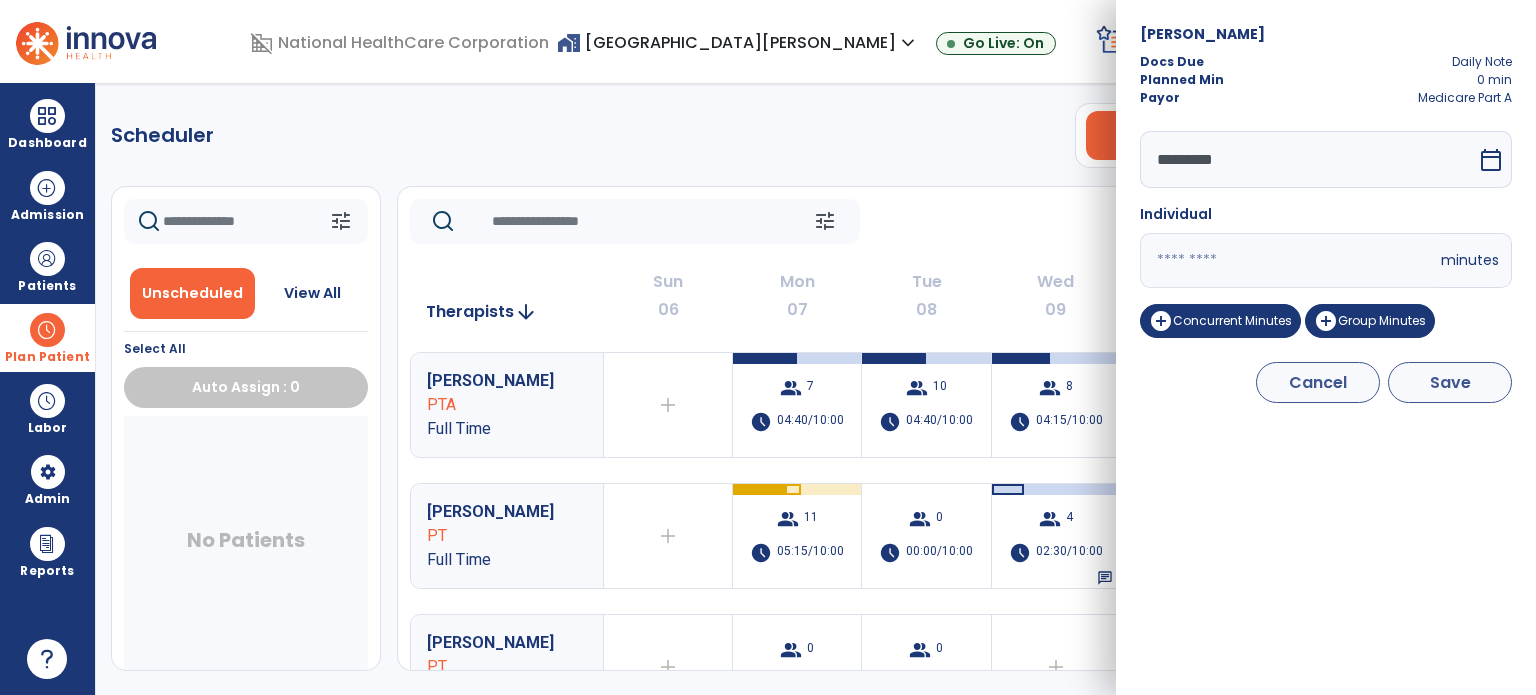 click on "Save" at bounding box center [1450, 382] 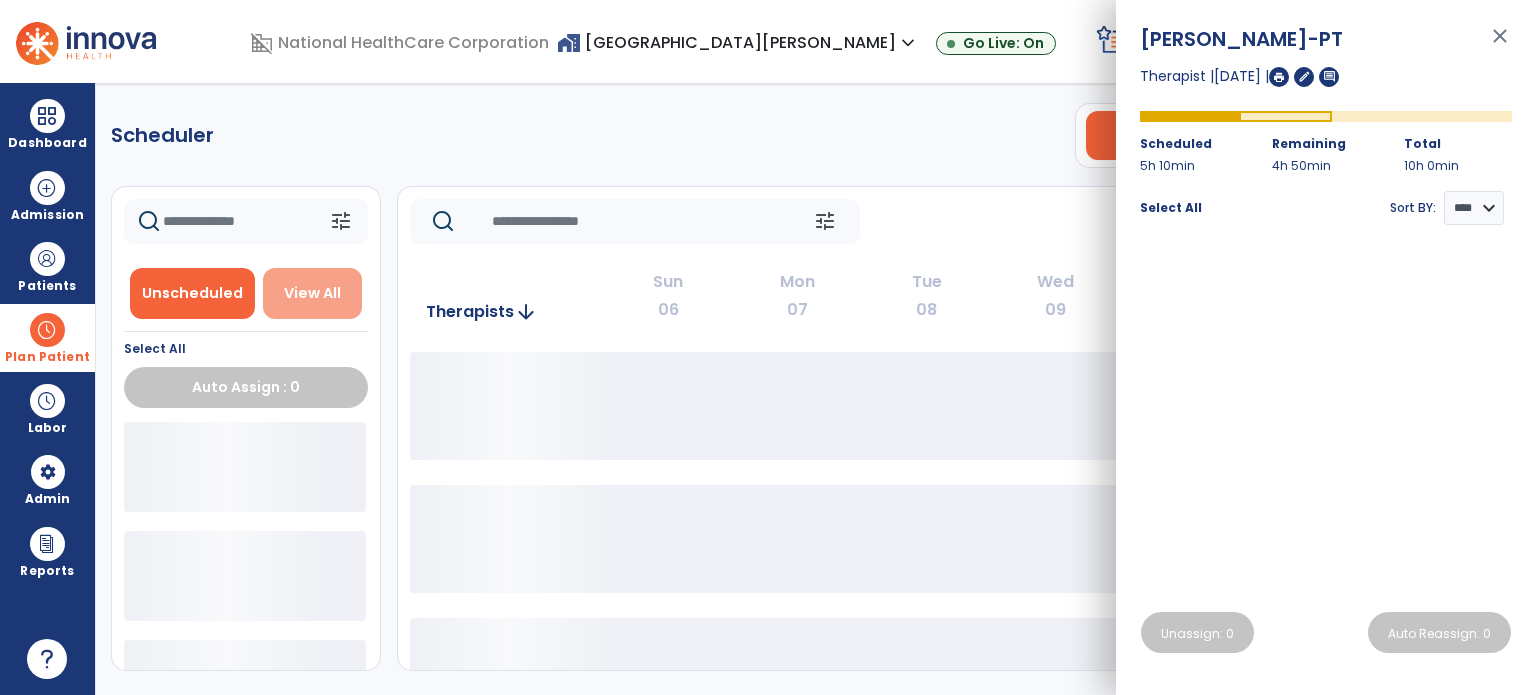 click on "View All" at bounding box center (313, 293) 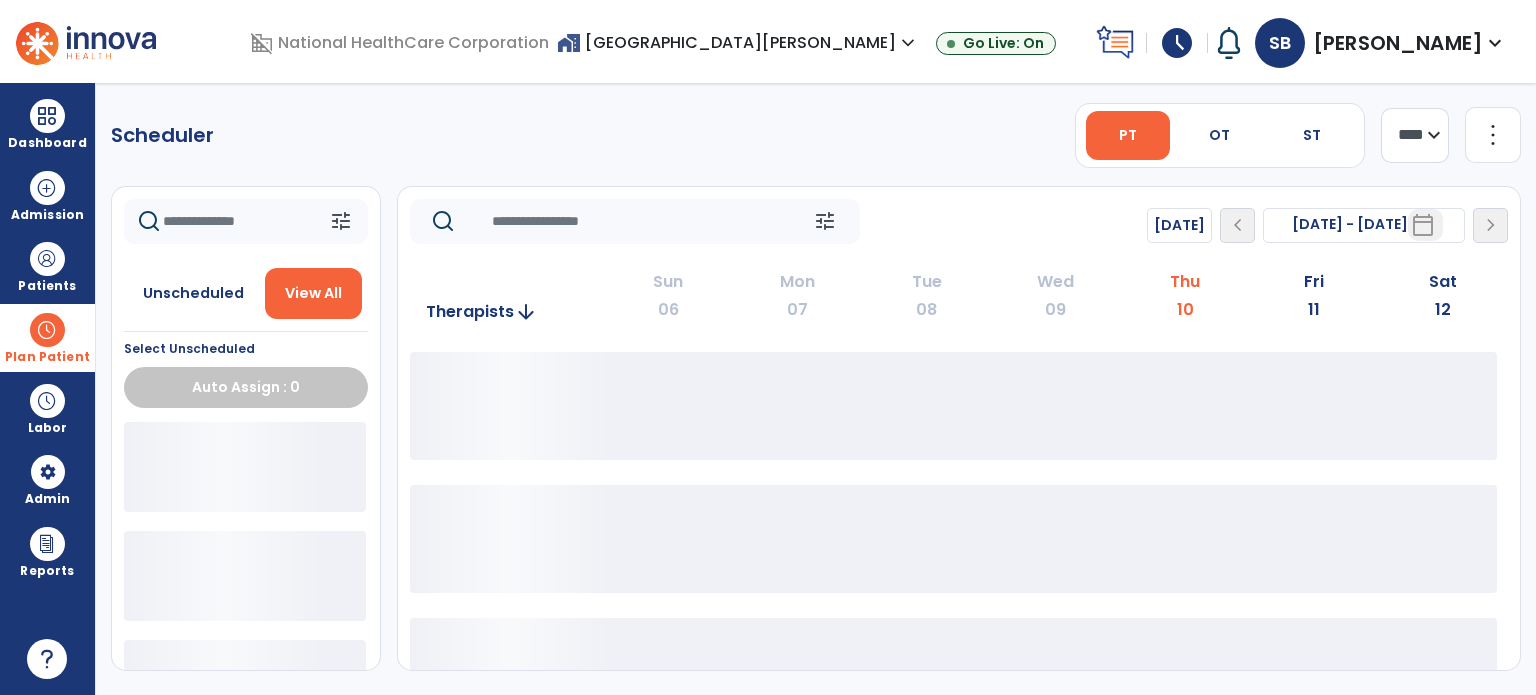 click 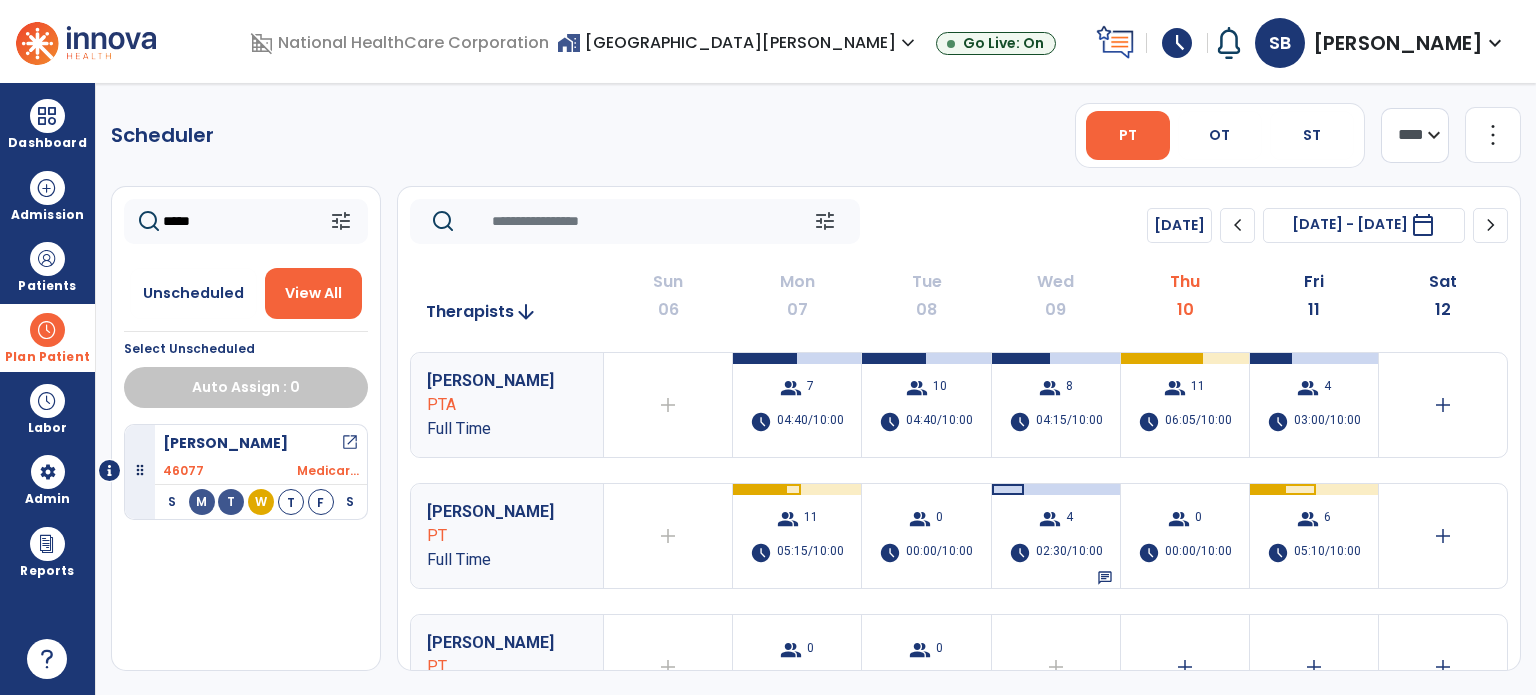 type on "*****" 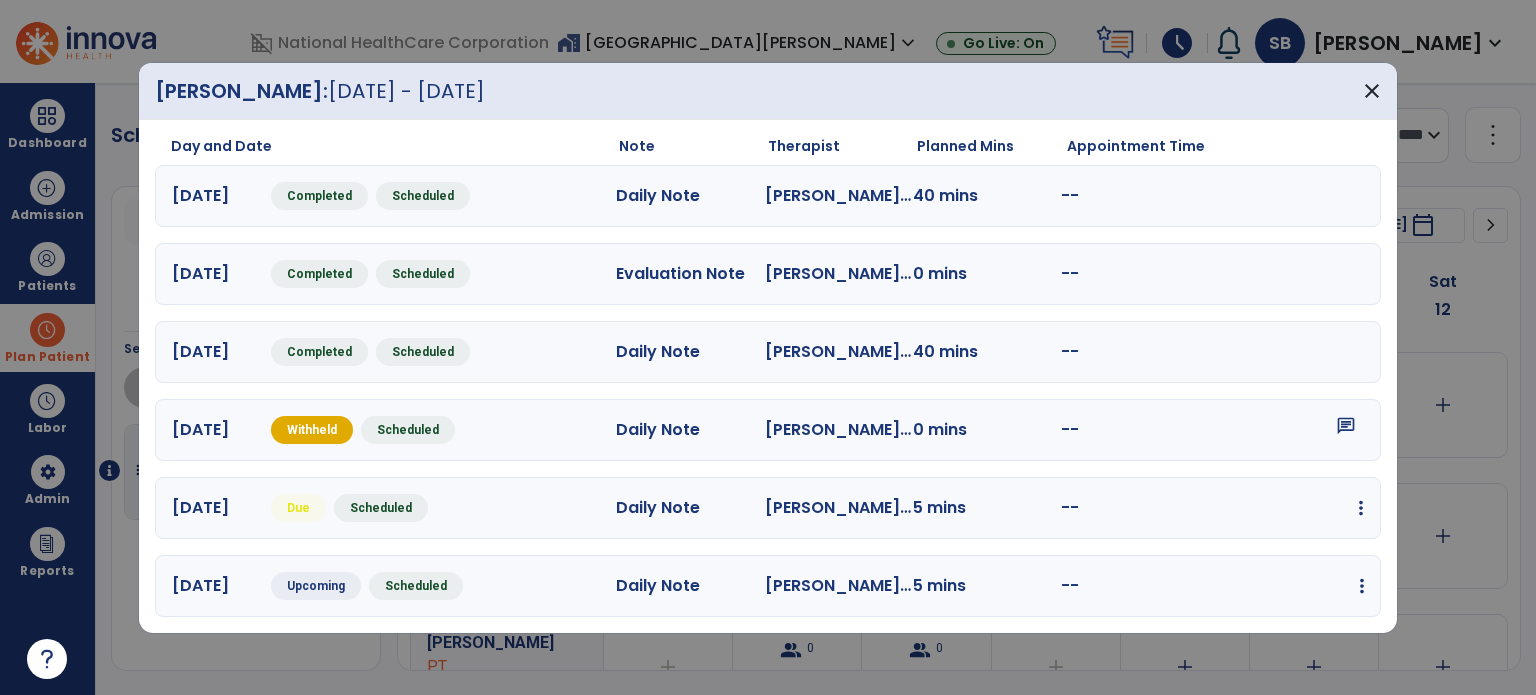 click at bounding box center [1361, 508] 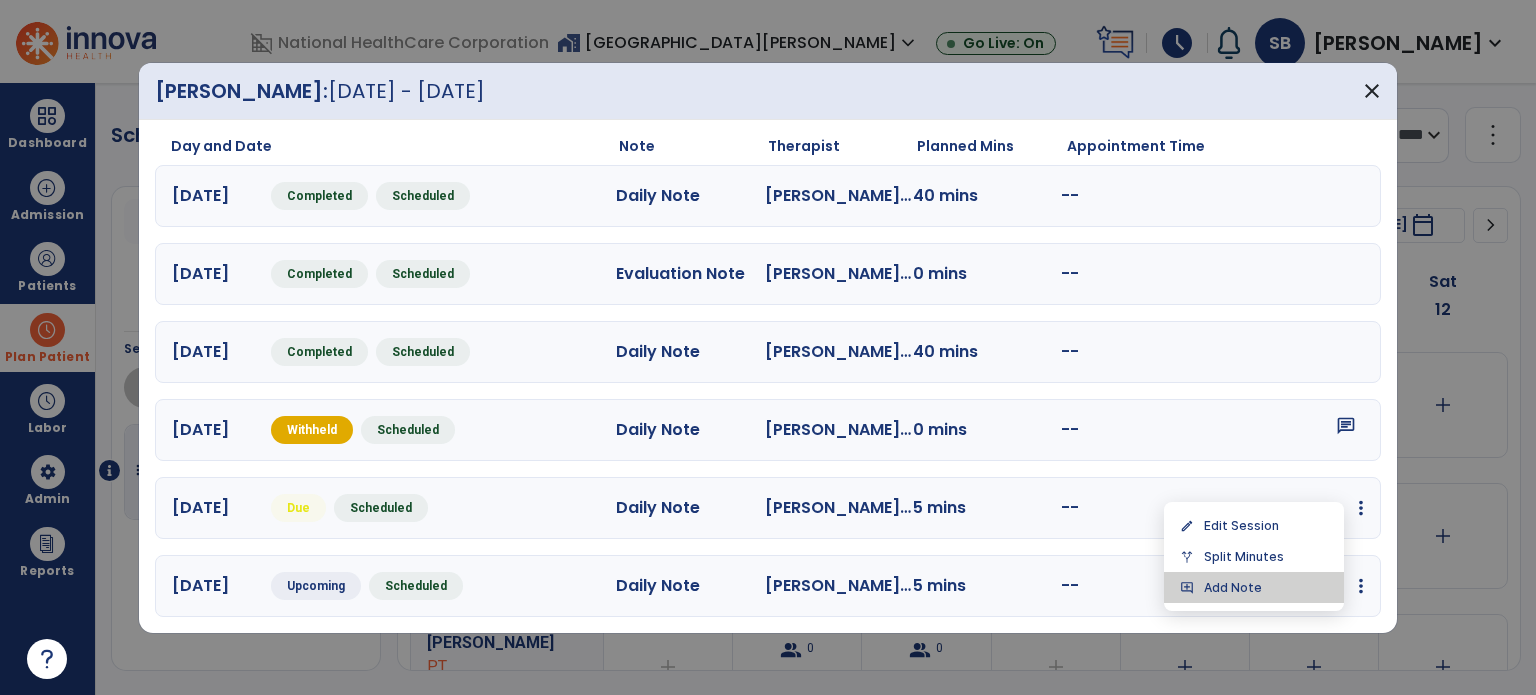 click on "add_comment  Add Note" at bounding box center [1254, 587] 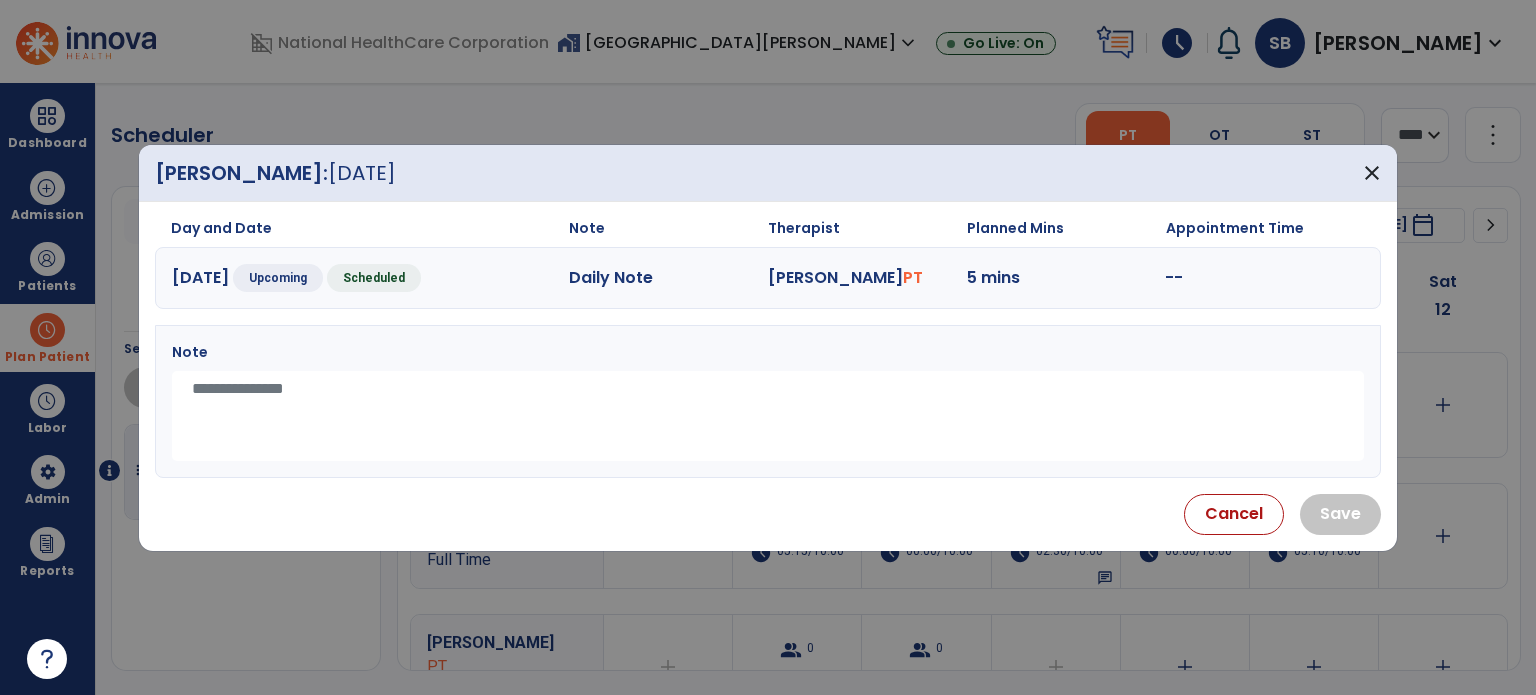 click at bounding box center (768, 416) 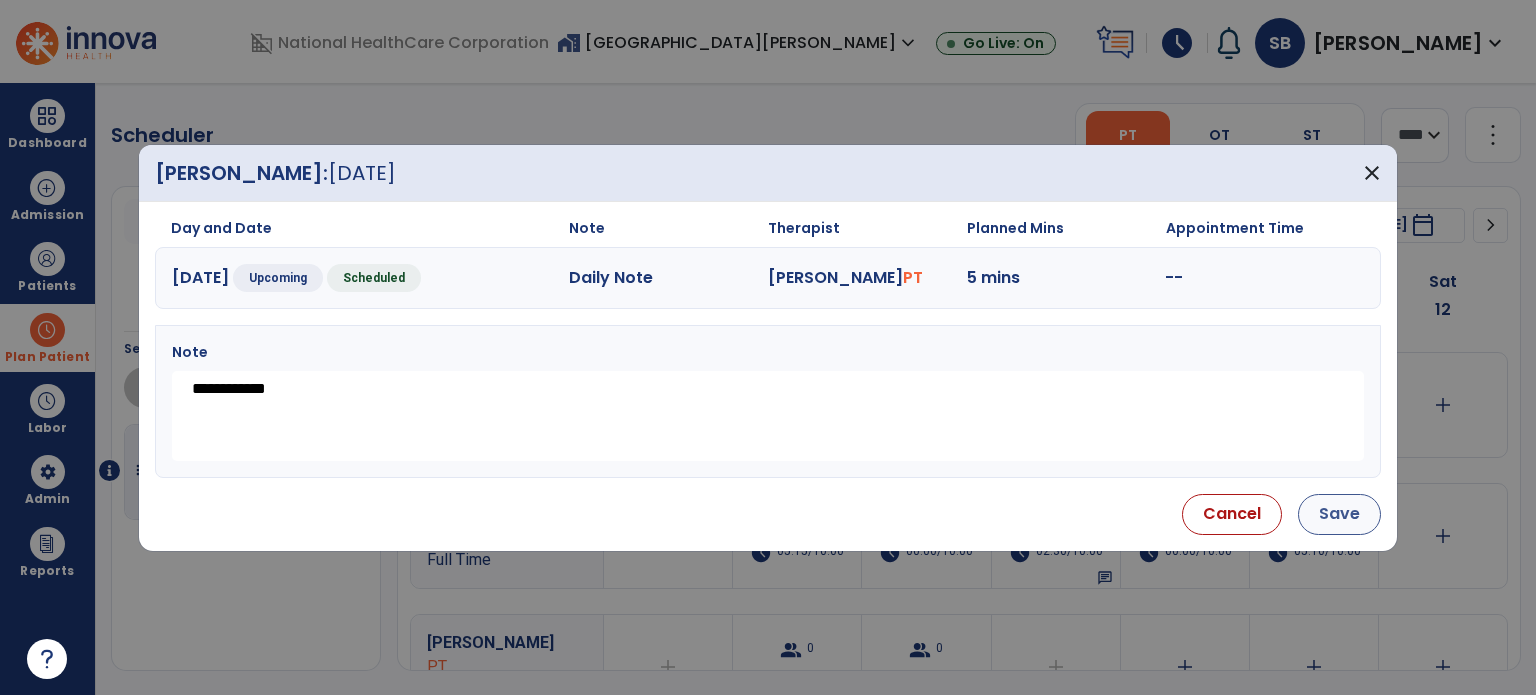 type on "**********" 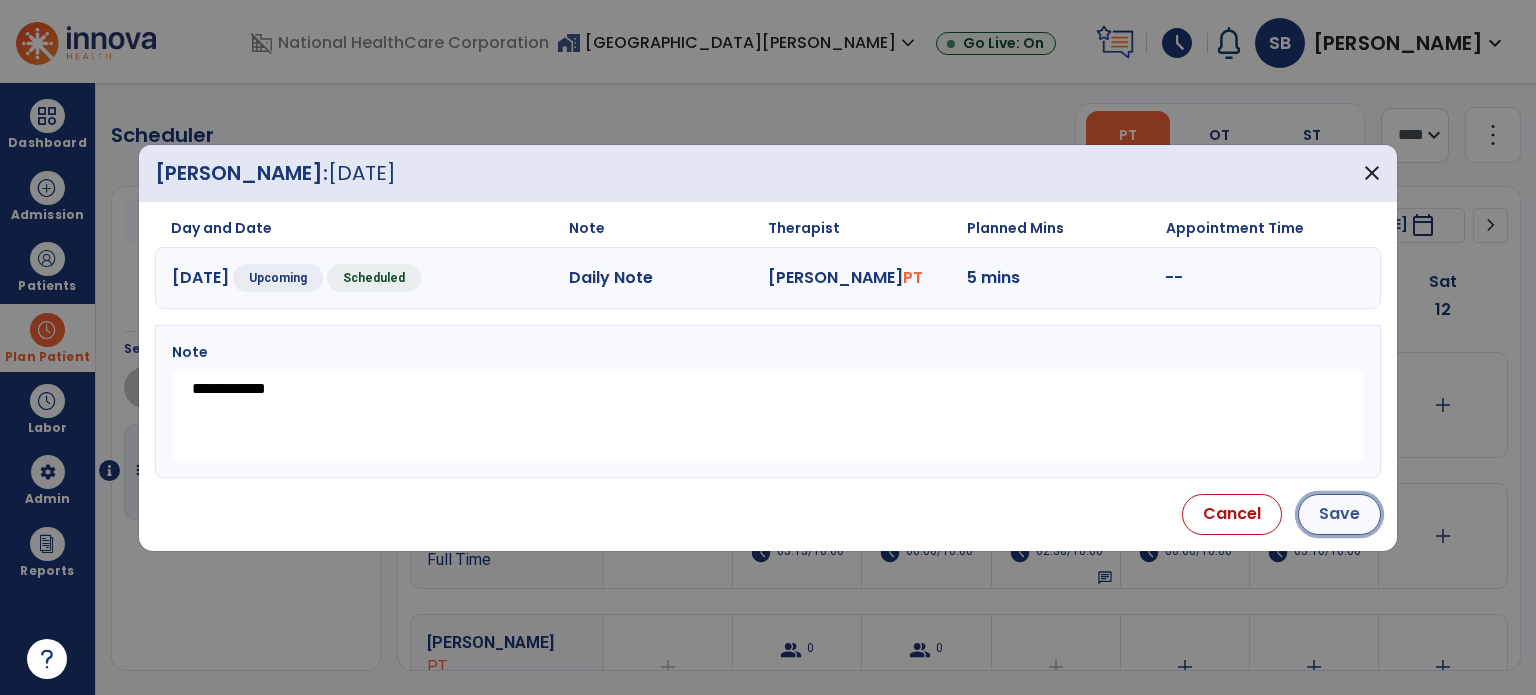 click on "Save" at bounding box center [1339, 514] 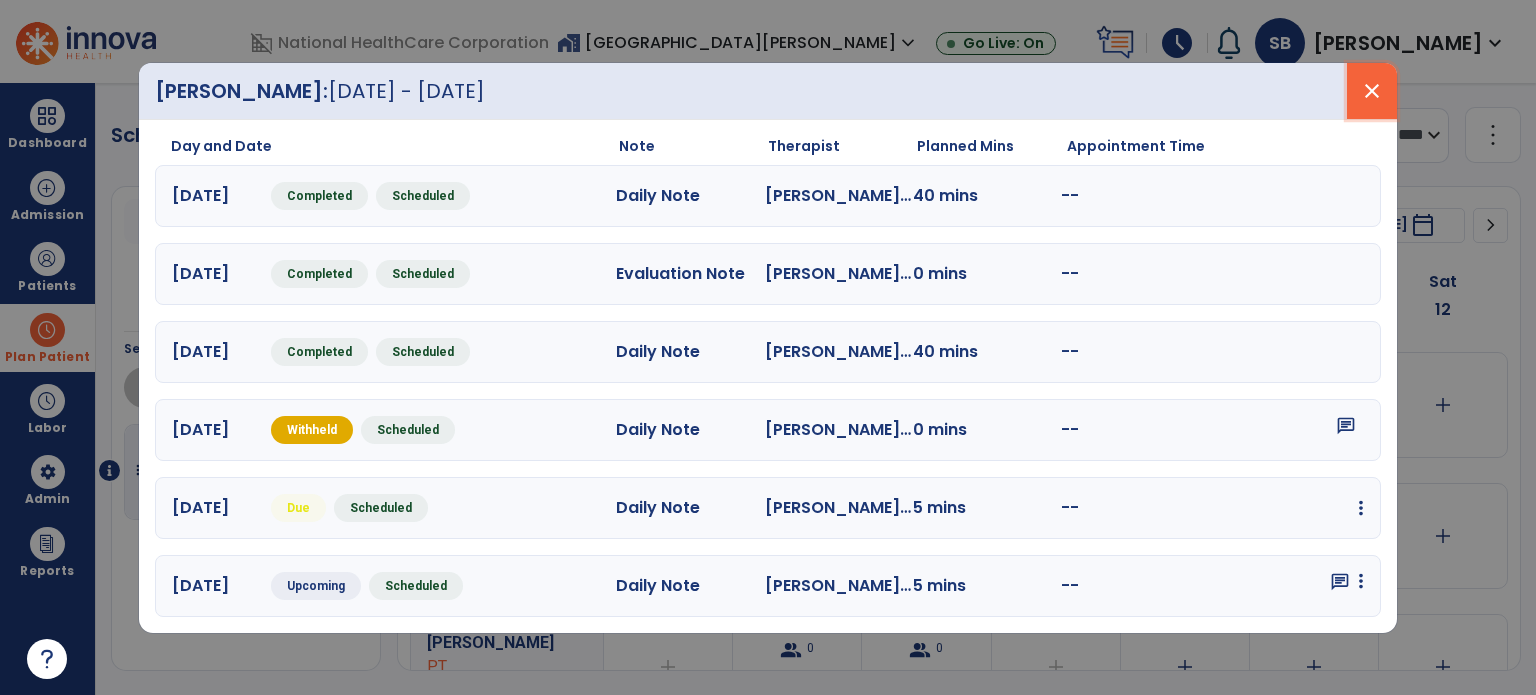 click on "close" at bounding box center [1372, 91] 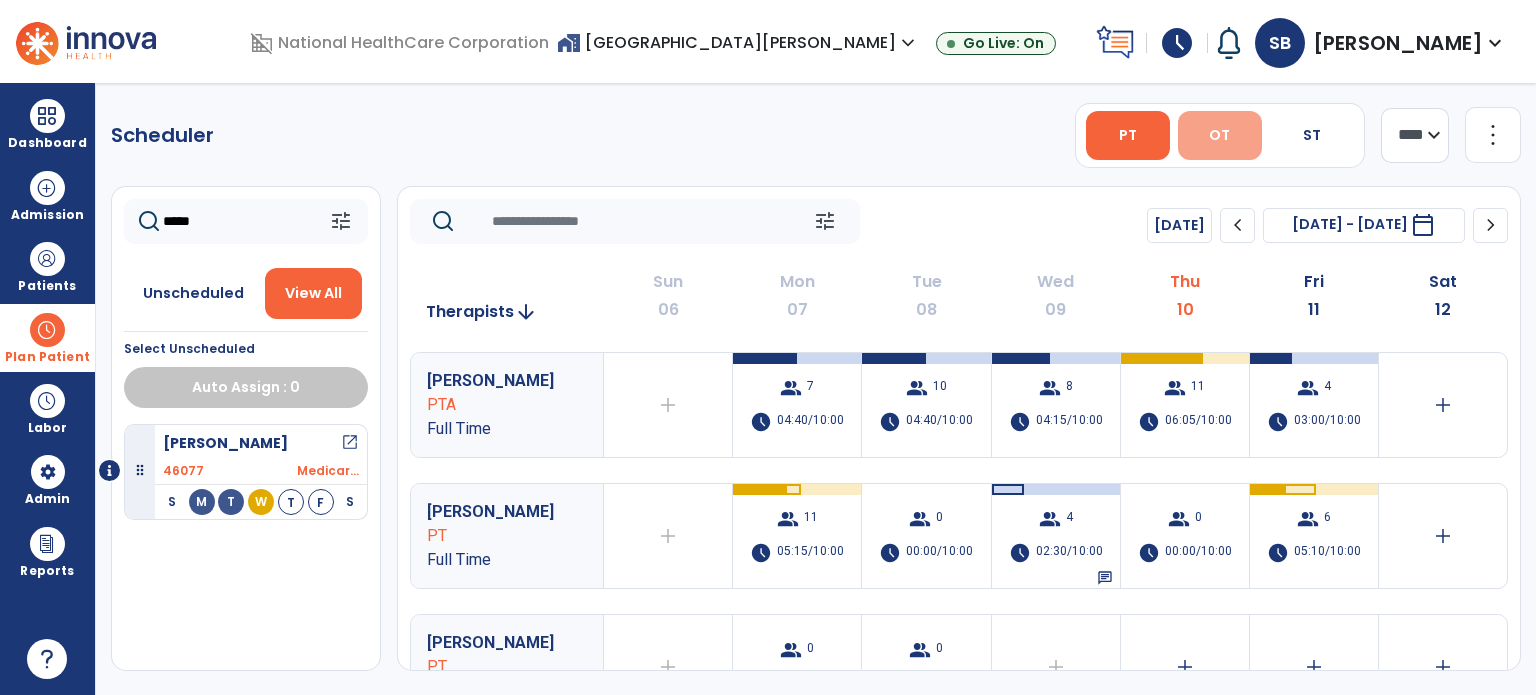click on "OT" at bounding box center [1220, 135] 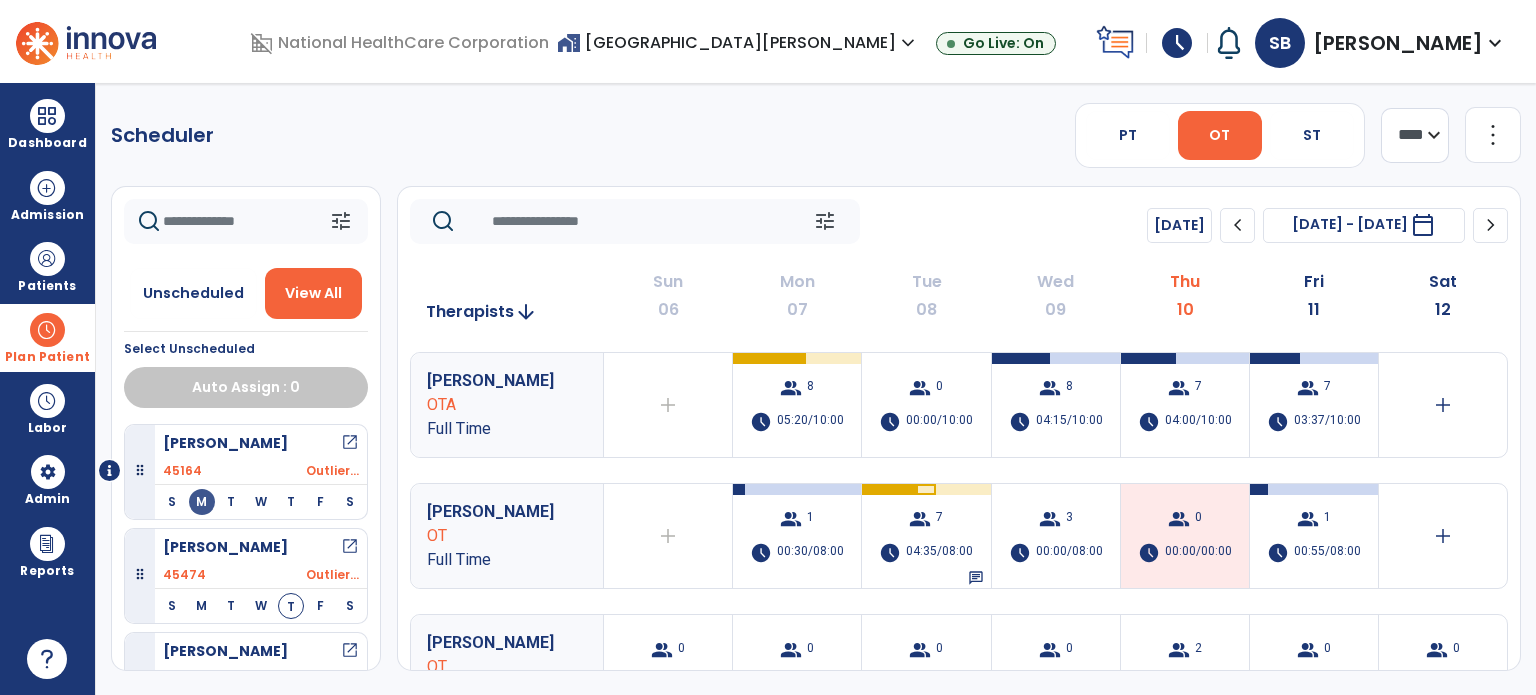 click 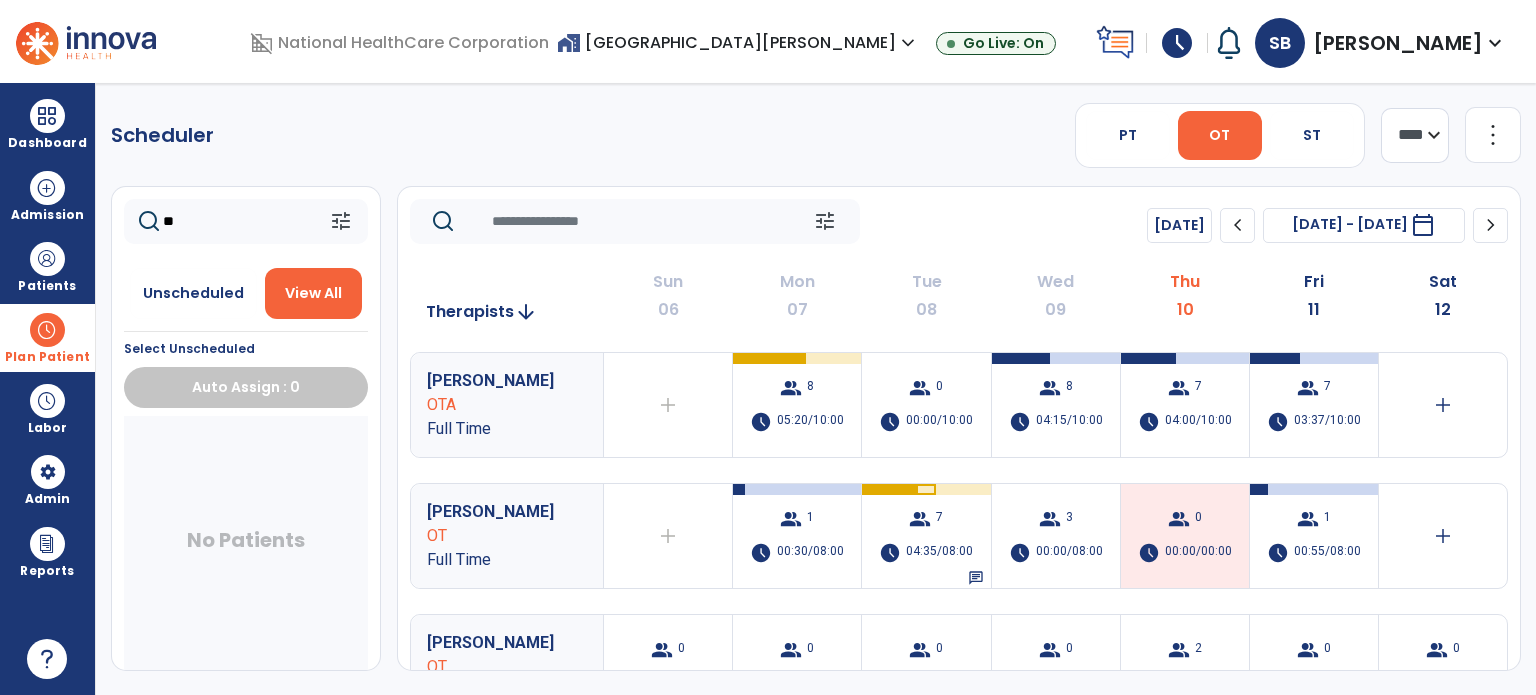 type on "*" 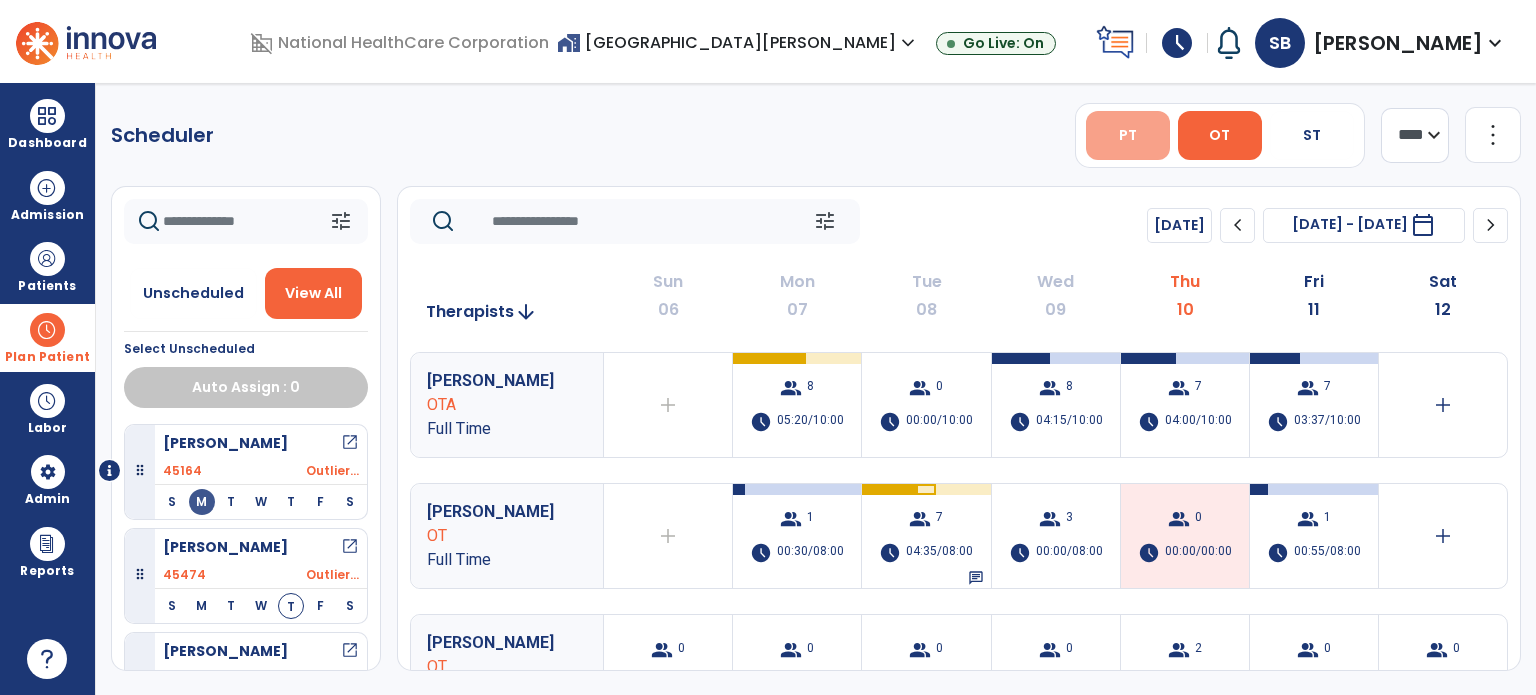 click on "PT" at bounding box center (1128, 135) 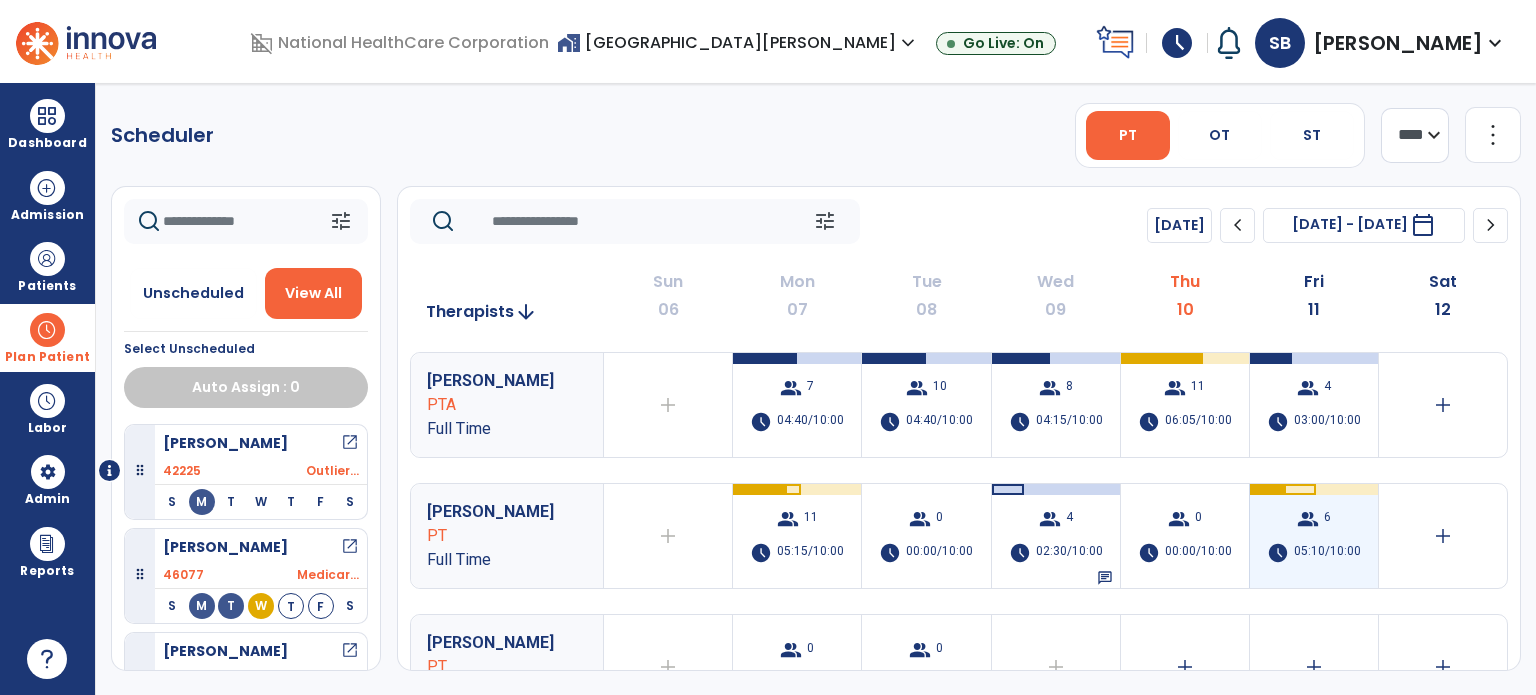 click on "group" at bounding box center [1308, 519] 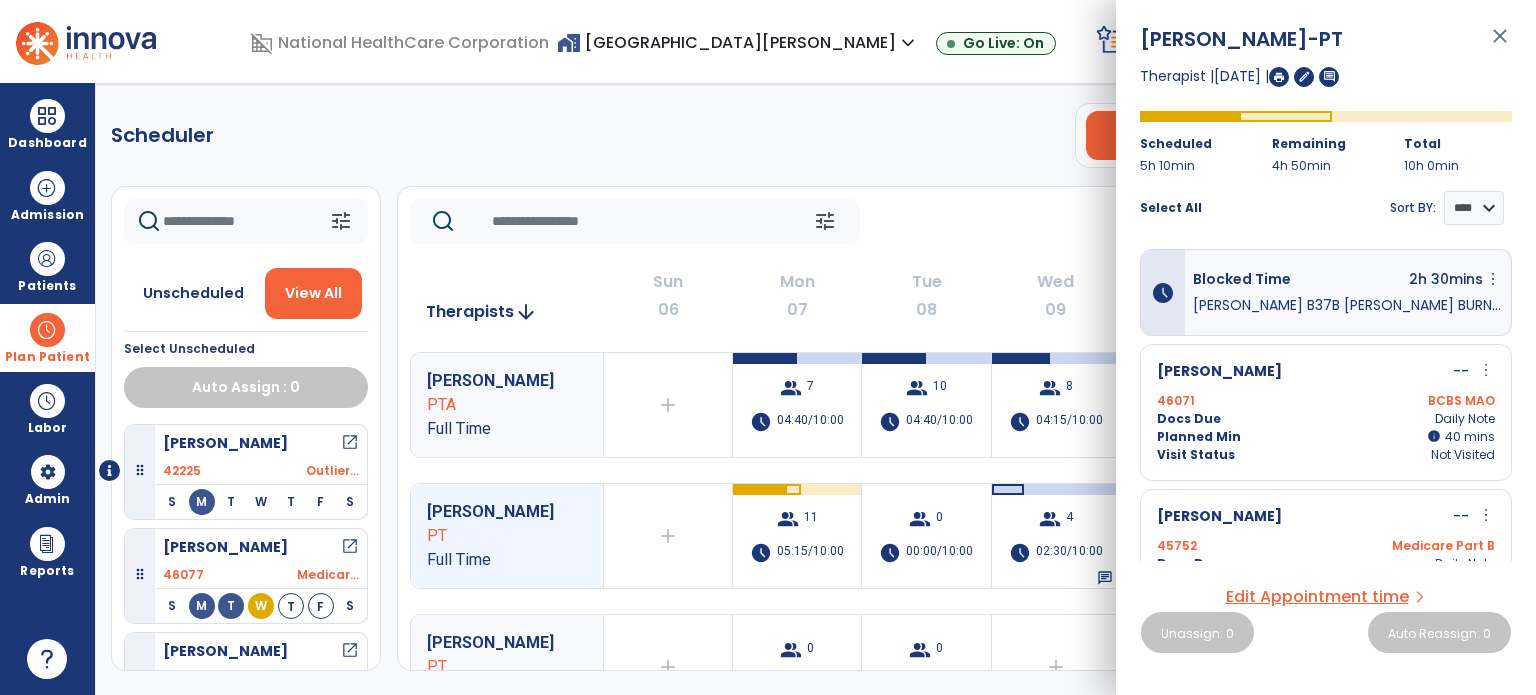 click 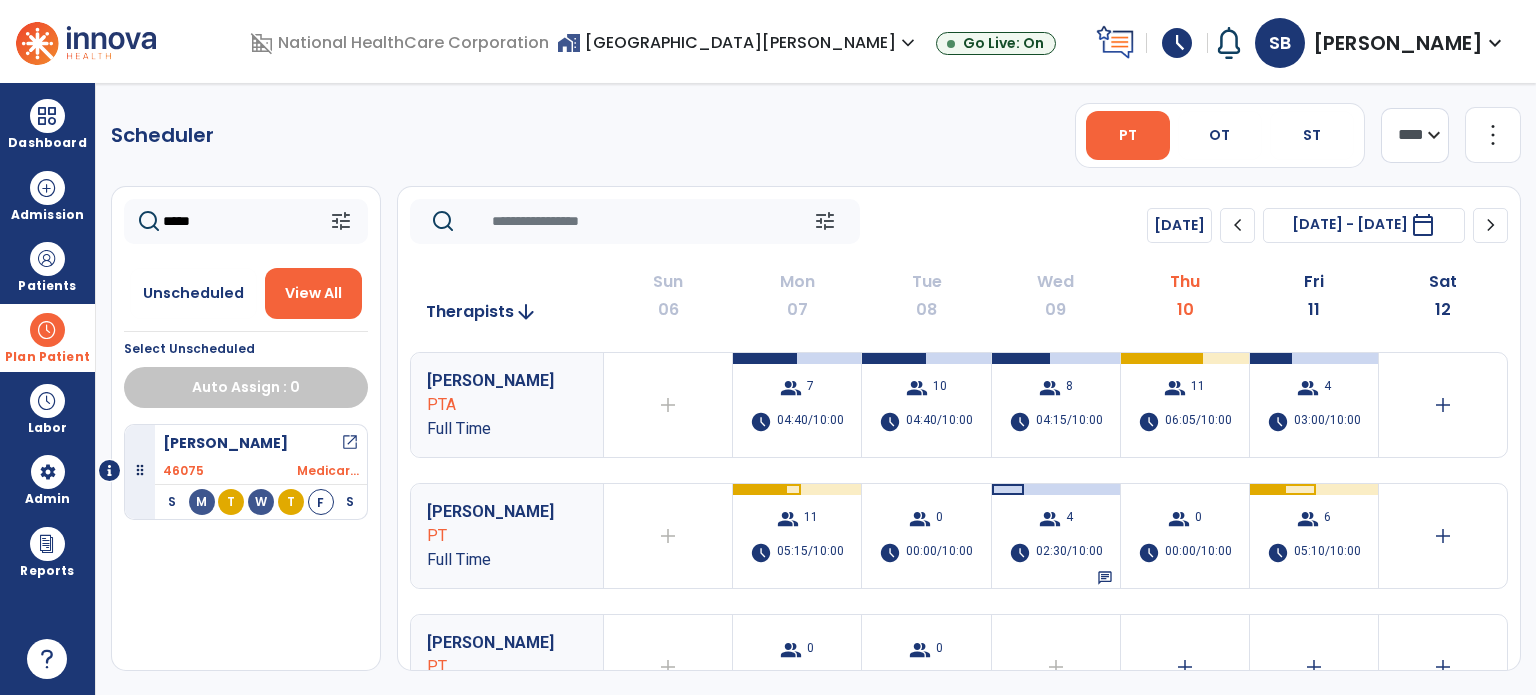 type on "*****" 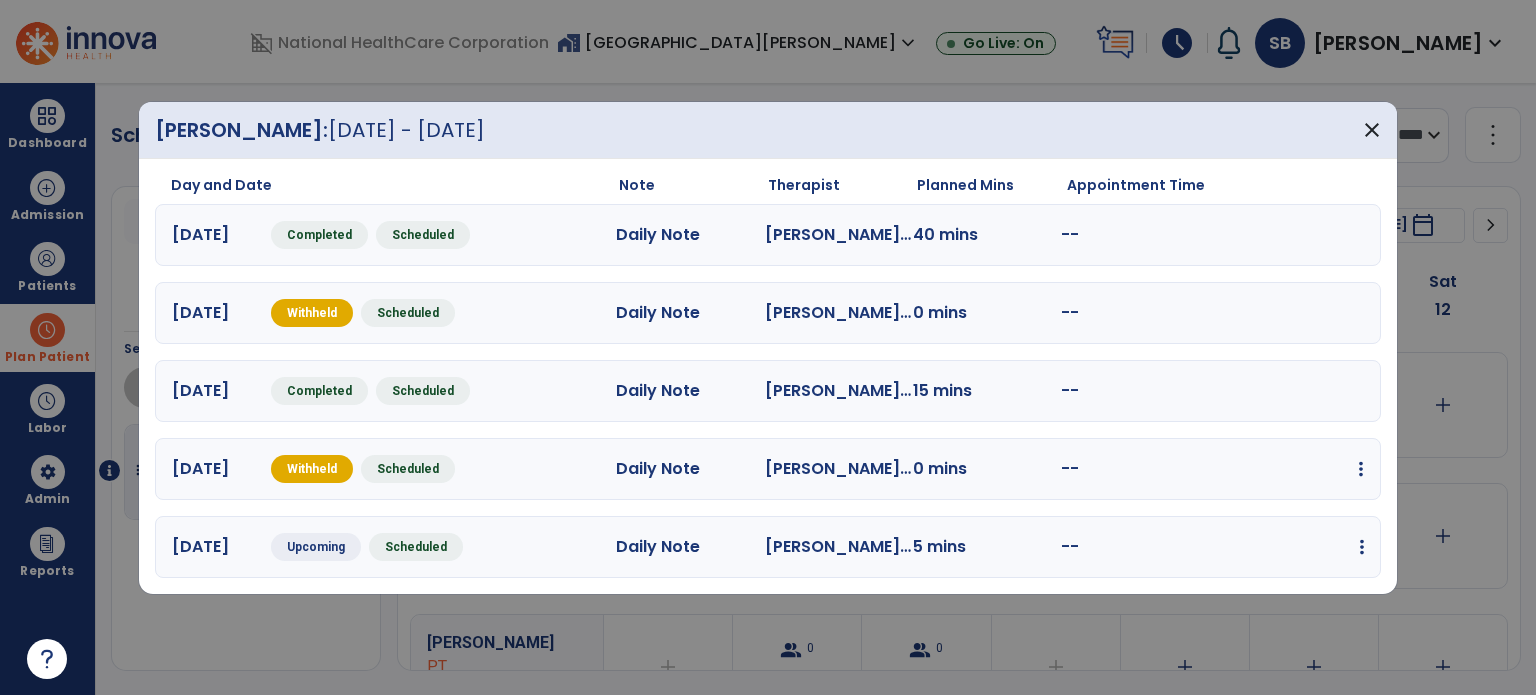 click at bounding box center [1361, 469] 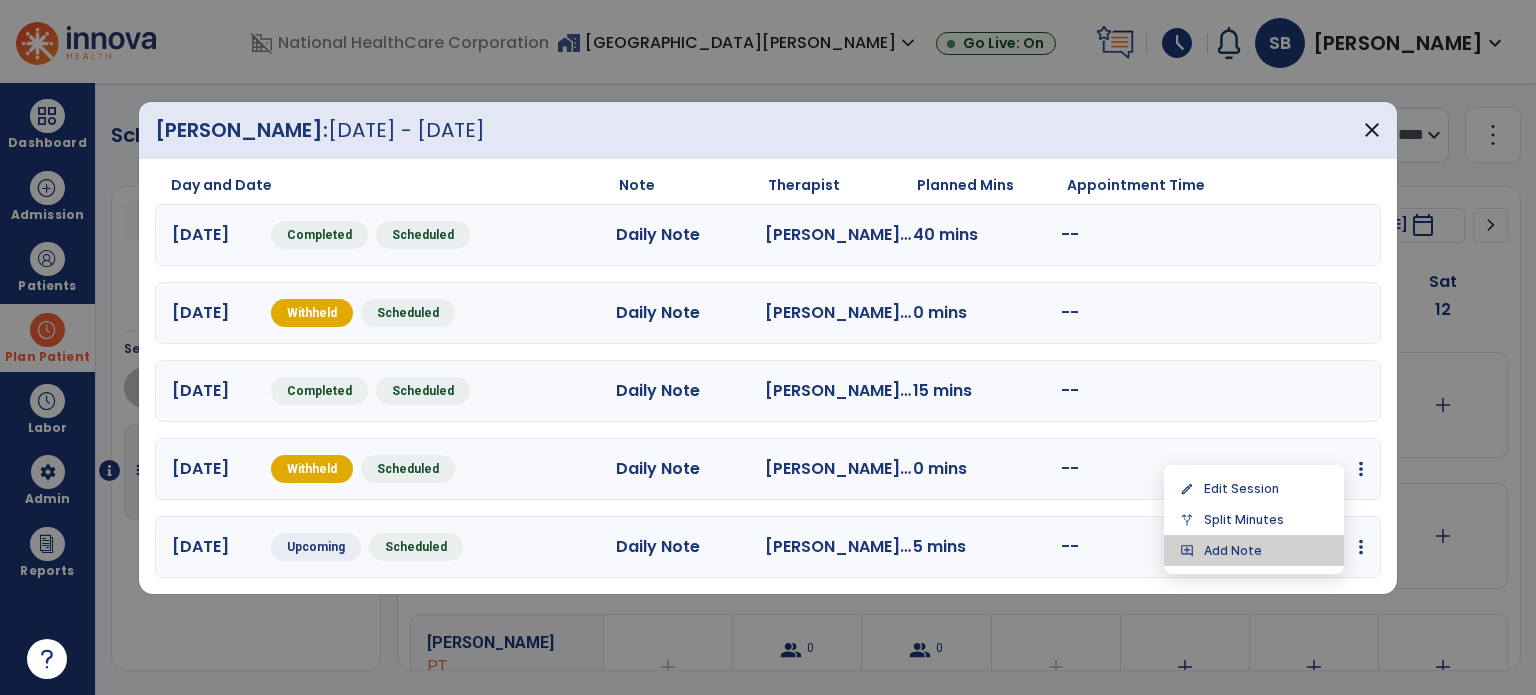 click on "add_comment  Add Note" at bounding box center (1254, 550) 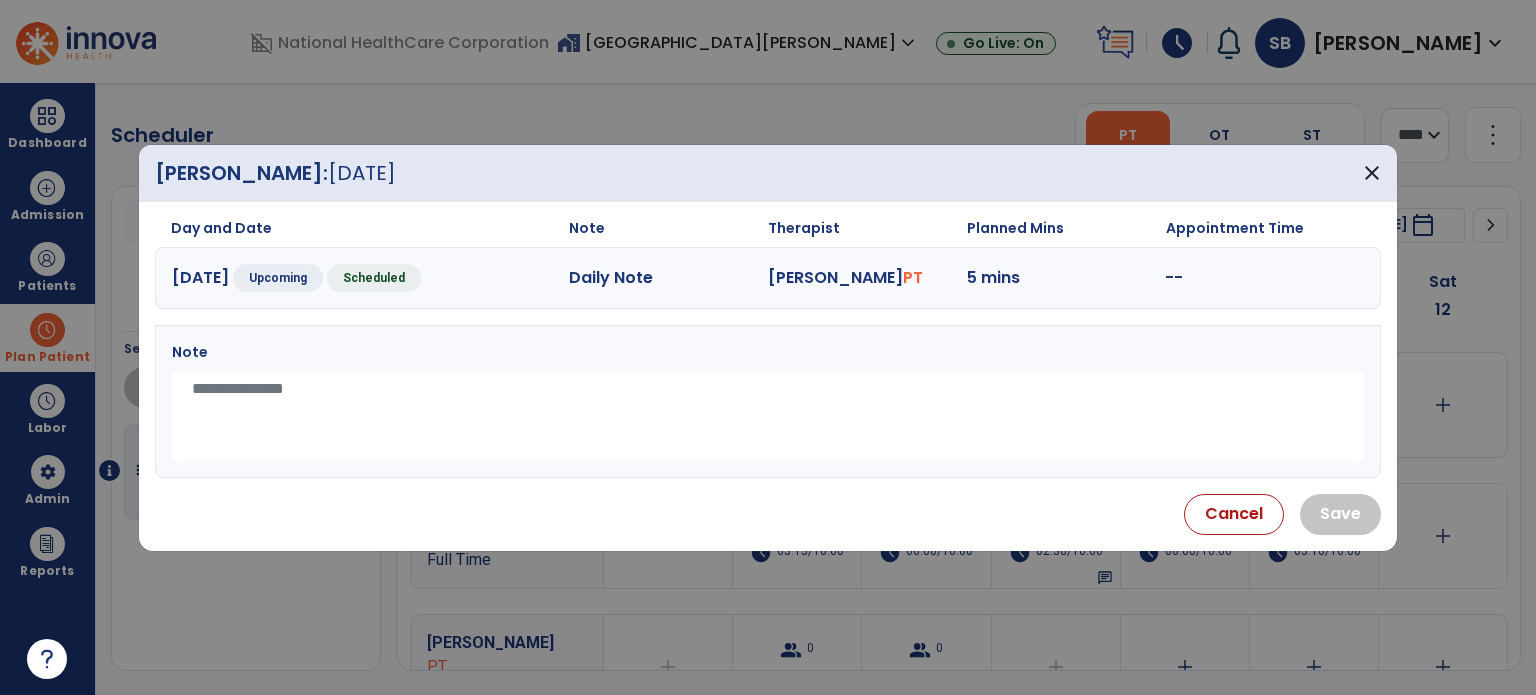 click at bounding box center (768, 416) 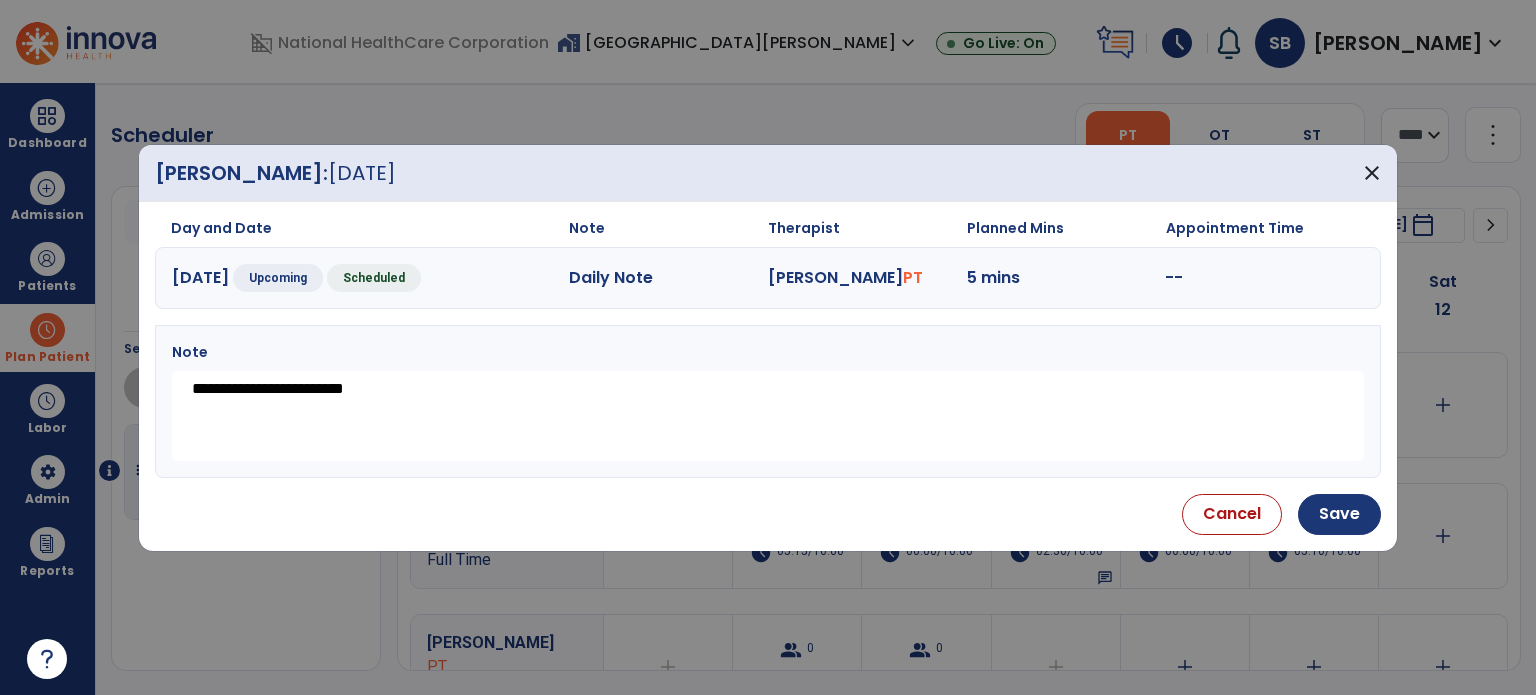type on "**********" 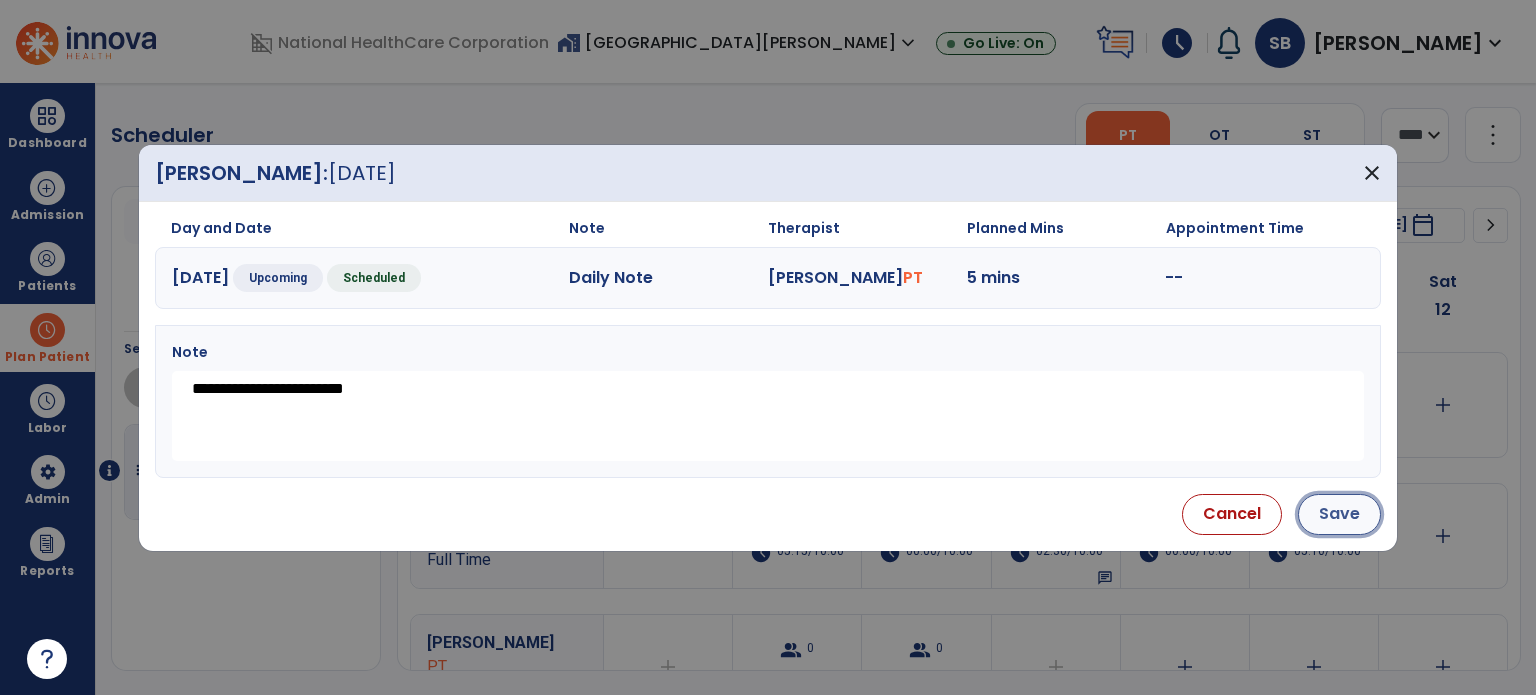 click on "Save" at bounding box center [1339, 514] 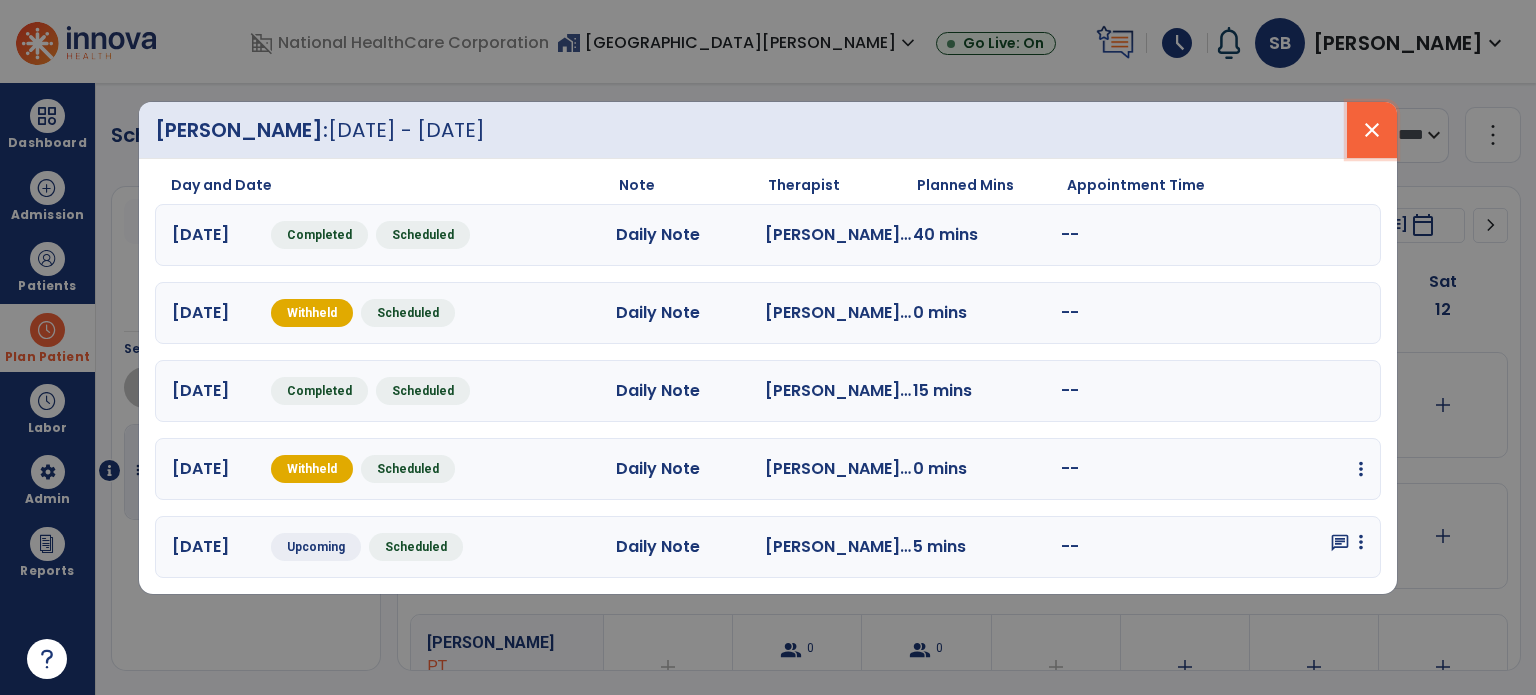 click on "close" at bounding box center [1372, 130] 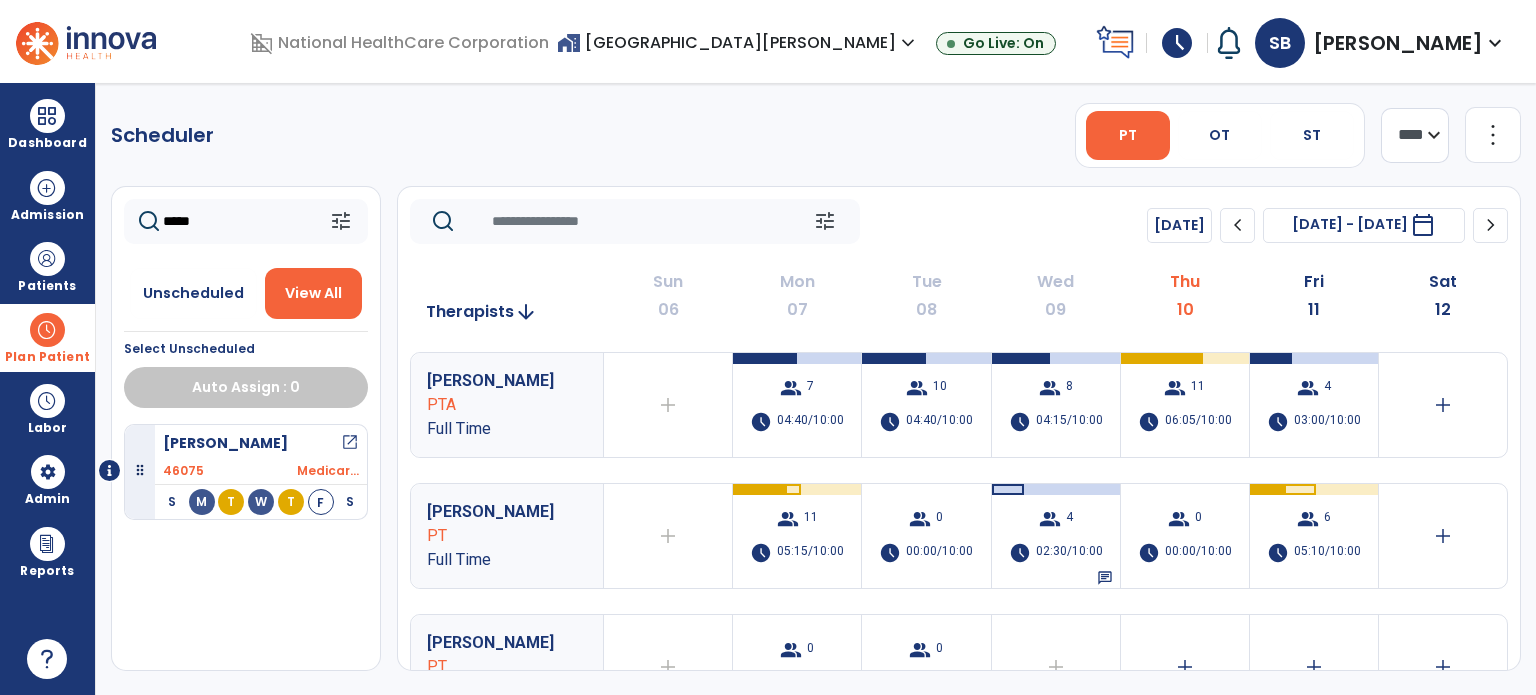 click on "*****" 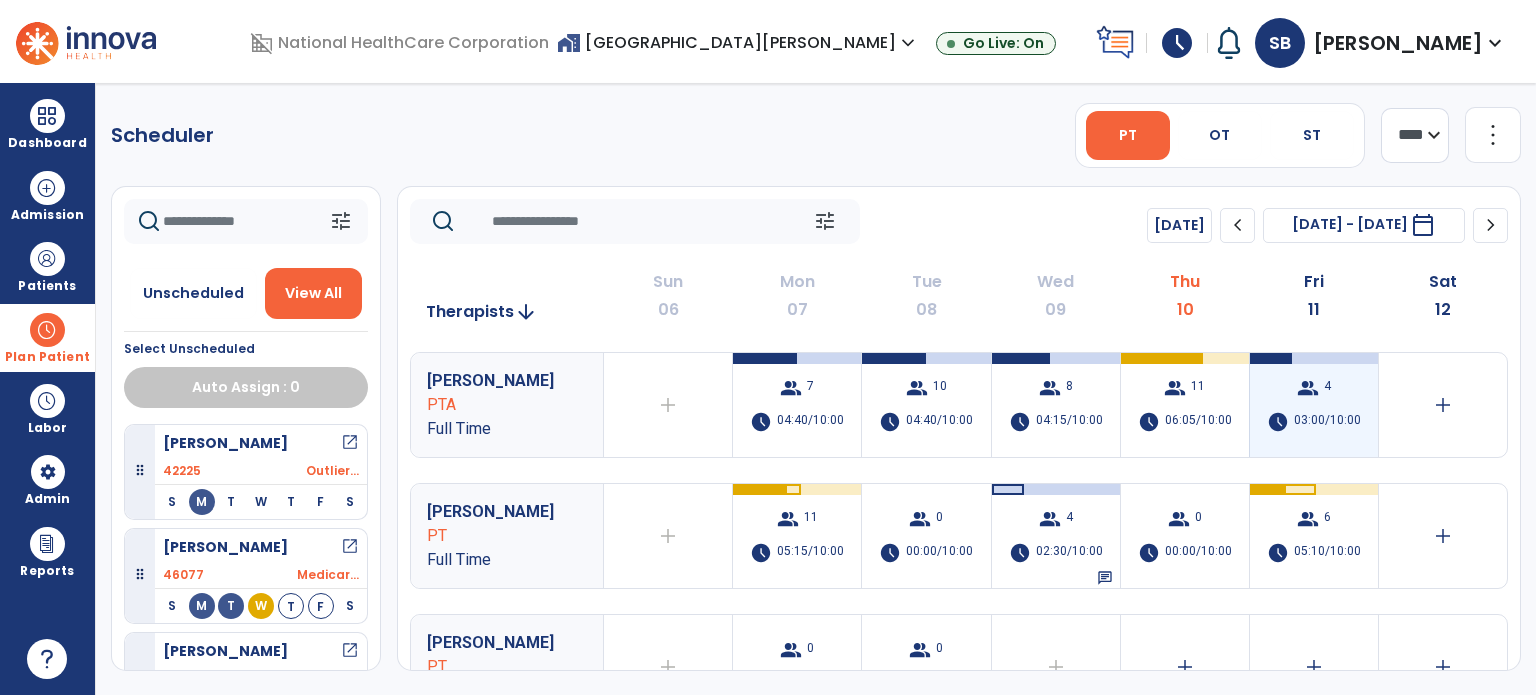 click on "03:00/10:00" at bounding box center [1327, 422] 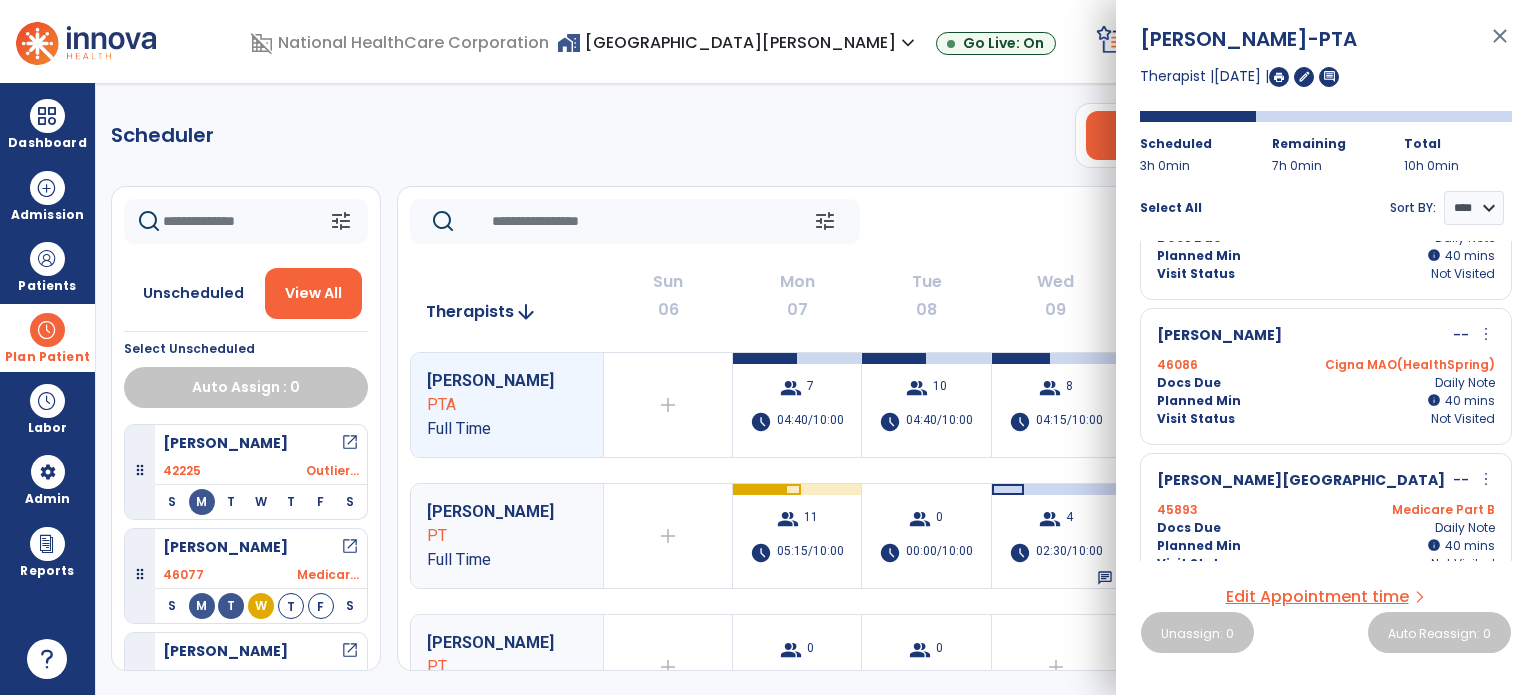 scroll, scrollTop: 257, scrollLeft: 0, axis: vertical 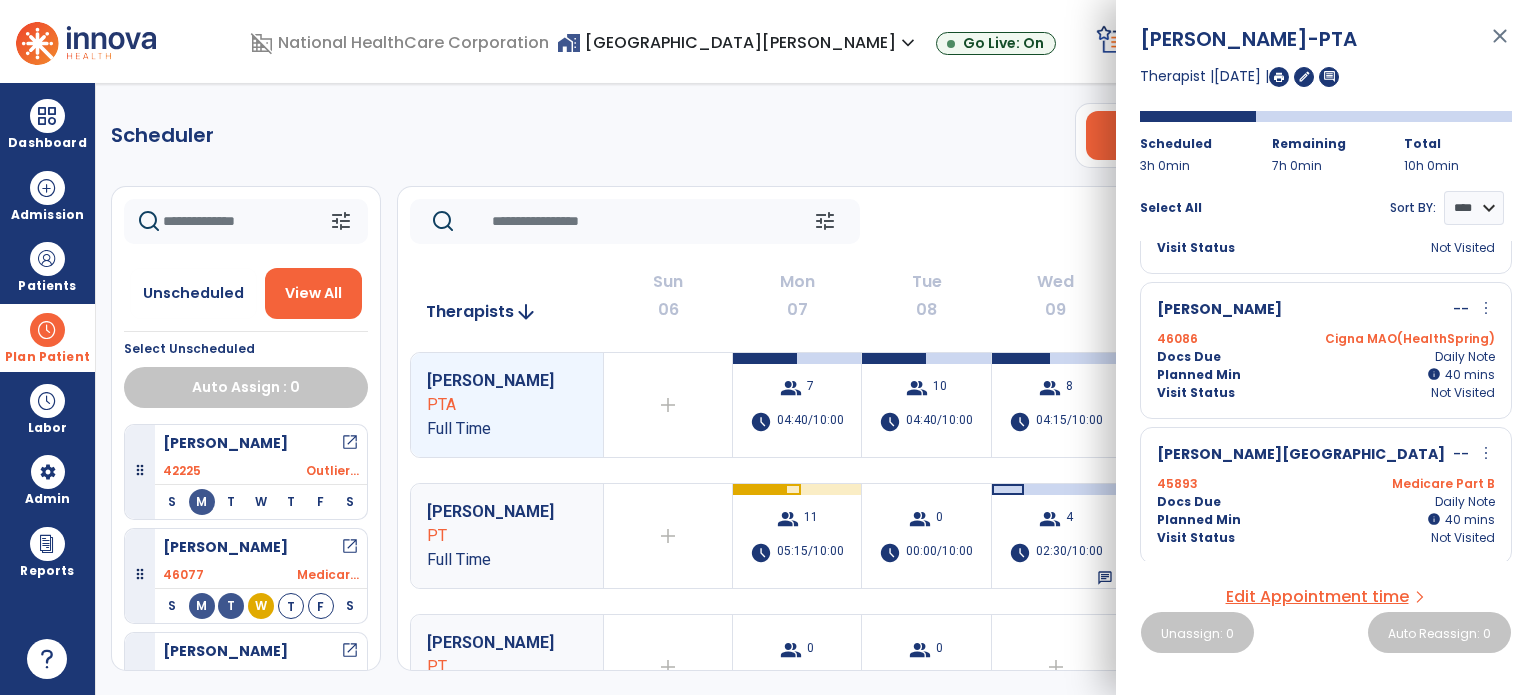 click on "Docs Due Daily Note" at bounding box center (1326, 357) 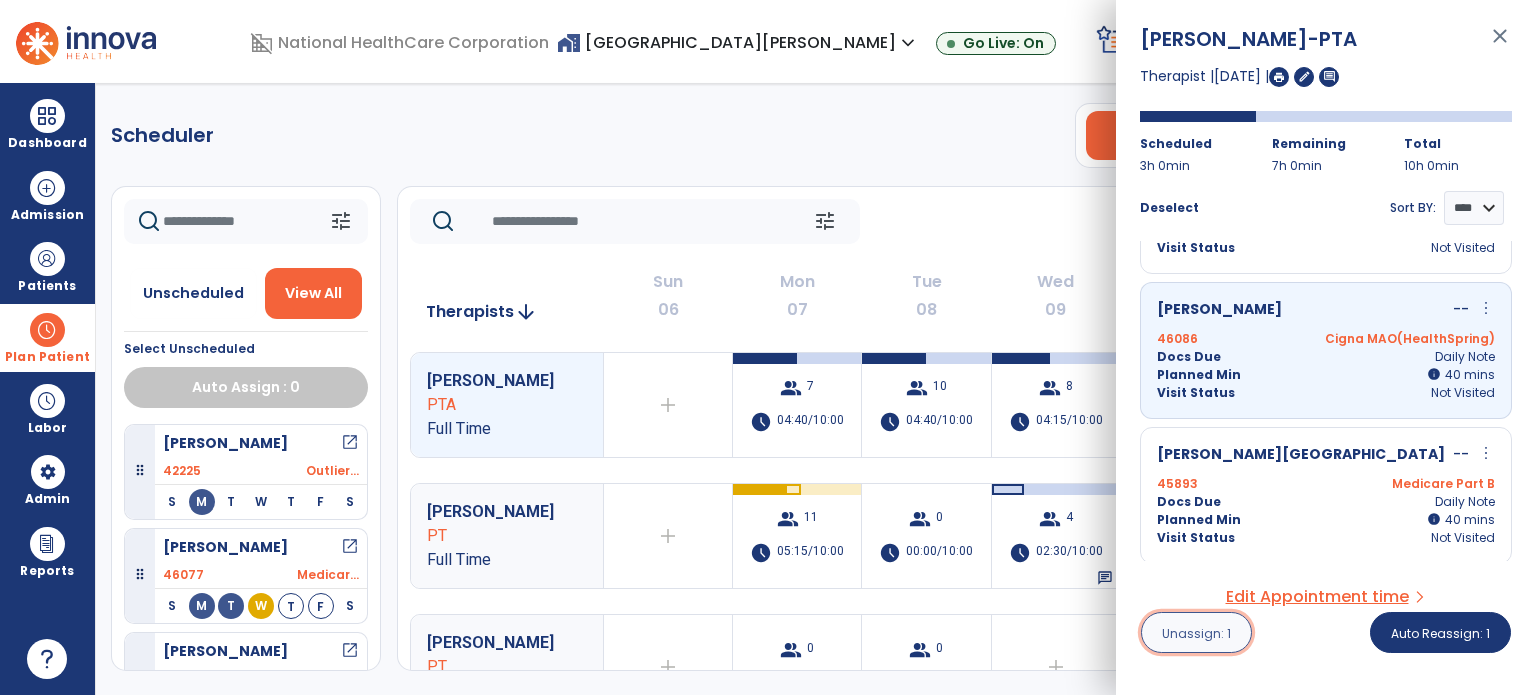 click on "Unassign: 1" at bounding box center (1196, 633) 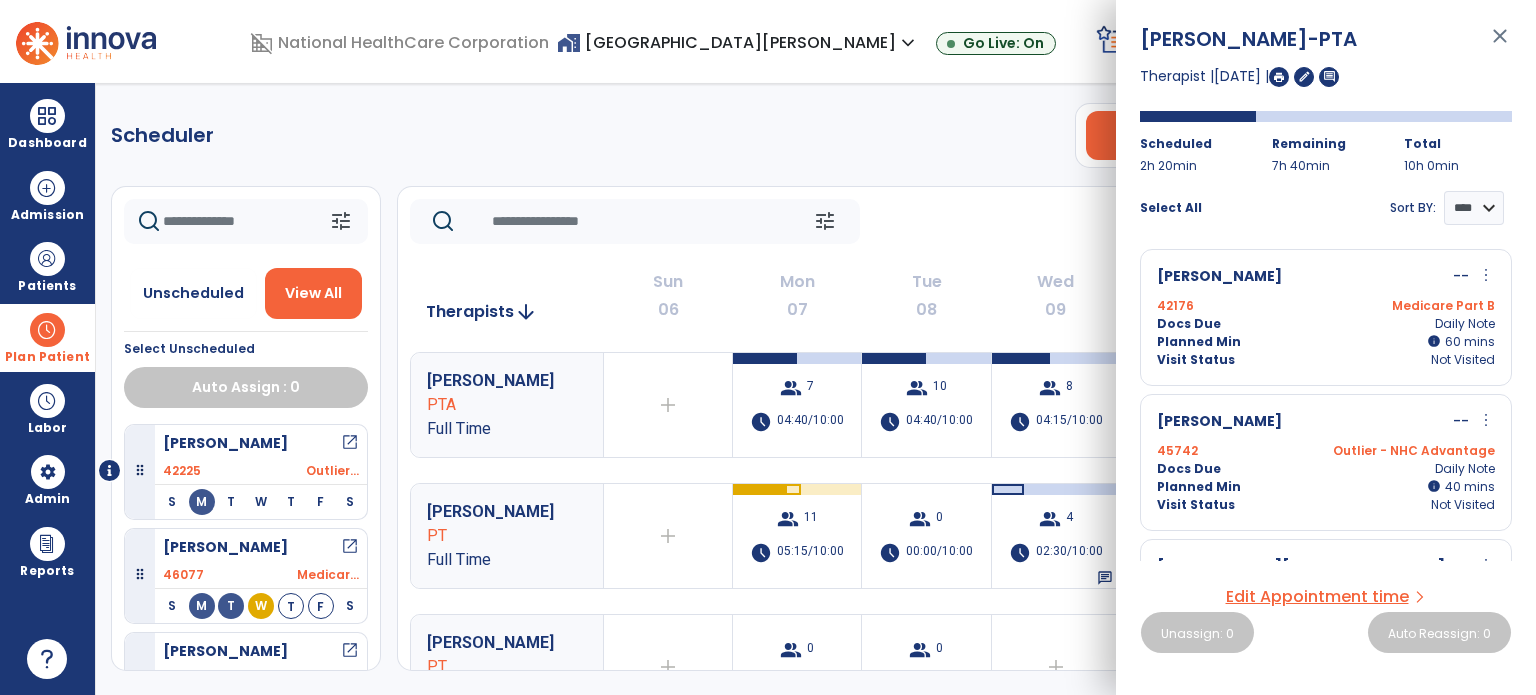 click on "tune   [DATE]  chevron_left [DATE] - [DATE]  *********  calendar_today  chevron_right" 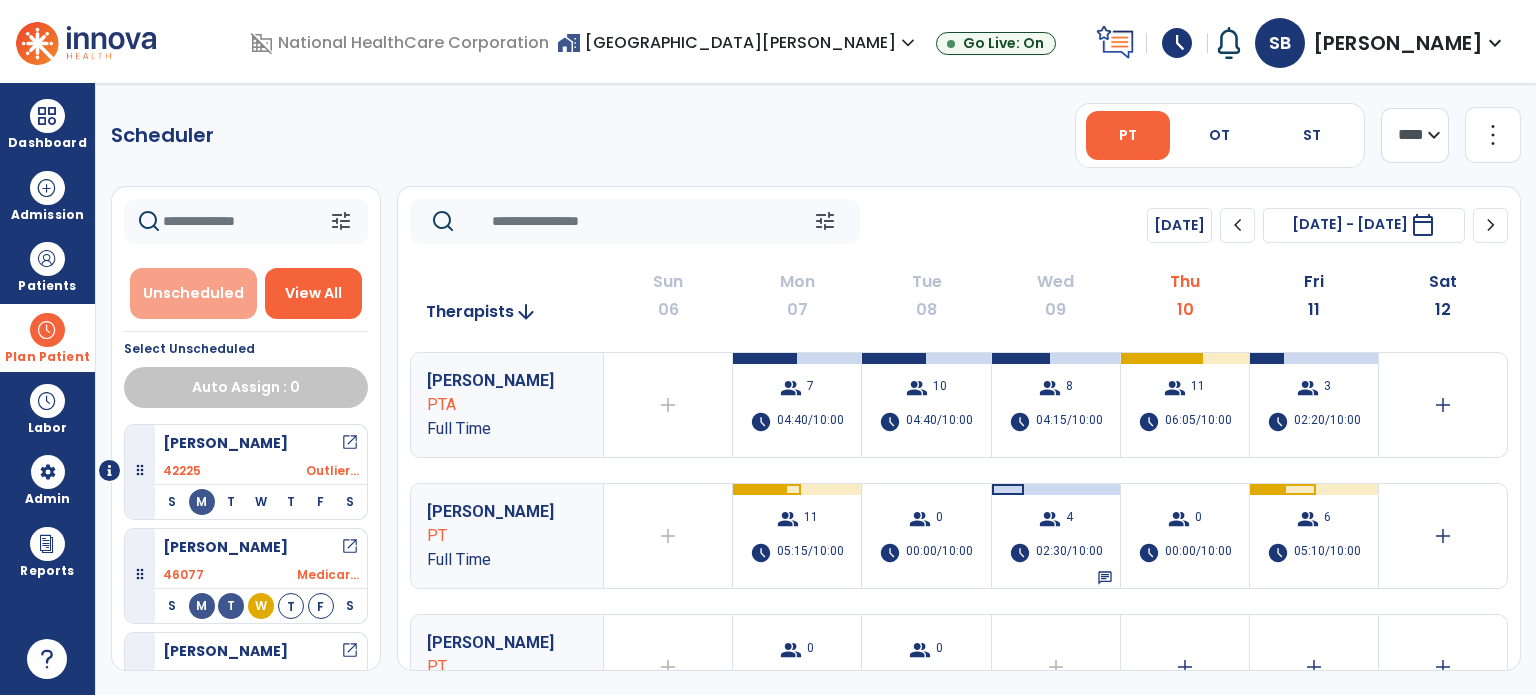 click on "Unscheduled" at bounding box center (193, 293) 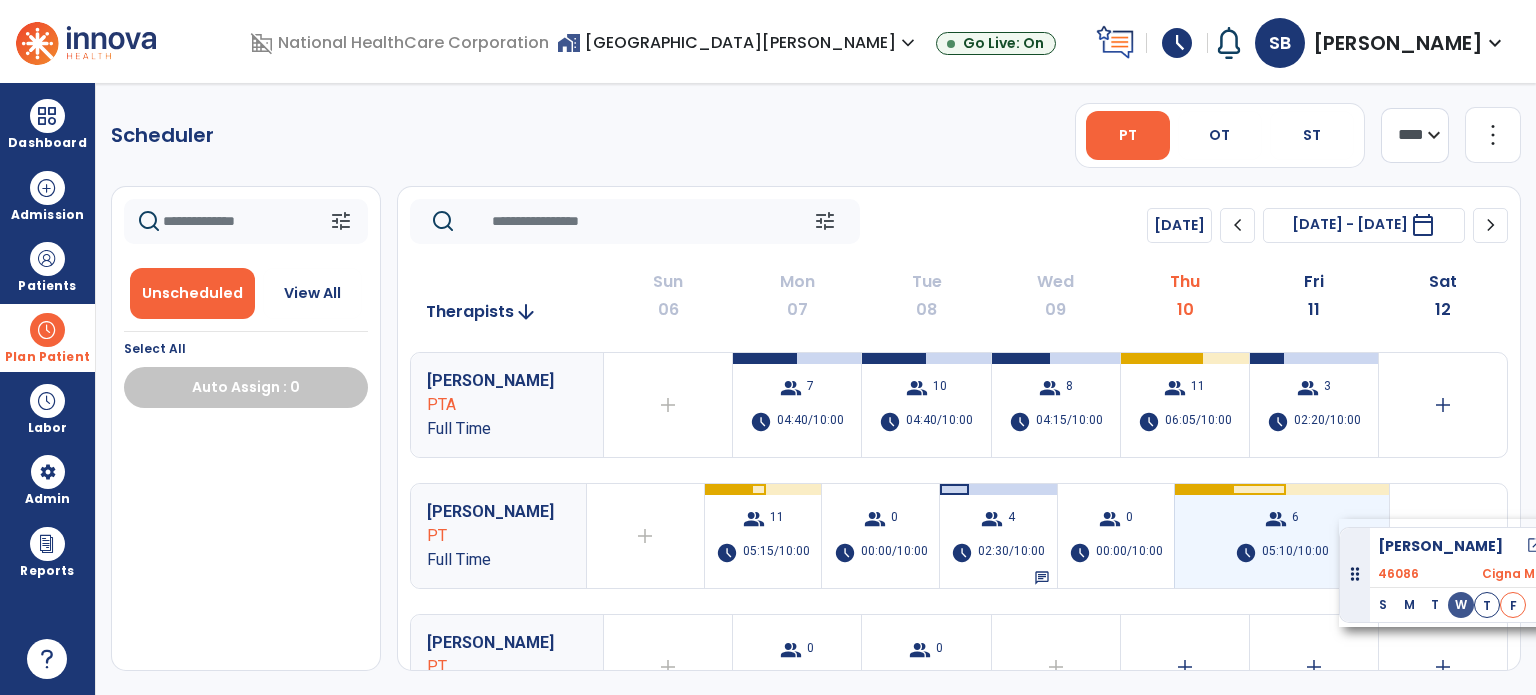 drag, startPoint x: 220, startPoint y: 461, endPoint x: 1338, endPoint y: 519, distance: 1119.5034 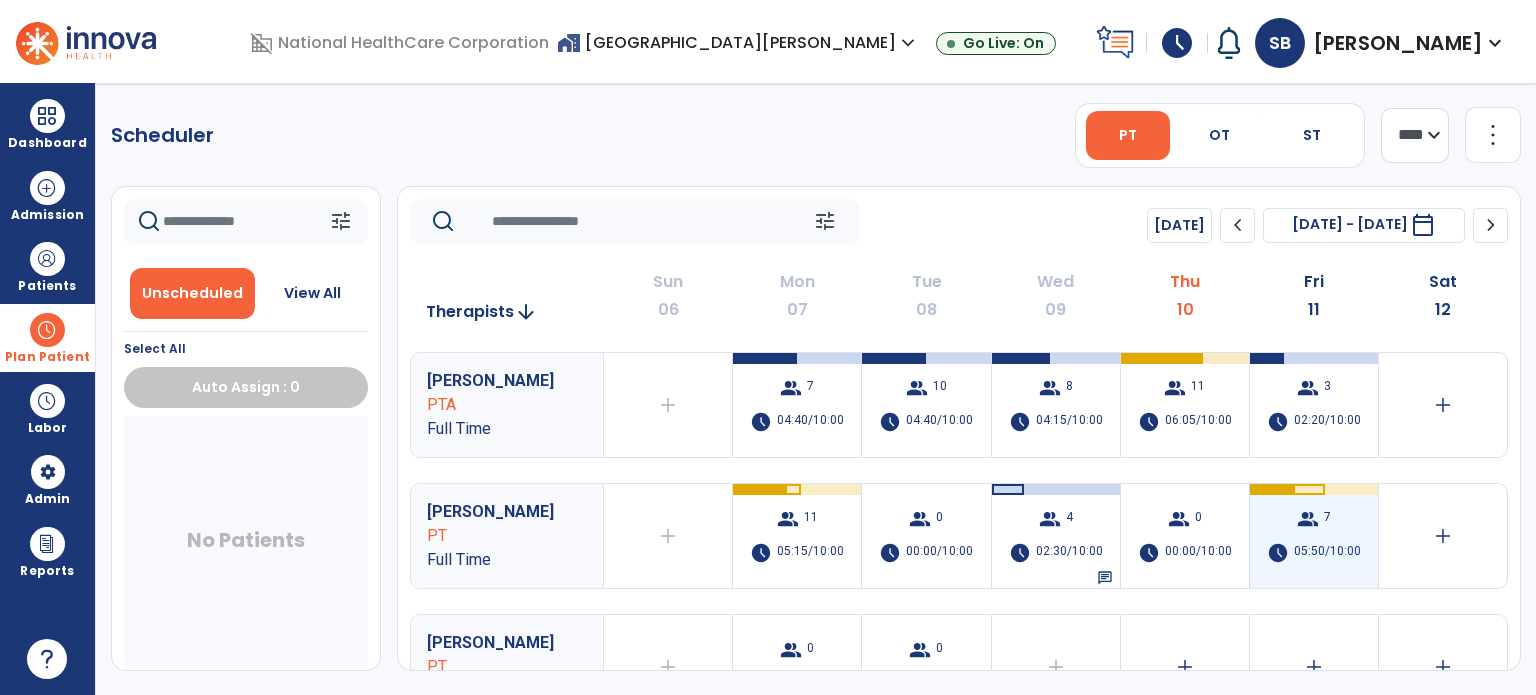 click on "group  7  schedule  05:50/10:00" at bounding box center (1314, 536) 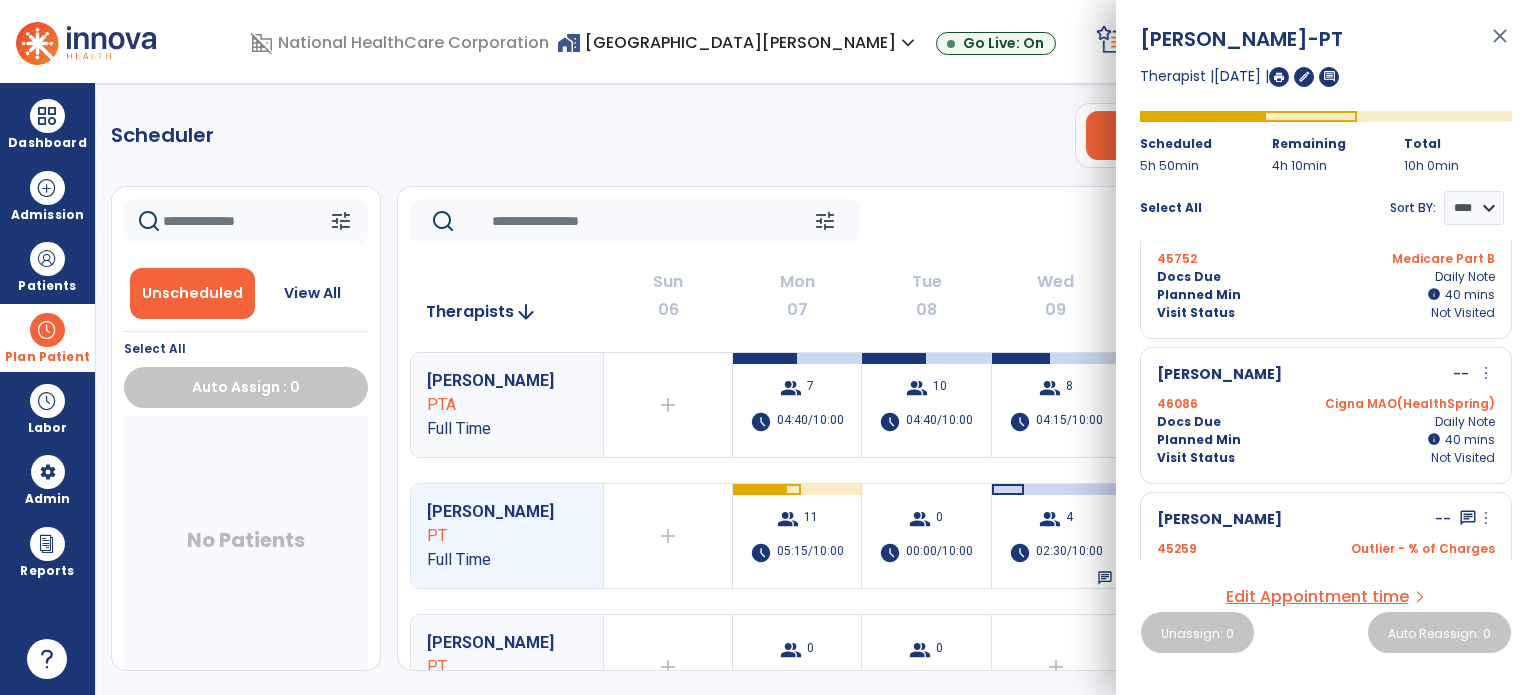 scroll, scrollTop: 380, scrollLeft: 0, axis: vertical 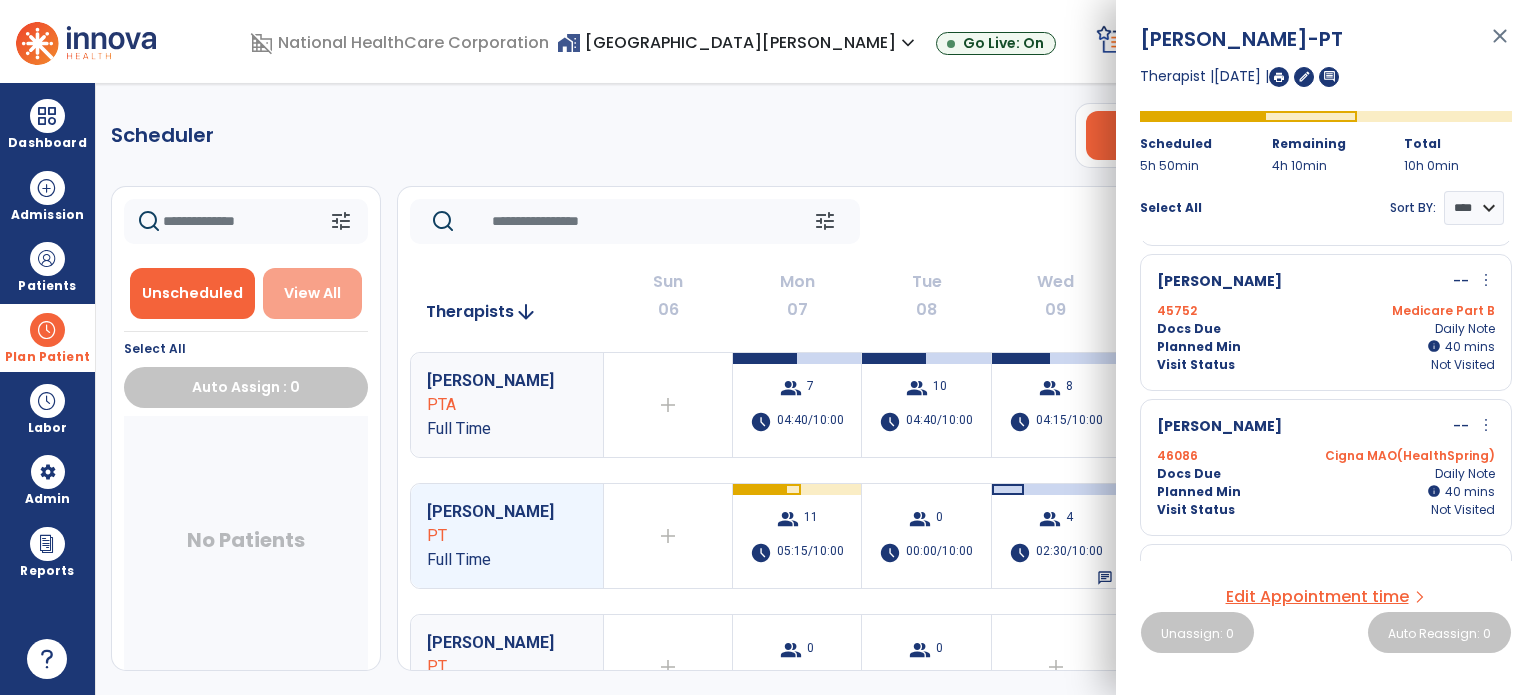 click on "View All" at bounding box center [312, 293] 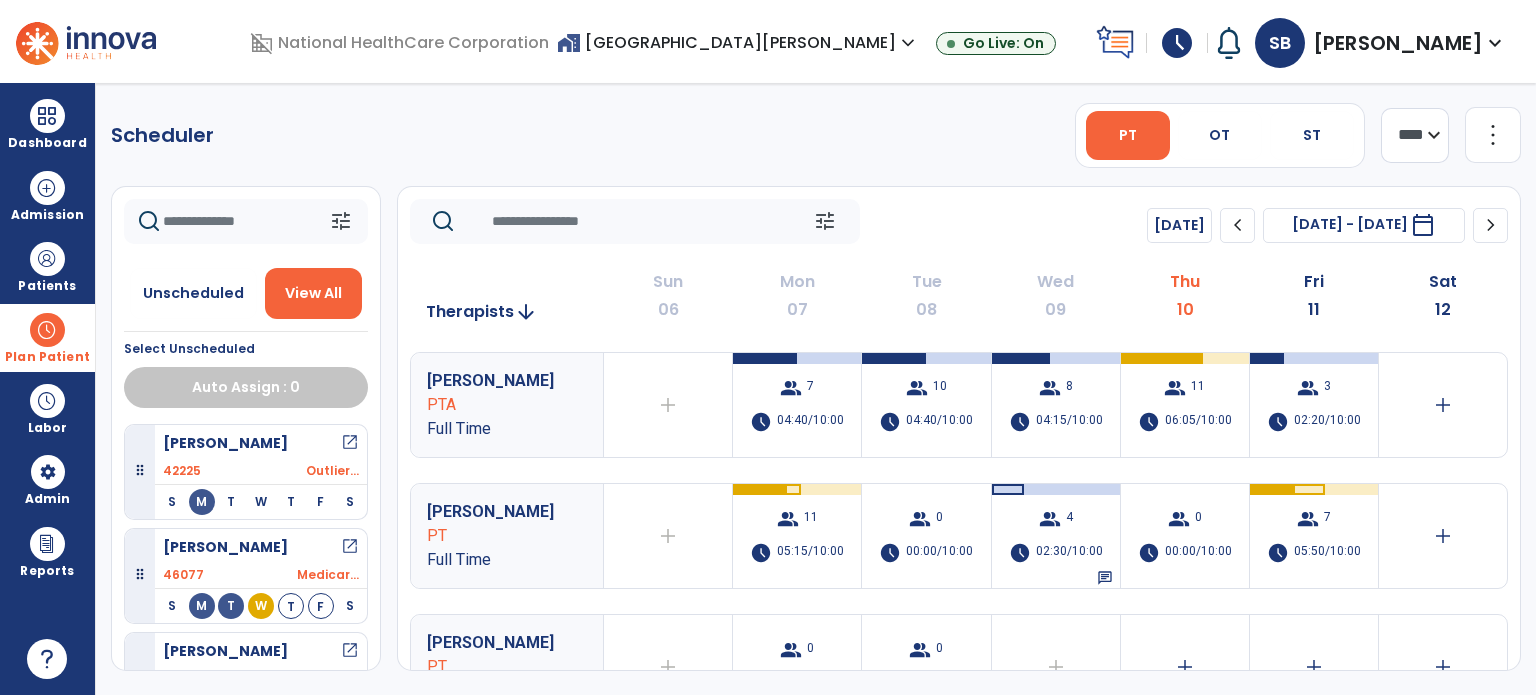 click 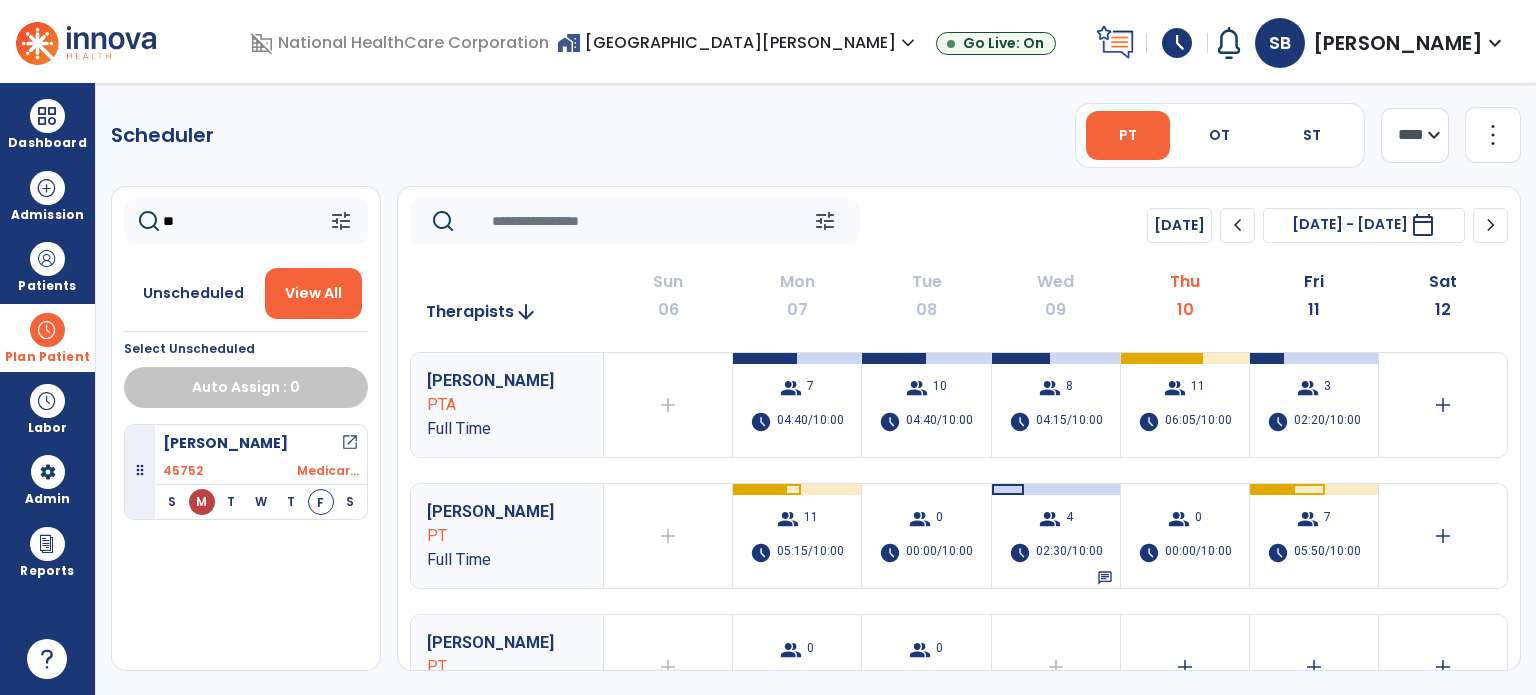 type on "**" 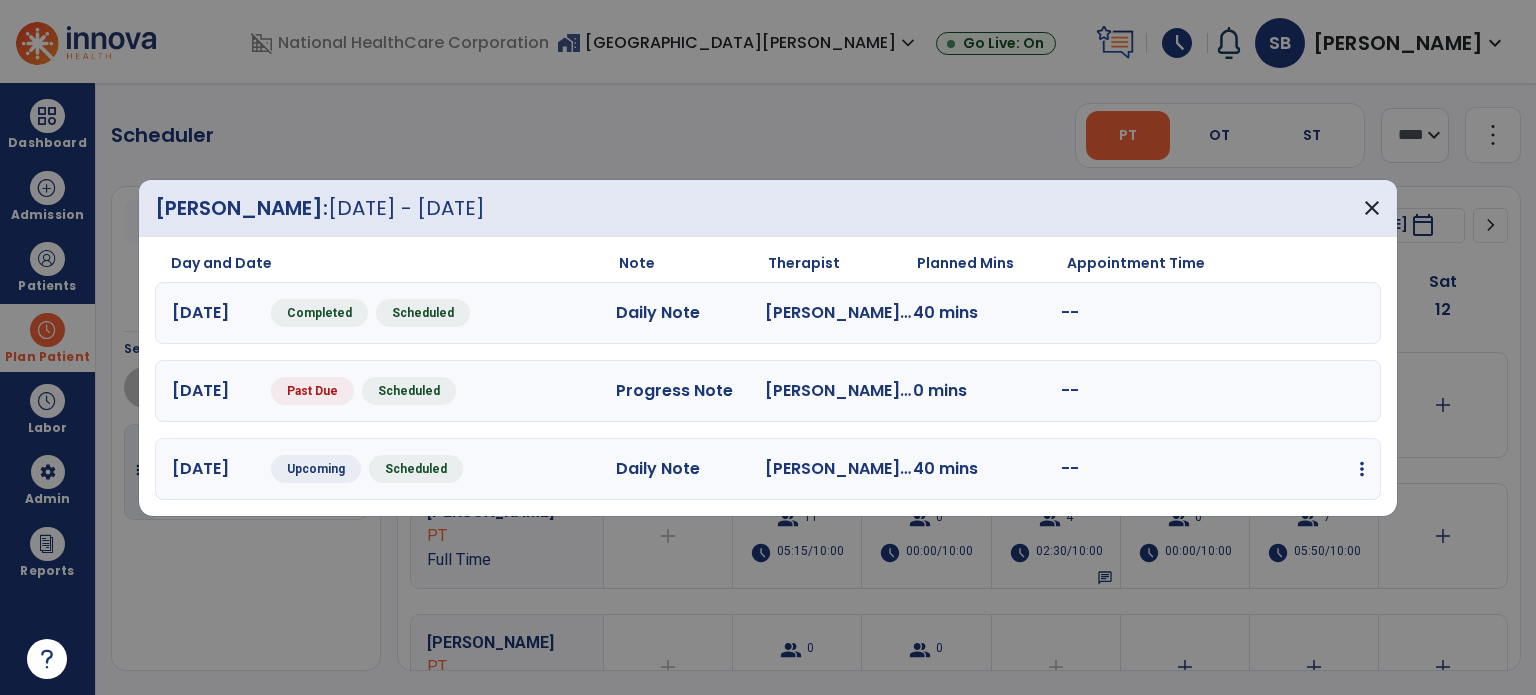click at bounding box center [1362, 469] 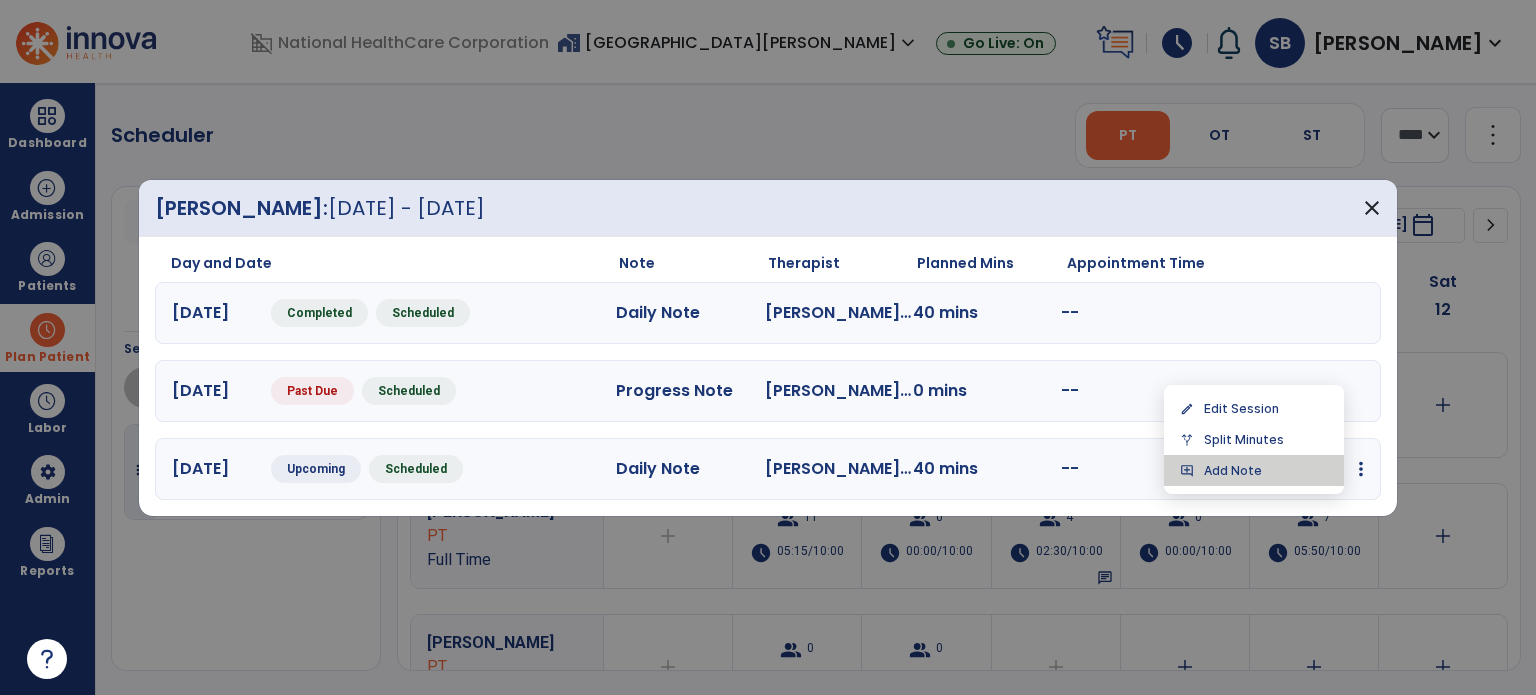 click on "add_comment  Add Note" at bounding box center [1254, 470] 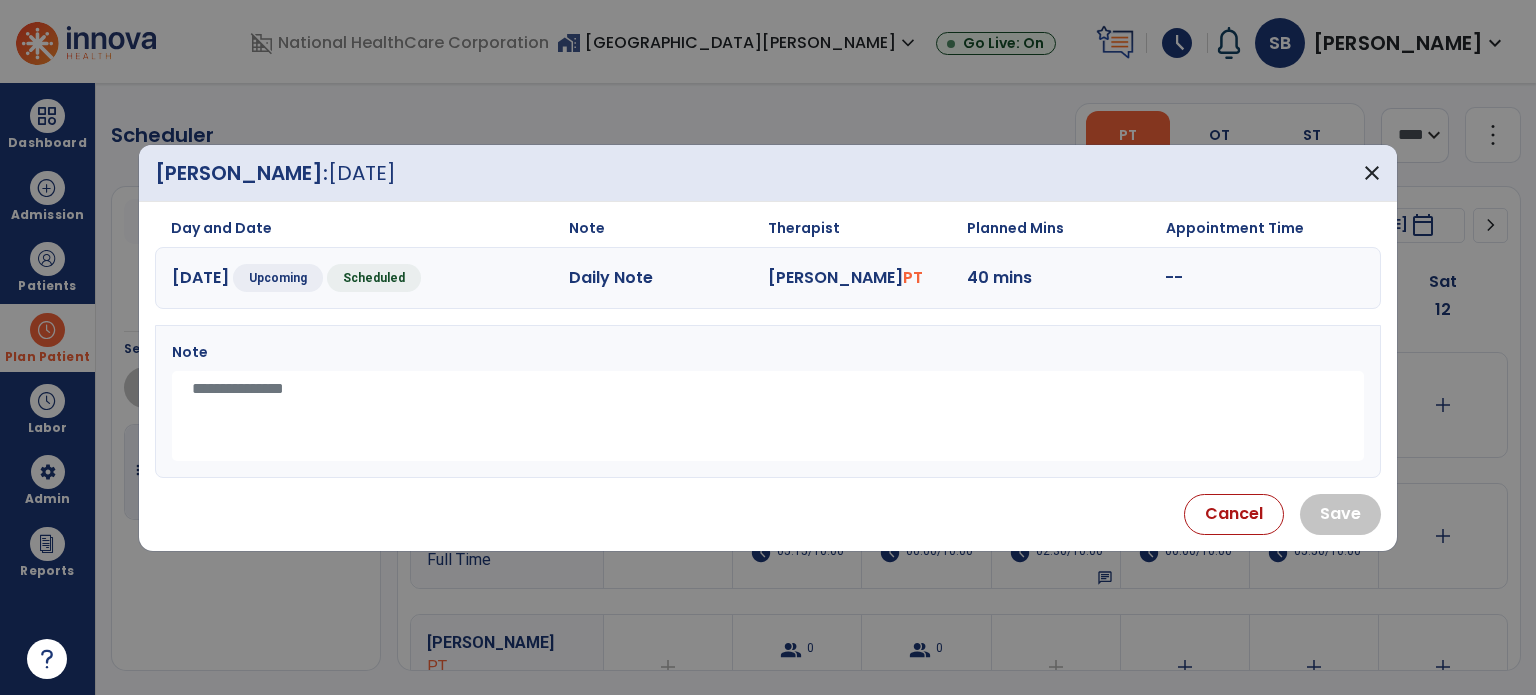 click at bounding box center (768, 416) 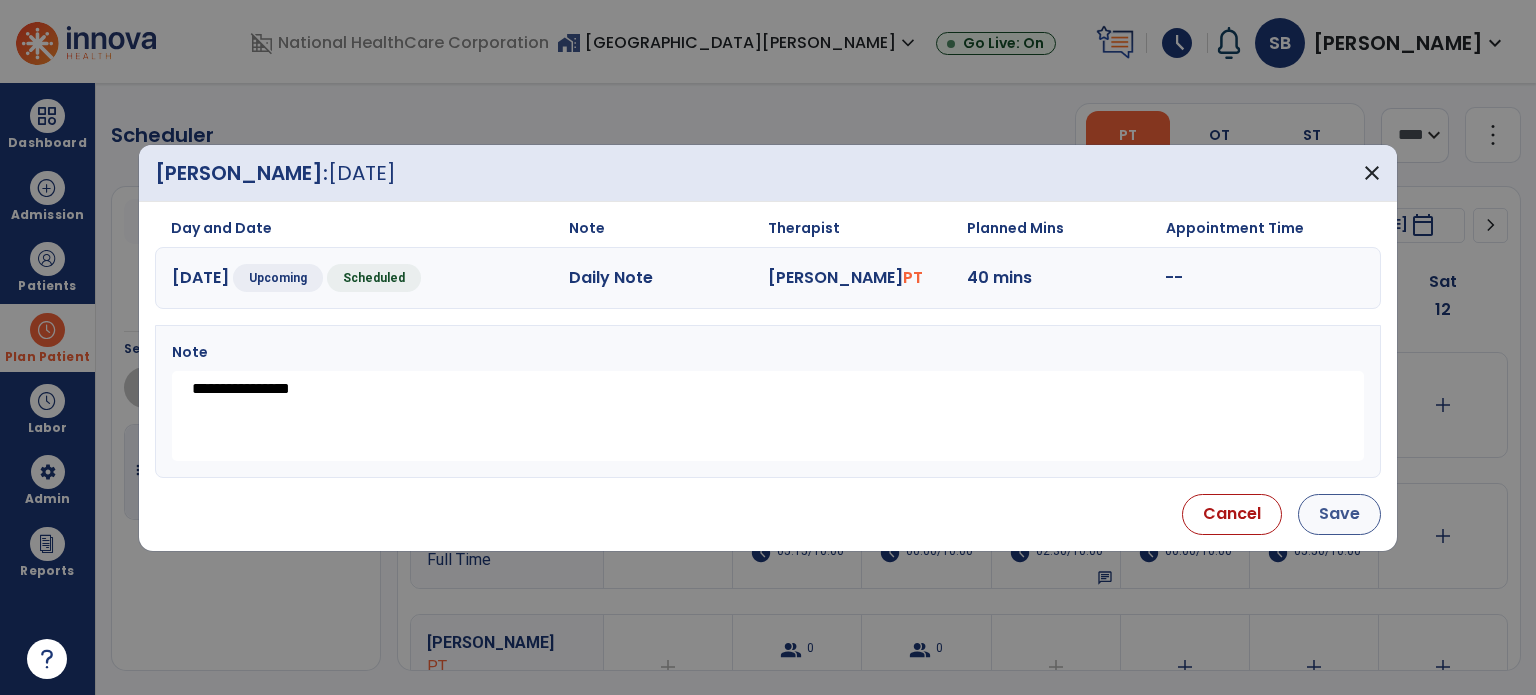 type on "**********" 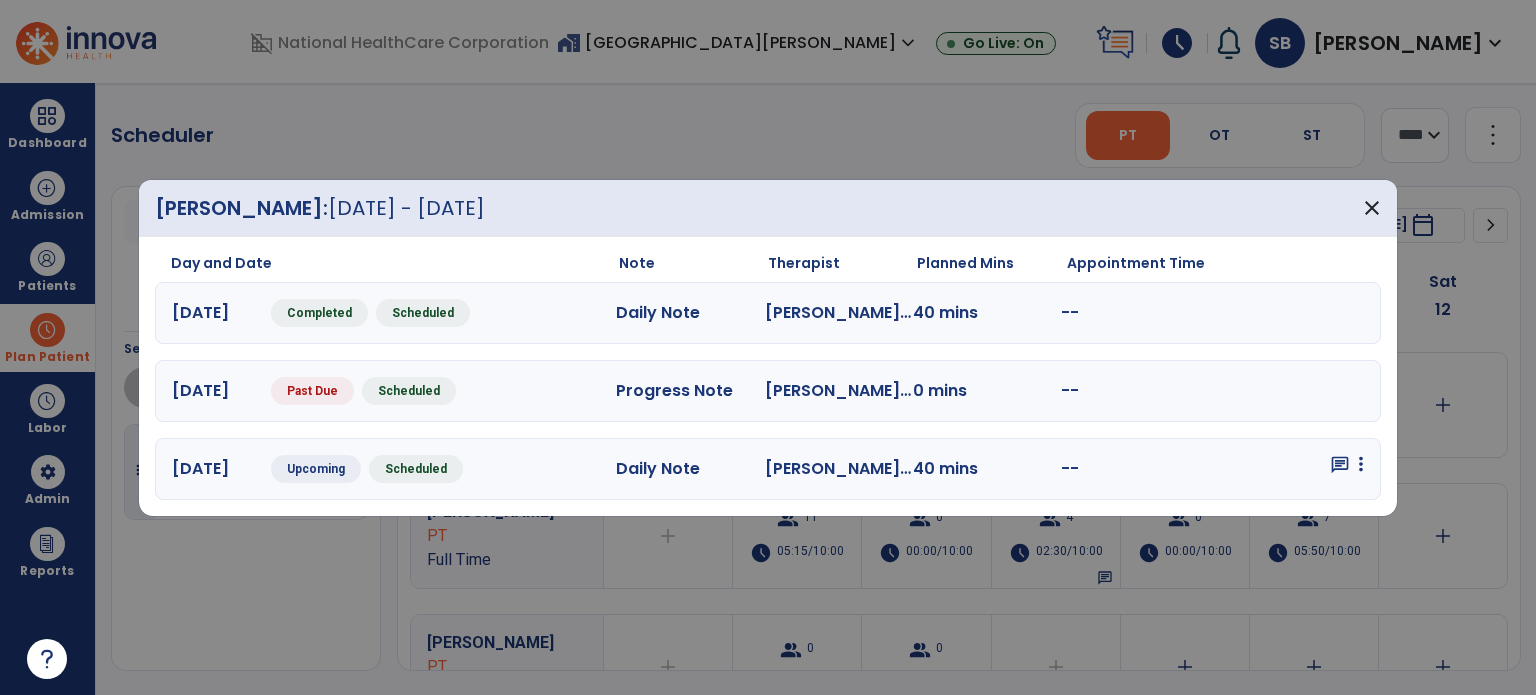 click on "[PERSON_NAME]:   [DATE] - [DATE]  close  Day and Date Note Therapist Planned Mins Appointment Time [DATE] Completed Scheduled Daily Note  [PERSON_NAME]  PT  40 mins   --  [DATE] Past Due Scheduled Progress Note  [PERSON_NAME]  PT  0 mins   --  [DATE] Upcoming Scheduled Daily Note  [PERSON_NAME]  PT  40 mins   --  chat  edit   Edit Session   alt_route   Split Minutes  add_comment  Add Note" at bounding box center (768, 348) 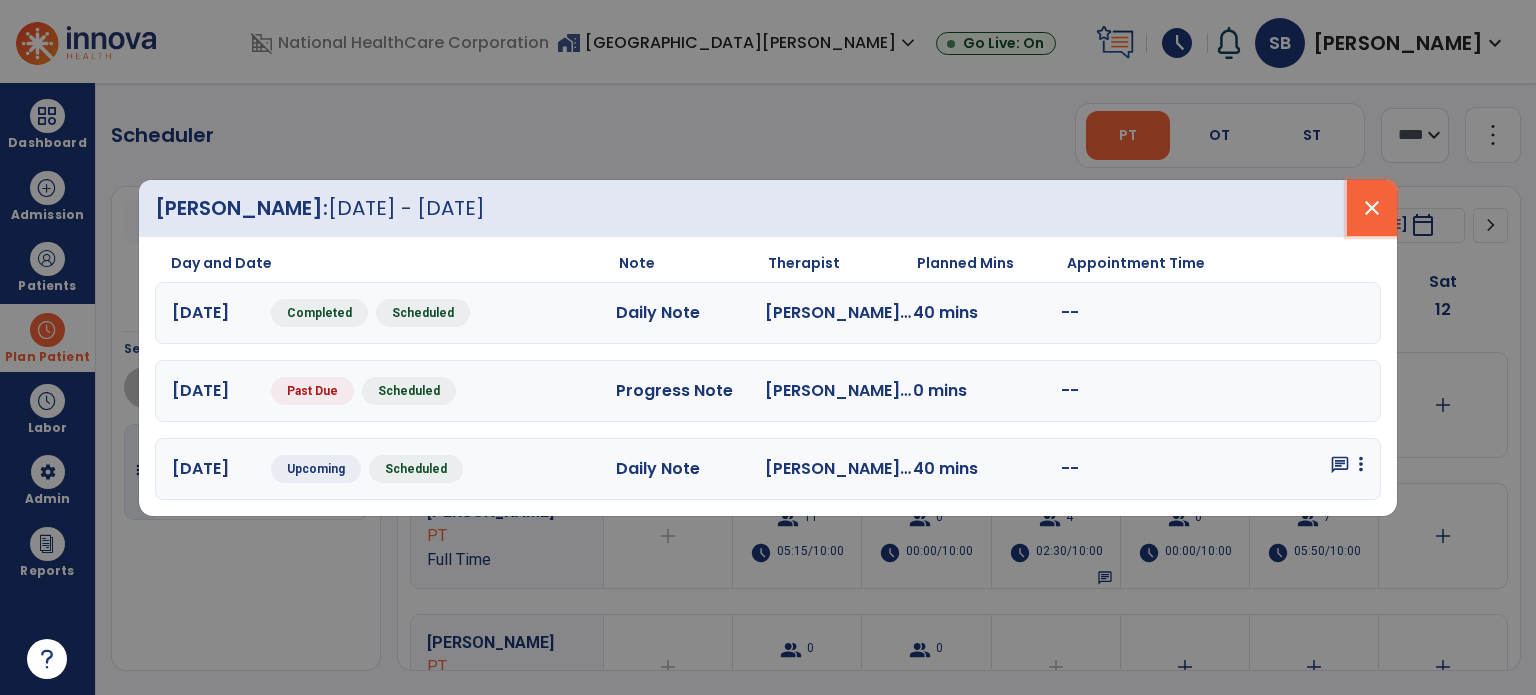 click on "close" at bounding box center (1372, 208) 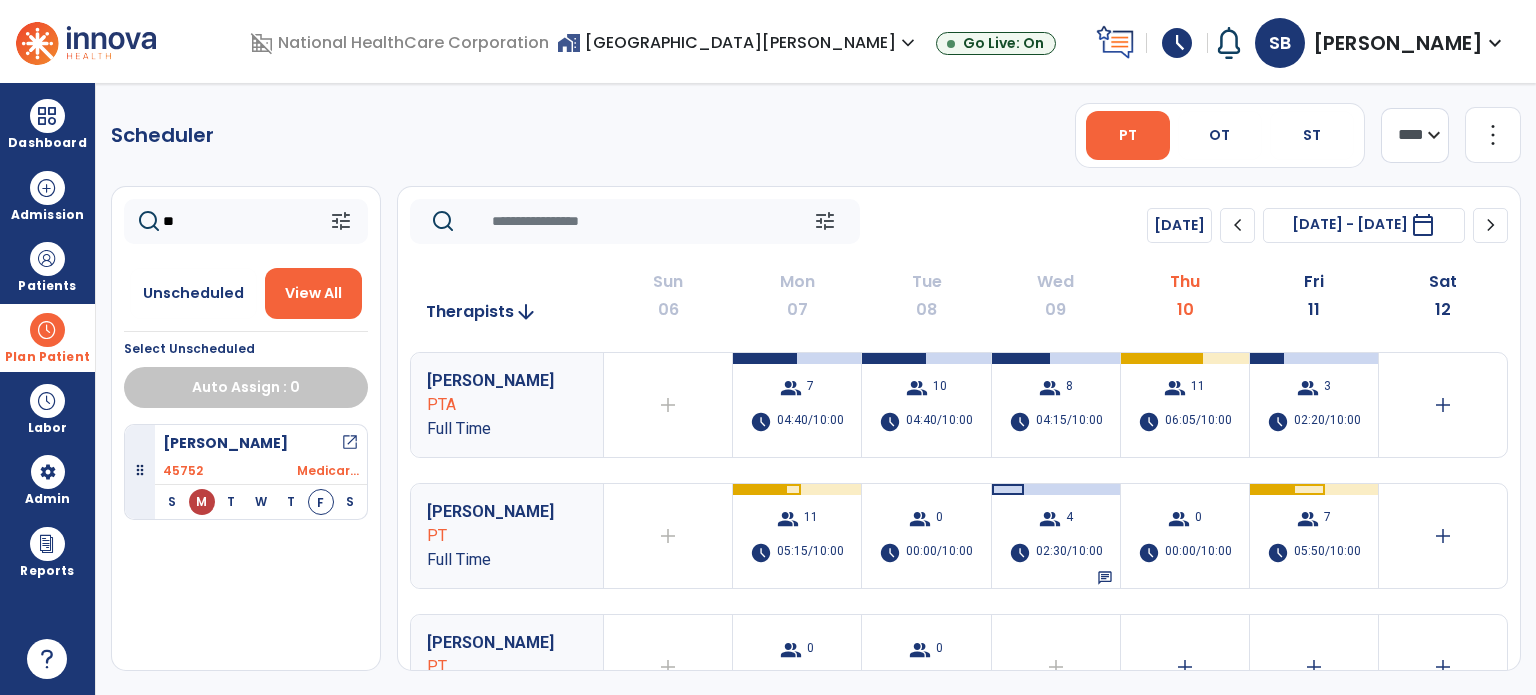click on "Plan Patient  event_note  Planner  content_paste_go  Scheduler  content_paste_go  Whiteboard" at bounding box center [47, 337] 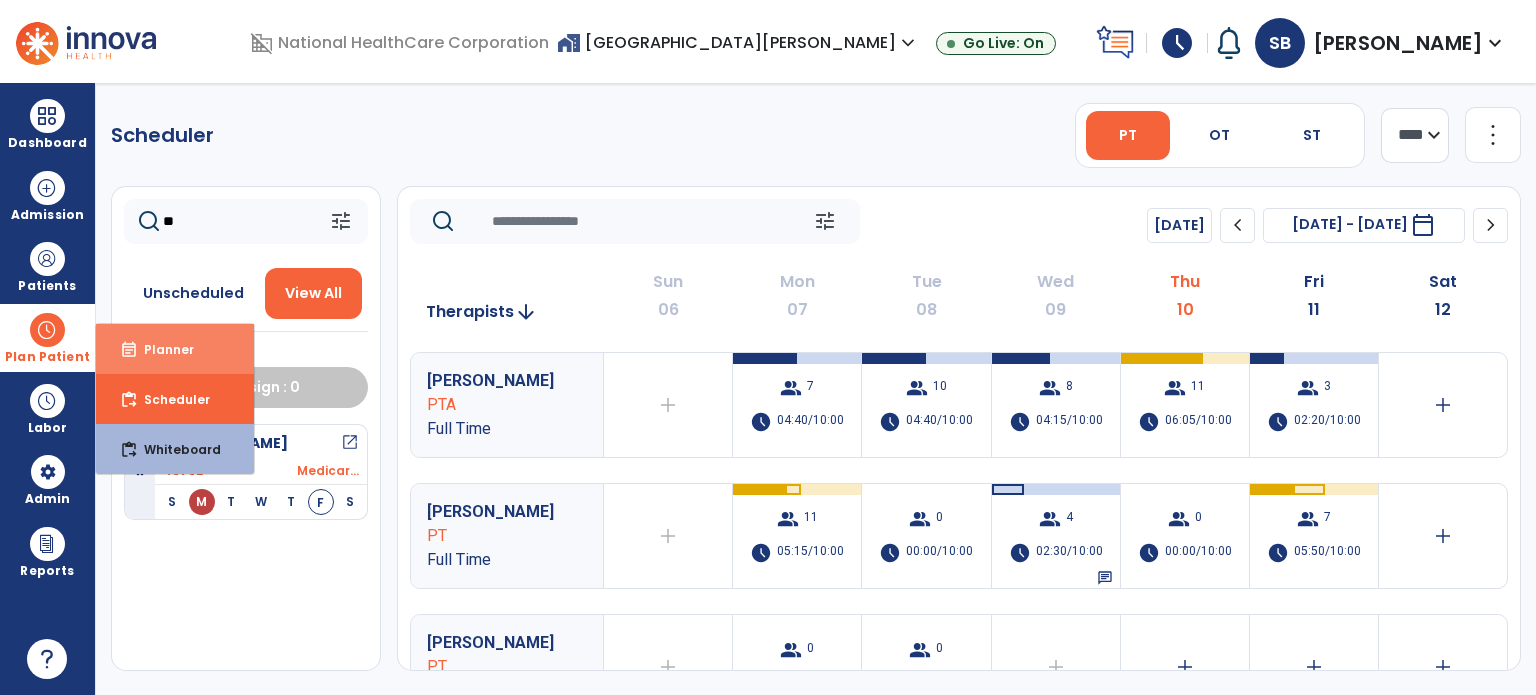 click on "Planner" at bounding box center [161, 349] 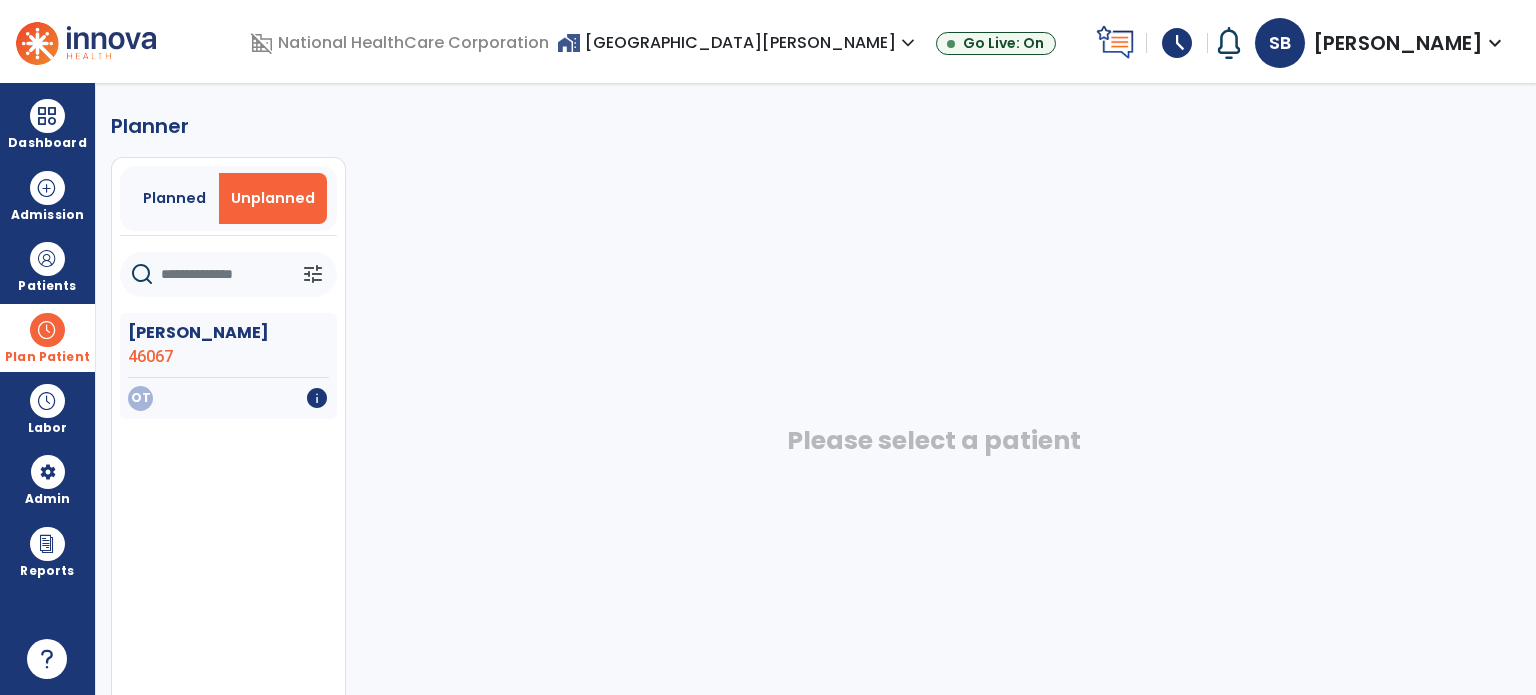 click 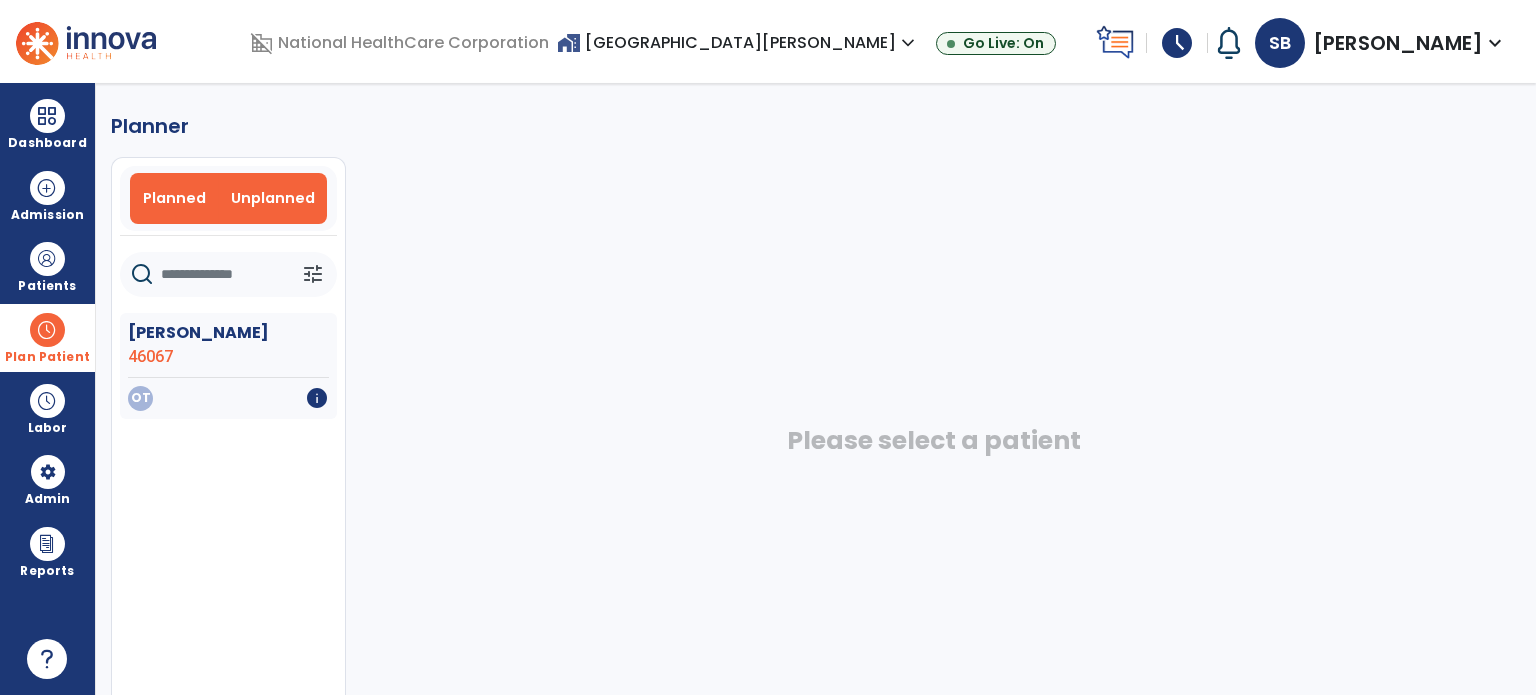 click on "Planned" at bounding box center (174, 198) 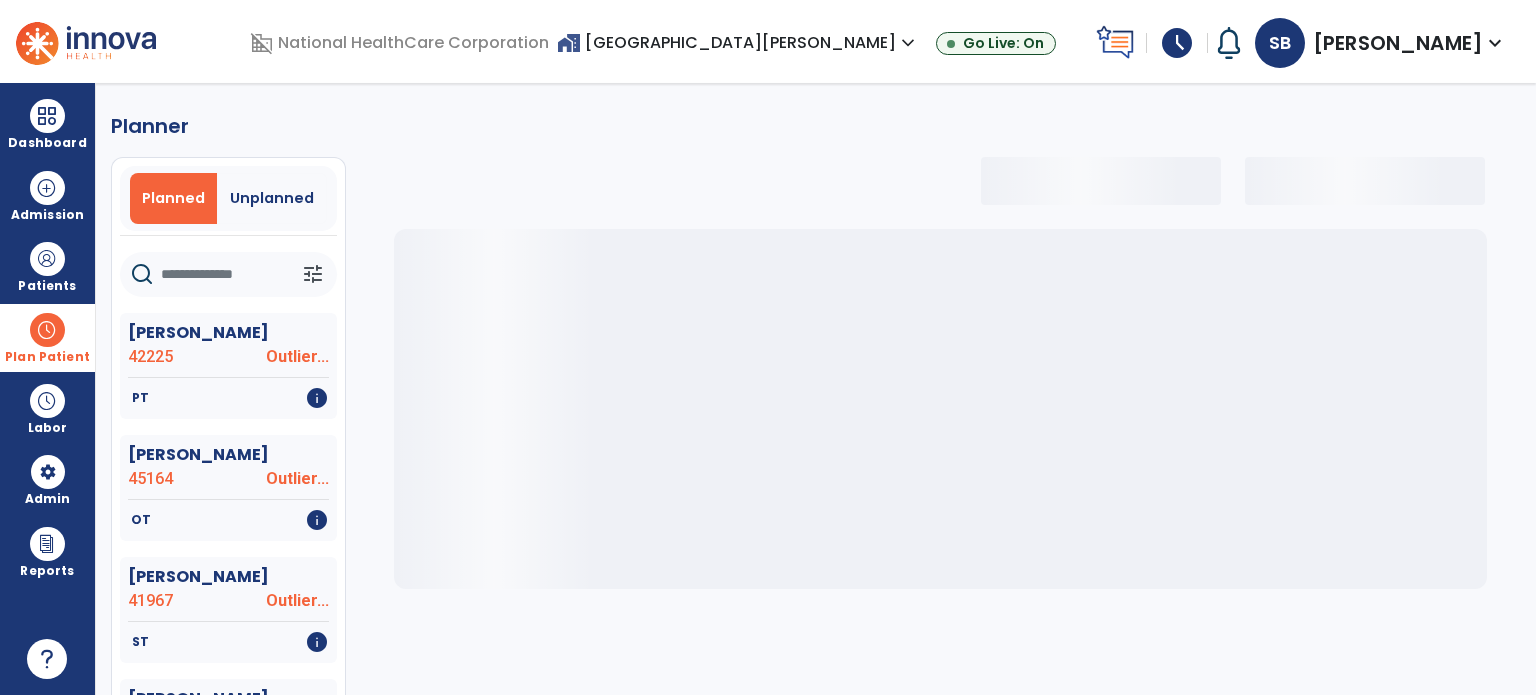 click 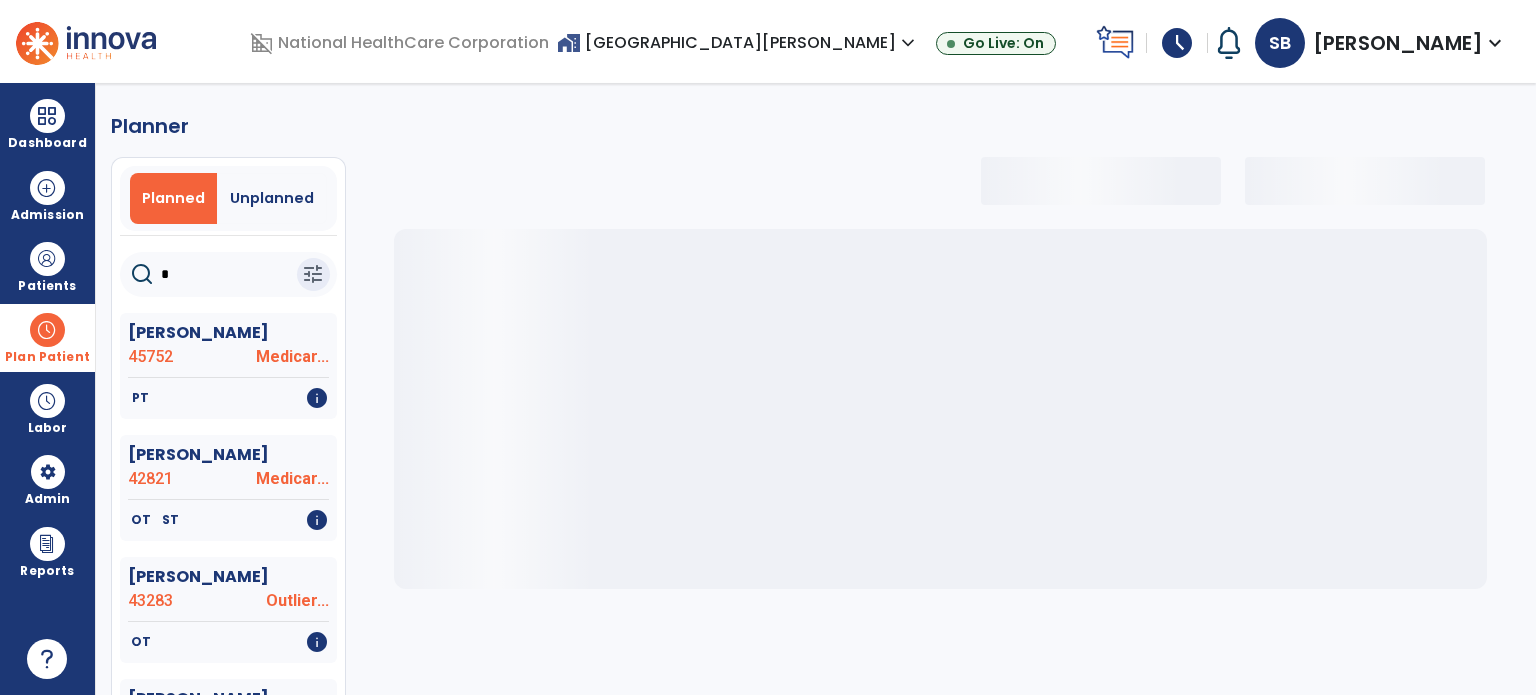 type on "**" 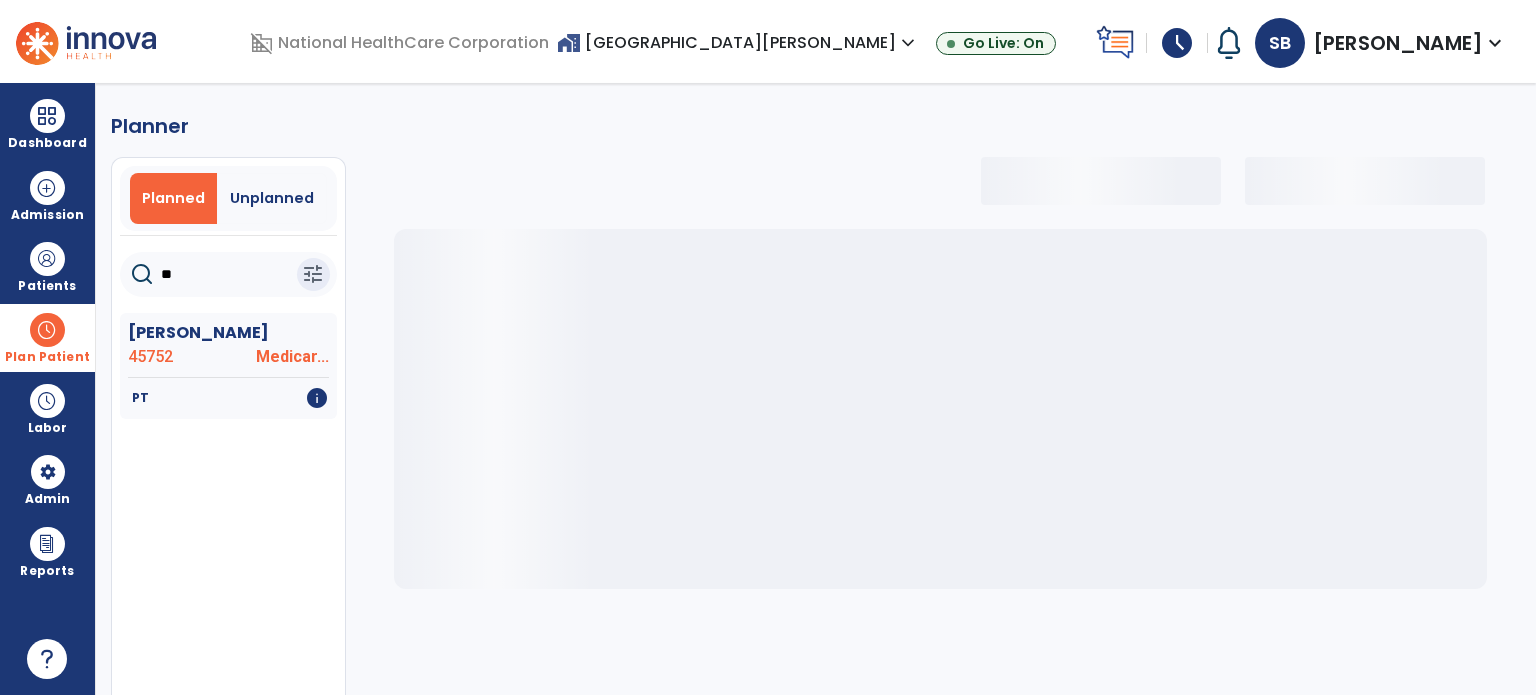 select on "***" 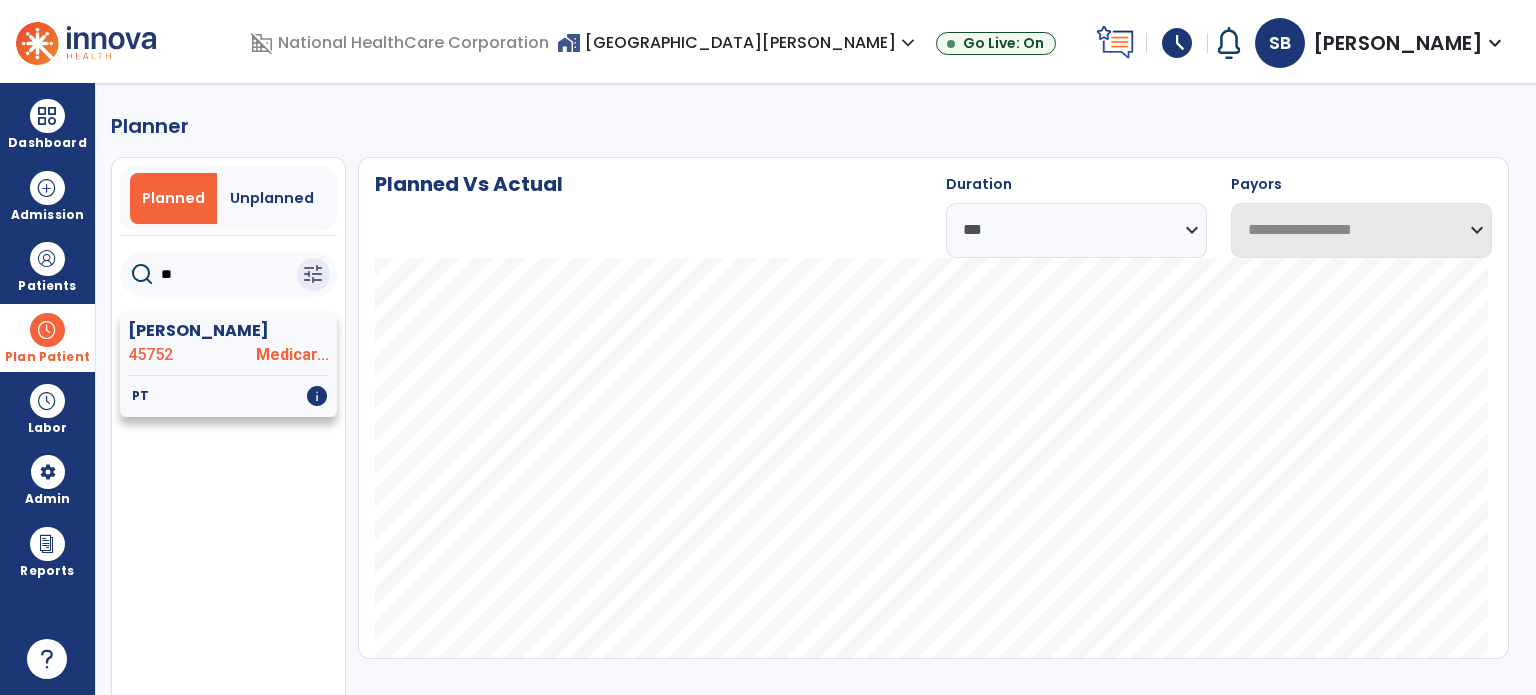 type on "**" 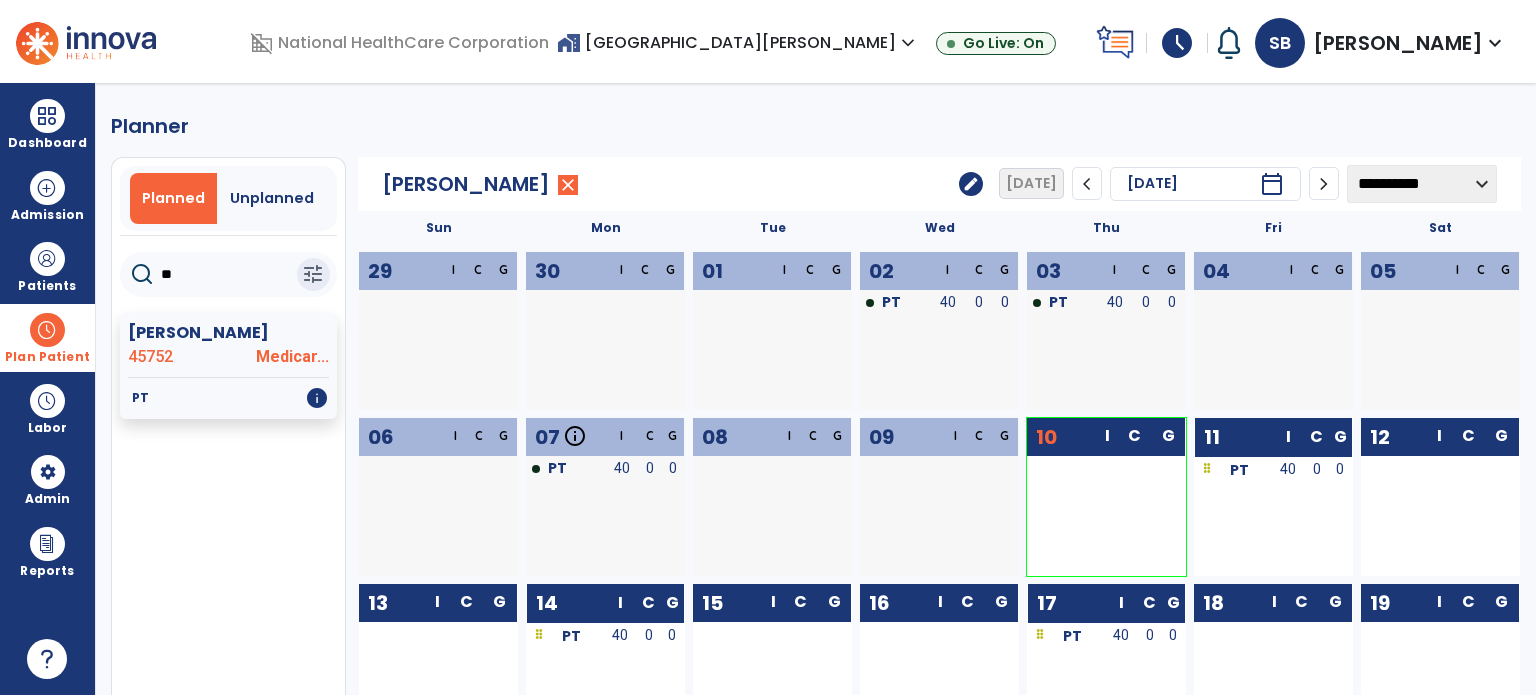click on "Plan Patient" at bounding box center (47, 357) 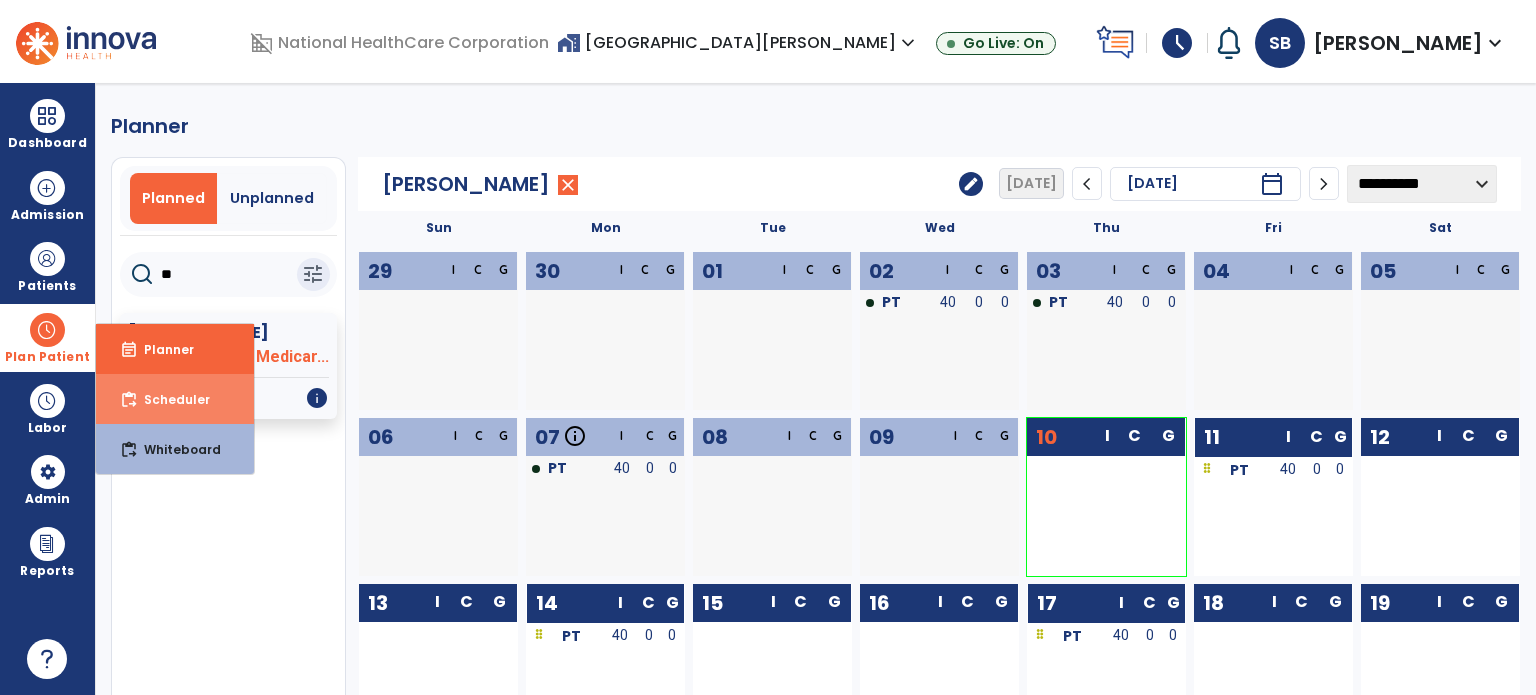 click on "Scheduler" at bounding box center (169, 399) 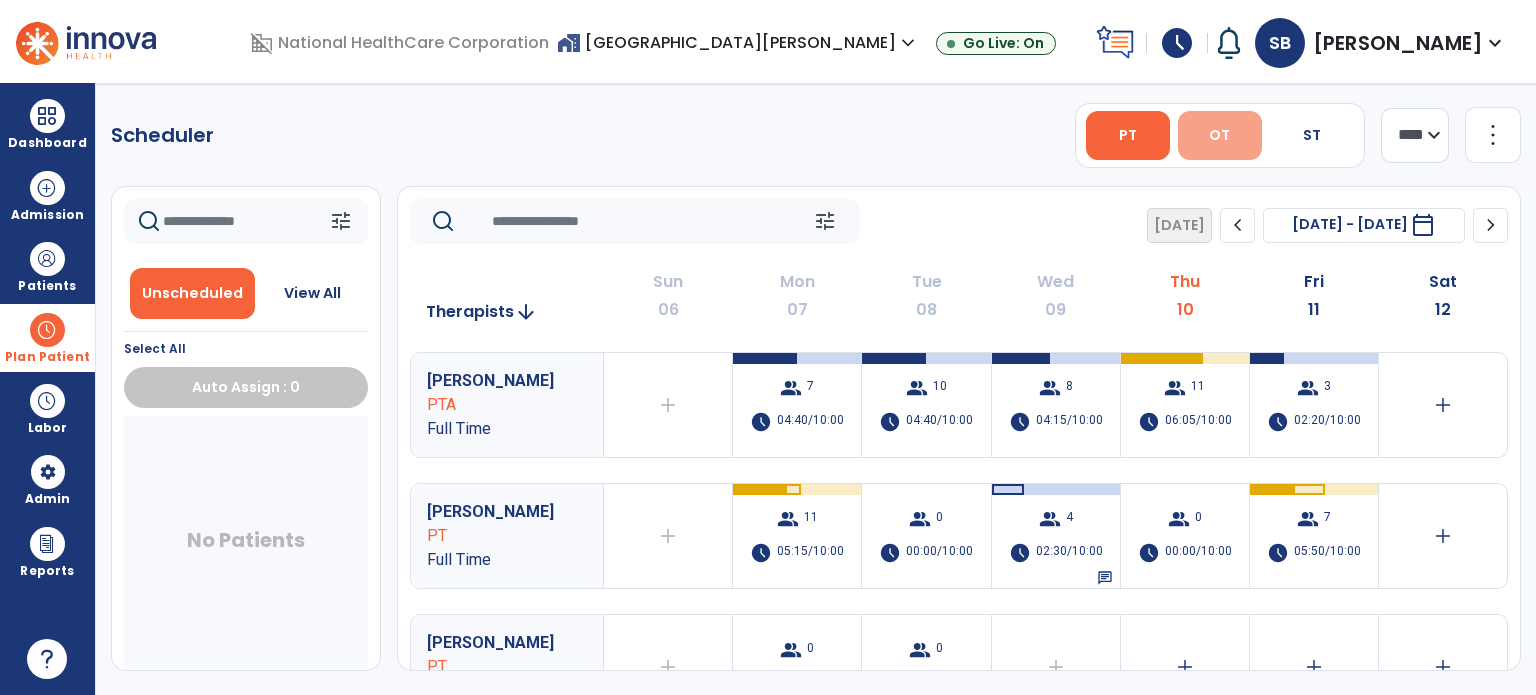 click on "OT" at bounding box center (1220, 135) 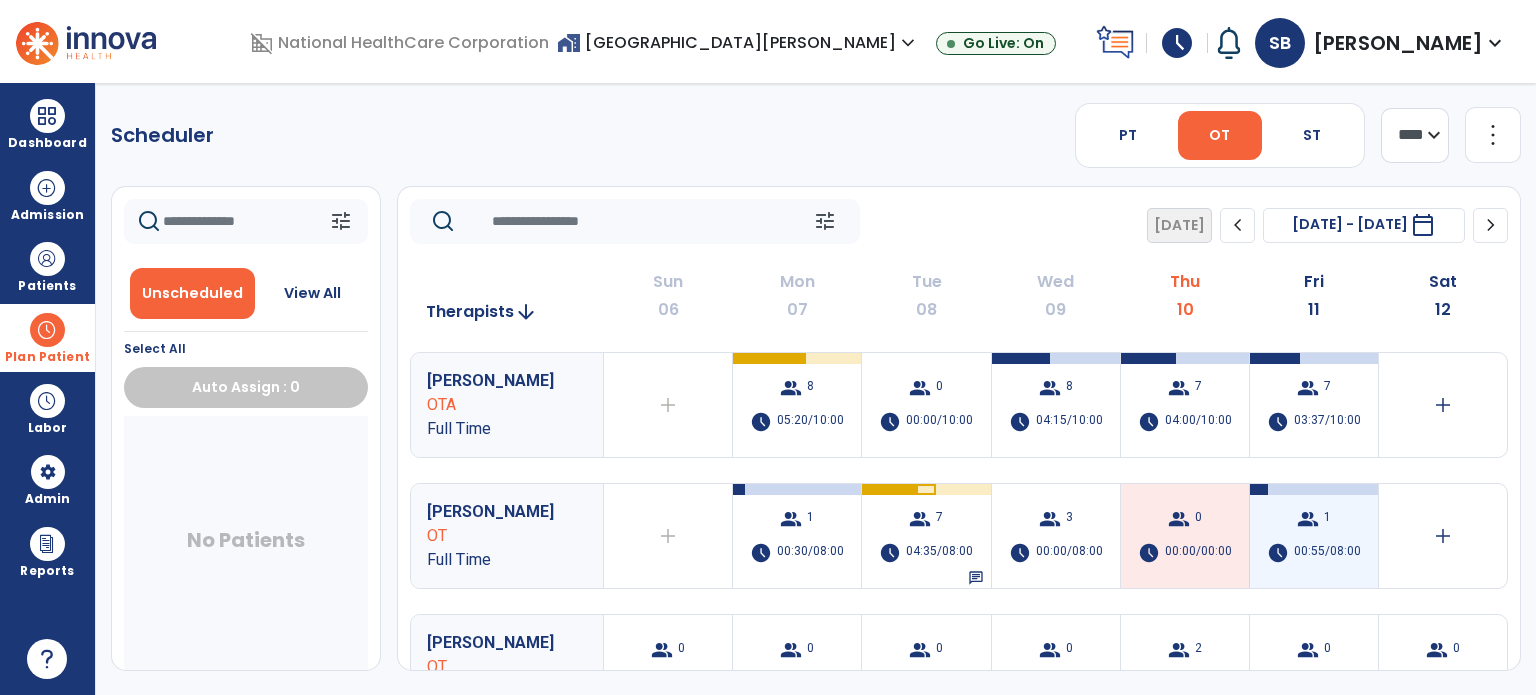 click on "00:55/08:00" at bounding box center [1327, 553] 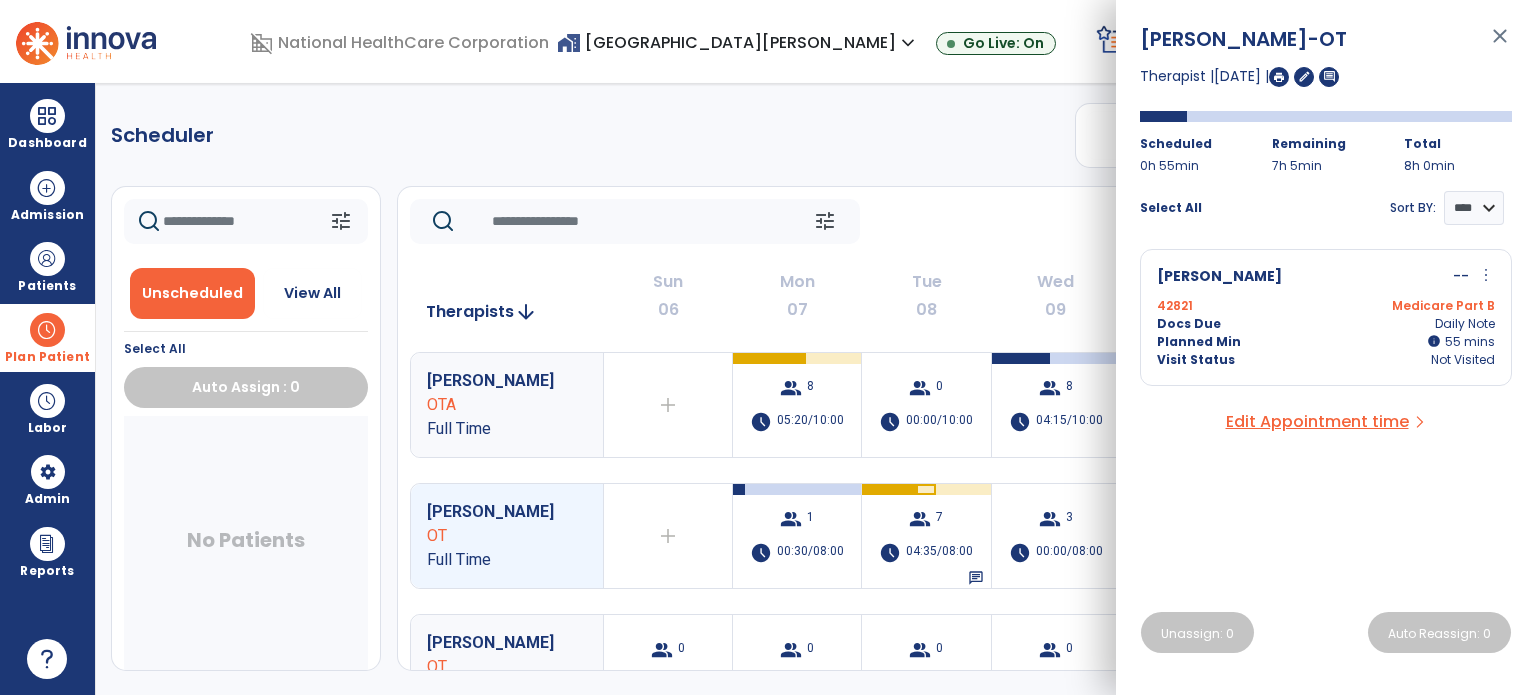 click on "tune   [DATE]  chevron_left [DATE] - [DATE]  *********  calendar_today  chevron_right   Therapists  arrow_downward Sun  06  Mon  07  Tue  08  Wed  09  Thu  10  Fri  11  Sat  12  [PERSON_NAME] Full Time  add  Therapist not available for the day  group  8  schedule  05:20/10:00   group  0  schedule  00:00/10:00   group  8  schedule  04:15/10:00   group  7  schedule  04:00/10:00   group  7  schedule  03:37/10:00   add  [PERSON_NAME] OT Full Time  add  Therapist not available for the day  group  1  schedule  00:30/08:00   group  7  schedule  04:35/08:00   chat   group  3  schedule  00:00/08:00   group  0  schedule  00:00/00:00   group  1  schedule  00:55/08:00   add  [PERSON_NAME] OT PRN  group  0  schedule  0:00/08:00  group  0  schedule  0:00/08:00  group  0  schedule  0:00/08:00  group  0  schedule  0:00/08:00  group  2  schedule  00:00/08:00   group  0  schedule  0:00/08:00  group  0  schedule  0:00/08:00 [PERSON_NAME] OT Full Time  group  0  schedule  0:00/08:00  group  0  schedule   group" 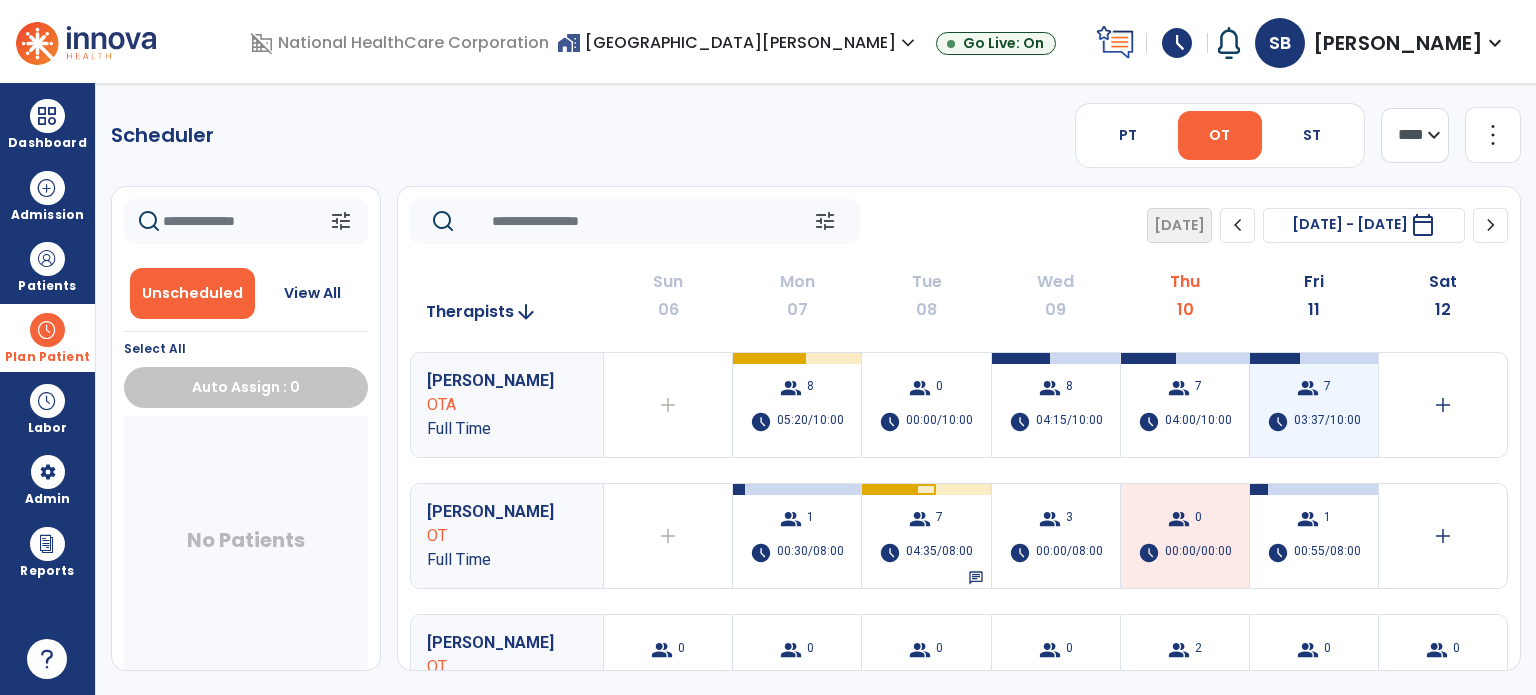 click on "group  7  schedule  03:37/10:00" at bounding box center (1314, 405) 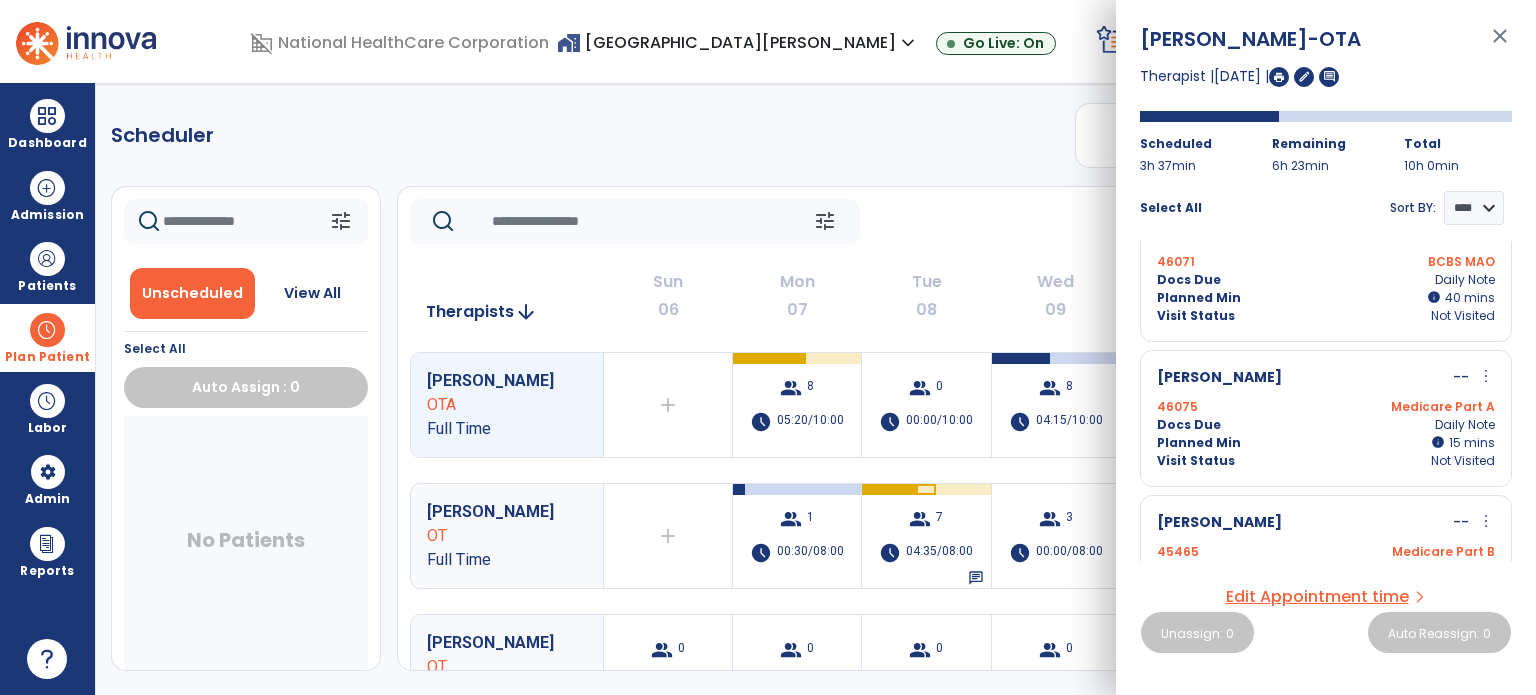 scroll, scrollTop: 622, scrollLeft: 0, axis: vertical 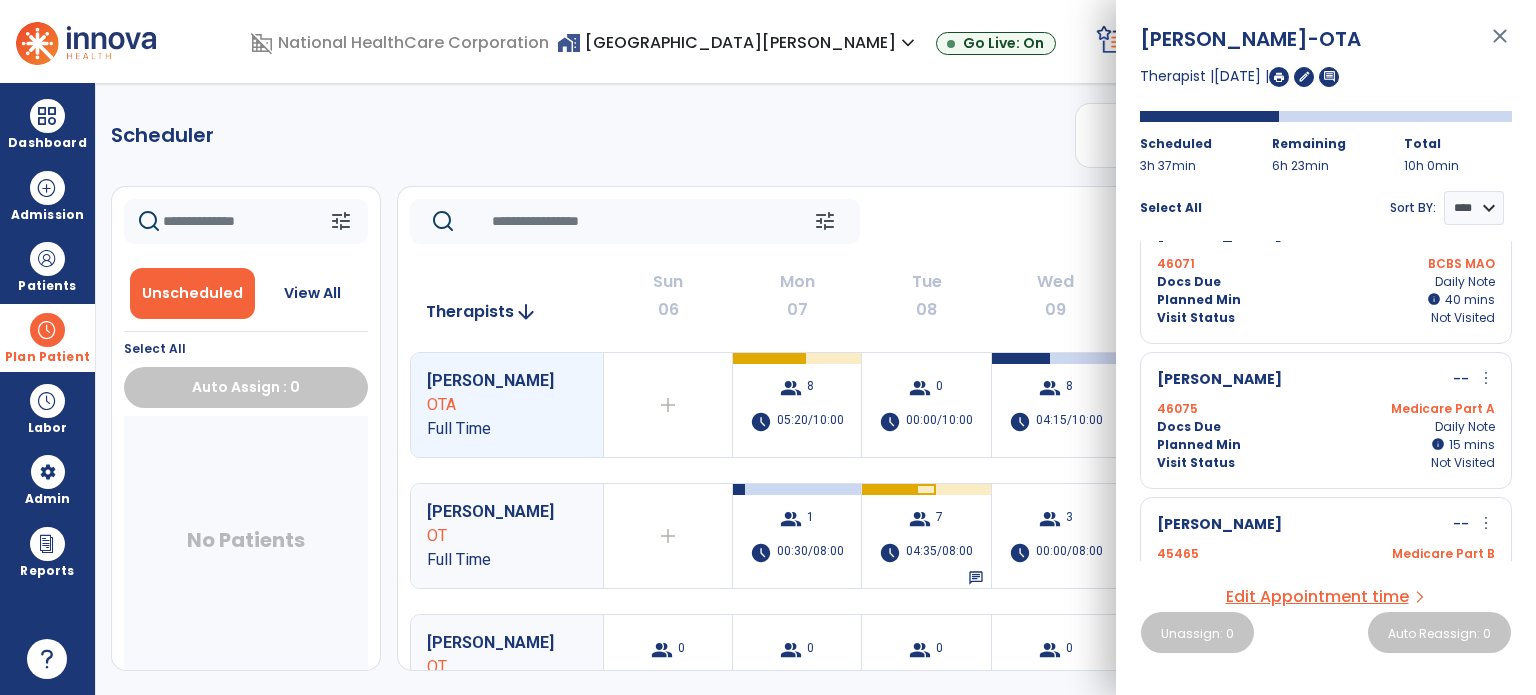 click on "[PERSON_NAME]   --  more_vert  edit   Edit Session   alt_route   Split Minutes" at bounding box center [1326, 525] 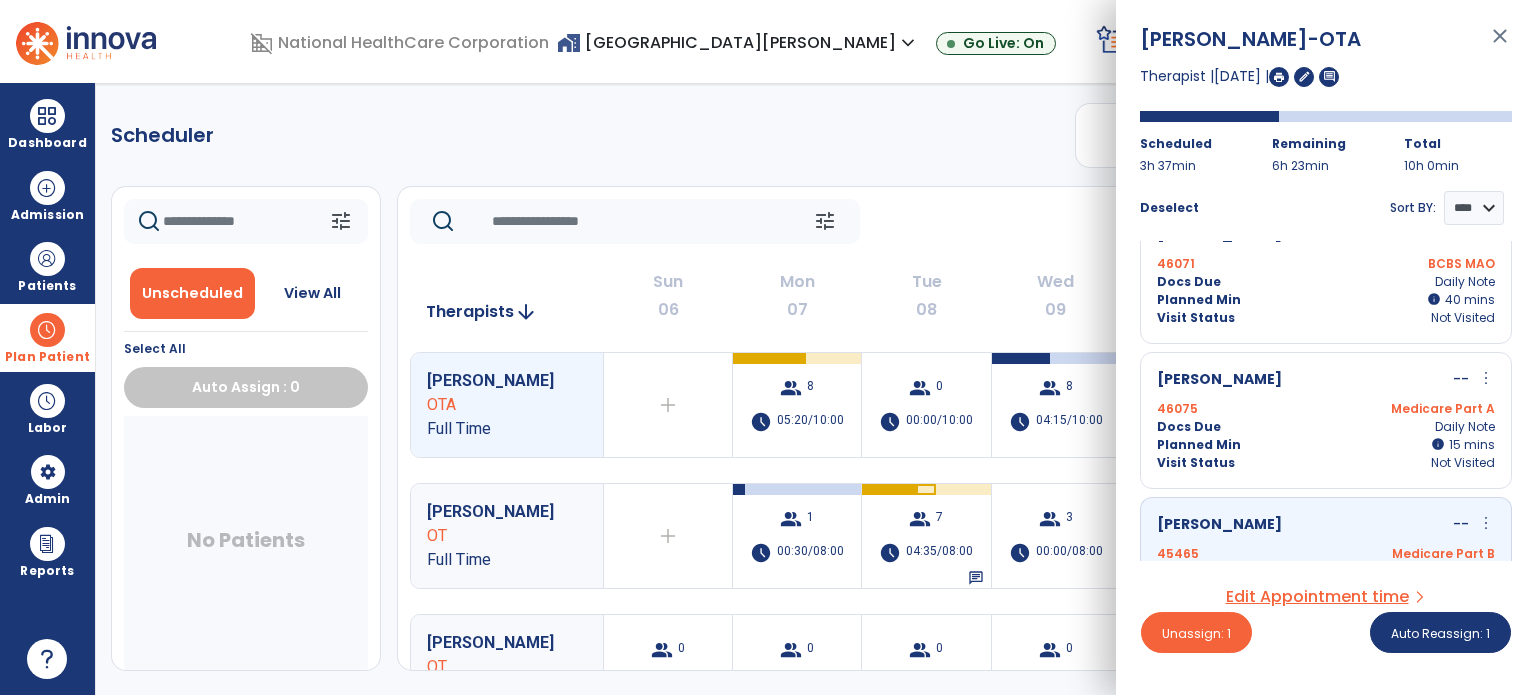 click on "Medicare Part A" at bounding box center [1410, 409] 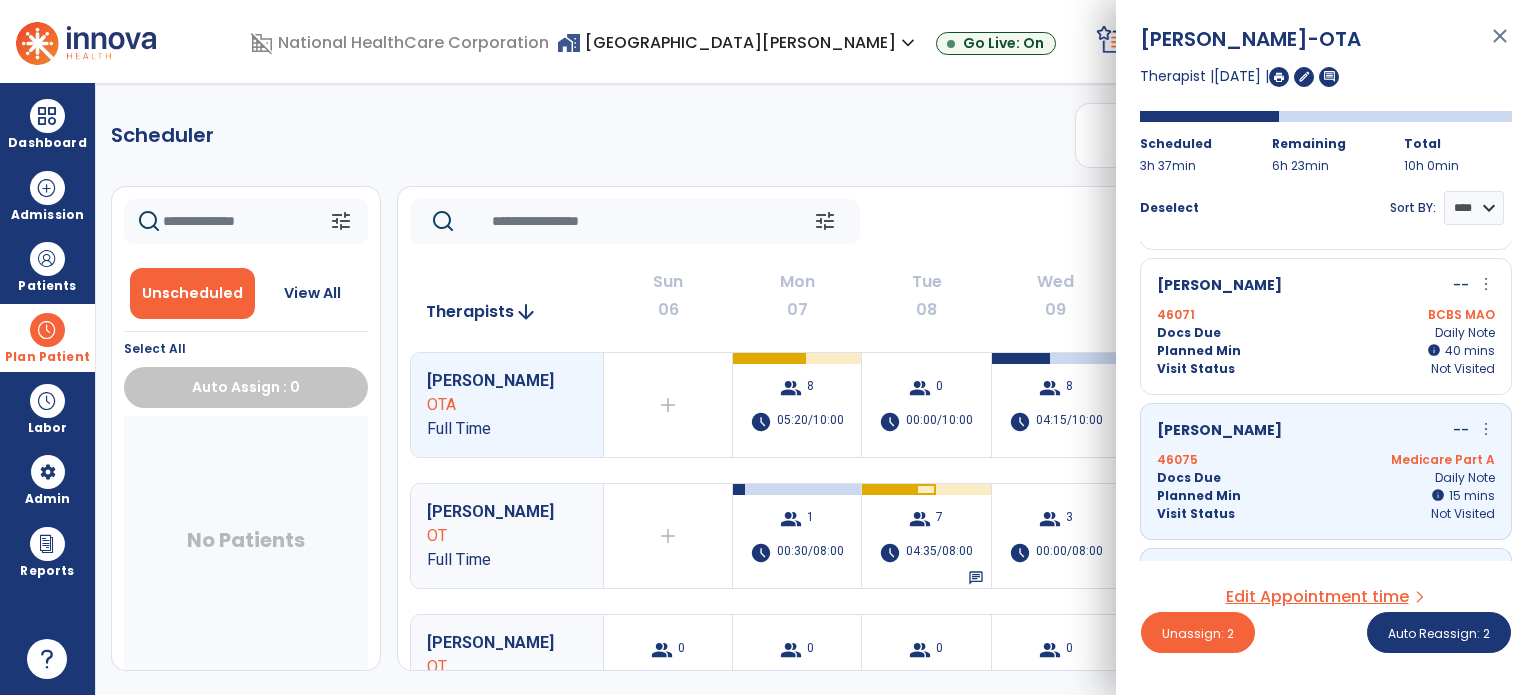 scroll, scrollTop: 572, scrollLeft: 0, axis: vertical 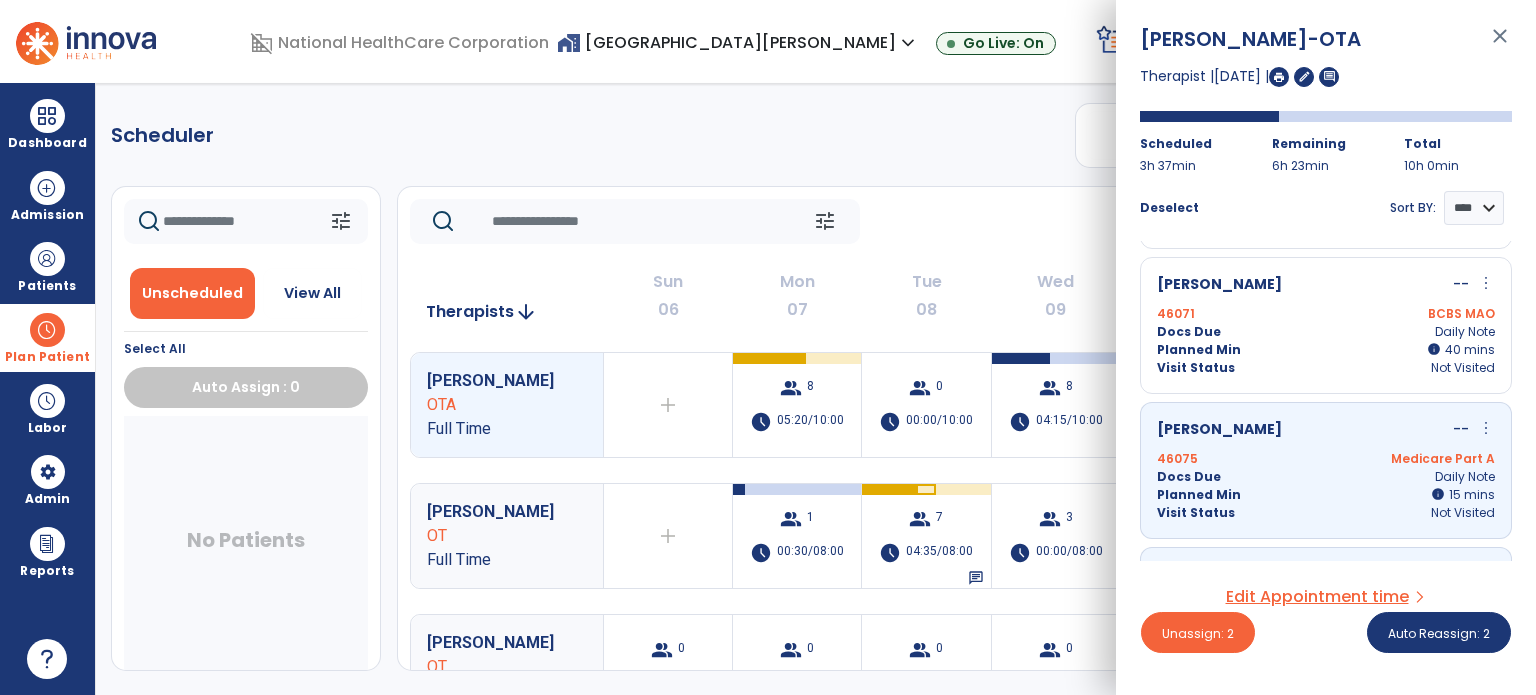 click on "Medicare Part A" at bounding box center (1410, 459) 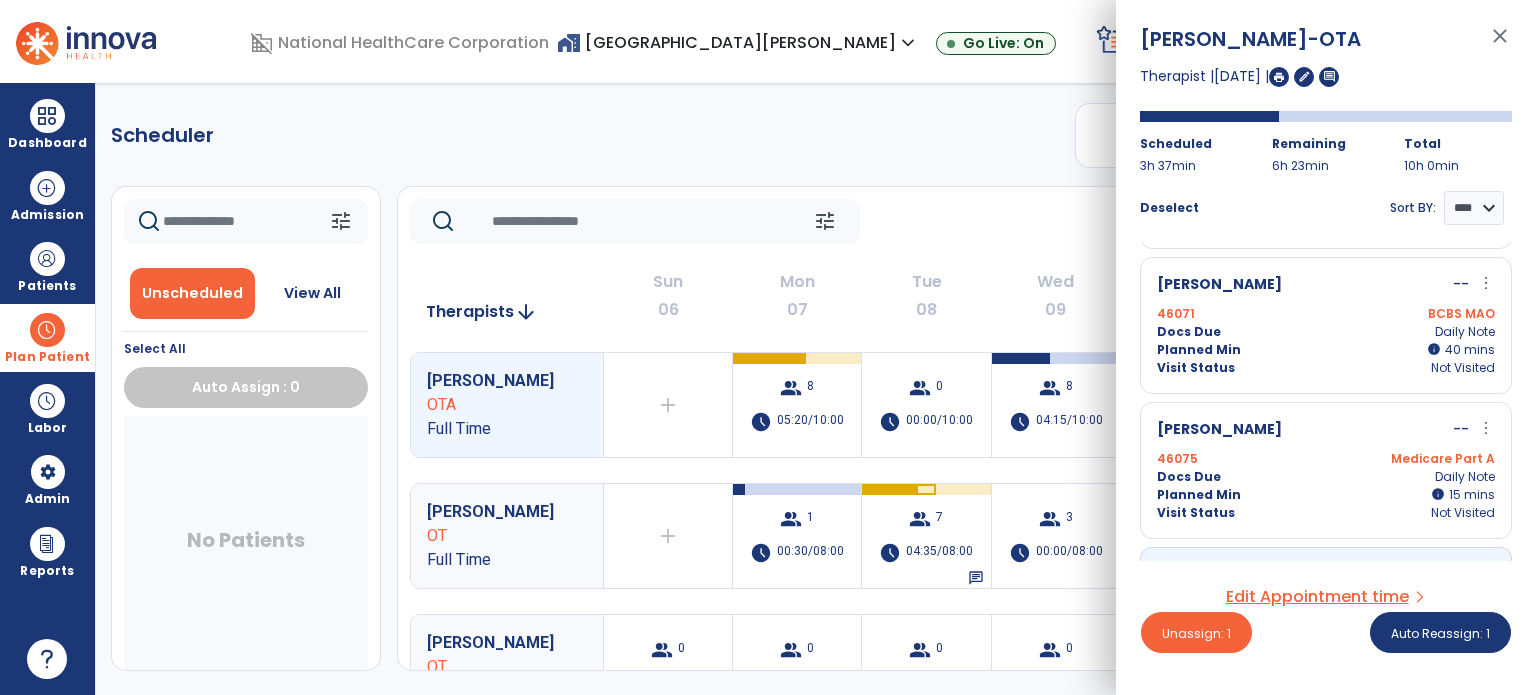 click on "more_vert" at bounding box center (1486, 428) 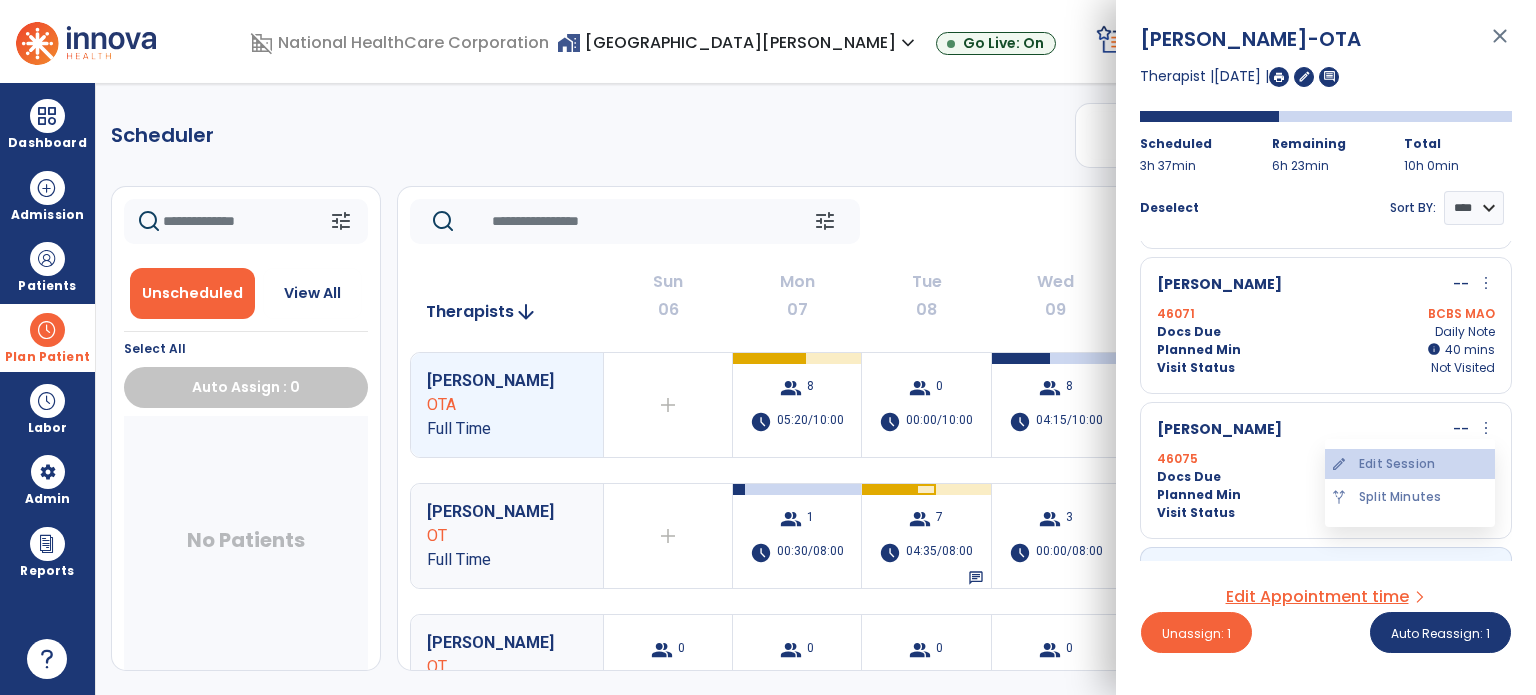 click on "edit   Edit Session" at bounding box center (1410, 464) 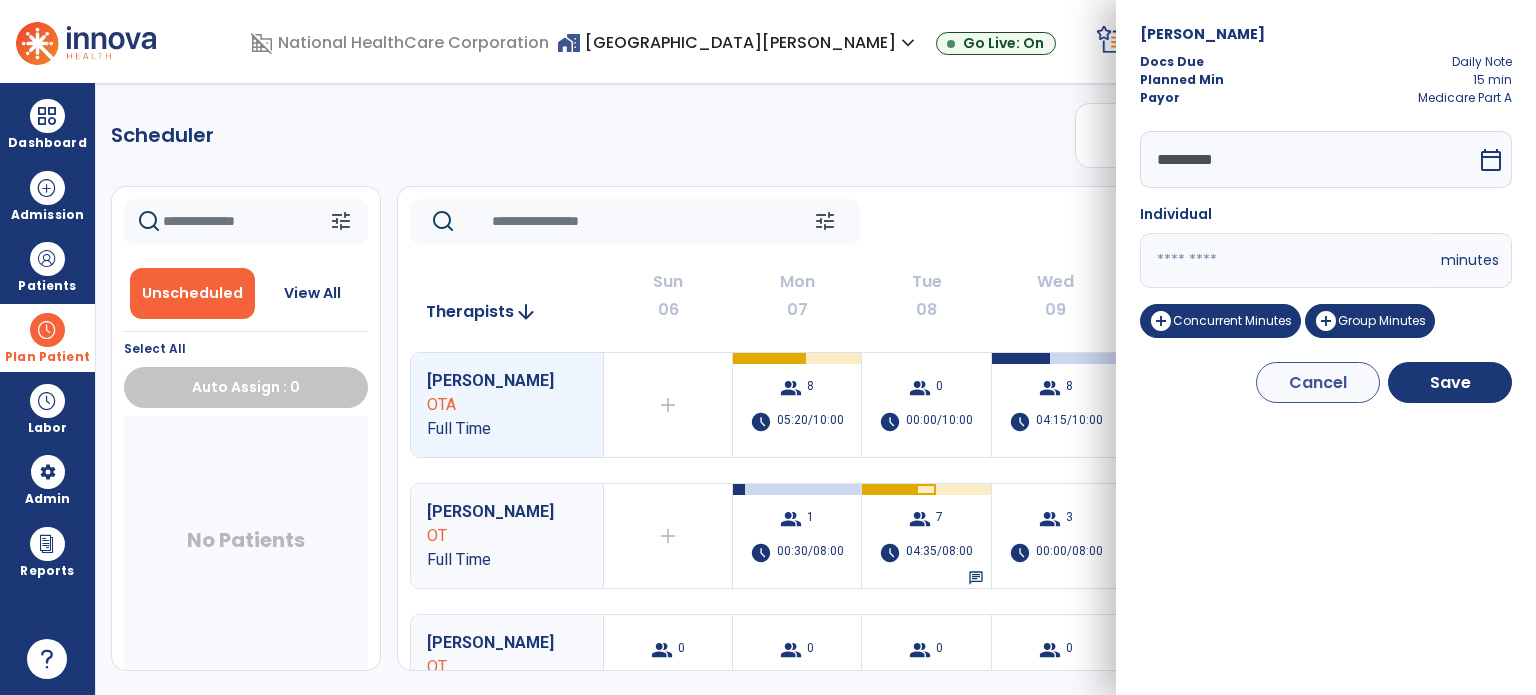 click on "**" at bounding box center [1288, 260] 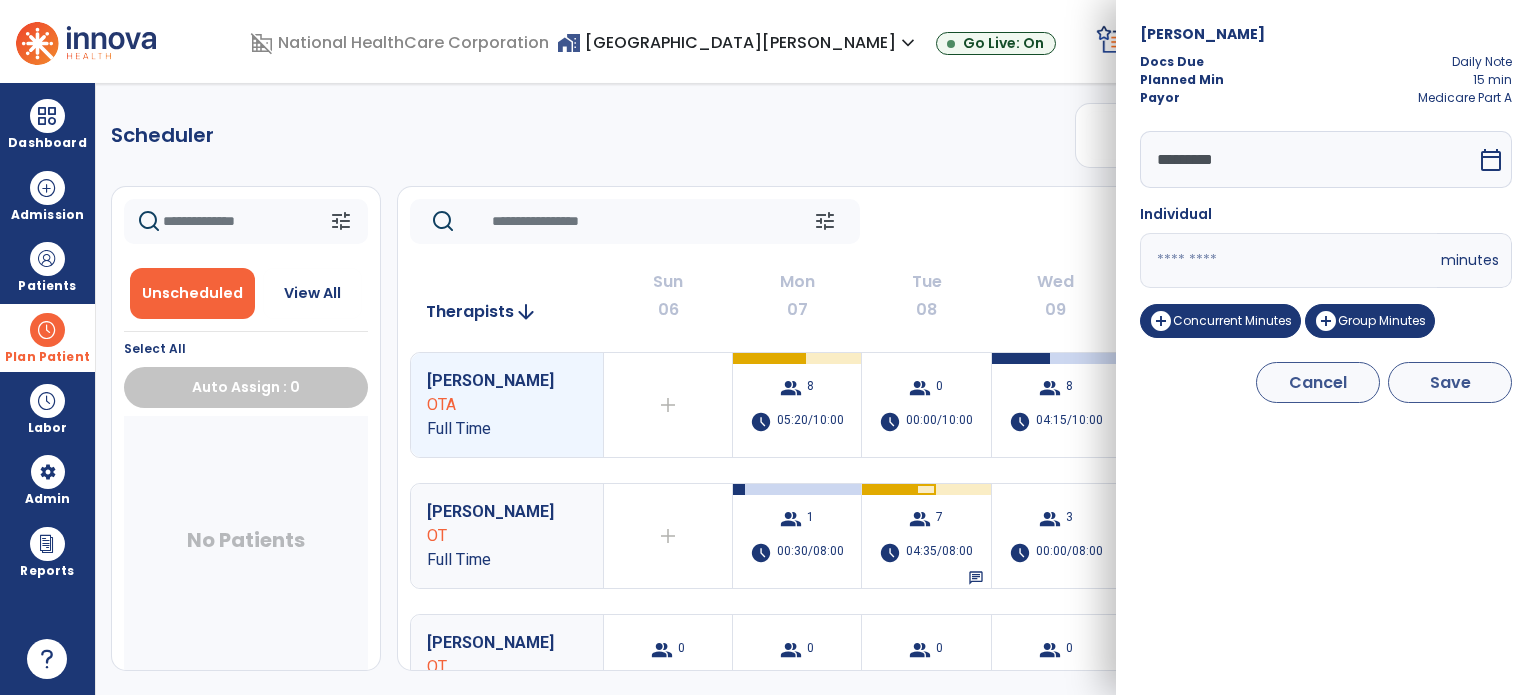 type on "*" 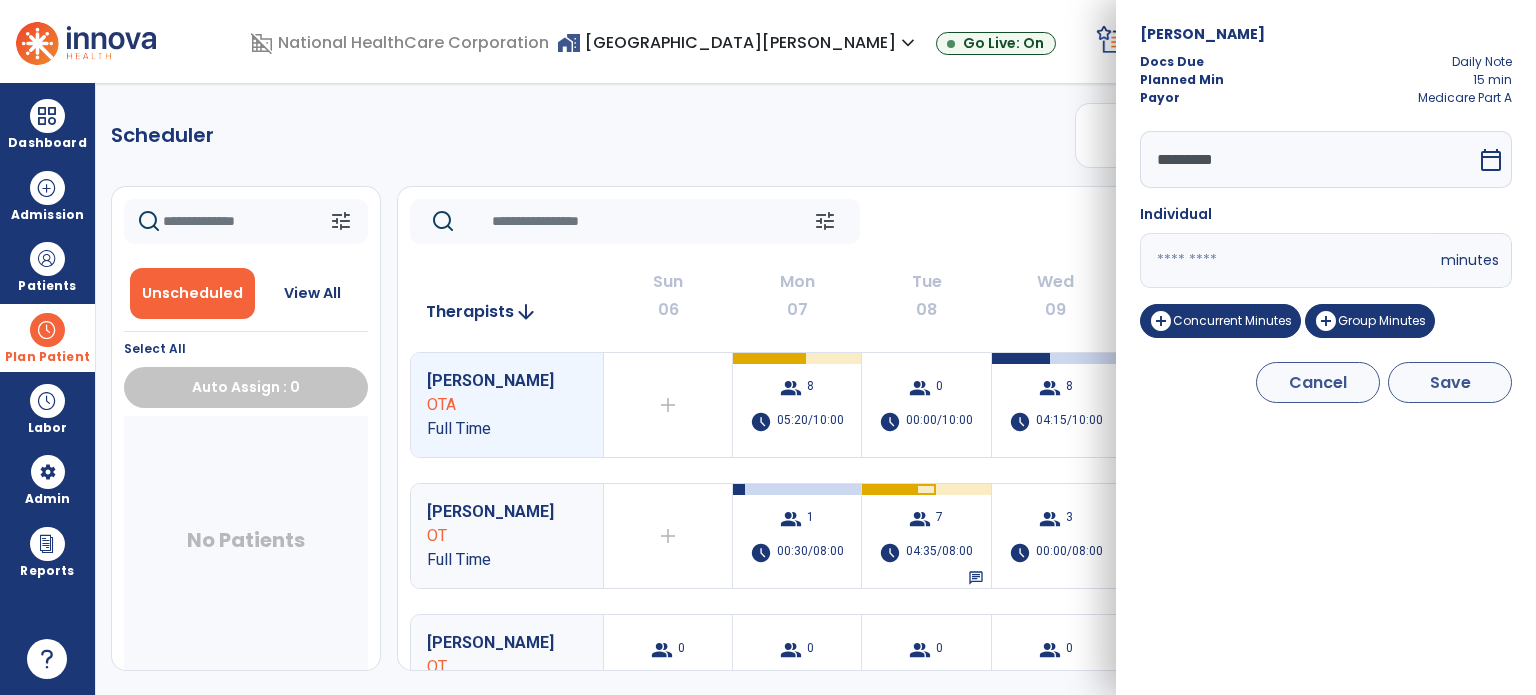 click on "Save" at bounding box center [1450, 382] 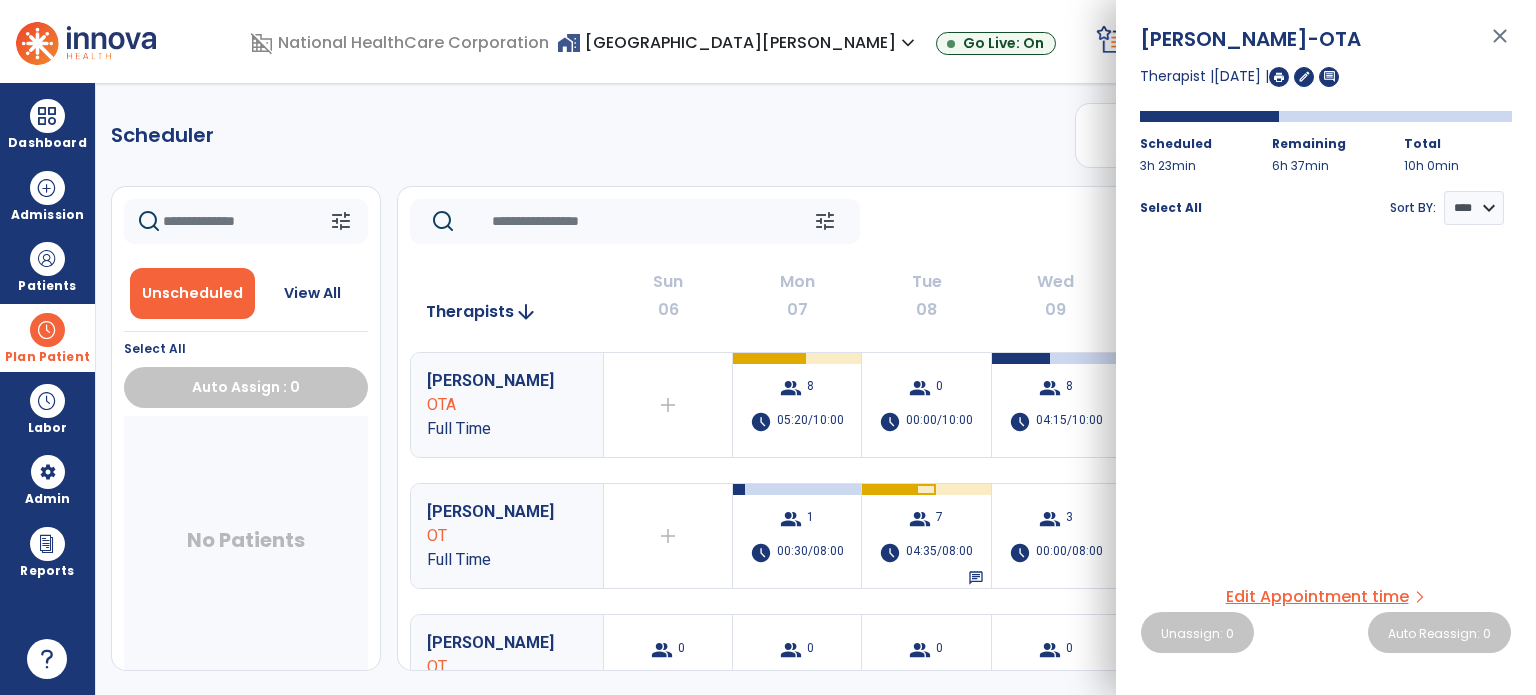 scroll, scrollTop: 690, scrollLeft: 0, axis: vertical 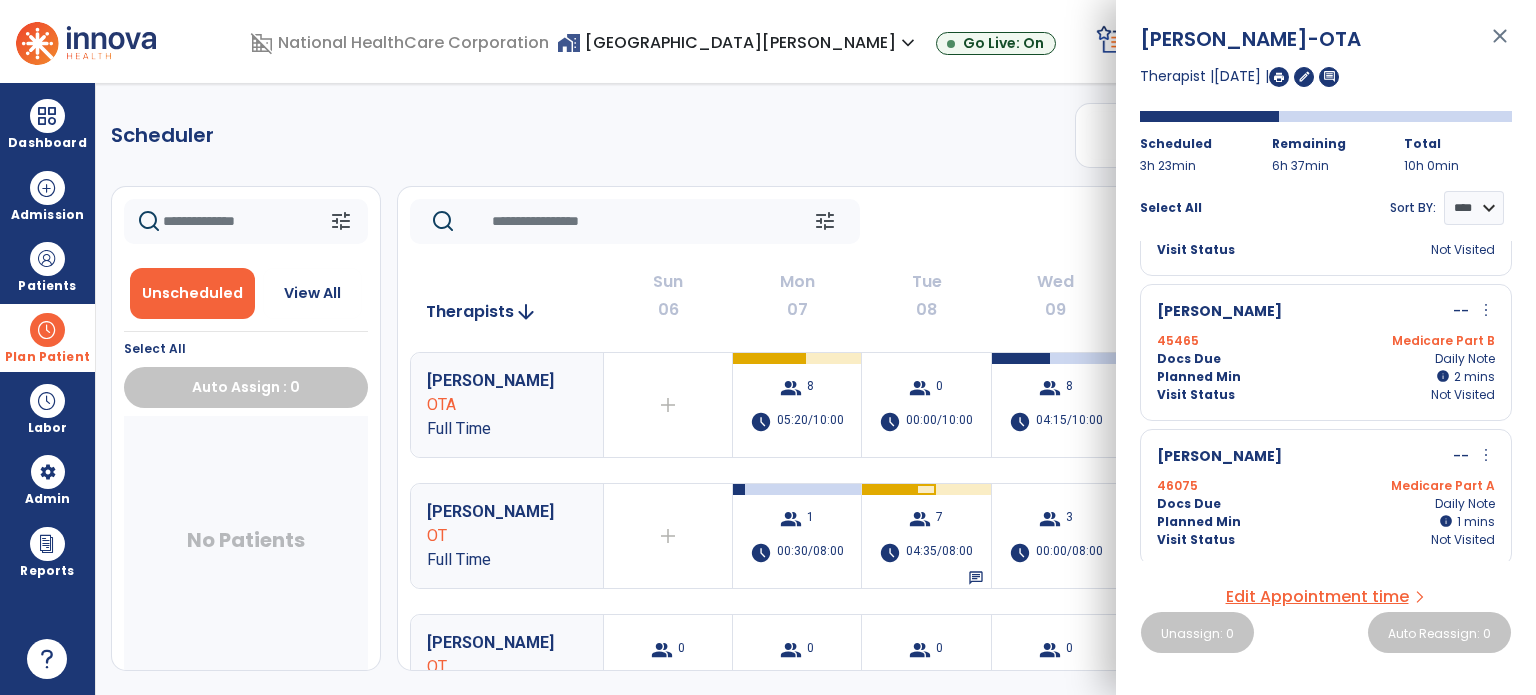 click on "Medicare Part A" at bounding box center [1410, 486] 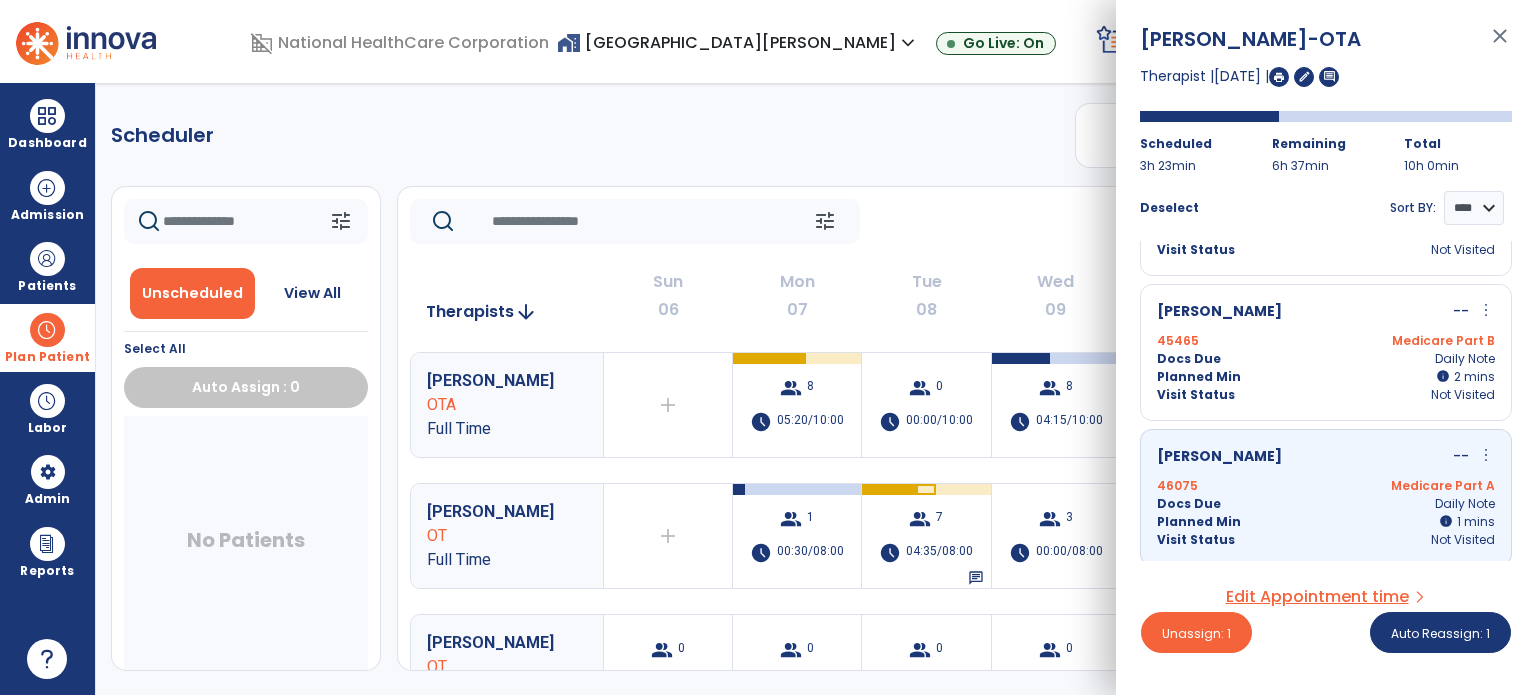 click on "Medicare Part B" at bounding box center [1410, 341] 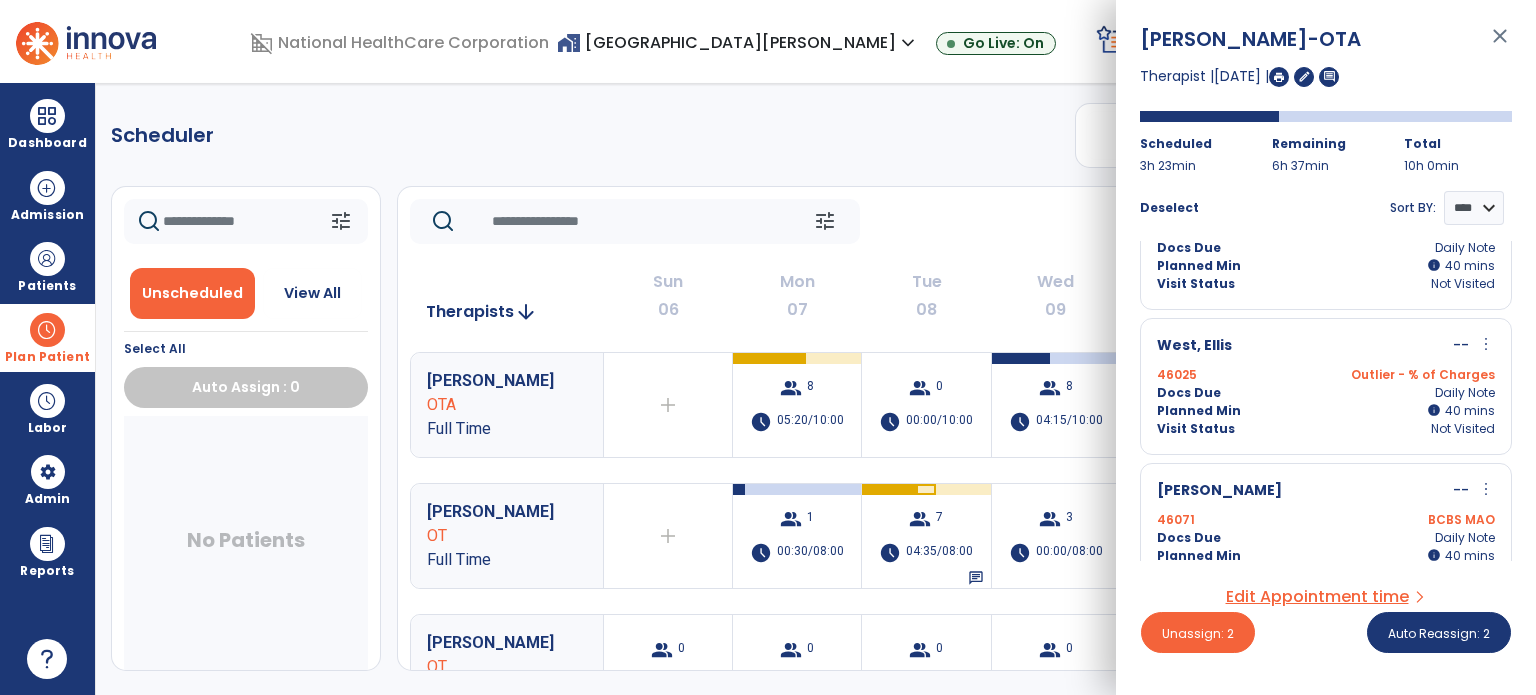 scroll, scrollTop: 0, scrollLeft: 0, axis: both 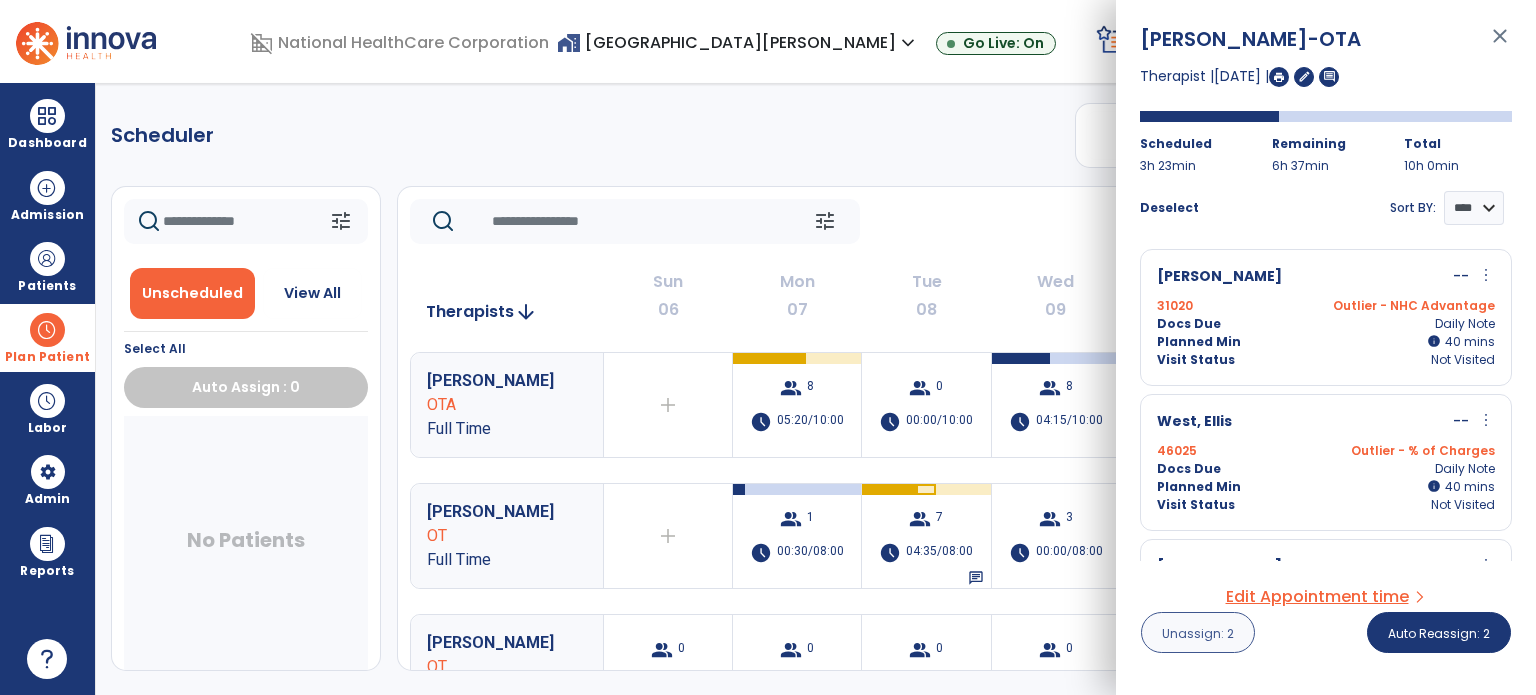 click on "Unassign: 2" at bounding box center (1198, 633) 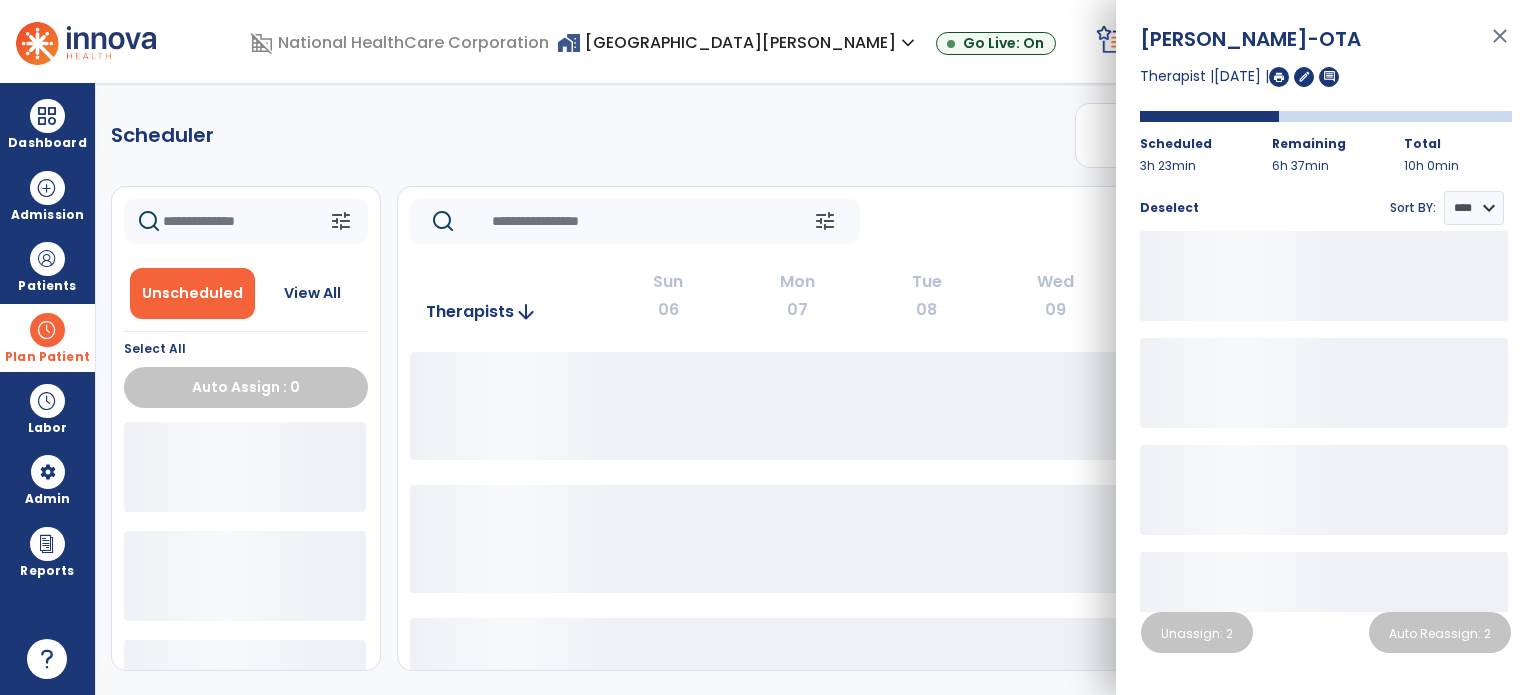 click on "tune   [DATE]  chevron_left [DATE] - [DATE]  *********  calendar_today  chevron_right" 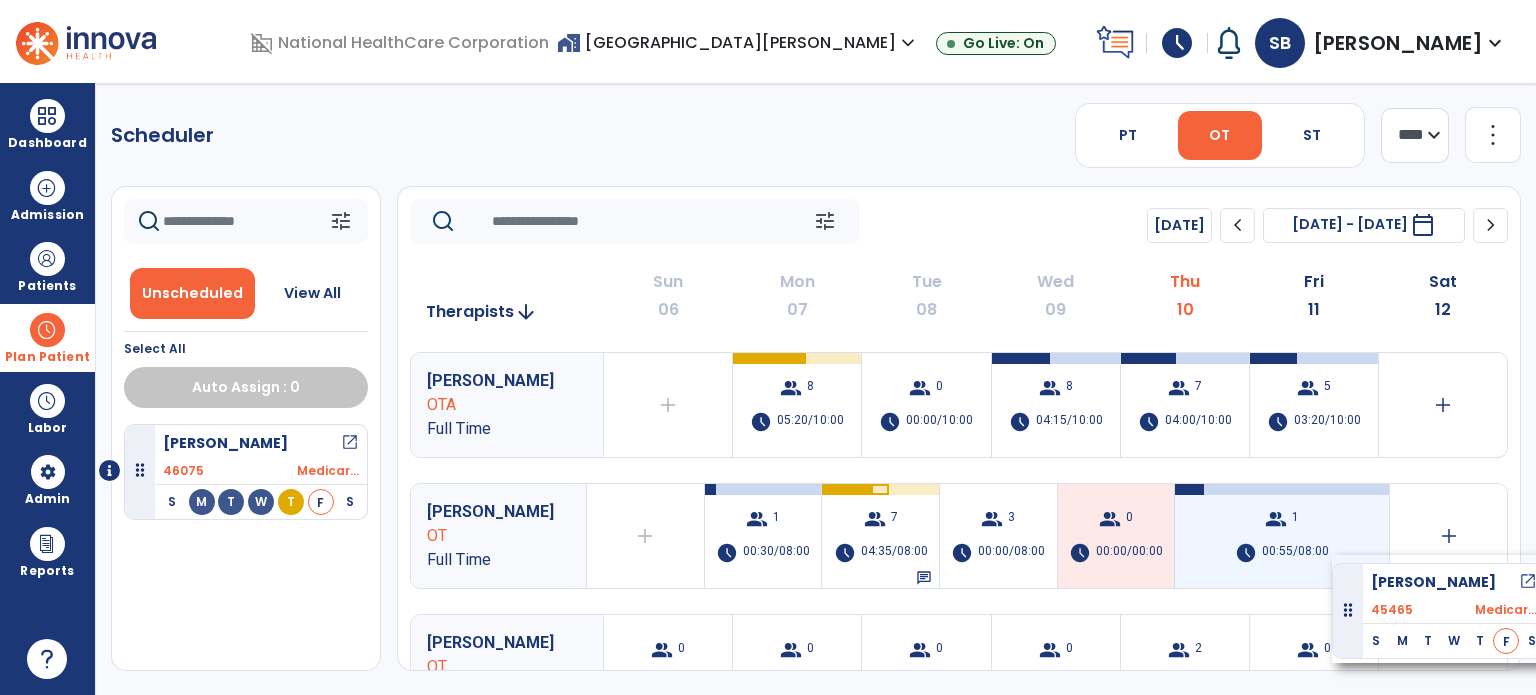 drag, startPoint x: 191, startPoint y: 439, endPoint x: 1336, endPoint y: 555, distance: 1150.861 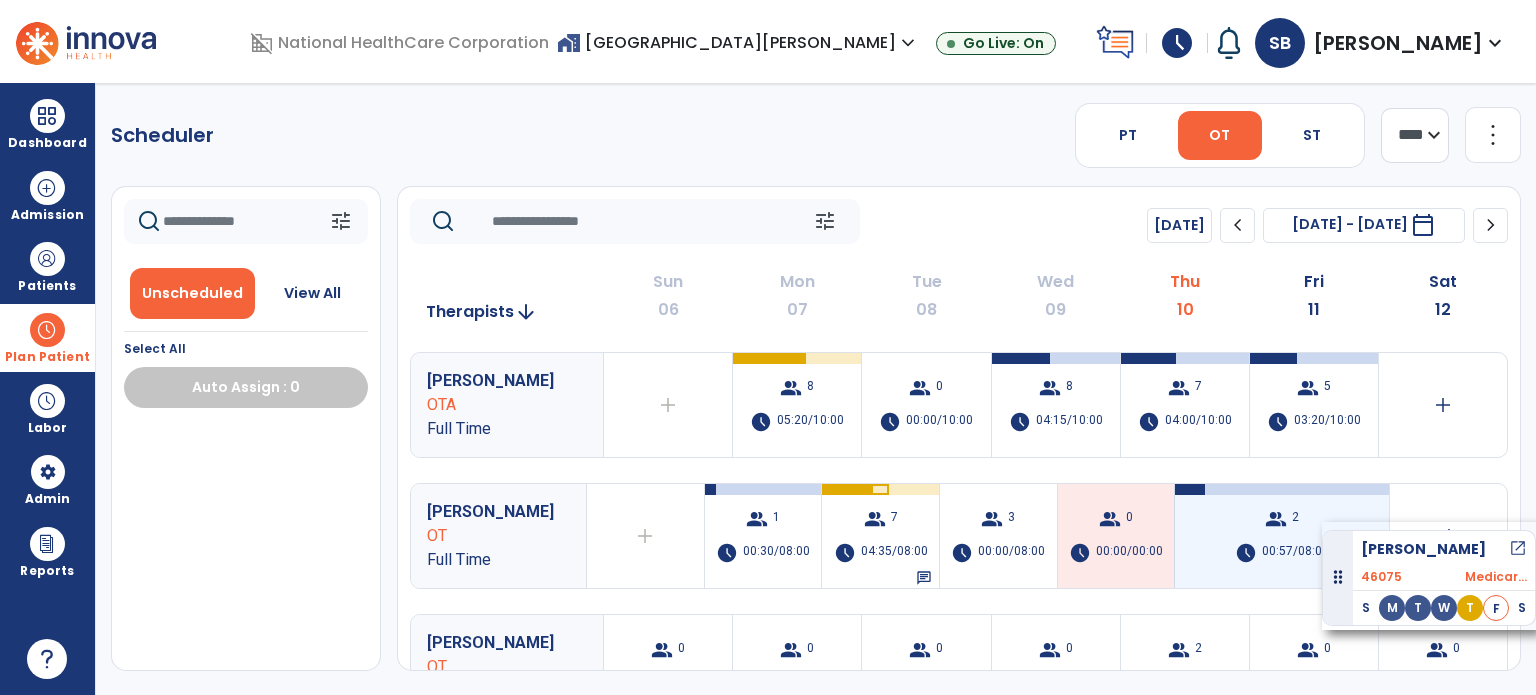 drag, startPoint x: 263, startPoint y: 445, endPoint x: 1327, endPoint y: 522, distance: 1066.7826 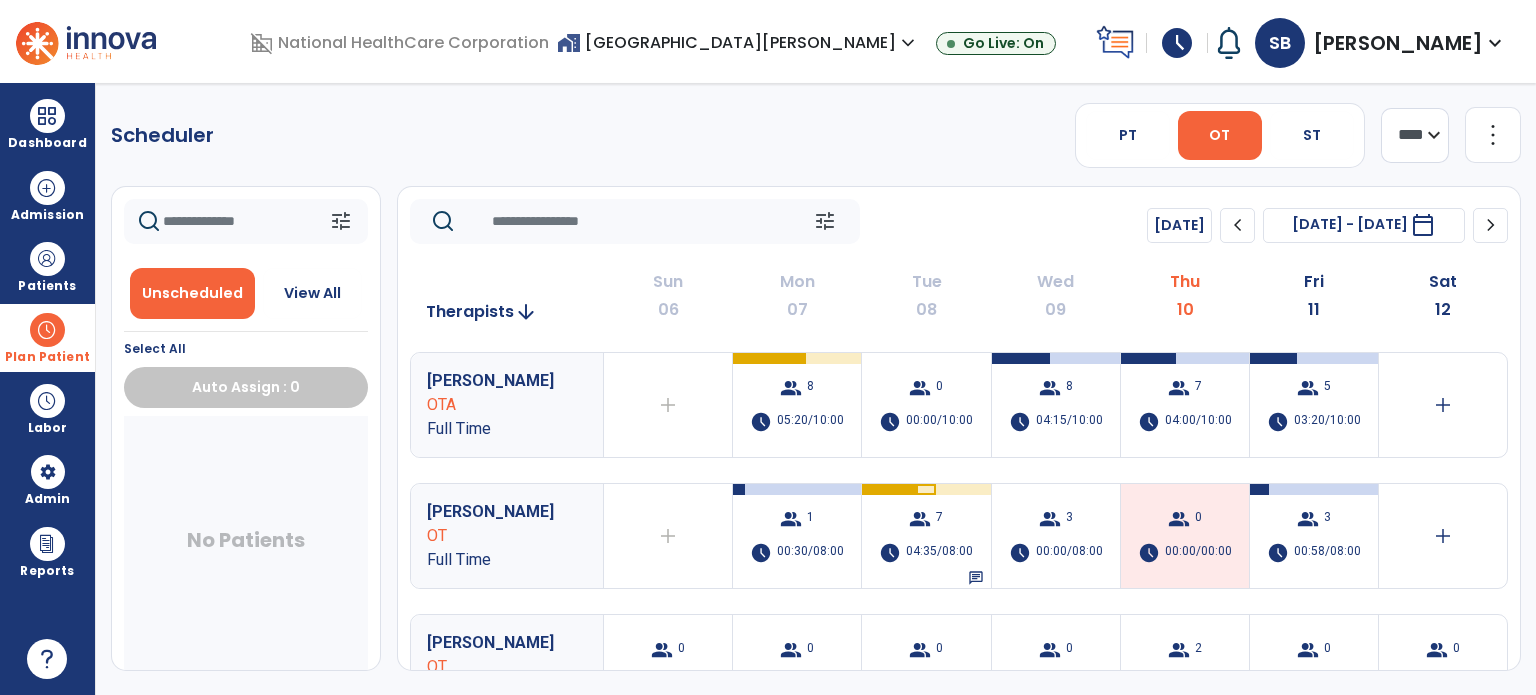 click on "tune   [DATE]  chevron_left [DATE] - [DATE]  *********  calendar_today  chevron_right" 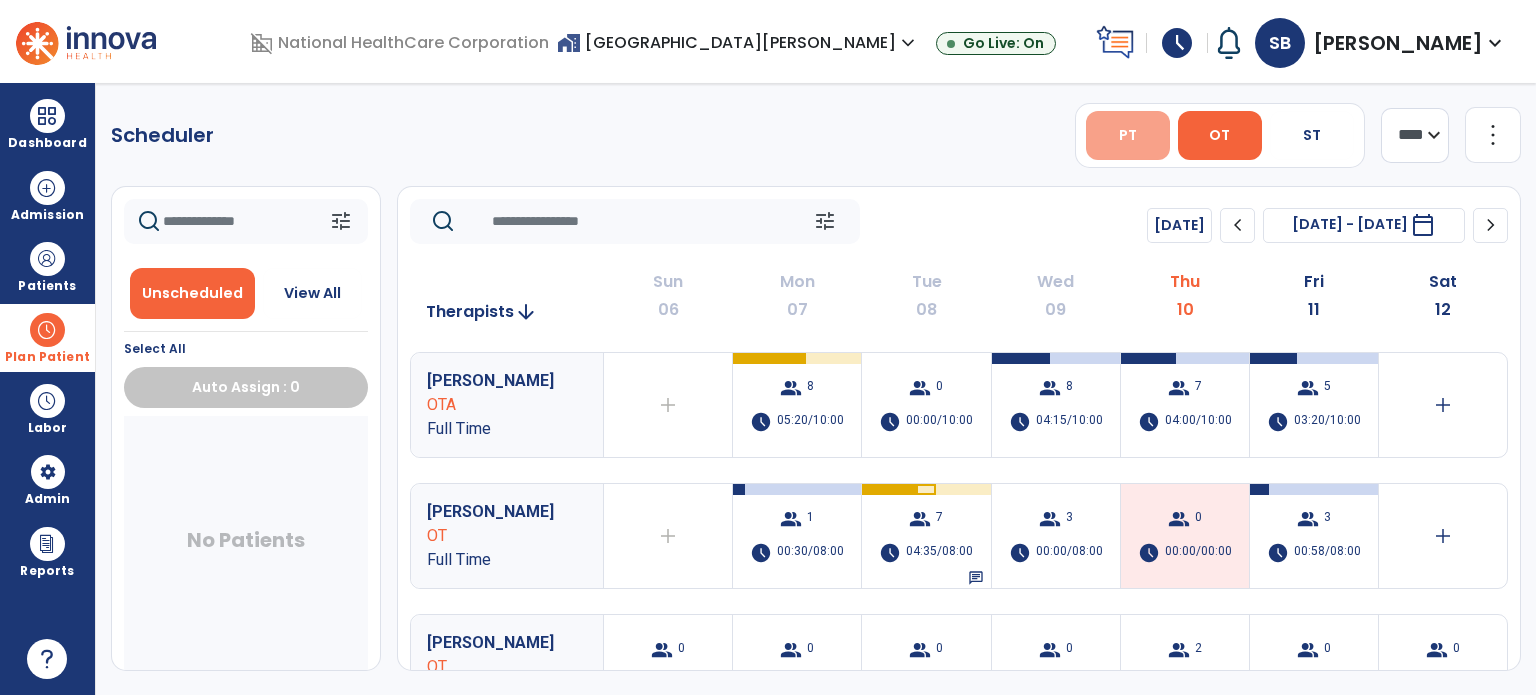 click on "PT" at bounding box center [1128, 135] 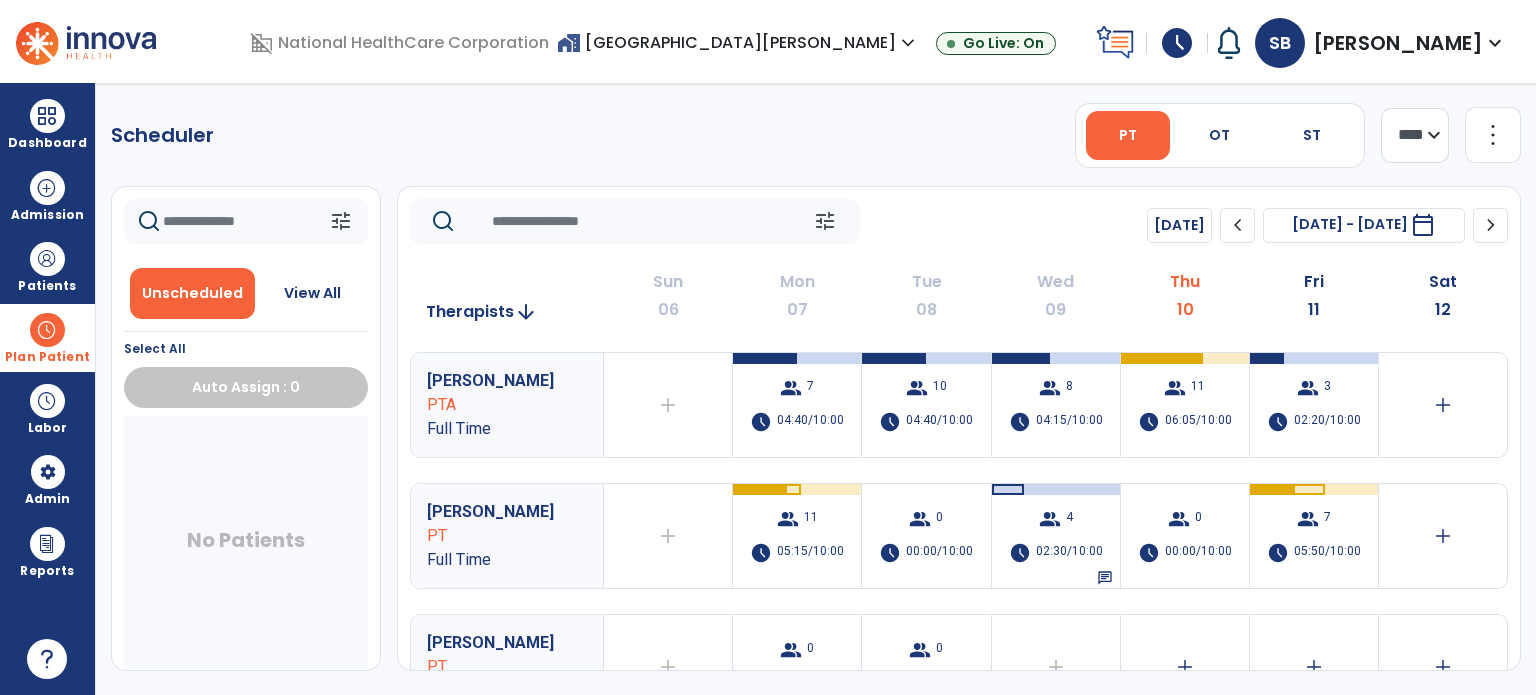 click on "Scheduler   PT   OT   ST  **** *** more_vert  Manage Labor   View All Therapists   Print" 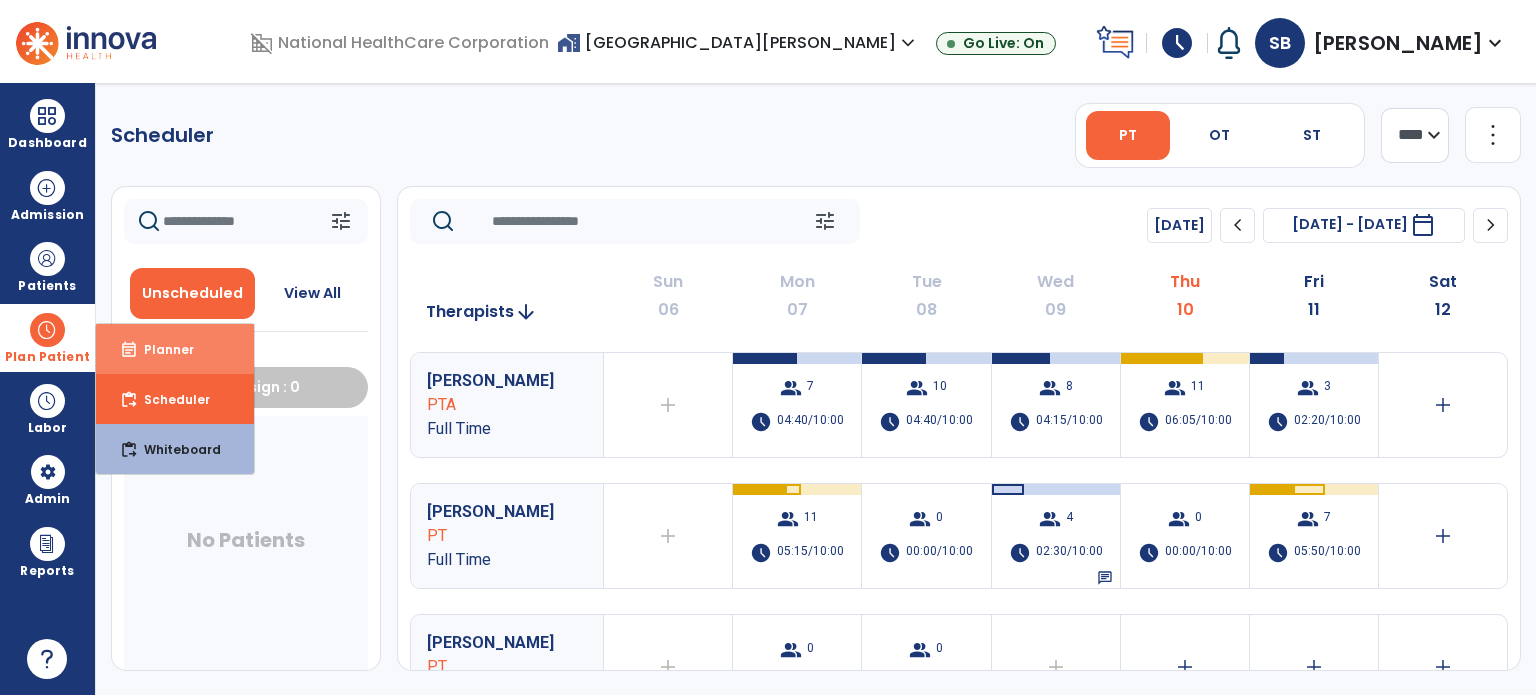 click on "event_note  Planner" at bounding box center (175, 349) 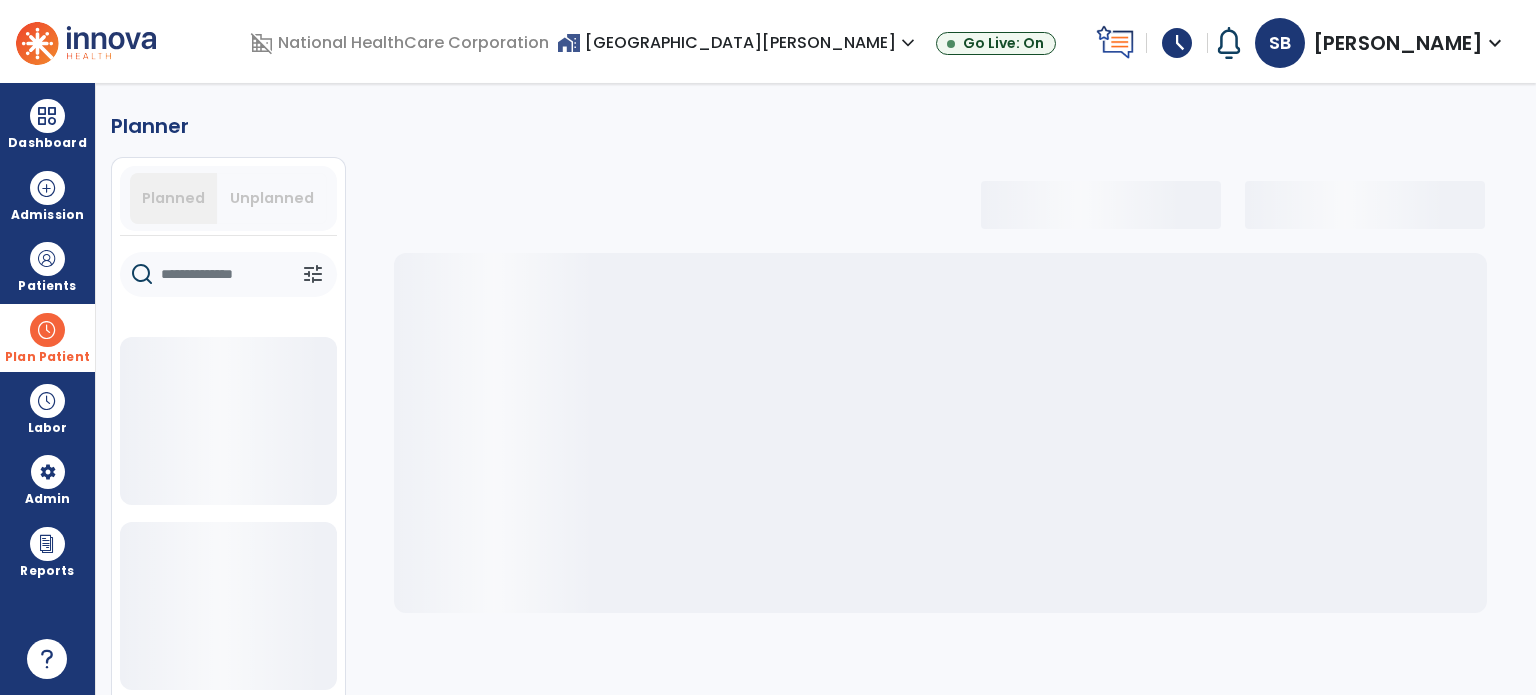 click on "Unplanned" at bounding box center (272, 198) 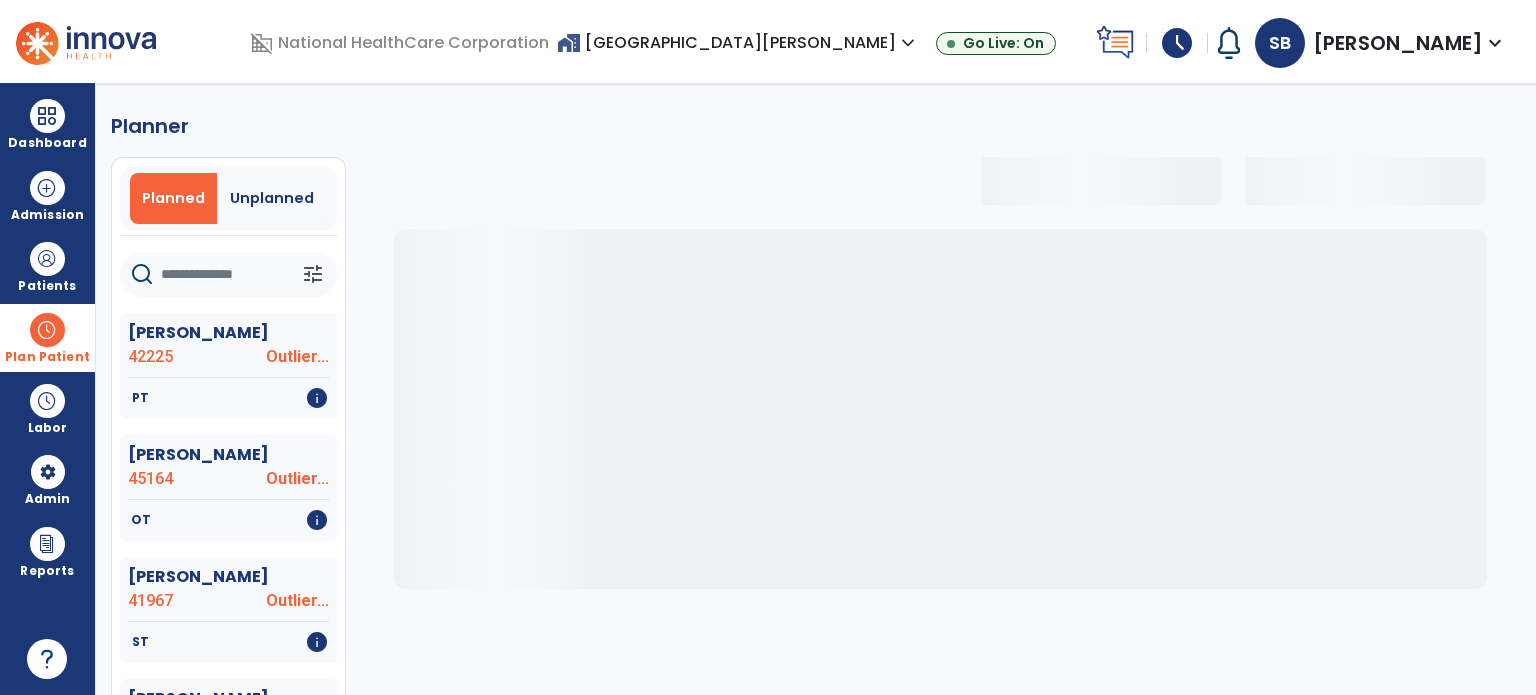 click on "Unplanned" at bounding box center [272, 198] 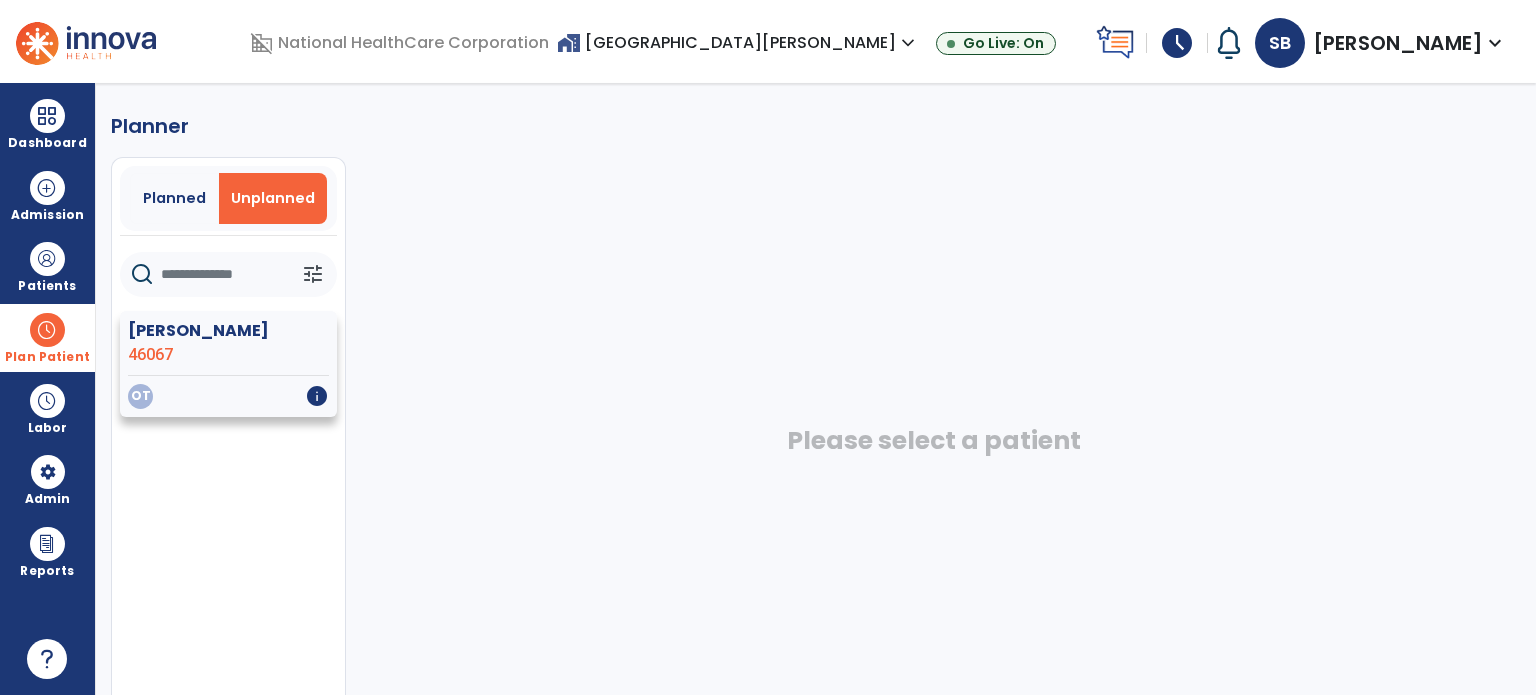 click 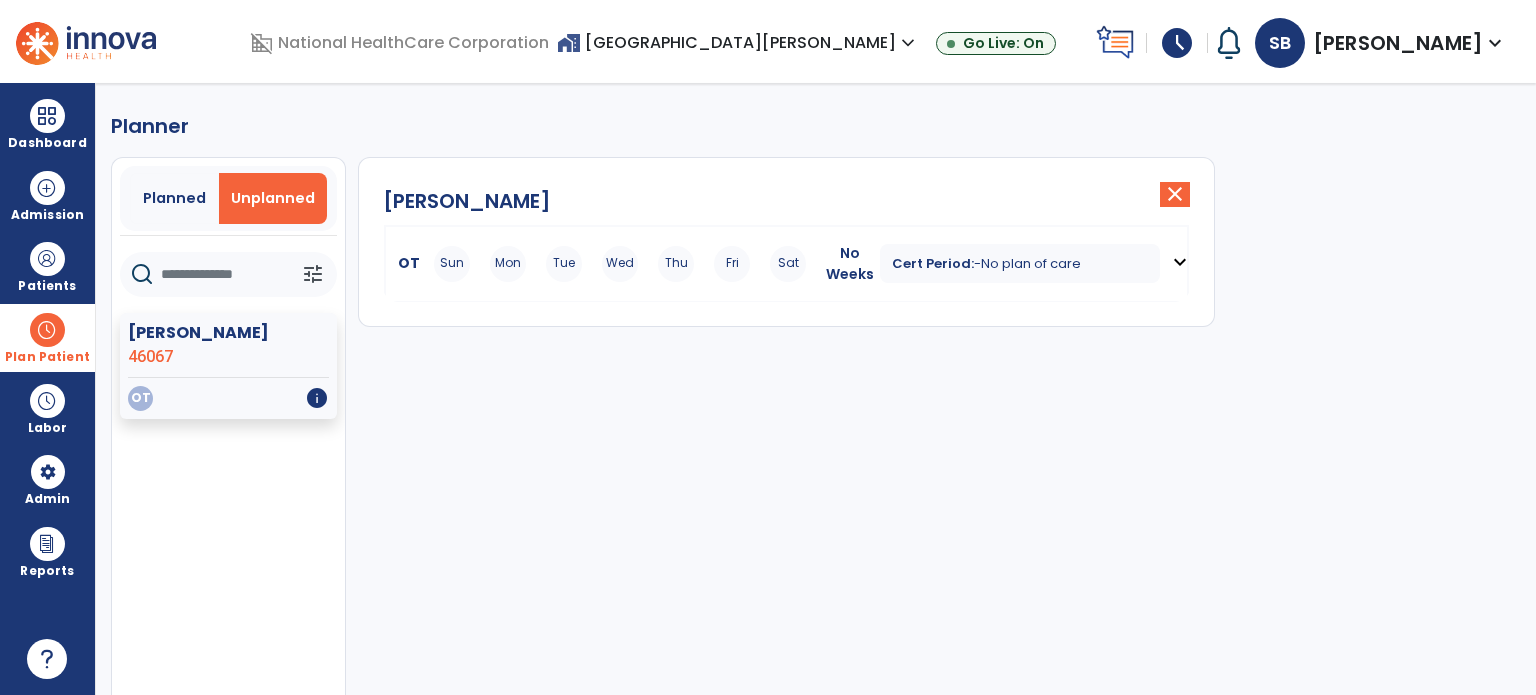 click at bounding box center [47, 330] 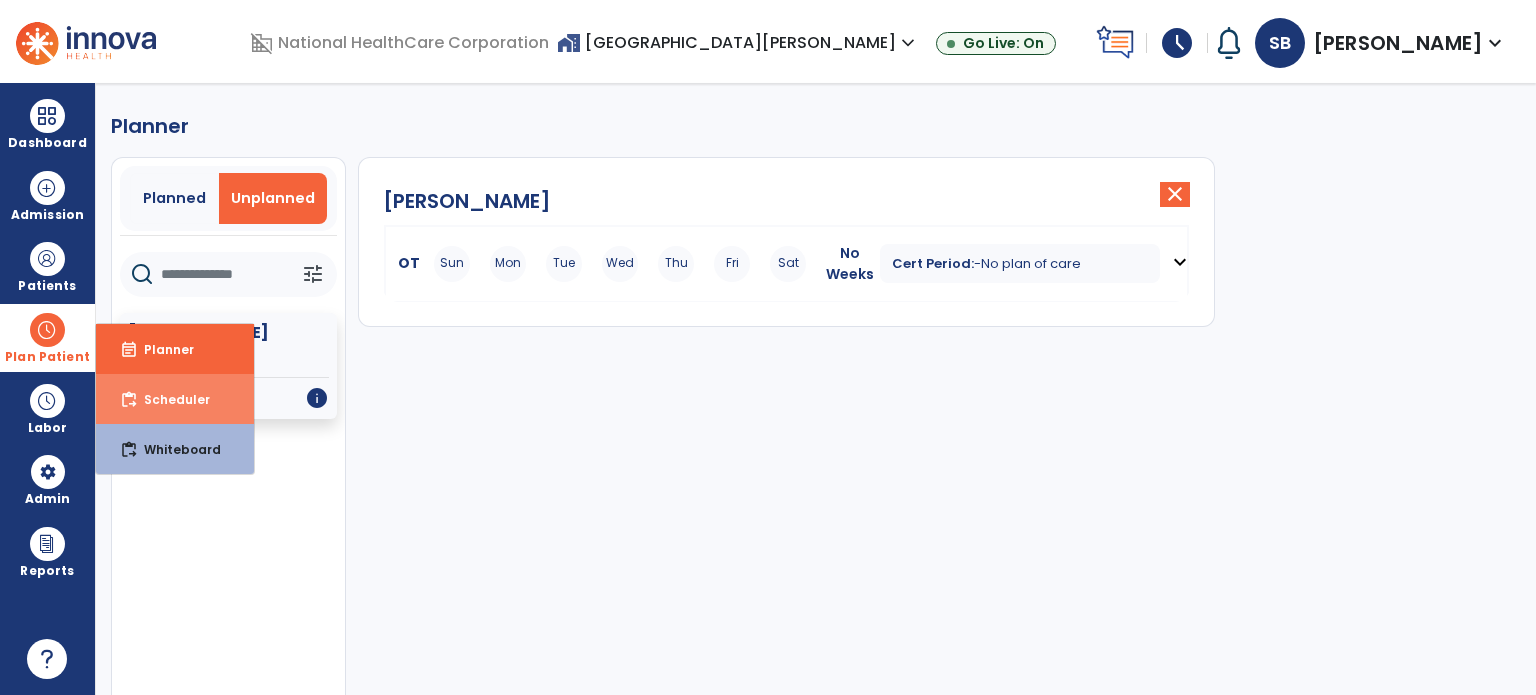 click on "Scheduler" at bounding box center (169, 399) 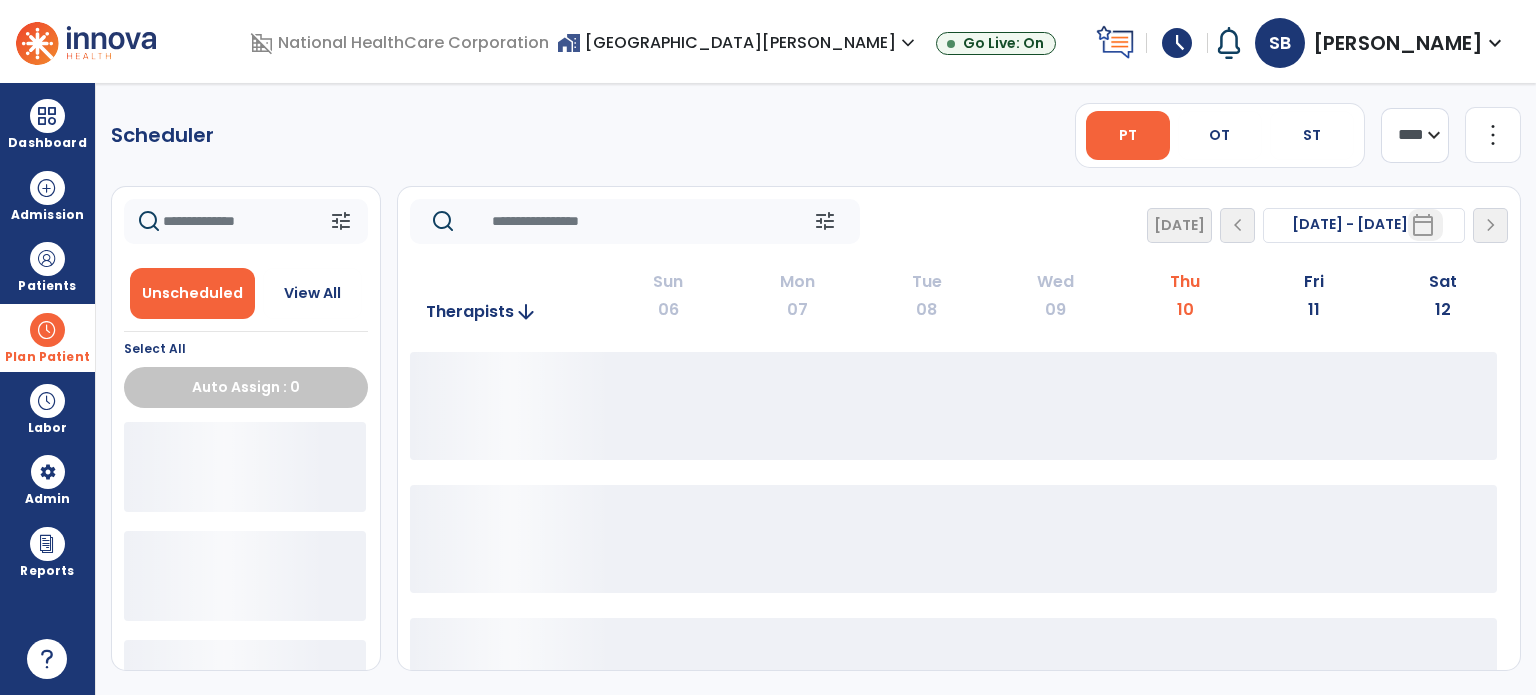 click on "tune   [DATE]  chevron_left [DATE] - [DATE]  *********  calendar_today  chevron_right" 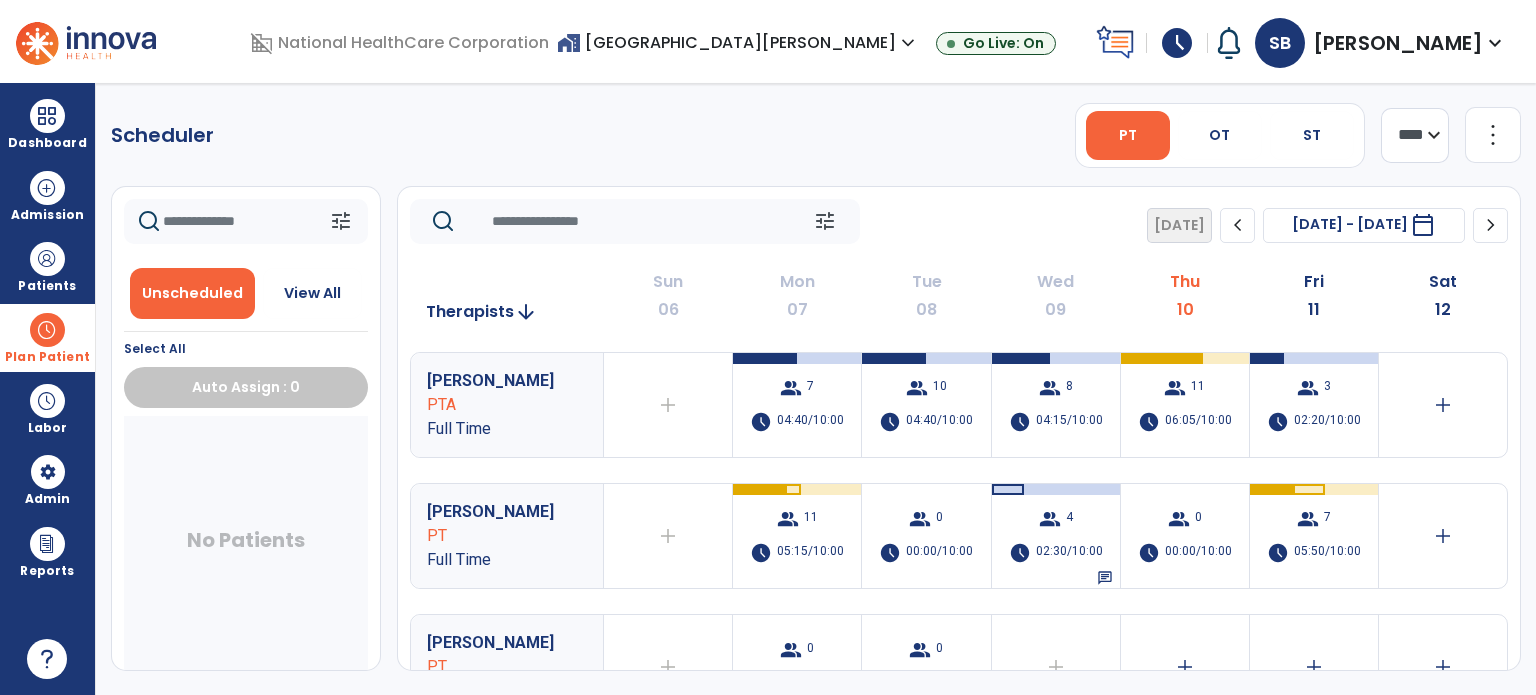 click on "Sat" 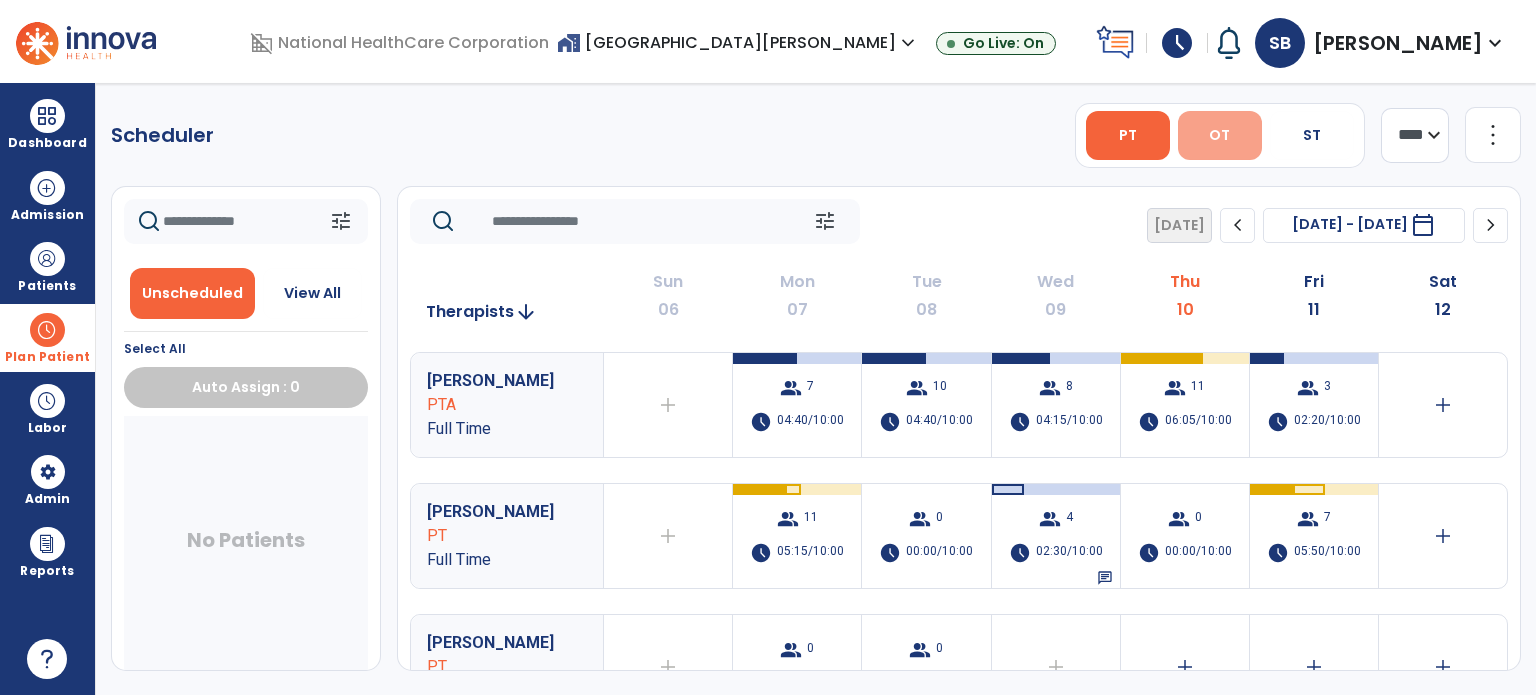 click on "OT" at bounding box center [1219, 135] 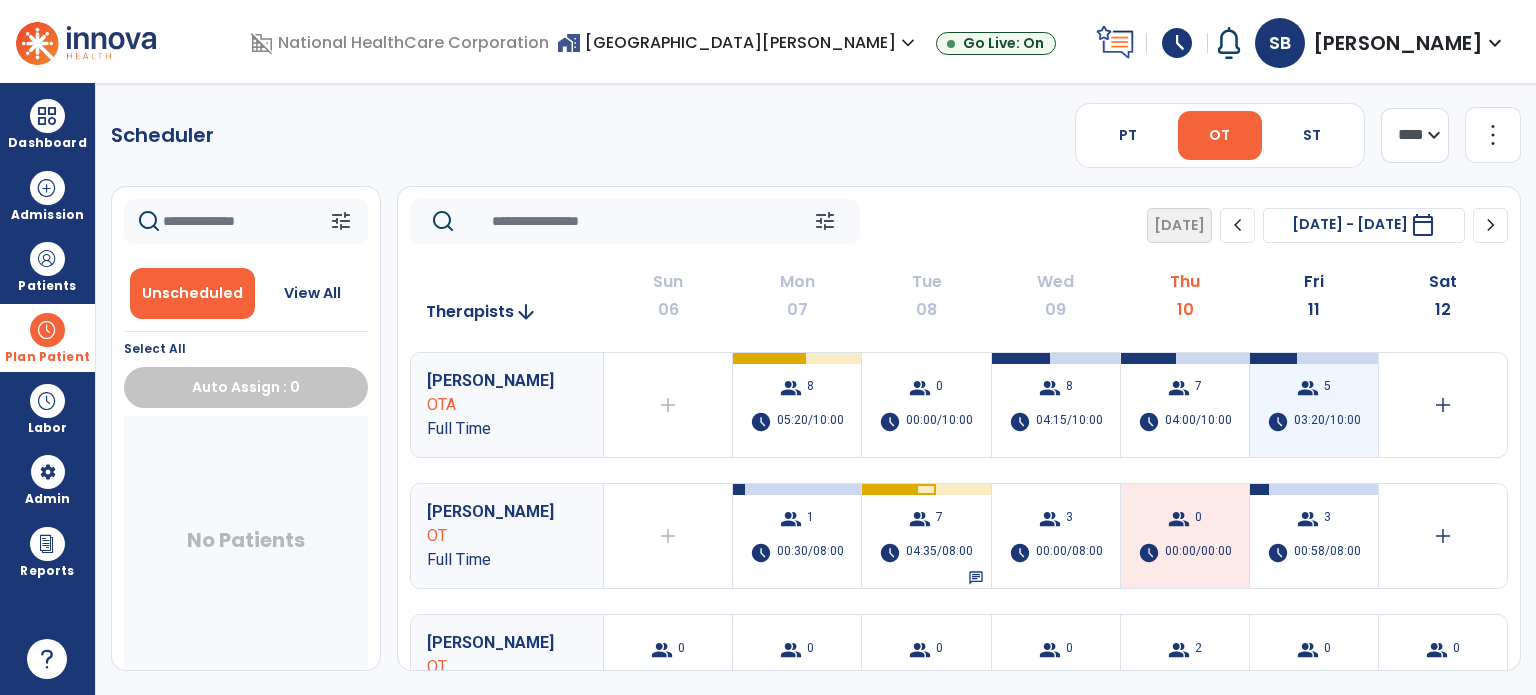 click on "03:20/10:00" at bounding box center [1327, 422] 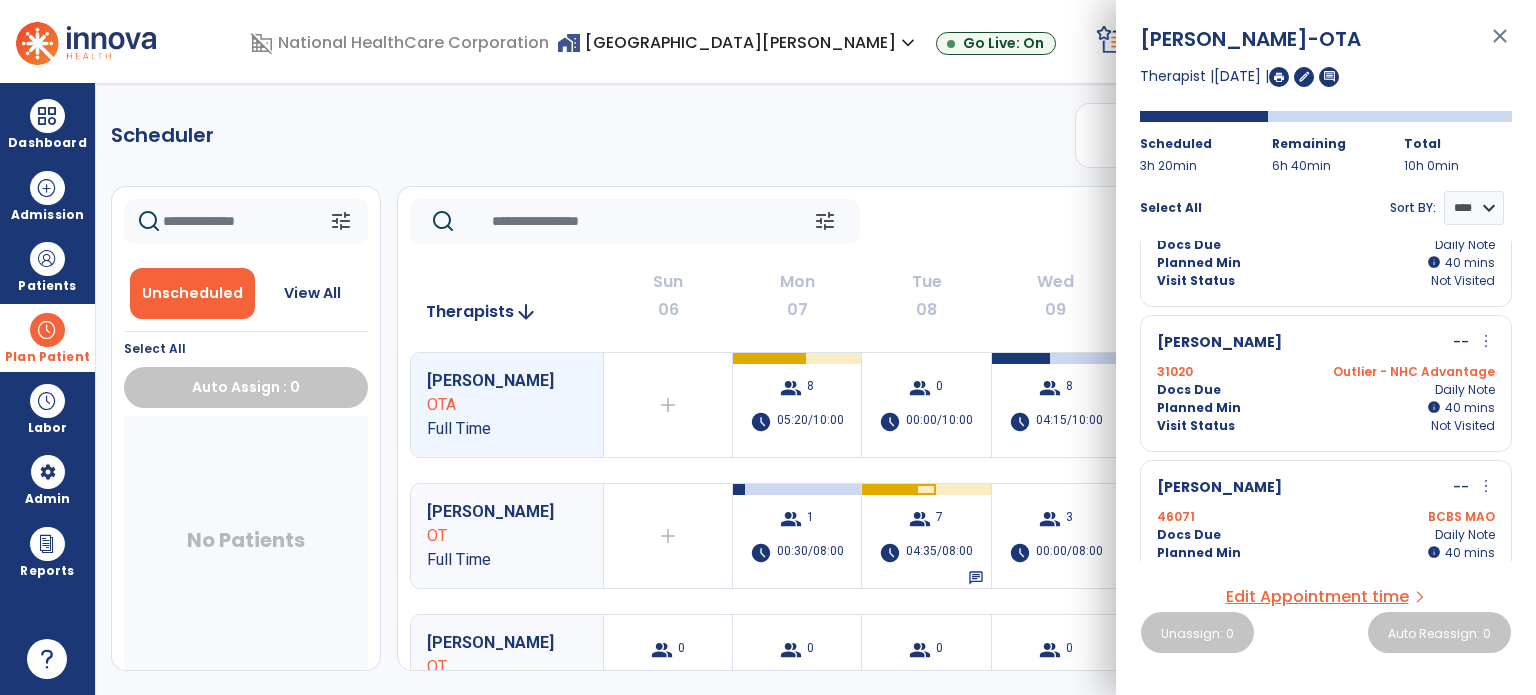 scroll, scrollTop: 370, scrollLeft: 0, axis: vertical 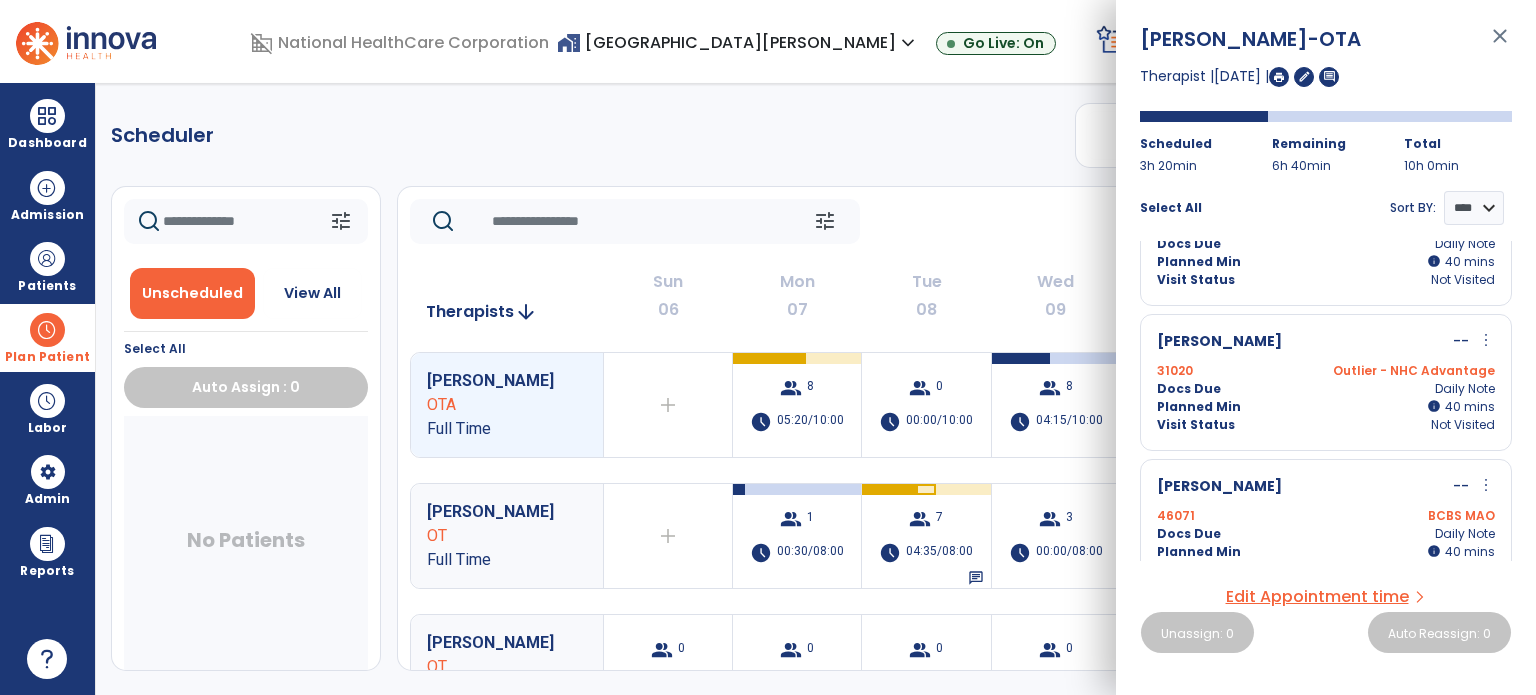 click on "Scheduler" 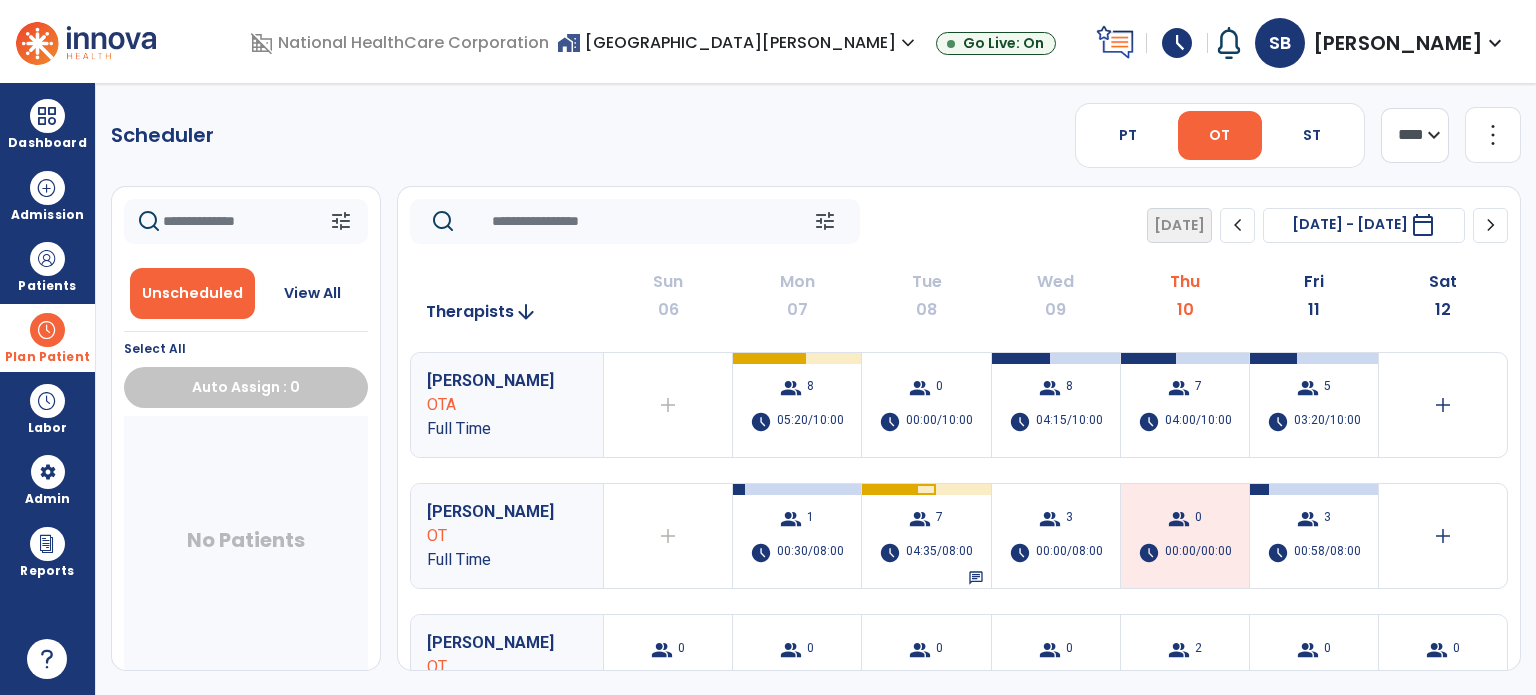 click on "Plan Patient" at bounding box center (47, 337) 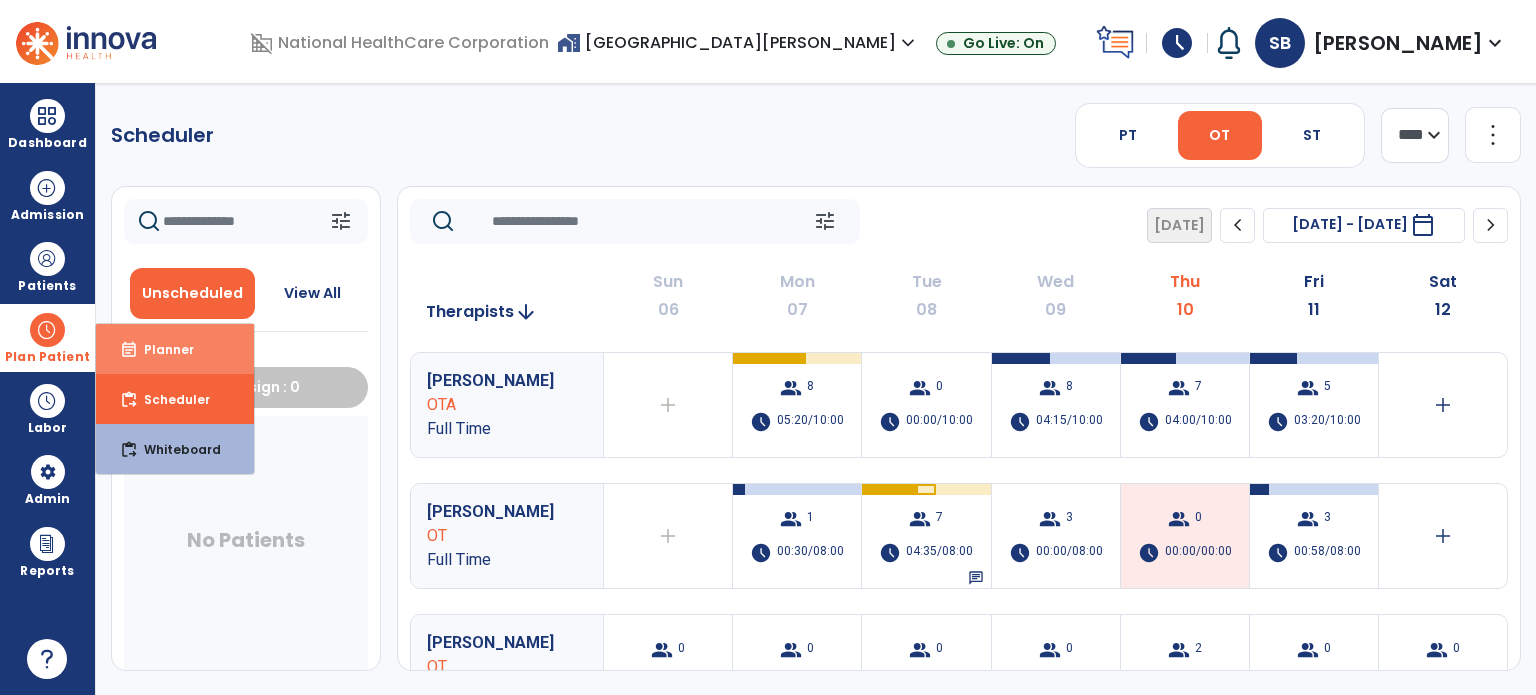 click on "Planner" at bounding box center [161, 349] 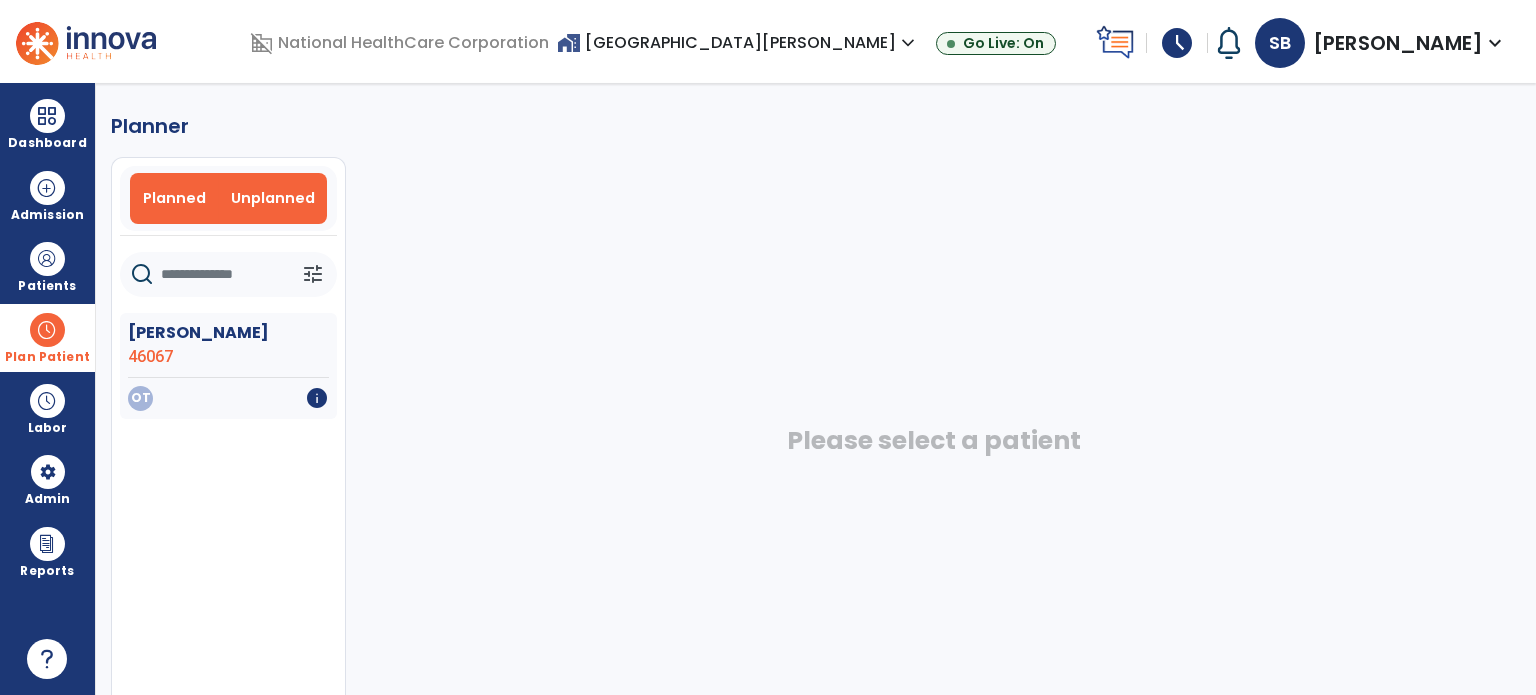 click on "Planned" at bounding box center (175, 198) 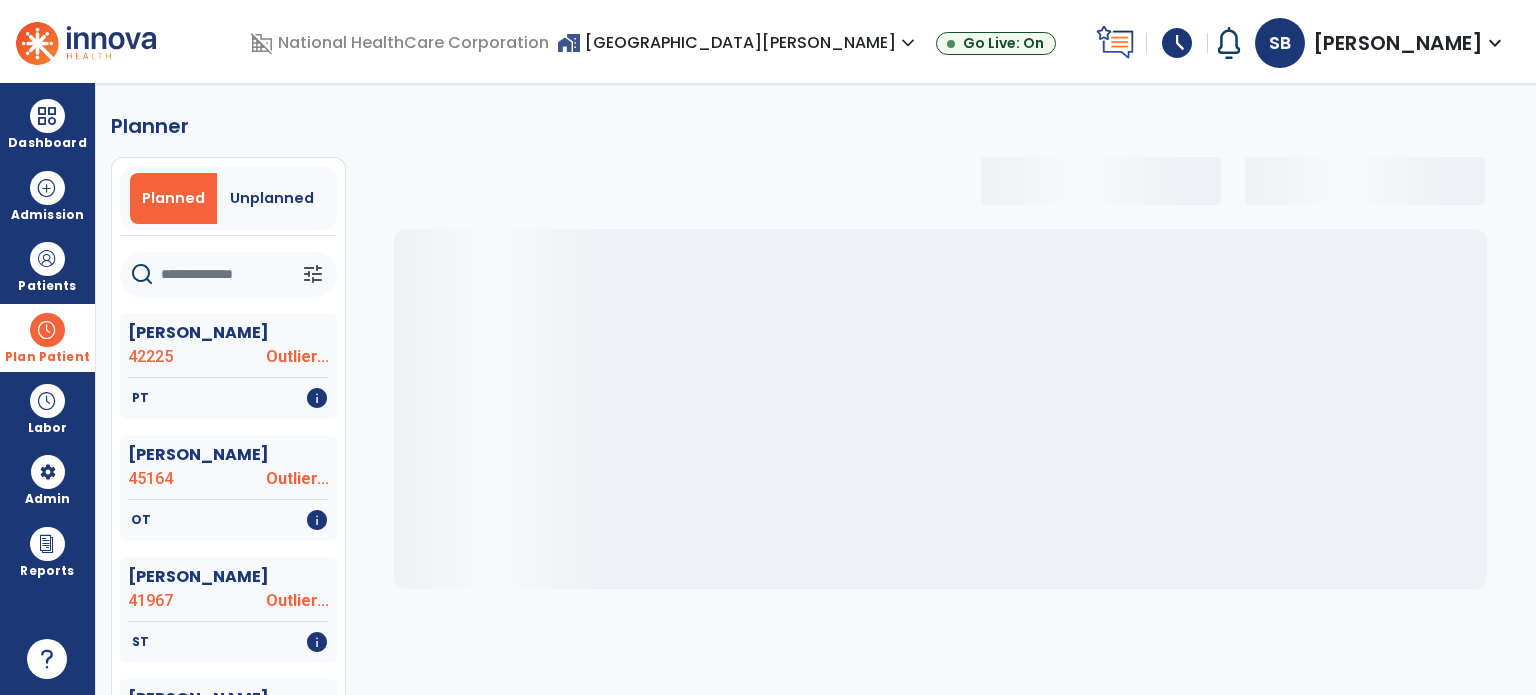 click 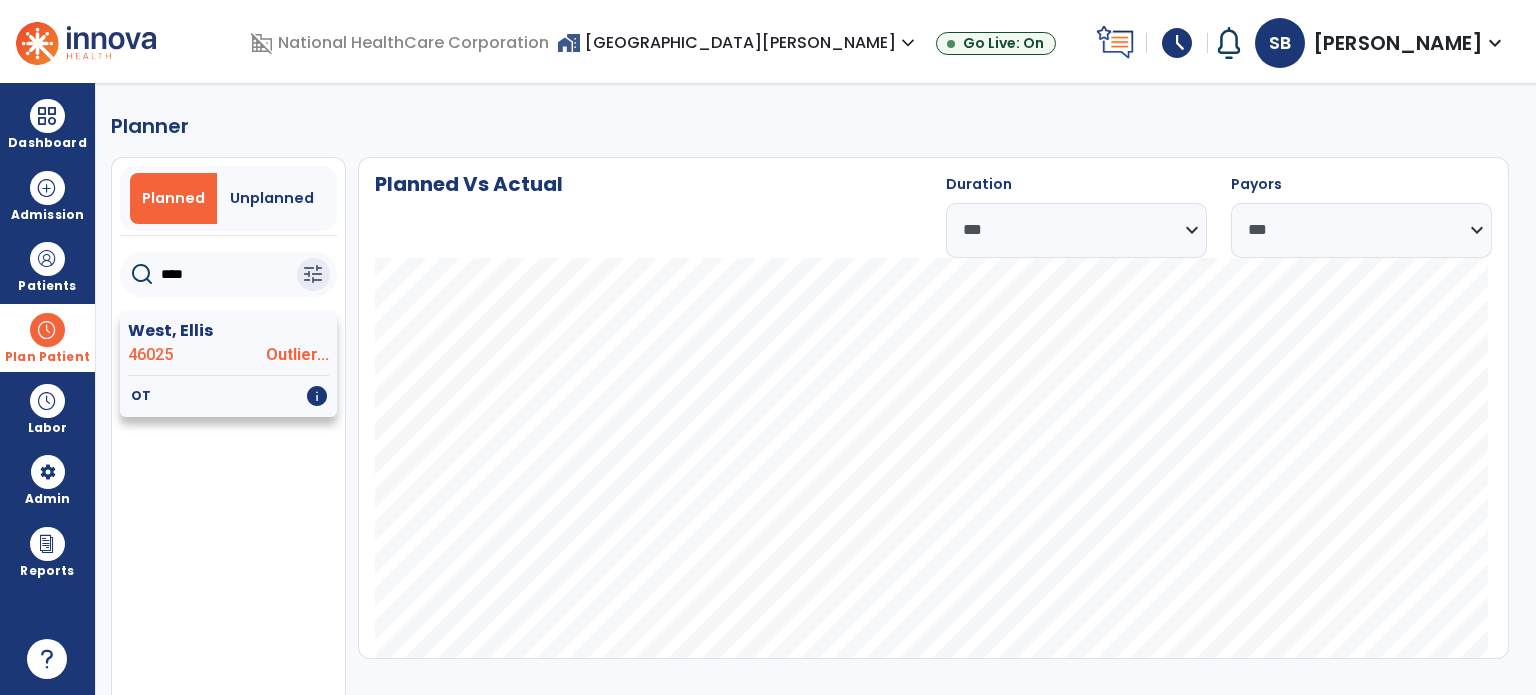 type on "****" 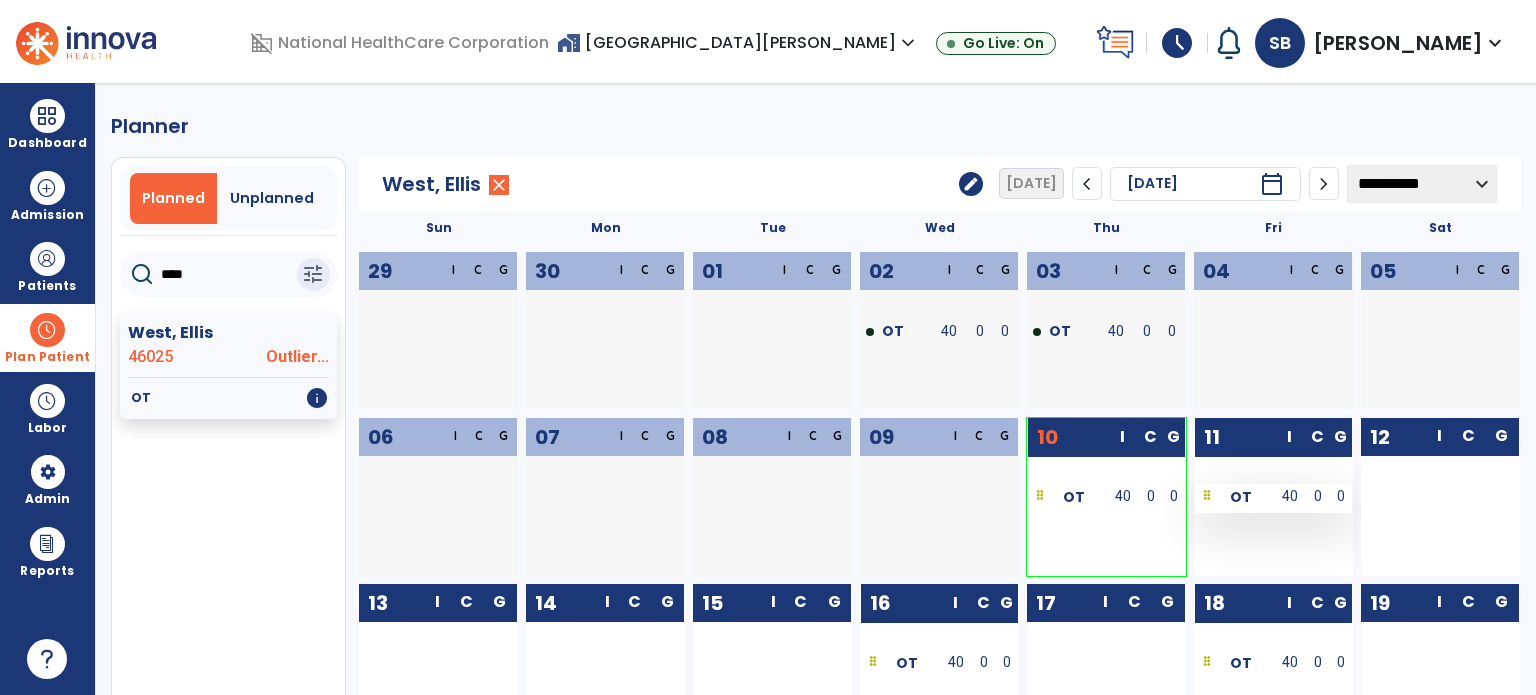 click on "OT" at bounding box center [1234, 496] 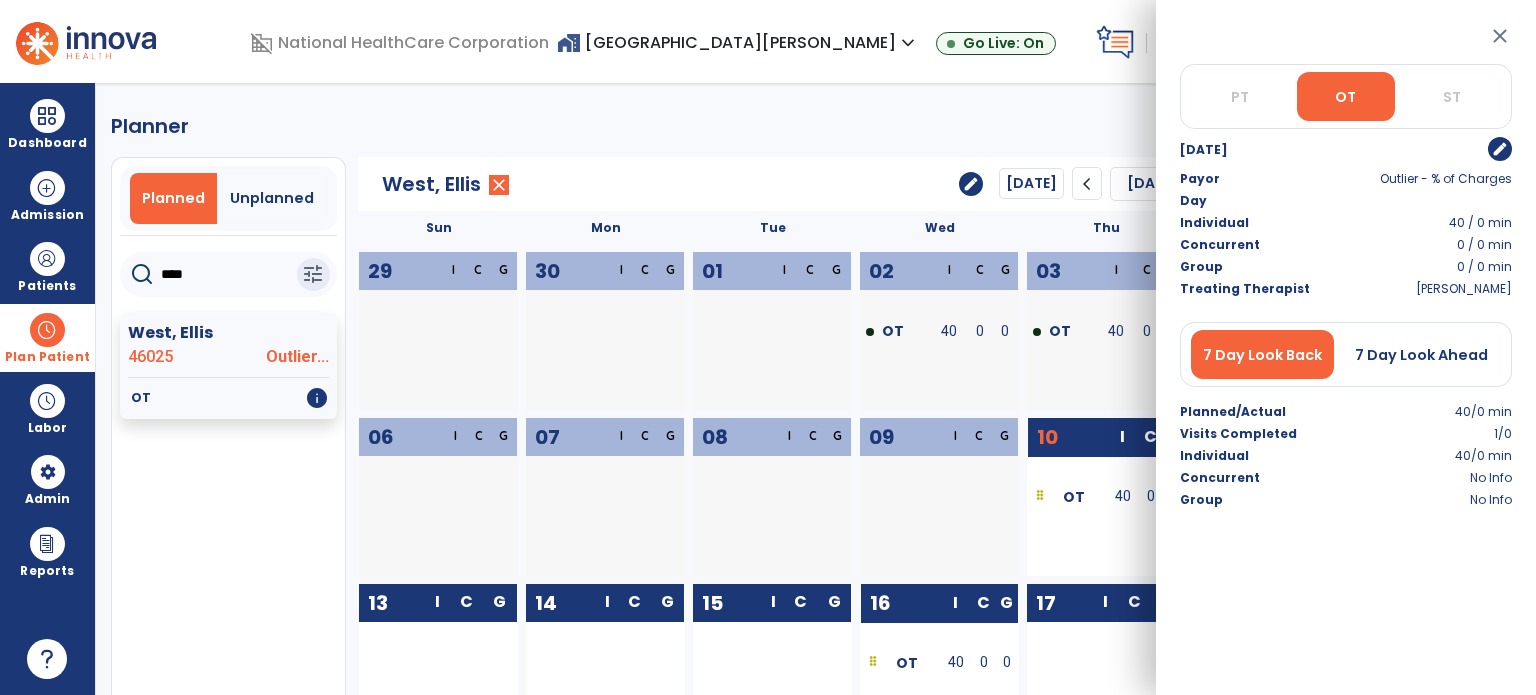 click at bounding box center (47, 330) 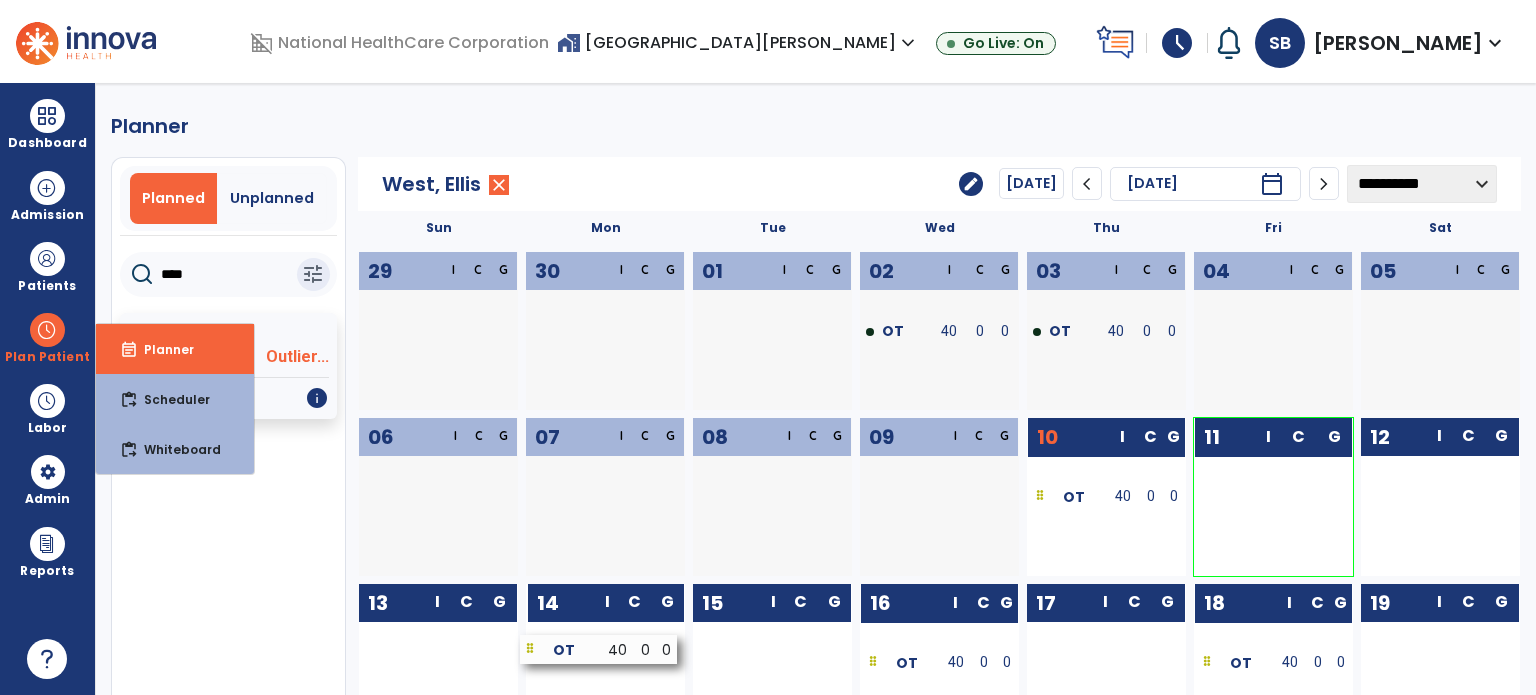drag, startPoint x: 1274, startPoint y: 508, endPoint x: 603, endPoint y: 662, distance: 688.4454 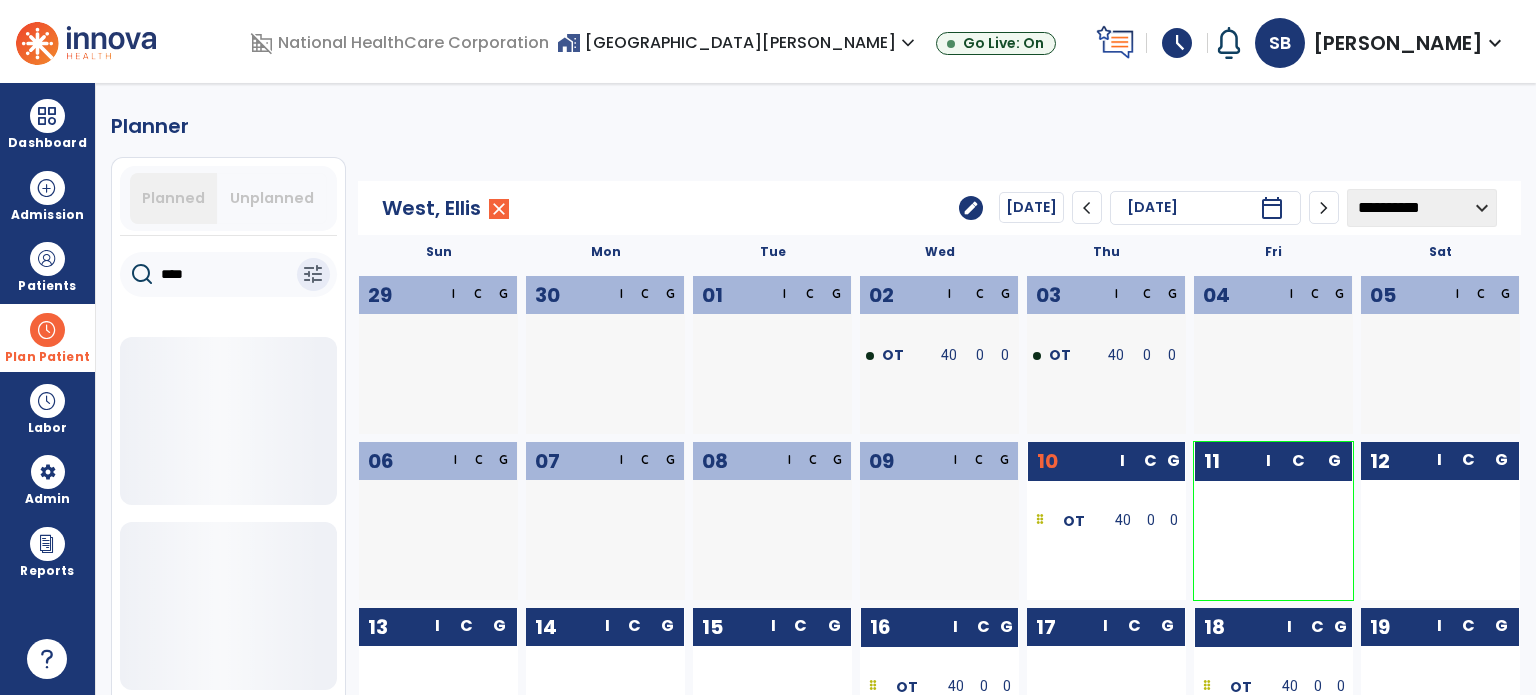 click on "Plan Patient" at bounding box center (47, 337) 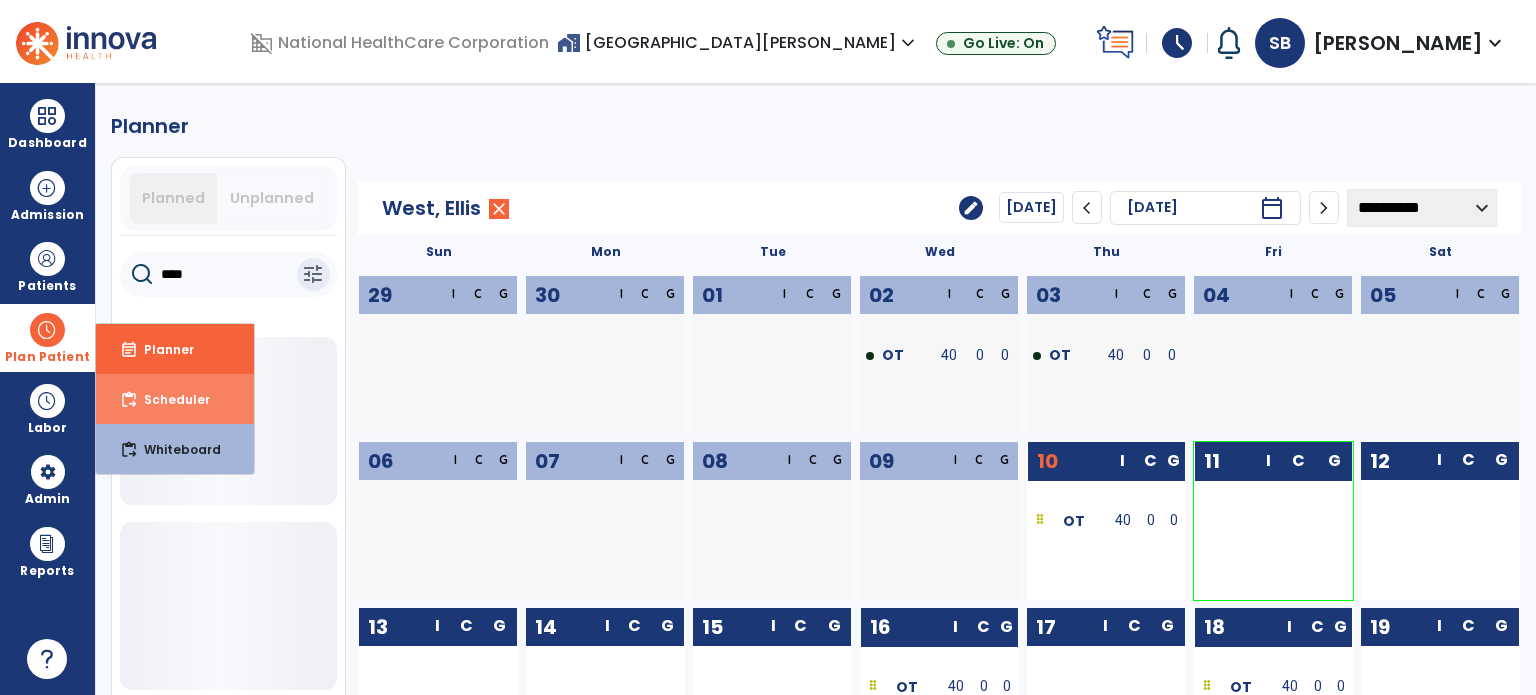 click on "Scheduler" at bounding box center [169, 399] 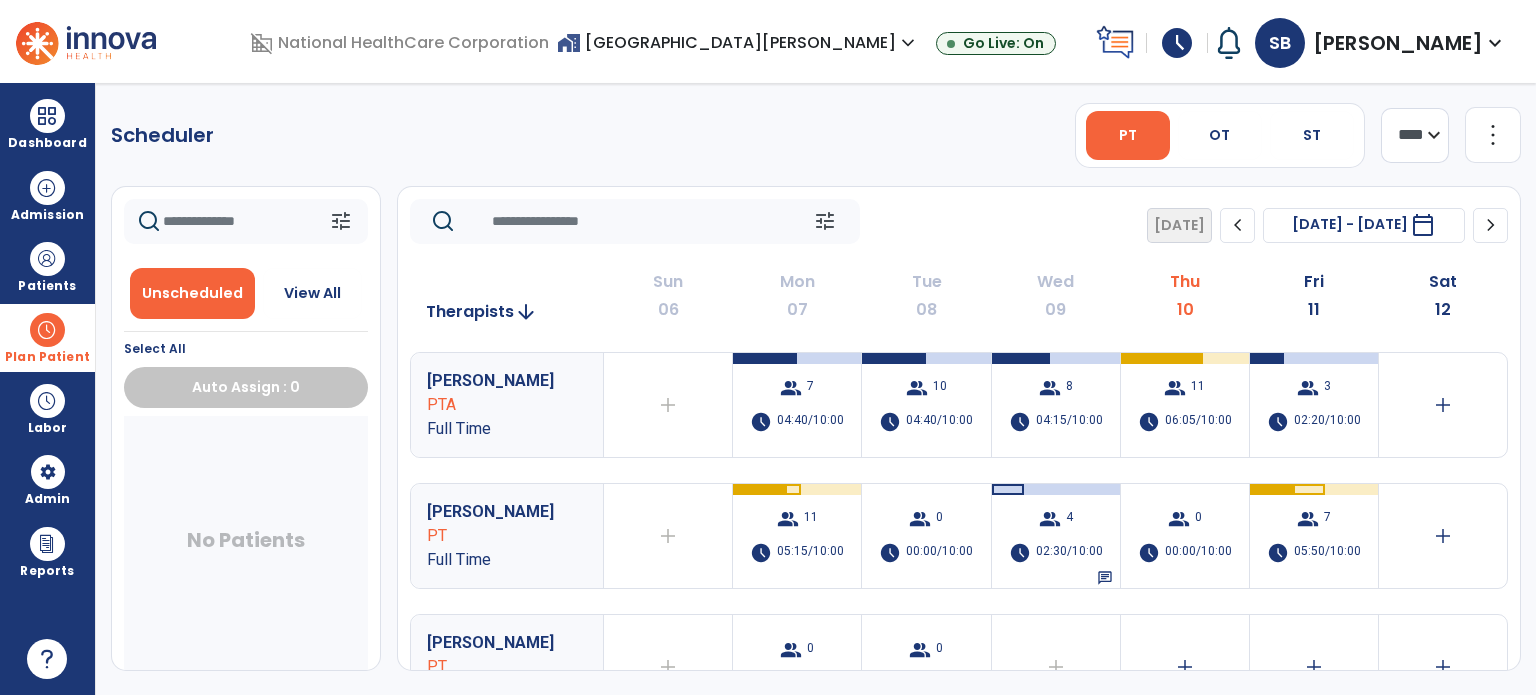click on "Scheduler" 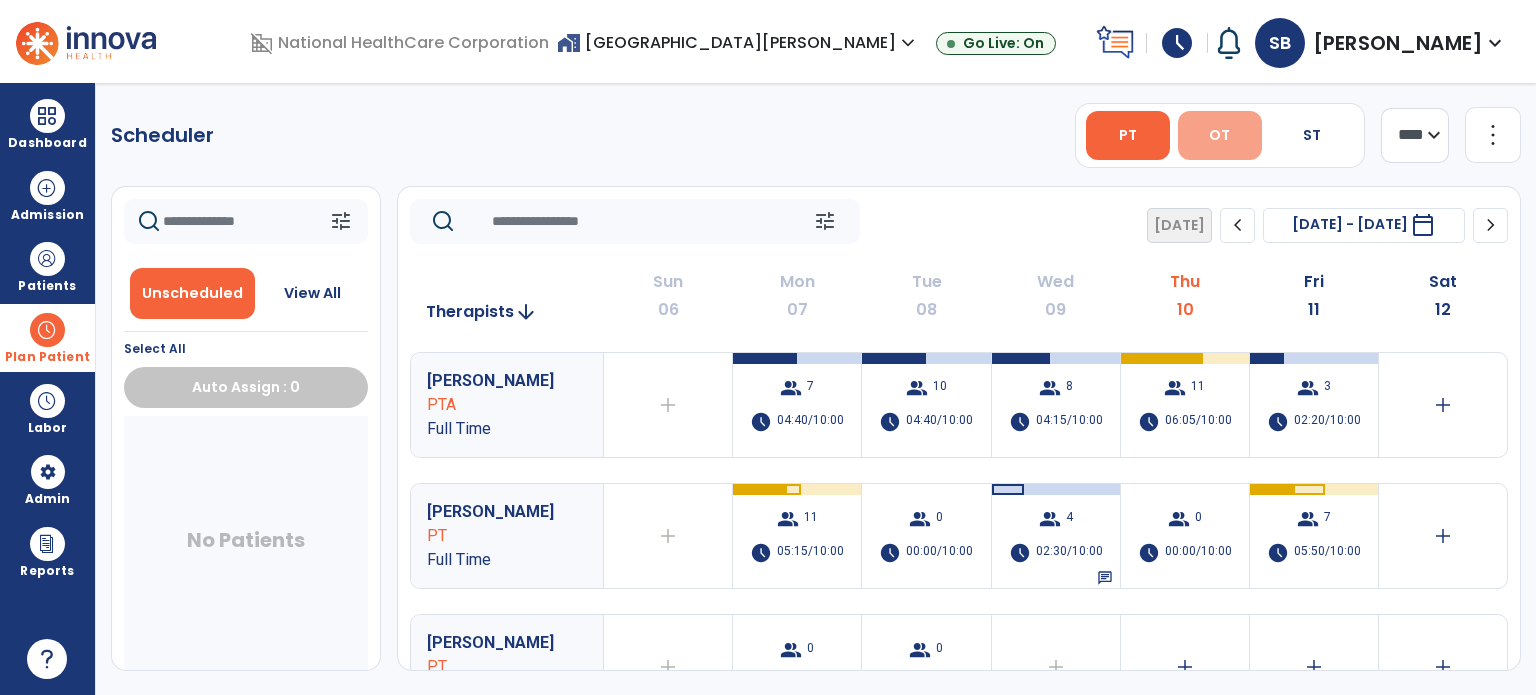click on "OT" at bounding box center (1219, 135) 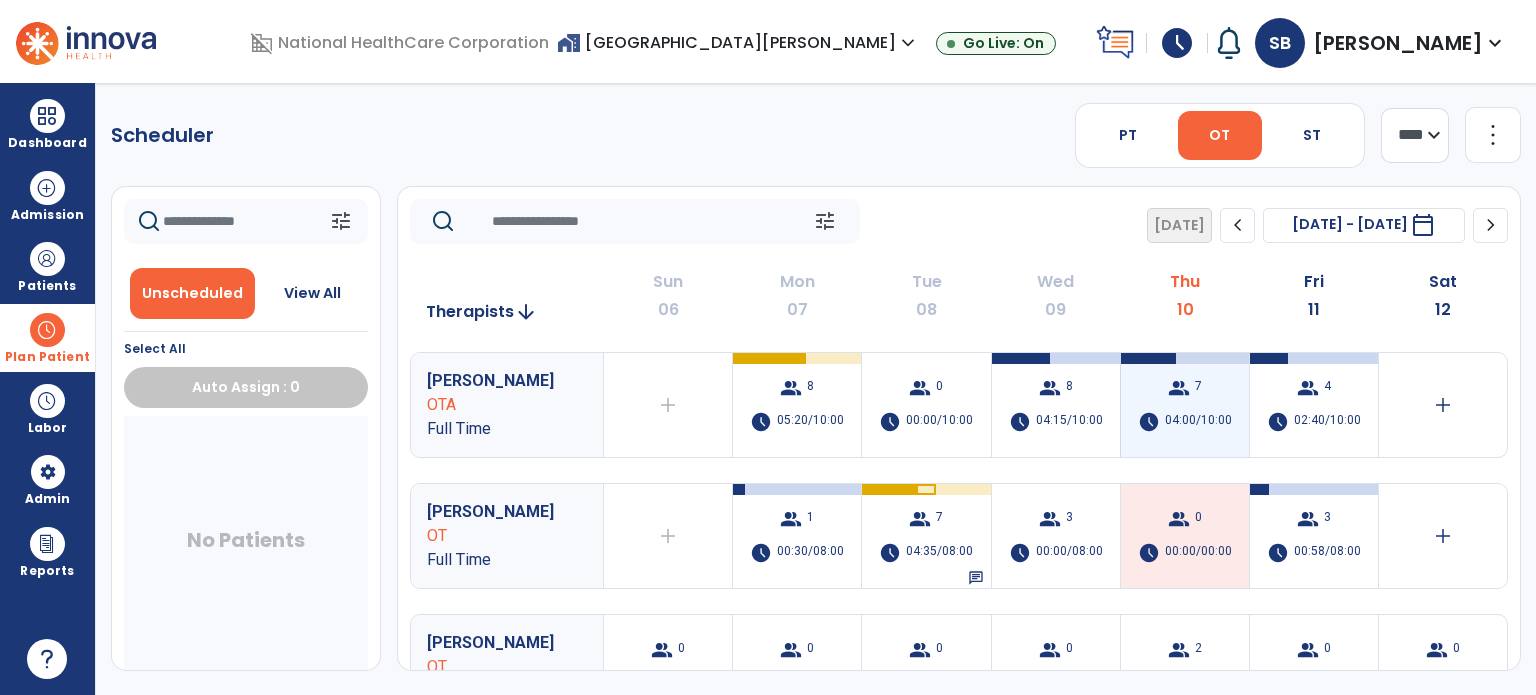 click on "group  7  schedule  04:00/10:00" at bounding box center [1185, 405] 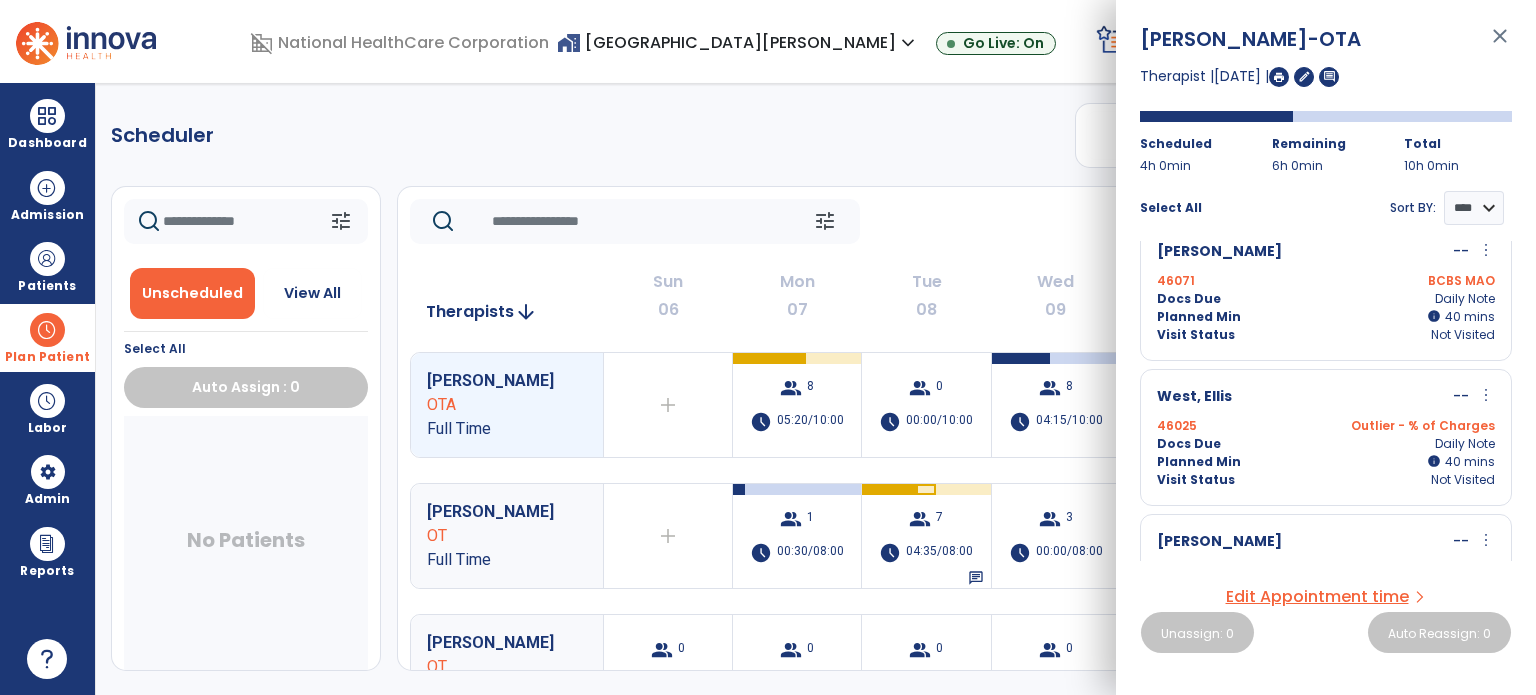scroll, scrollTop: 0, scrollLeft: 0, axis: both 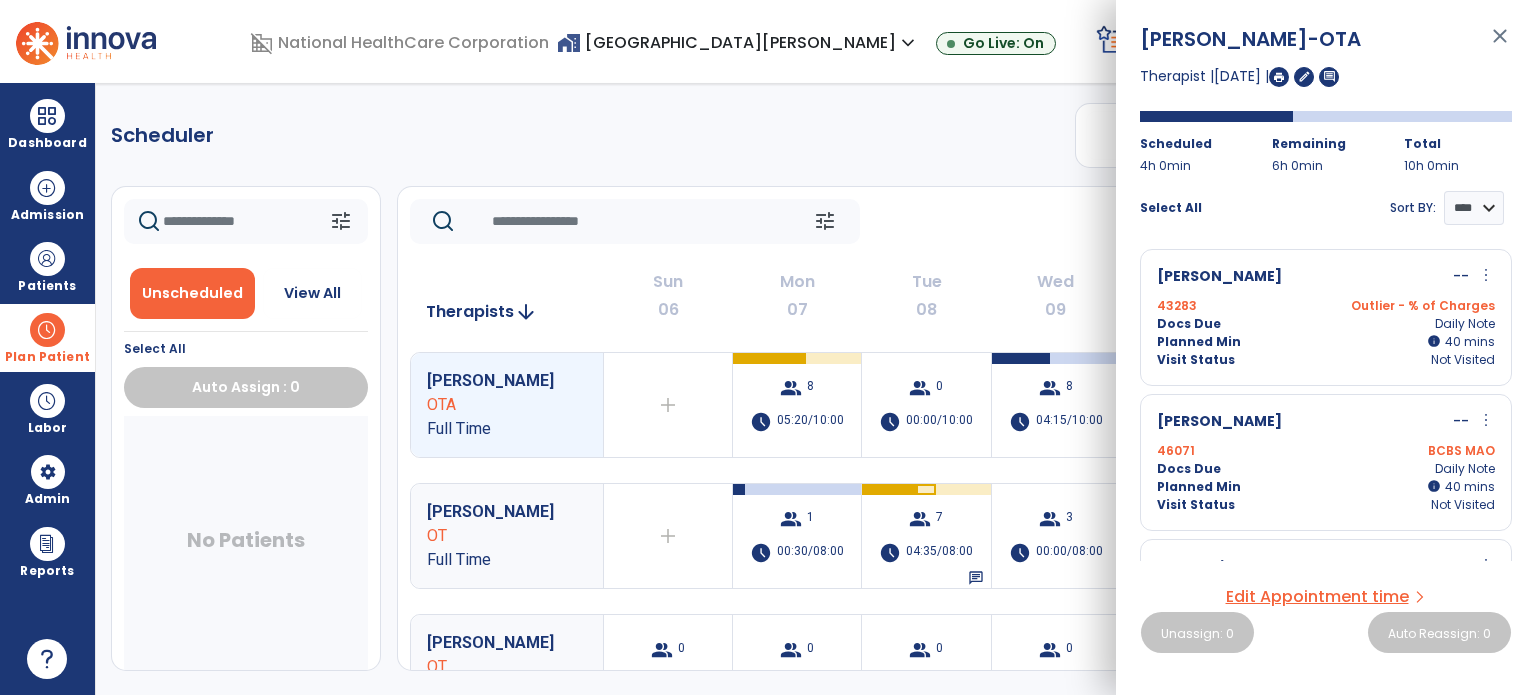 click on "tune   [DATE]  chevron_left [DATE] - [DATE]  *********  calendar_today  chevron_right" 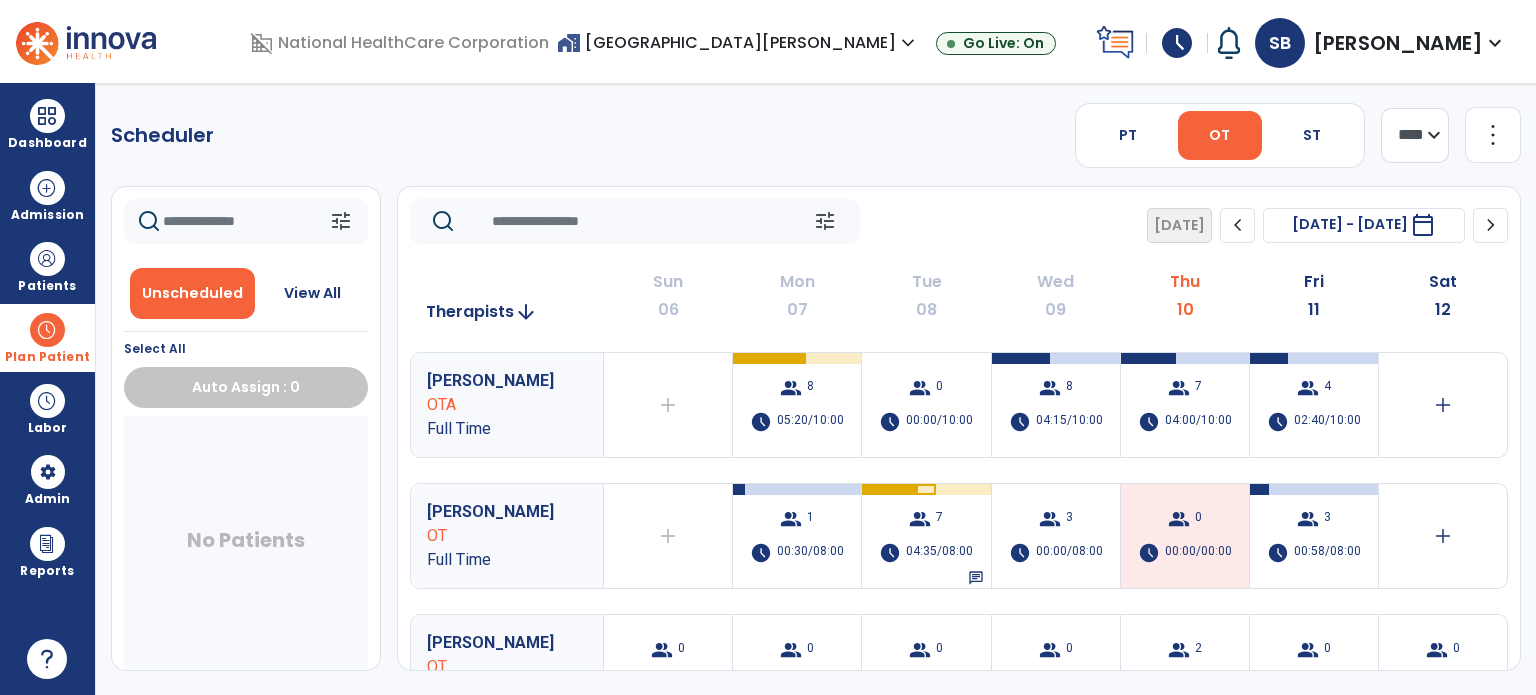 click on "Sat" 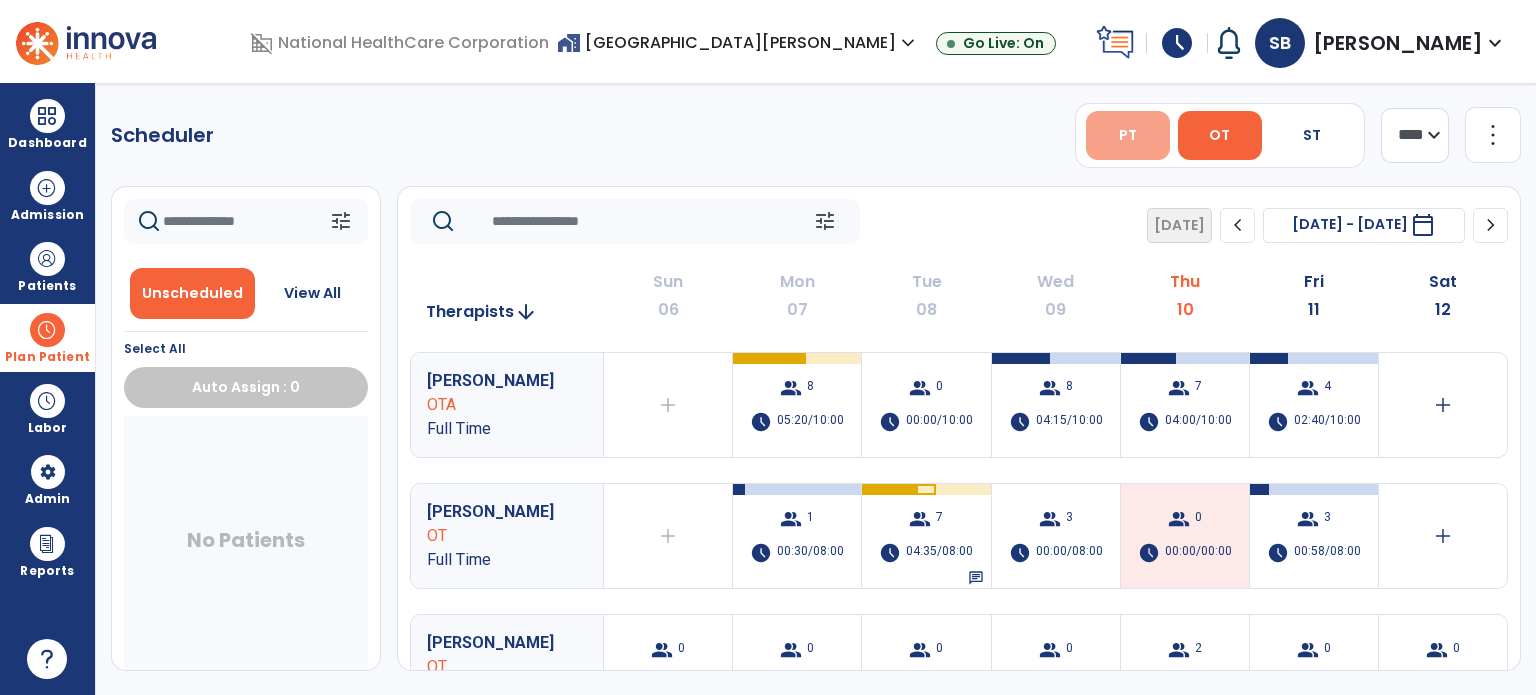 click on "PT" at bounding box center [1128, 135] 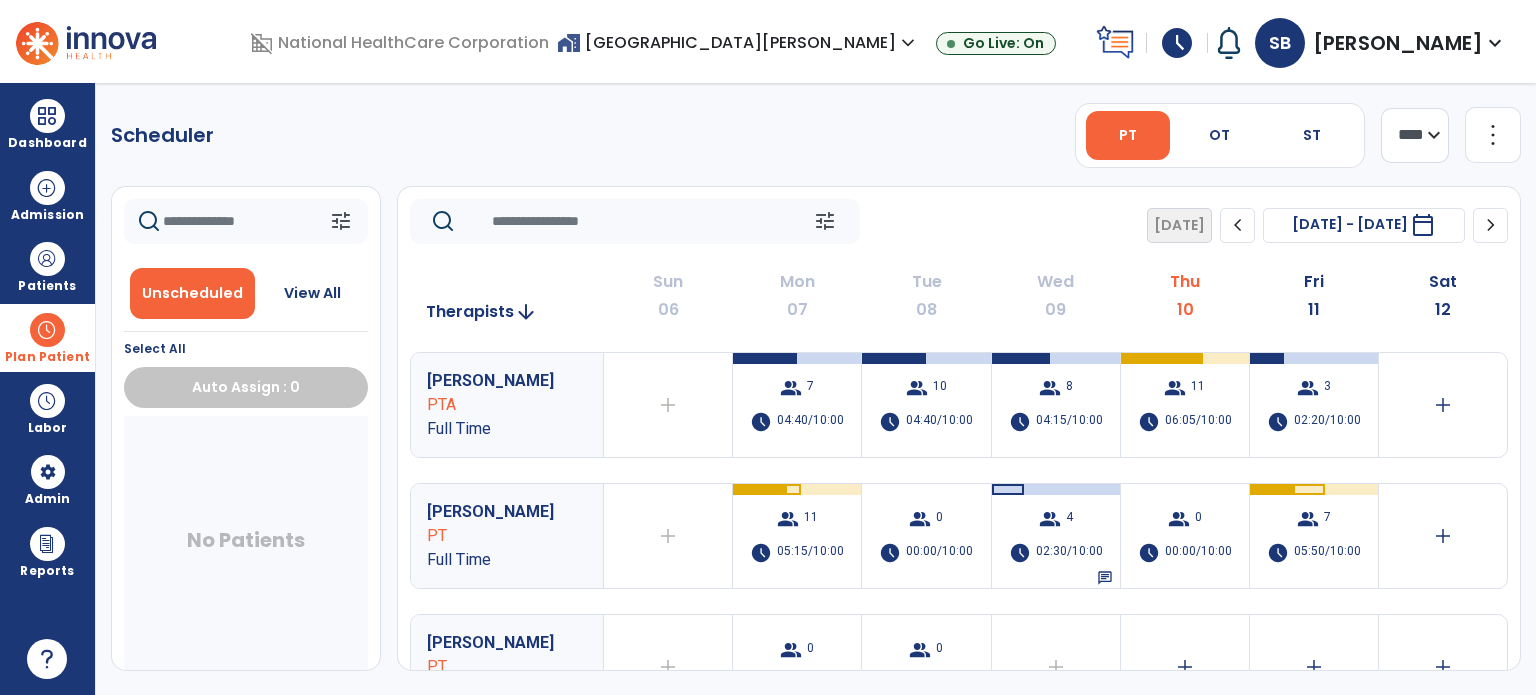 click on "tune   [DATE]  chevron_left [DATE] - [DATE]  *********  calendar_today  chevron_right" 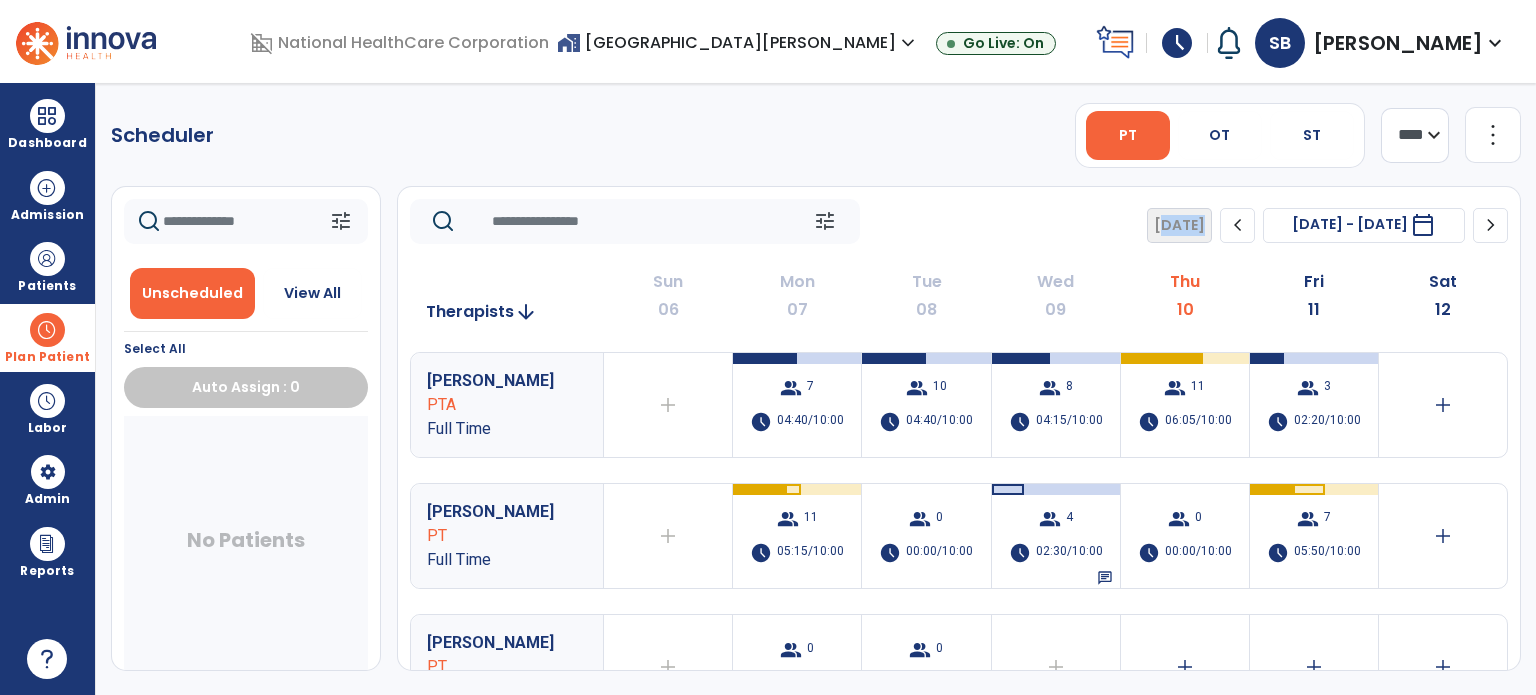 click on "tune   [DATE]  chevron_left [DATE] - [DATE]  *********  calendar_today  chevron_right" 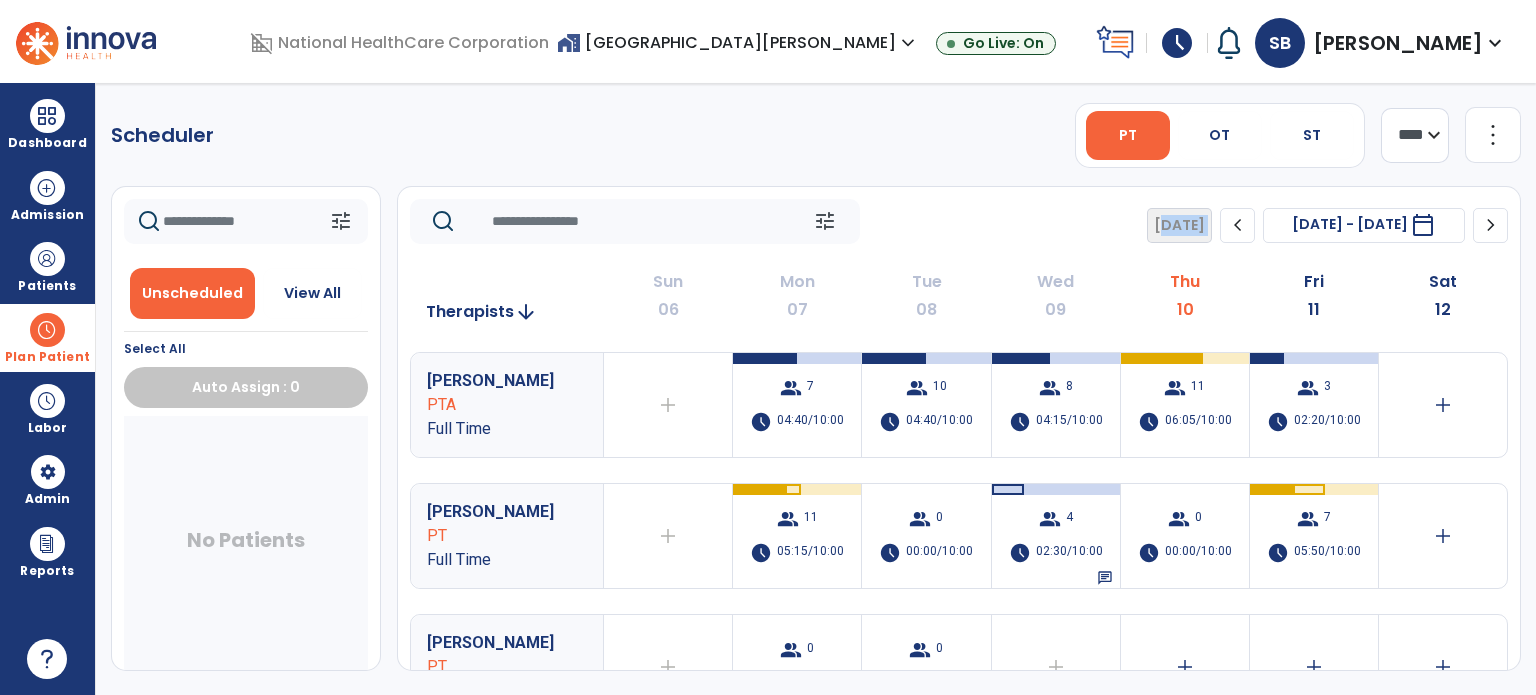 click on "tune   [DATE]  chevron_left [DATE] - [DATE]  *********  calendar_today  chevron_right" 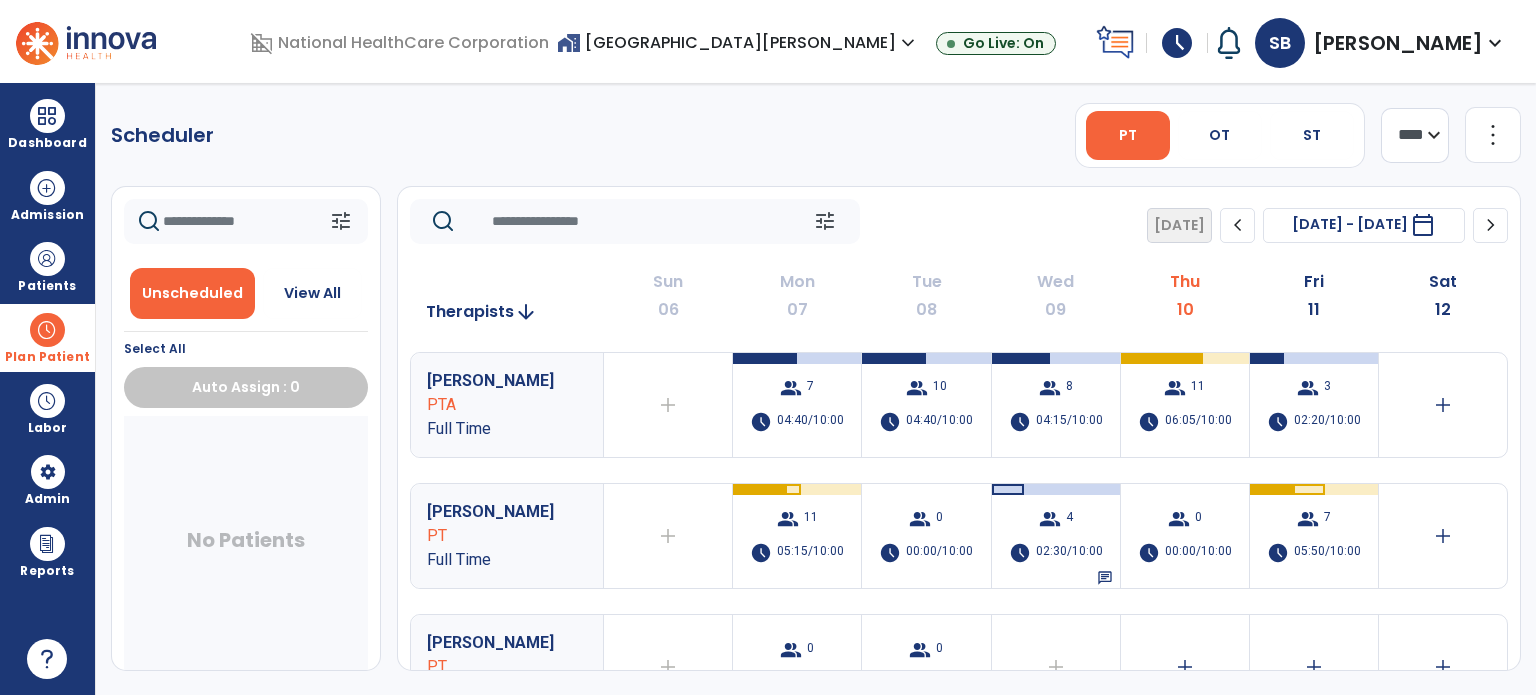click on "chevron_right" 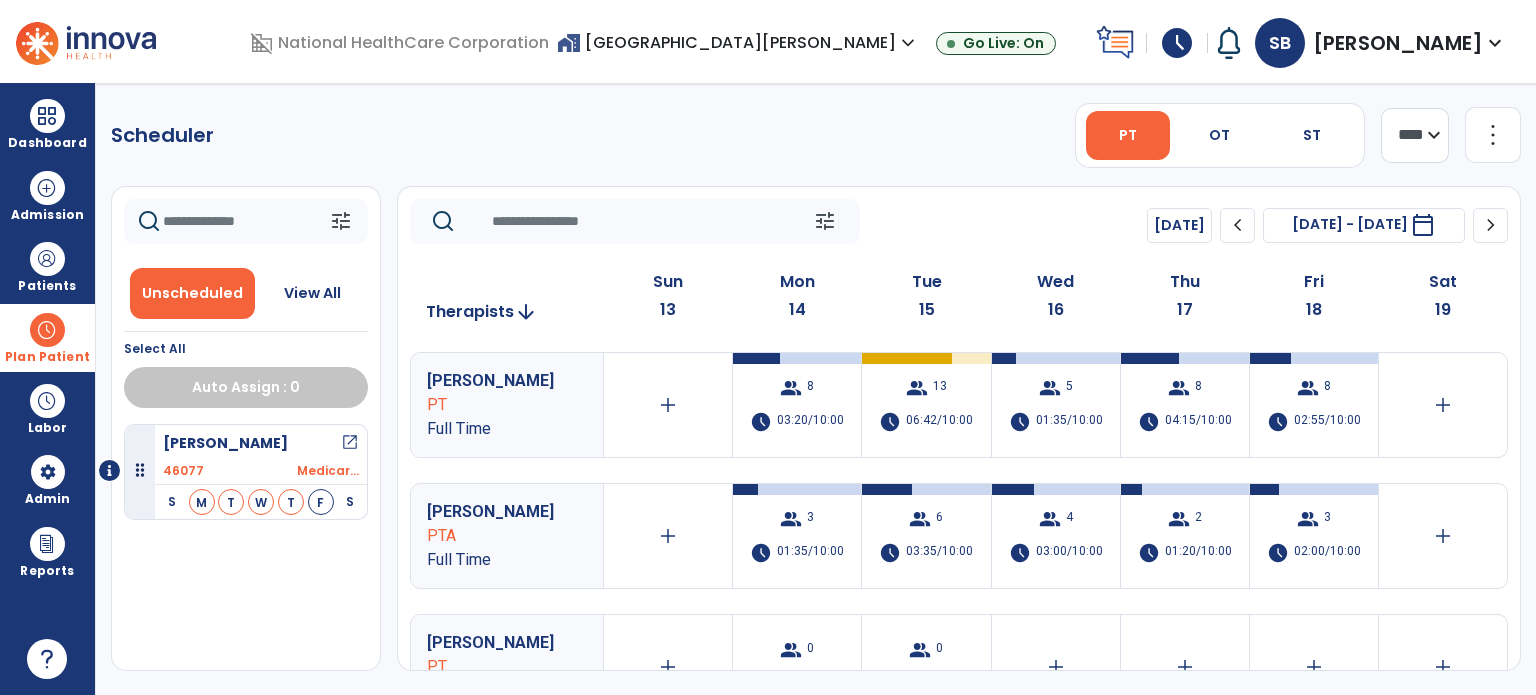 click on "chevron_left" 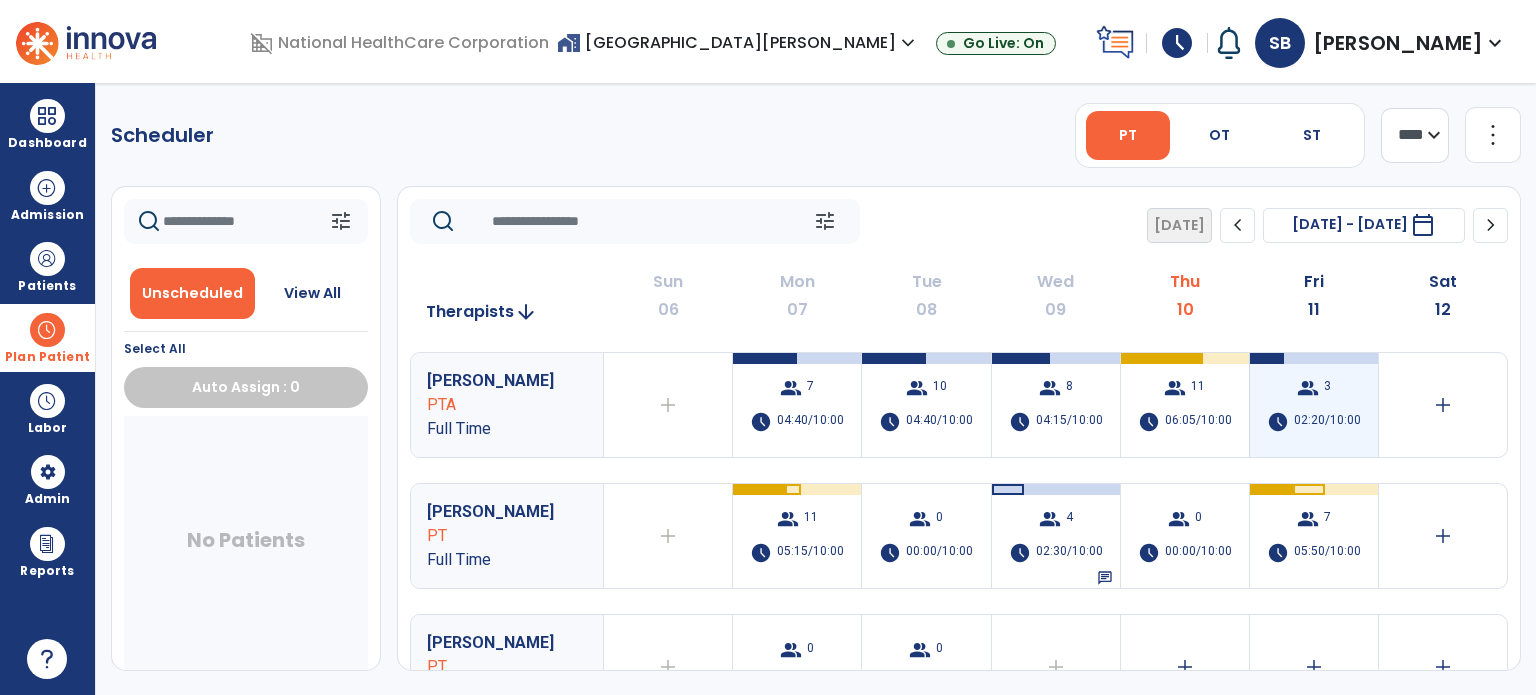 click on "group" at bounding box center [1308, 388] 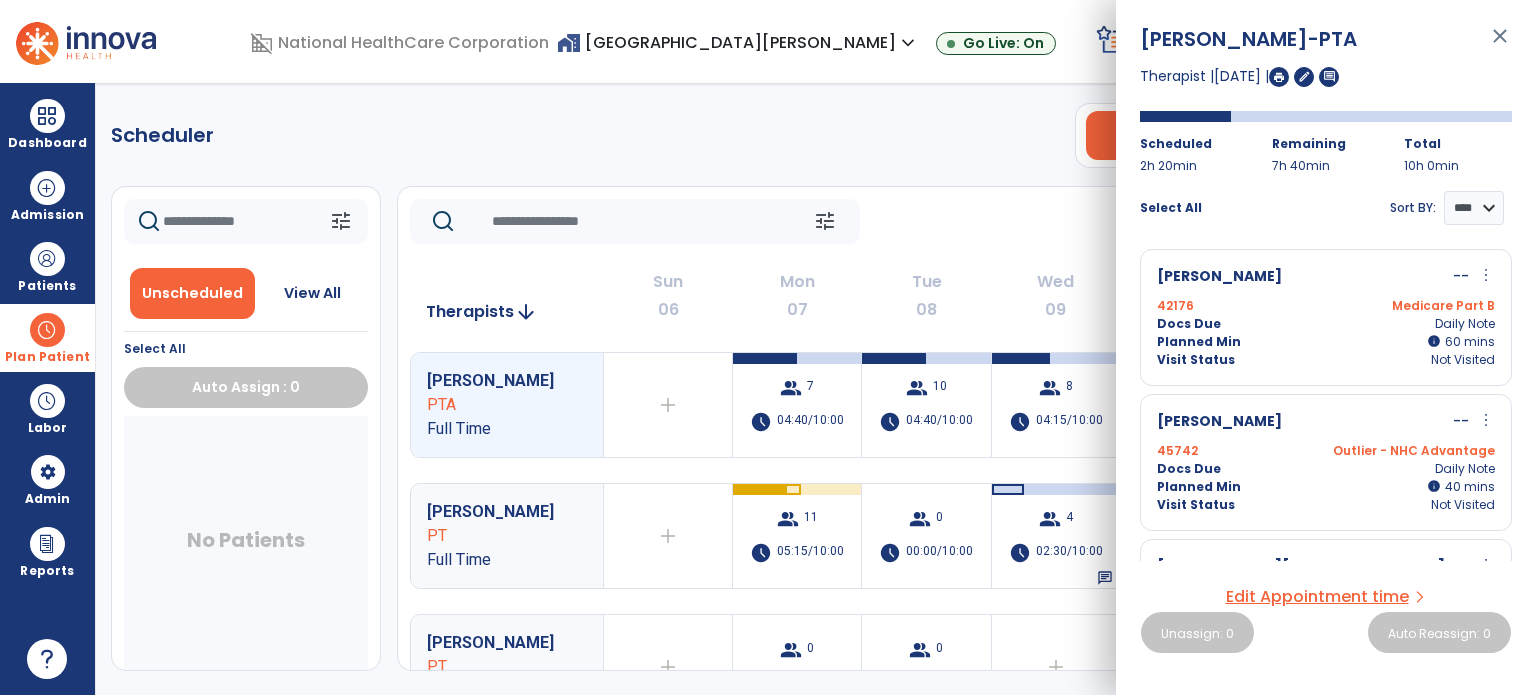 scroll, scrollTop: 112, scrollLeft: 0, axis: vertical 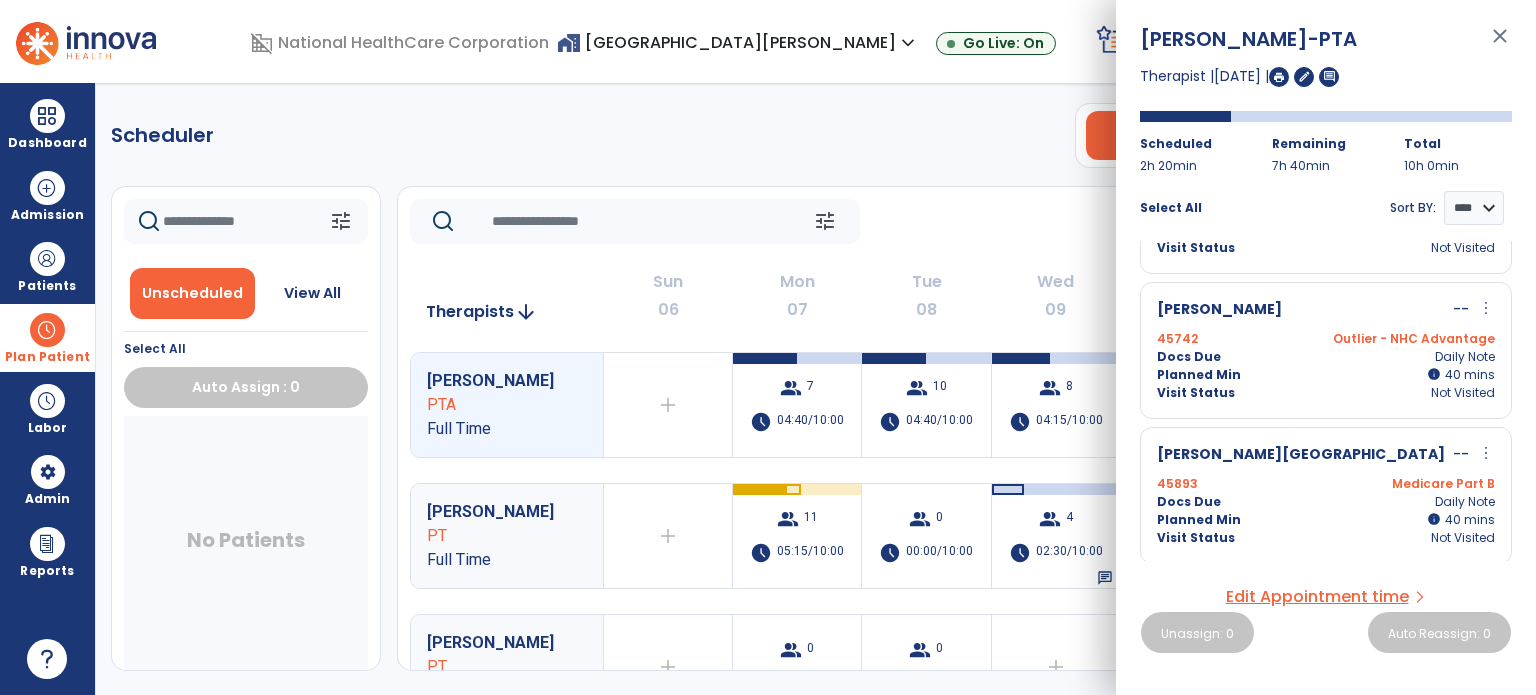 click on "Scheduler   PT   OT   ST  **** *** more_vert  Manage Labor   View All Therapists   Print" 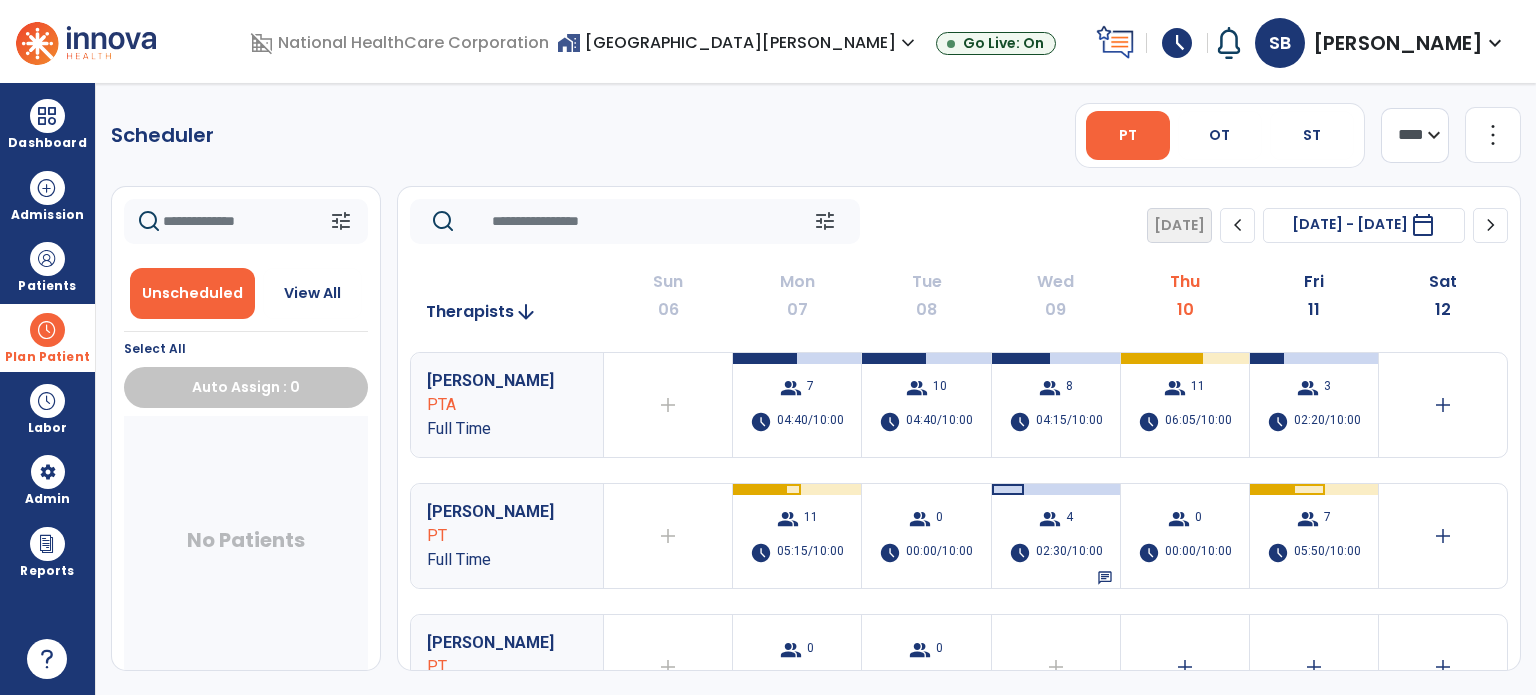 click on "Scheduler" 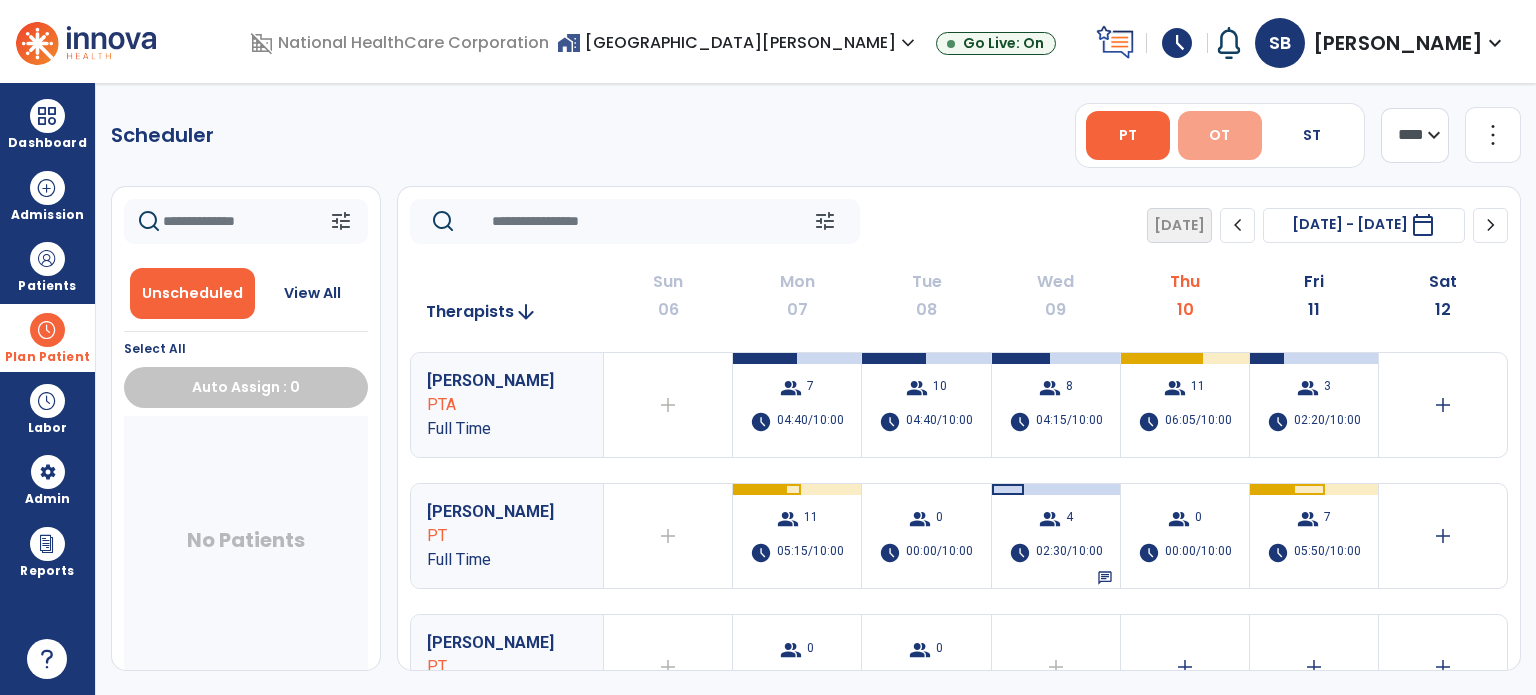 click on "OT" at bounding box center [1219, 135] 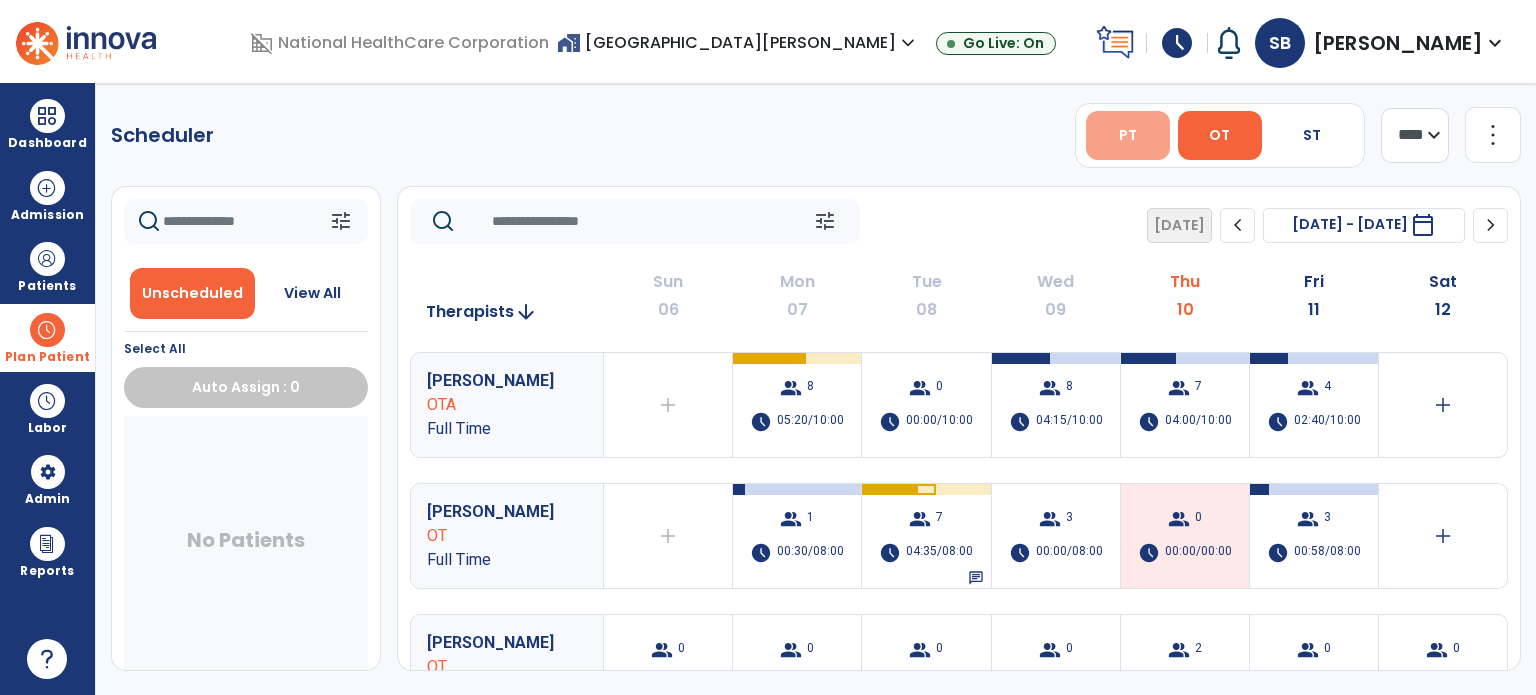 click on "PT" at bounding box center (1128, 135) 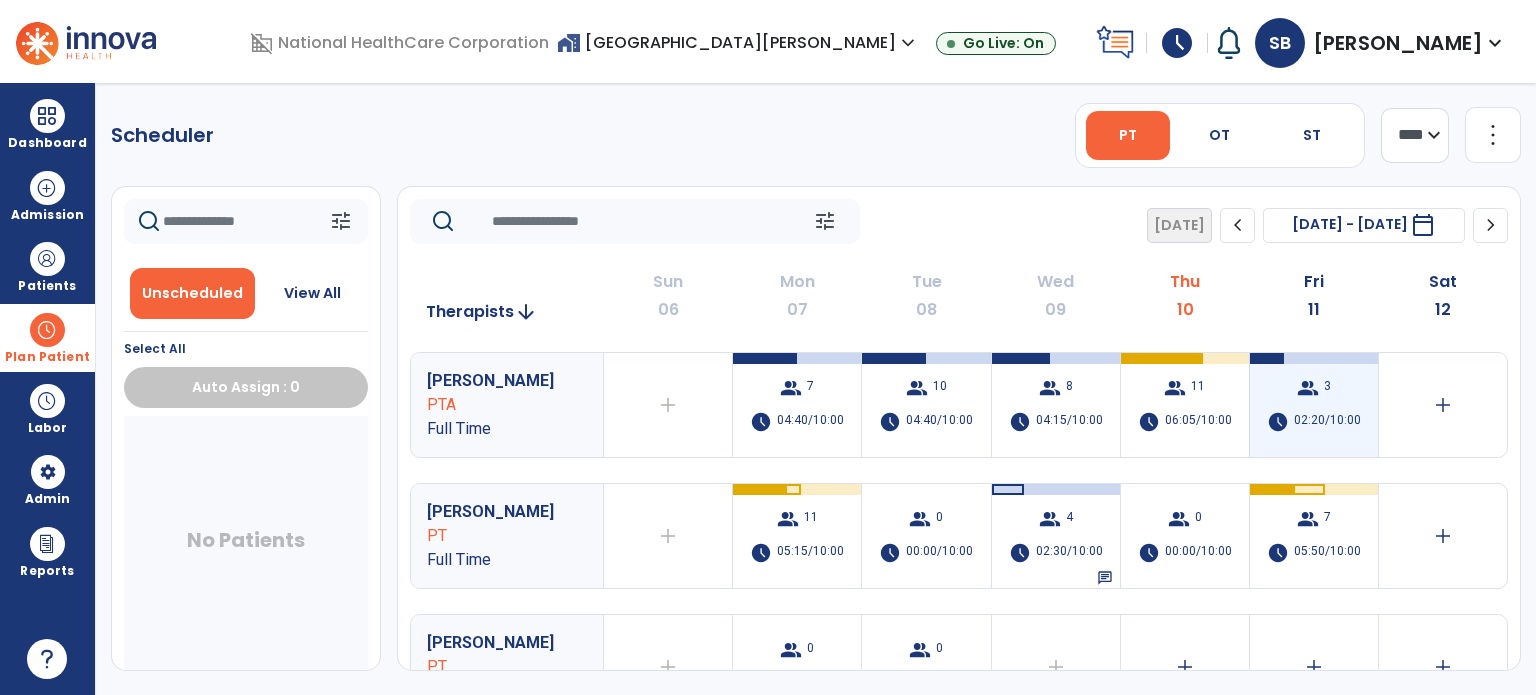 click on "group  3  schedule  02:20/10:00" at bounding box center [1314, 405] 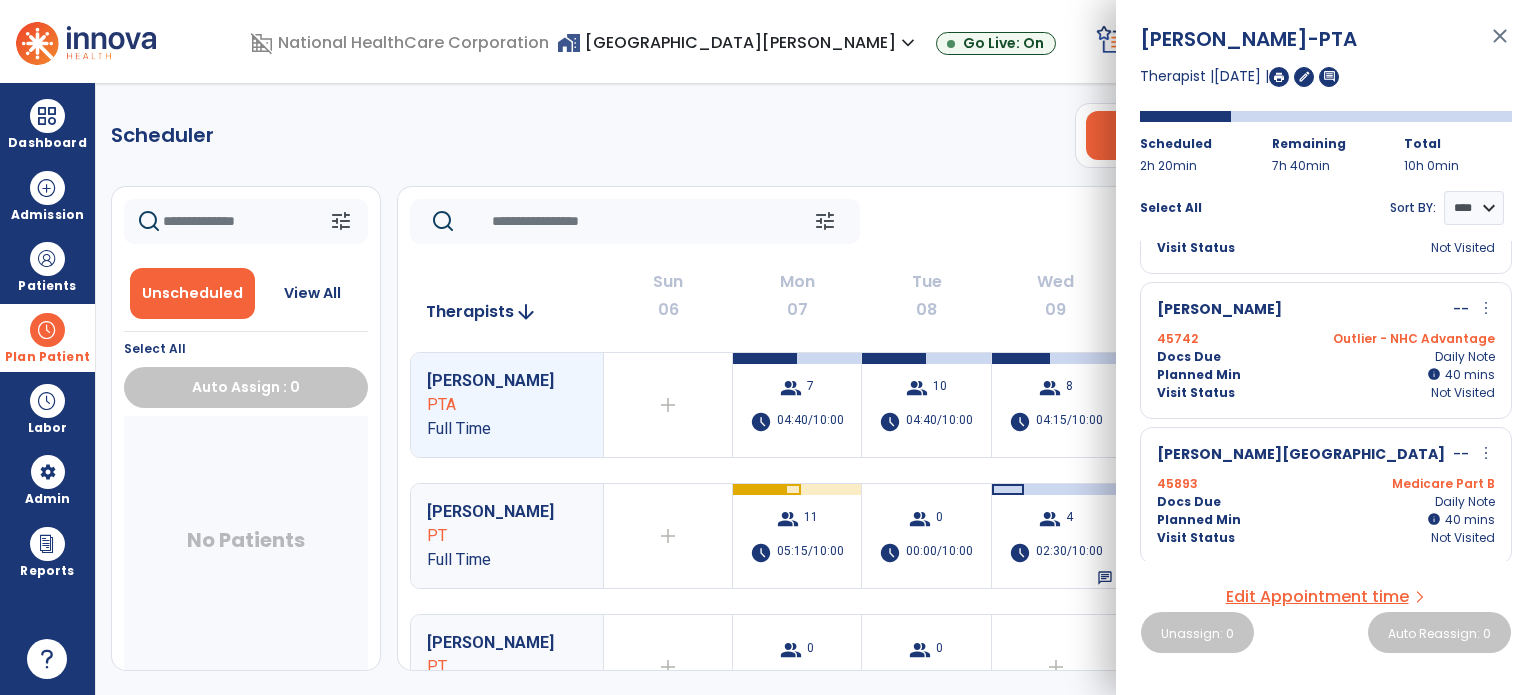 scroll, scrollTop: 0, scrollLeft: 0, axis: both 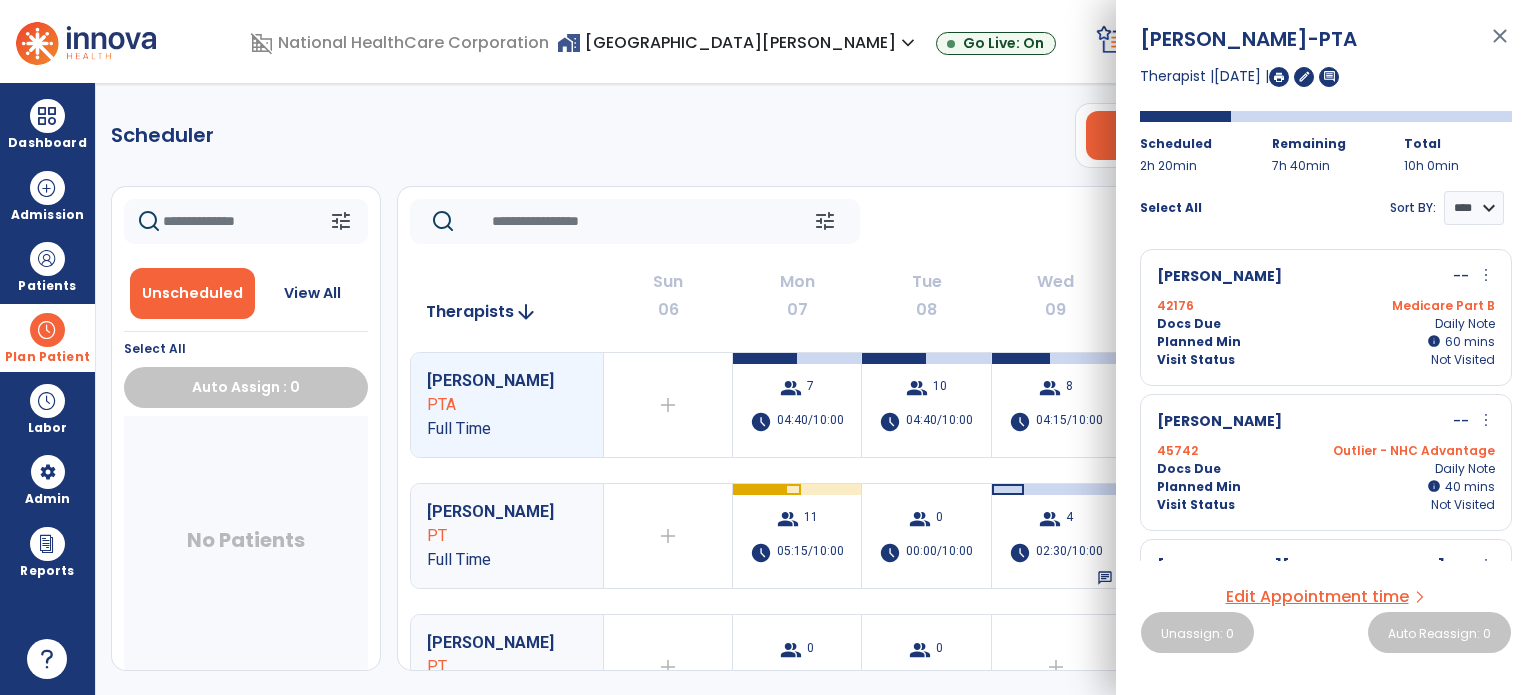 click on "Scheduler   PT   OT   ST  **** *** more_vert  Manage Labor   View All Therapists   Print   tune   Unscheduled   View All  Select All  Auto Assign : 0  No Patients  tune   [DATE]  chevron_left [DATE] - [DATE]  *********  calendar_today  chevron_right   Therapists  arrow_downward Sun  06  Mon  07  Tue  08  Wed  09  Thu  10  Fri  11  Sat  12  [PERSON_NAME] PTA Full Time  add  Therapist not available for the day  group  7  schedule  04:40/10:00   group  10  schedule  04:40/10:00   group  8  schedule  04:15/10:00   group  11  schedule  06:05/10:00   group  3  schedule  02:20/10:00   add  [PERSON_NAME] PT Full Time  add  Therapist not available for the day  group  11  schedule  05:15/10:00   group  0  schedule  00:00/10:00   group  4  schedule  02:30/10:00   chat   group  0  schedule  00:00/10:00   group  7  schedule  05:50/10:00   add  [PERSON_NAME] PT PRN  add  Therapist not available for the day  group  0  schedule  0:00/08:00  group  0  schedule  0:00/08:00  add   add   add   add  PT 0 0 0" at bounding box center [816, 389] 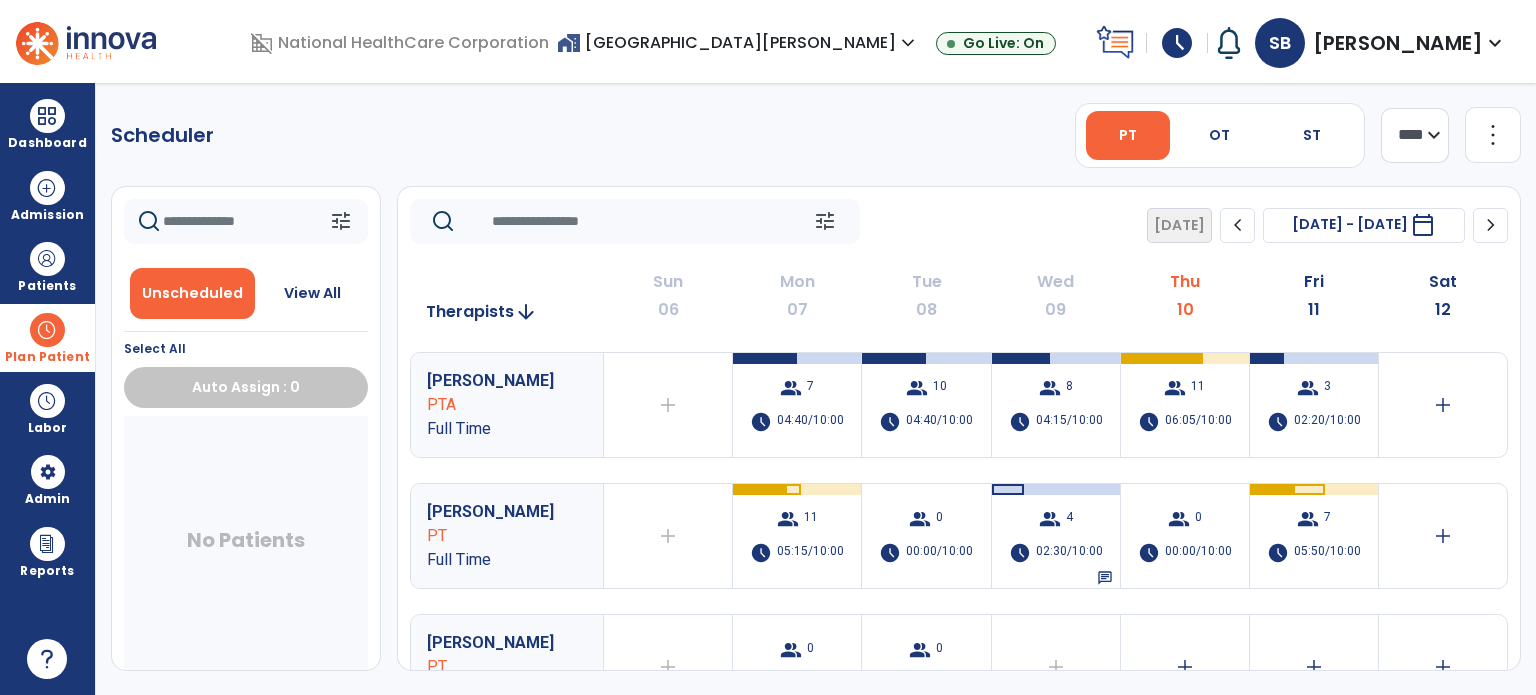 click on "Scheduler   PT   OT   ST  **** *** more_vert  Manage Labor   View All Therapists   Print" 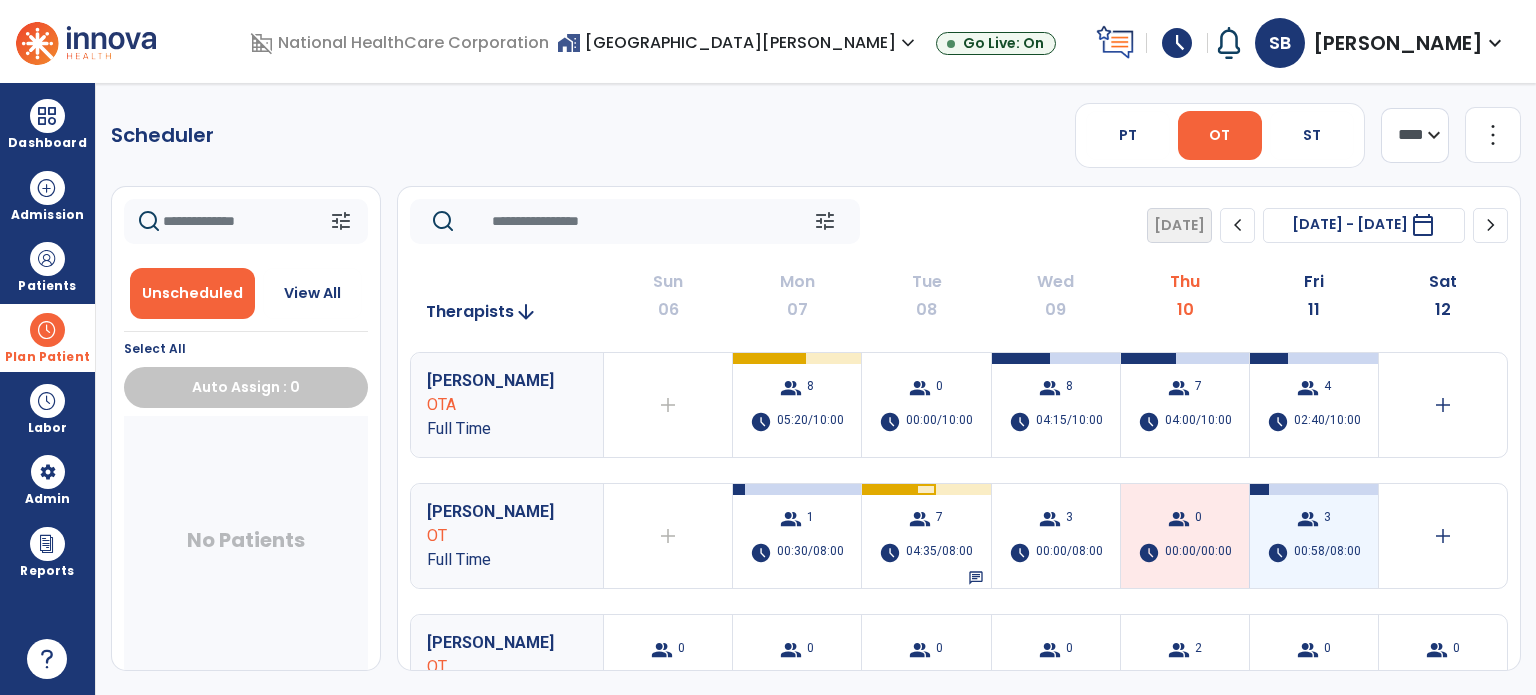 click on "00:58/08:00" at bounding box center (1327, 553) 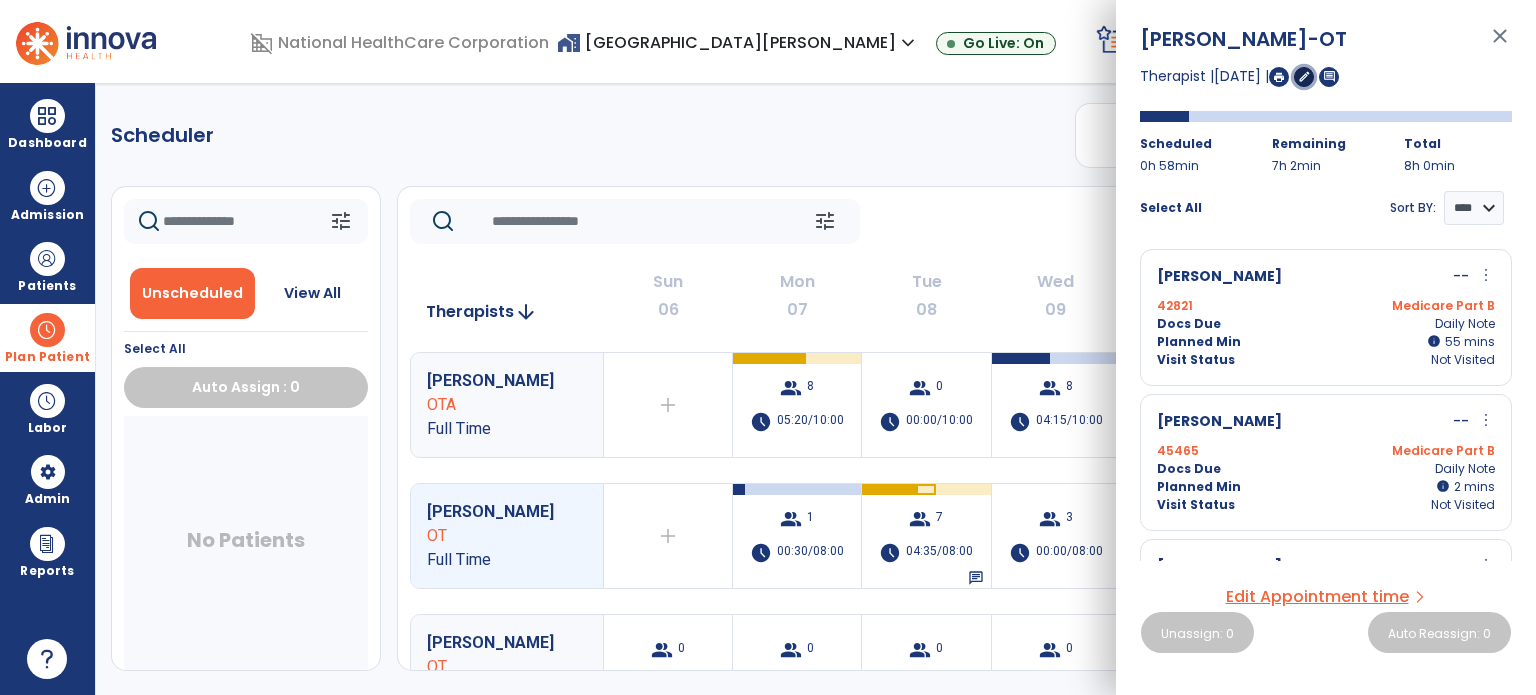 click on "edit" at bounding box center (1304, 76) 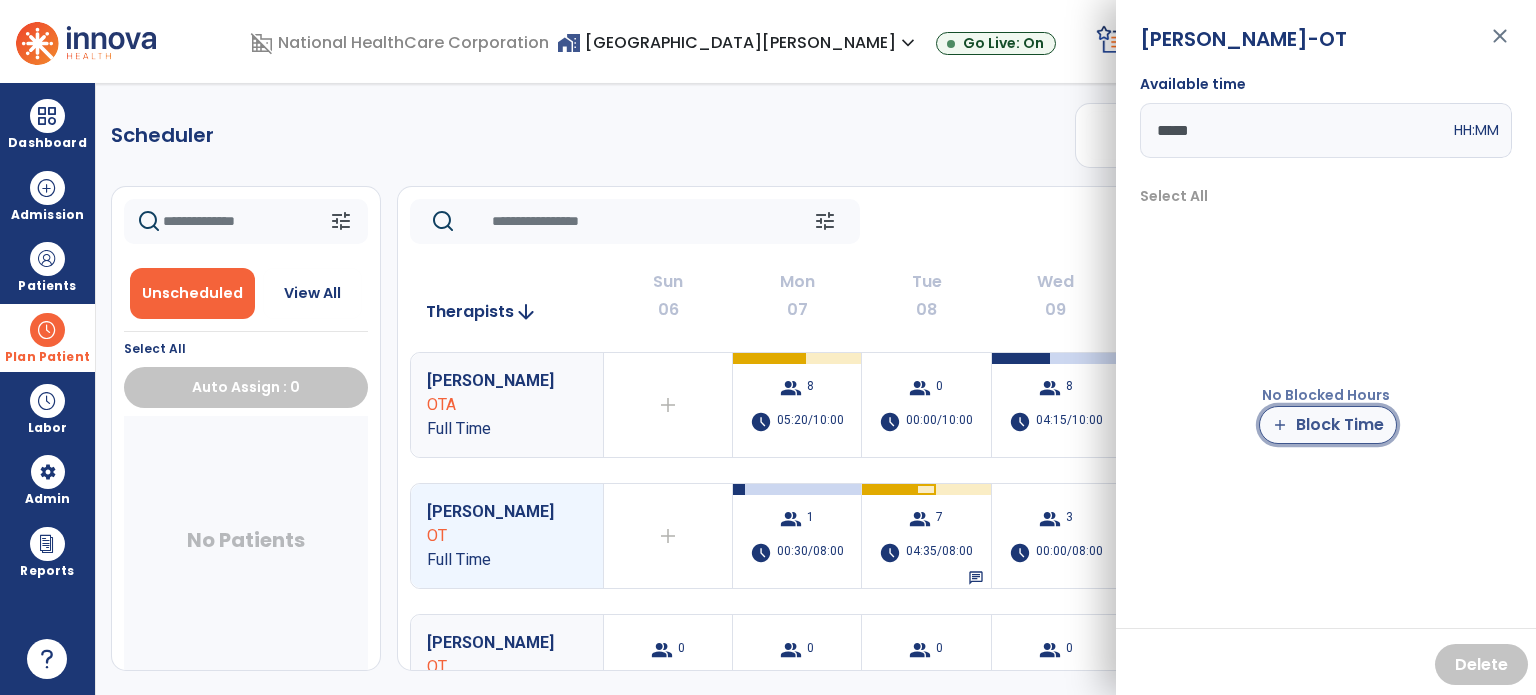 click on "add   Block Time" at bounding box center (1328, 425) 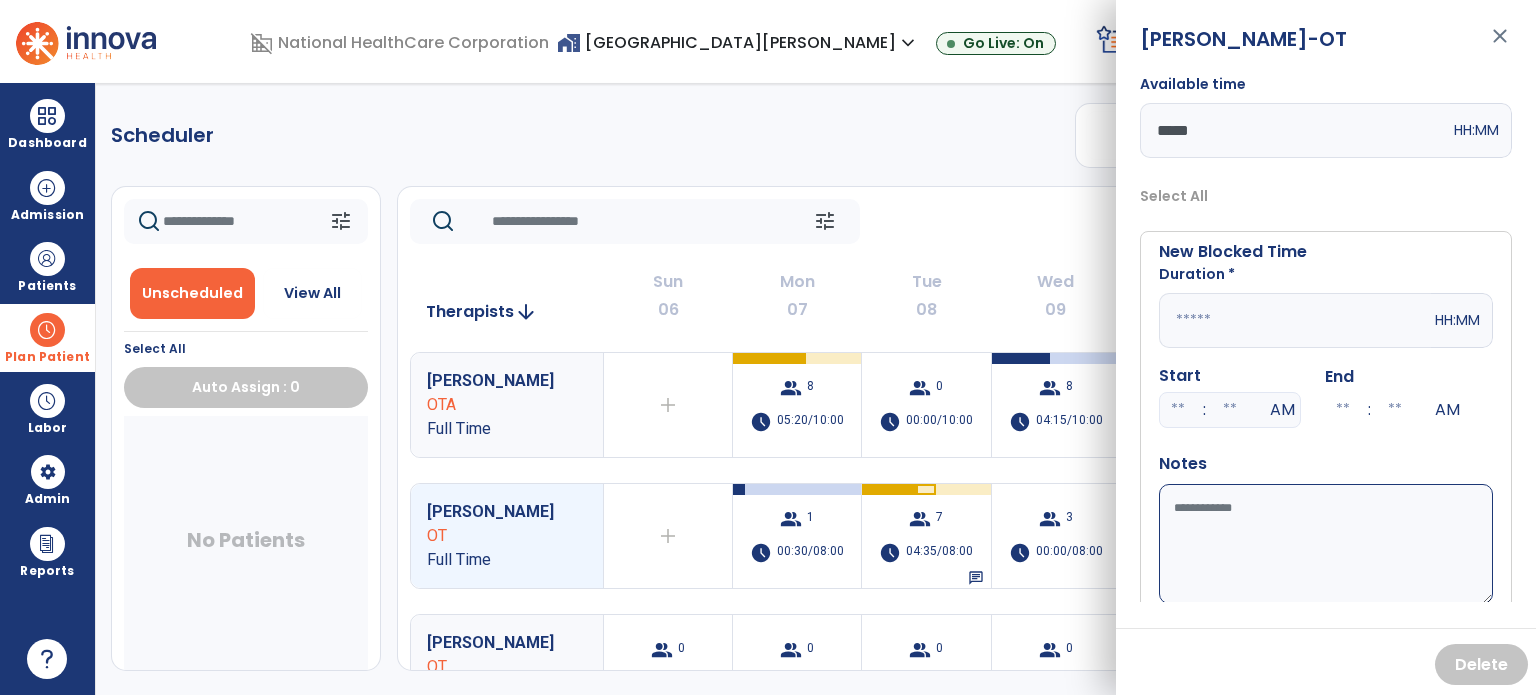 click at bounding box center (1295, 320) 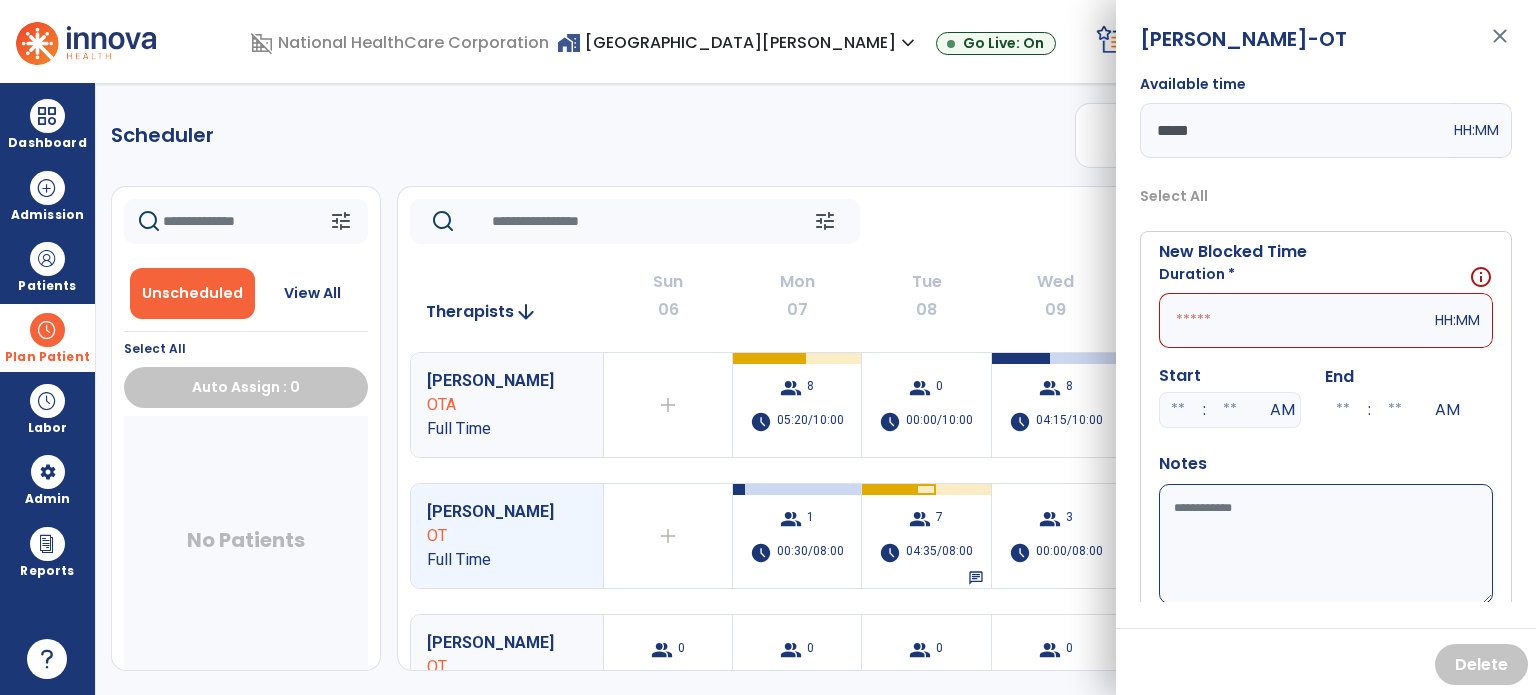 type on "*" 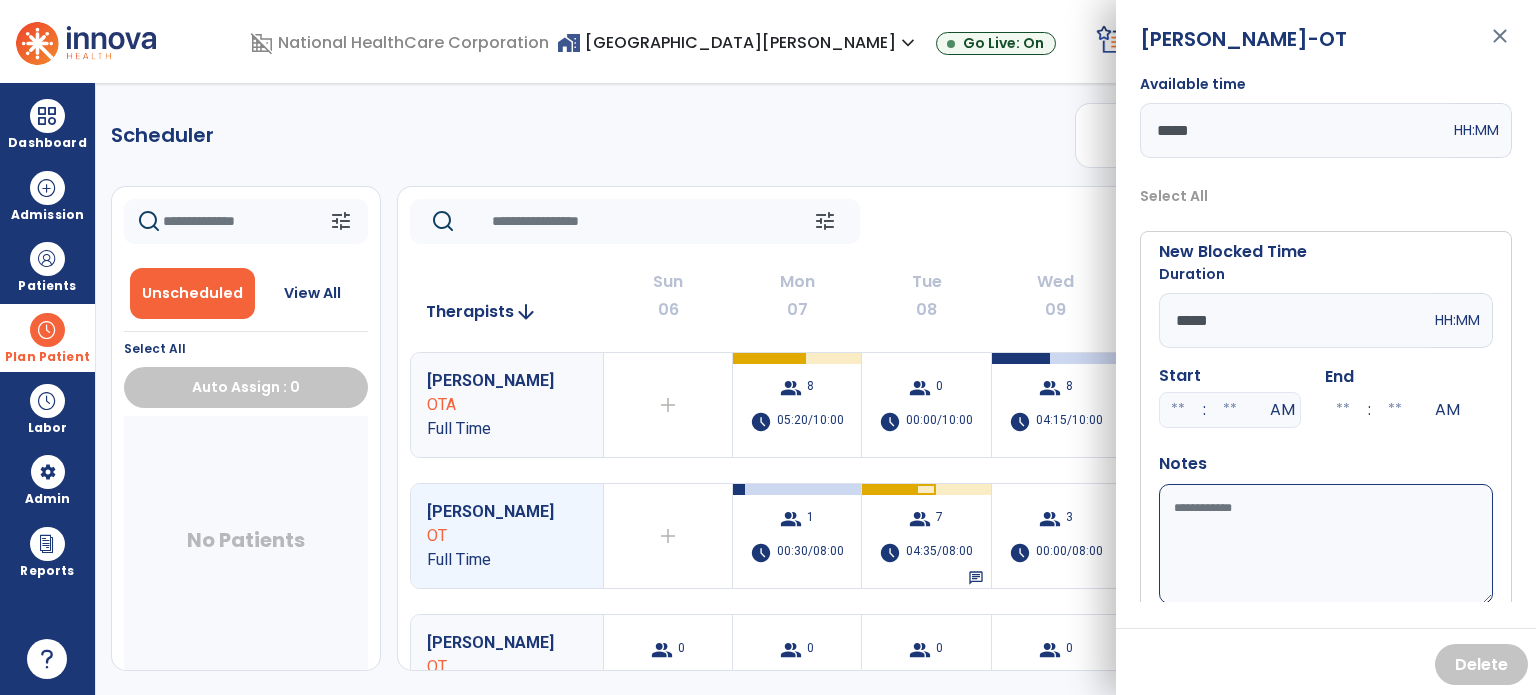type on "*****" 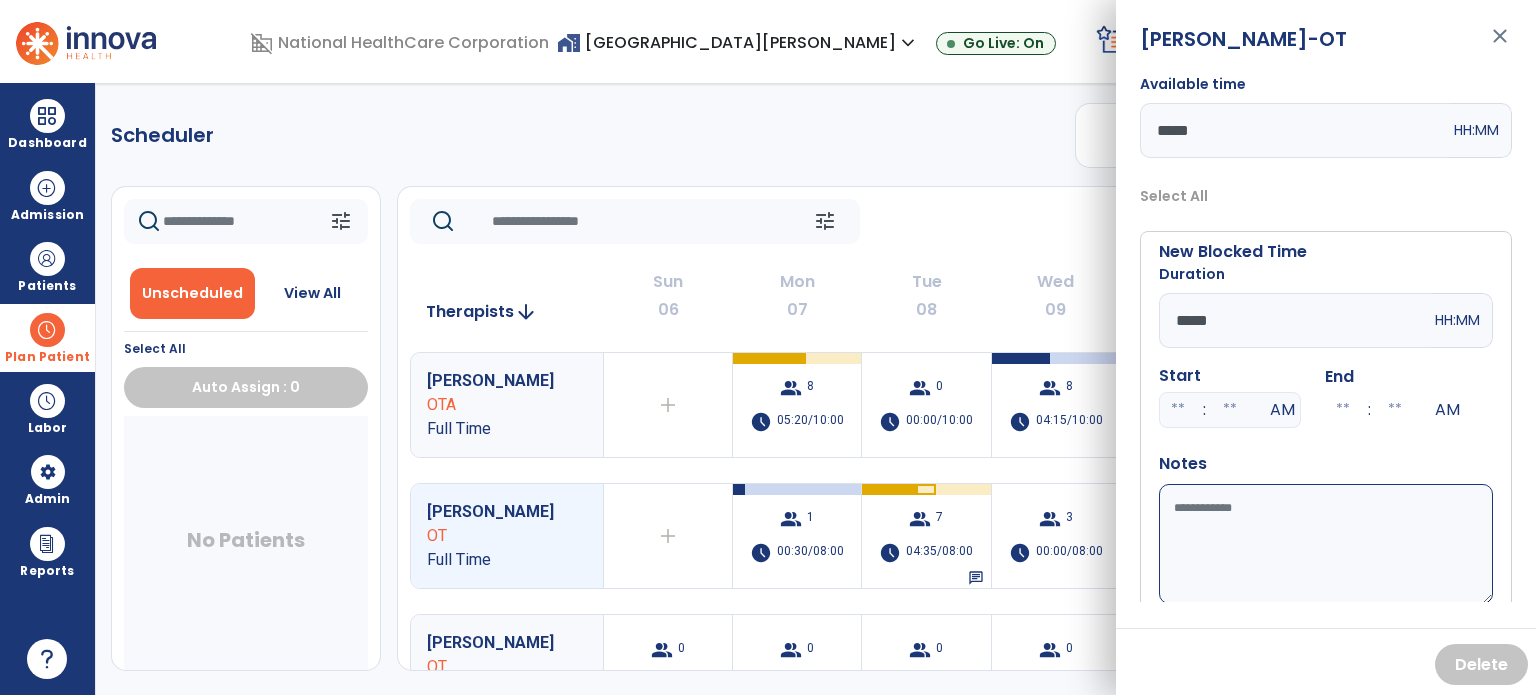 click on "Available time" at bounding box center (1326, 544) 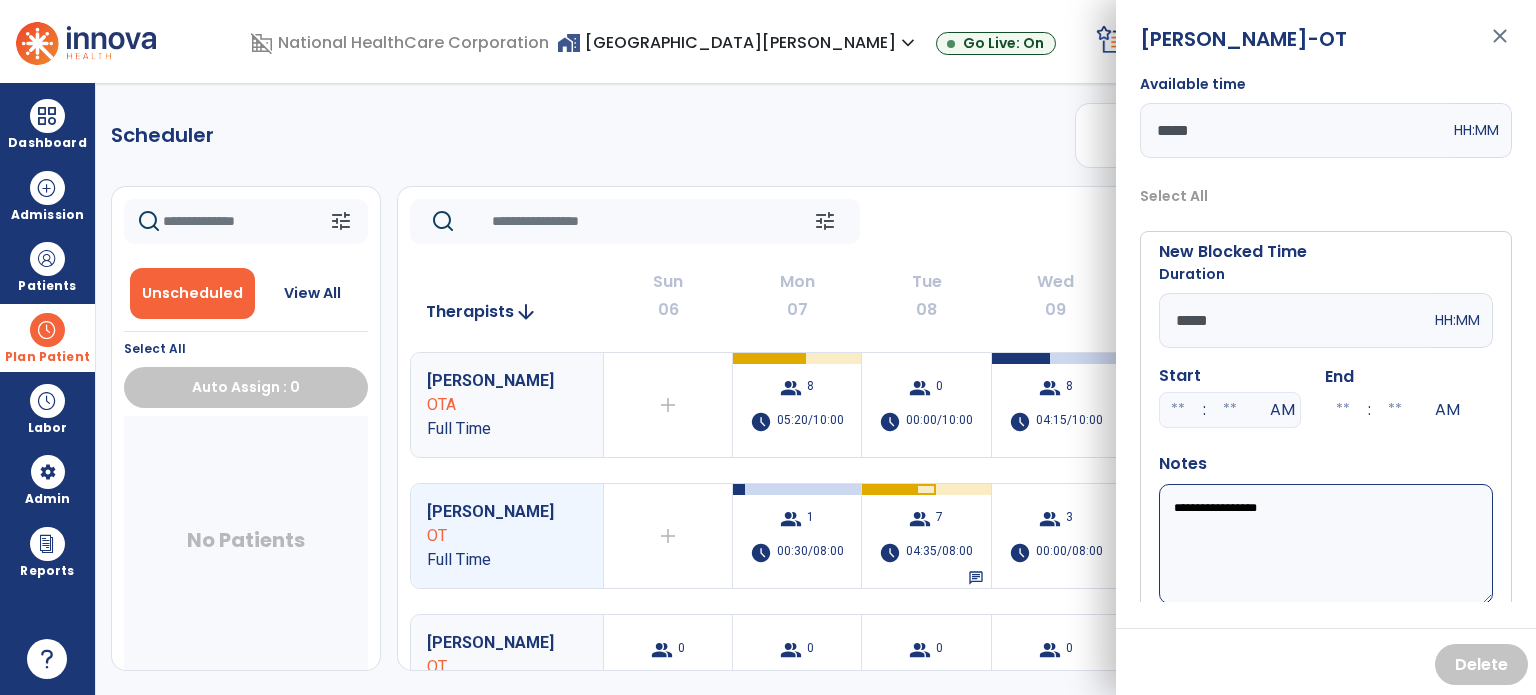 type on "**********" 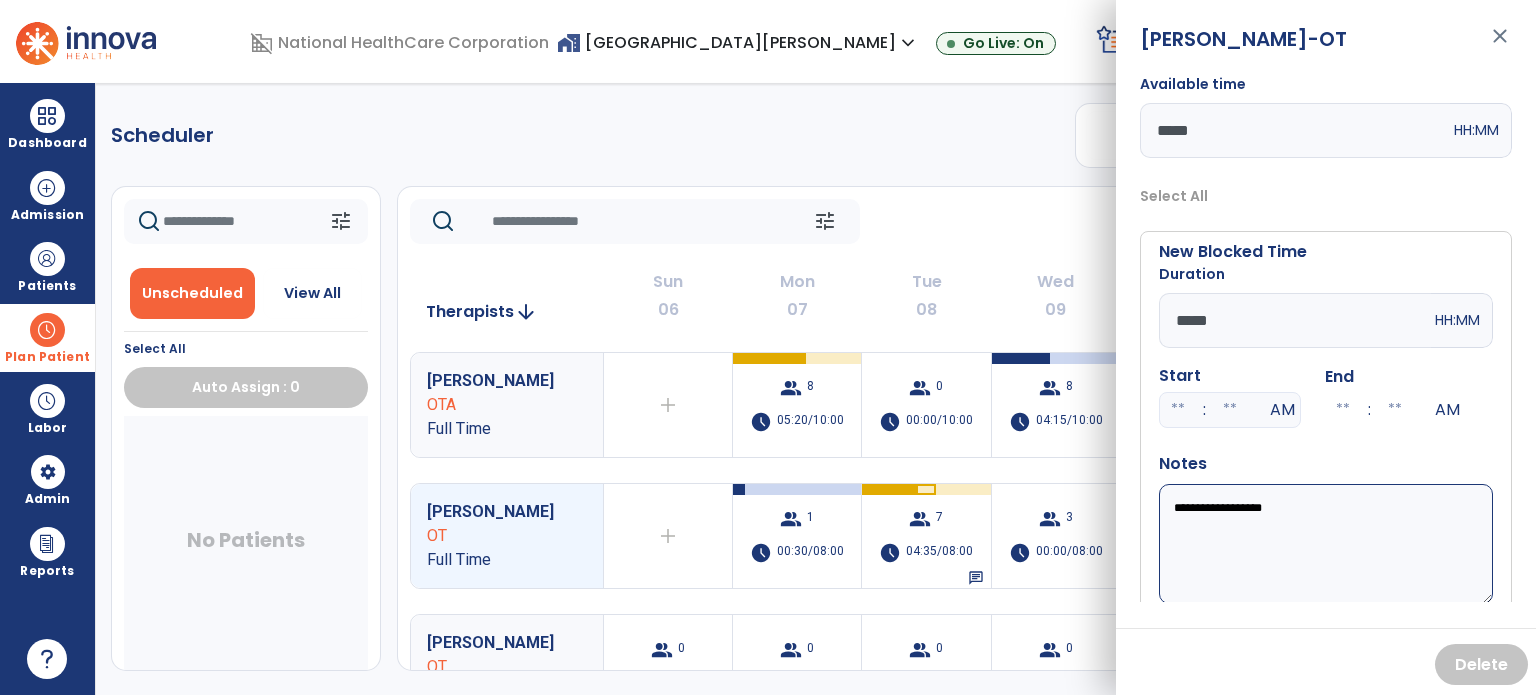 scroll, scrollTop: 56, scrollLeft: 0, axis: vertical 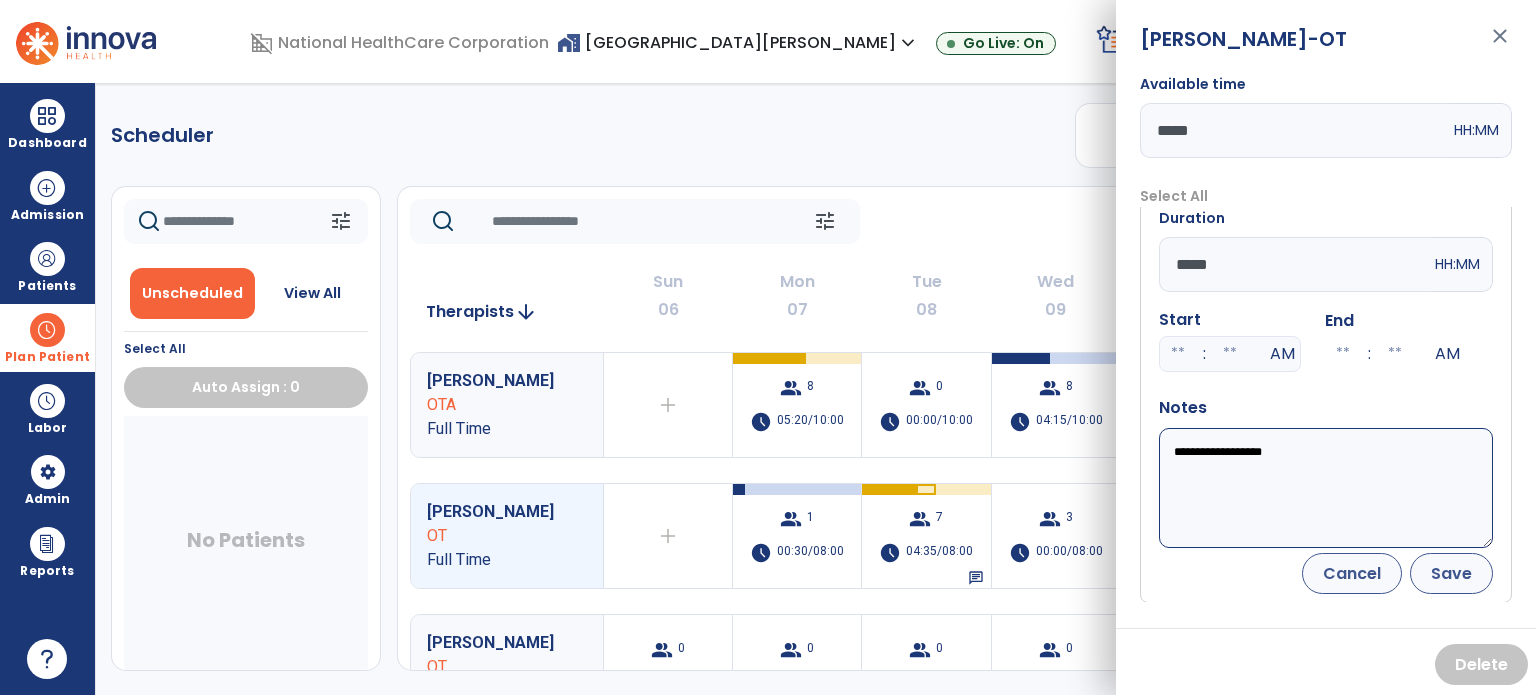click on "Save" at bounding box center (1451, 573) 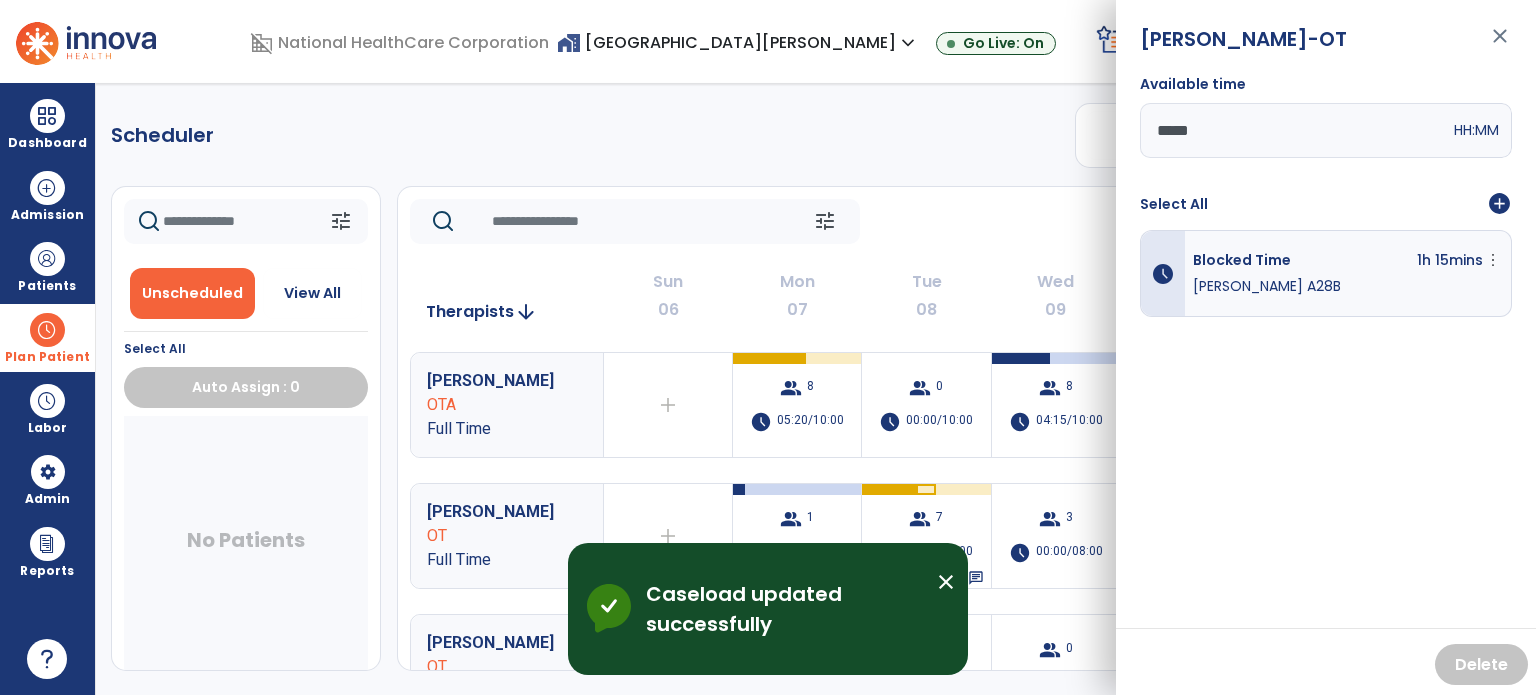 click on "tune   [DATE]  chevron_left [DATE] - [DATE]  *********  calendar_today  chevron_right" 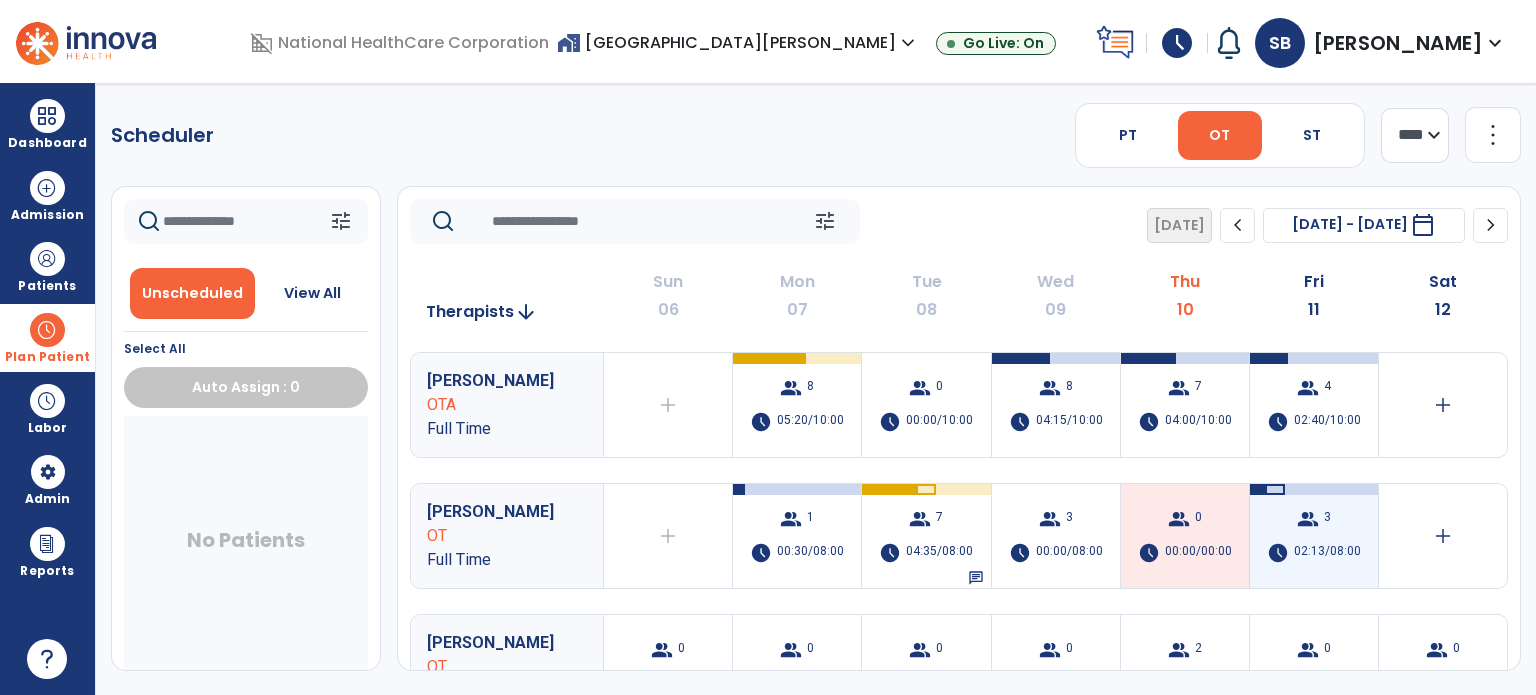 click on "group  3  schedule  02:13/08:00" at bounding box center [1314, 536] 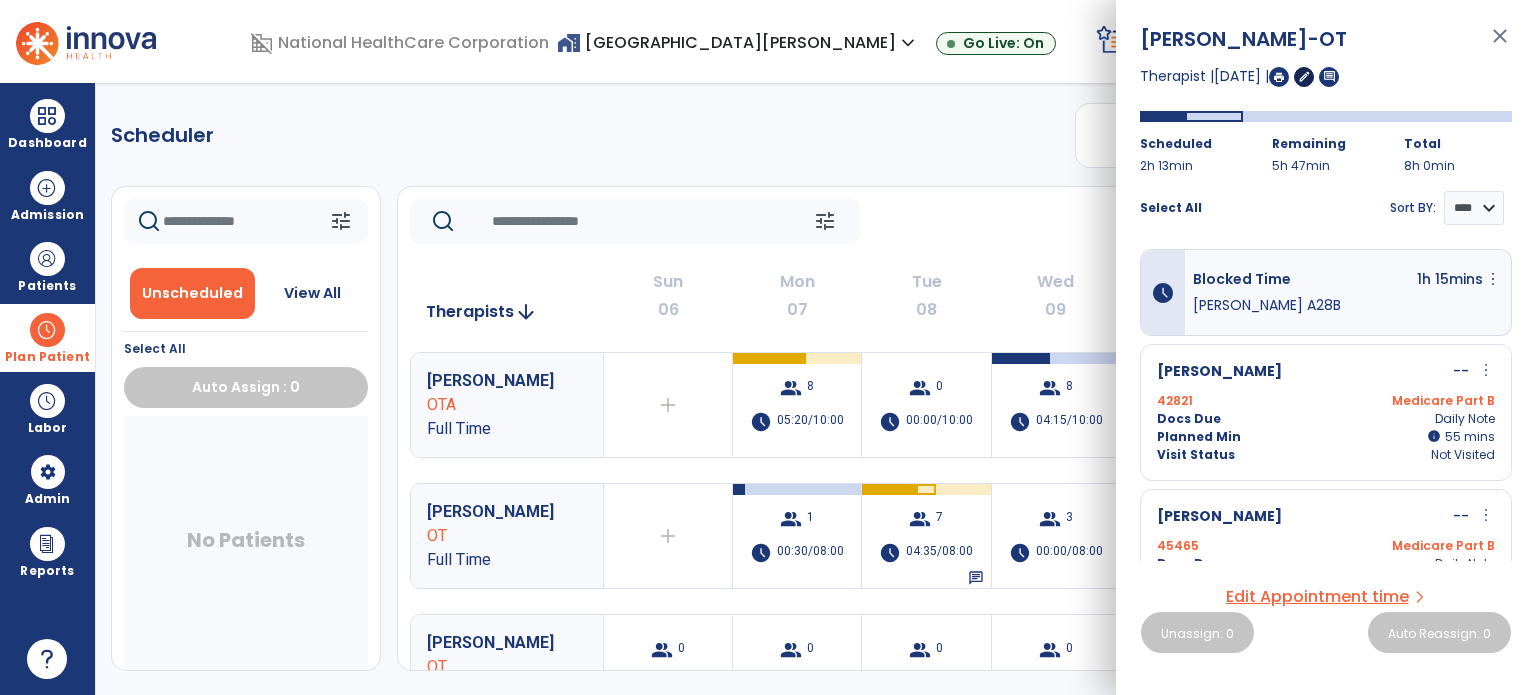 click on "edit" at bounding box center (1304, 76) 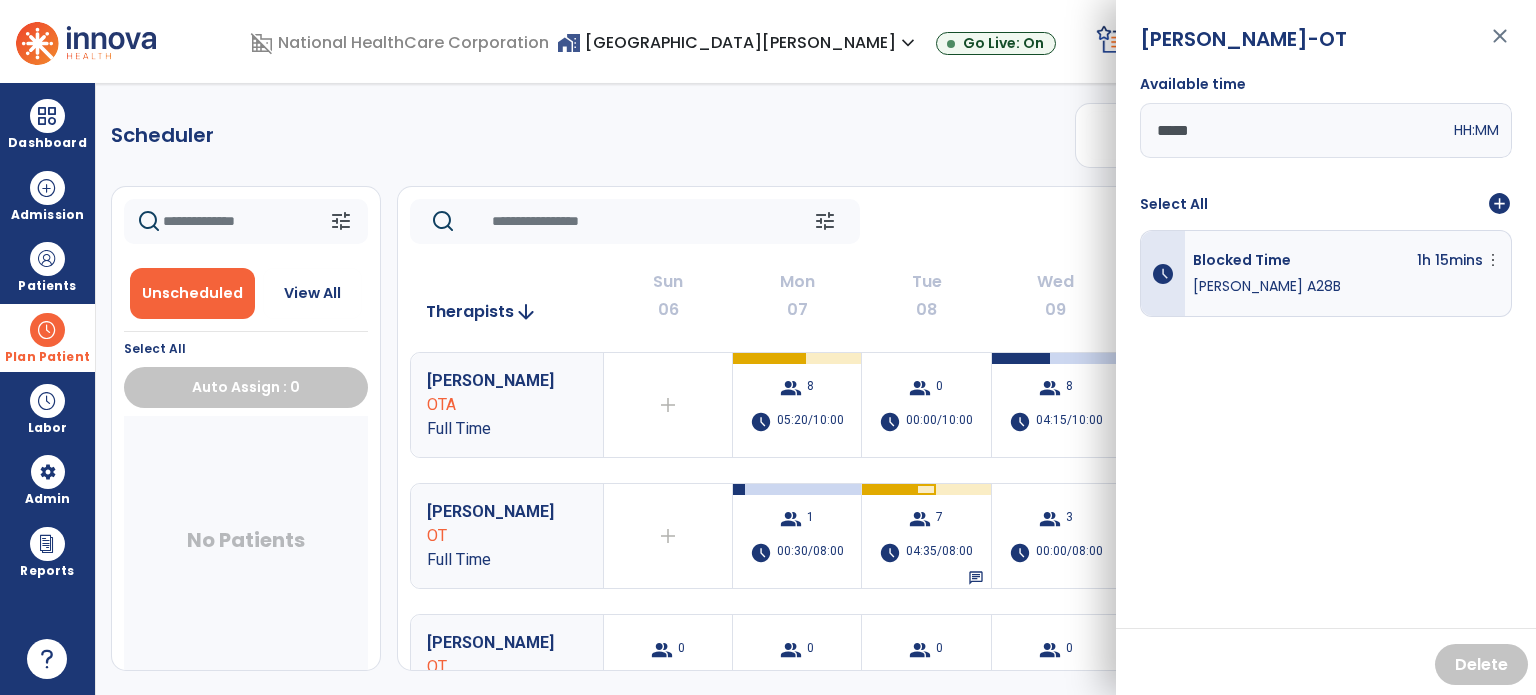 click on "close" at bounding box center [1500, 45] 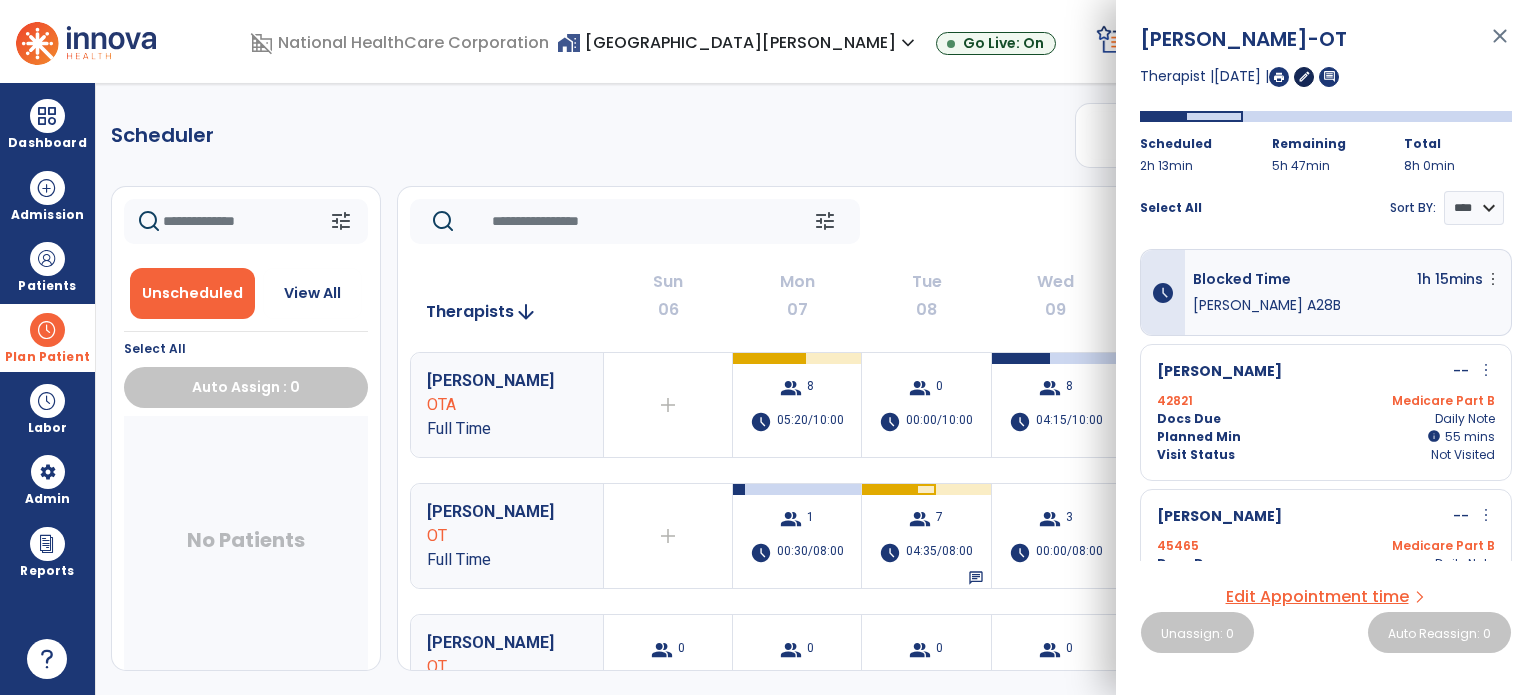 click on "edit" at bounding box center (1304, 76) 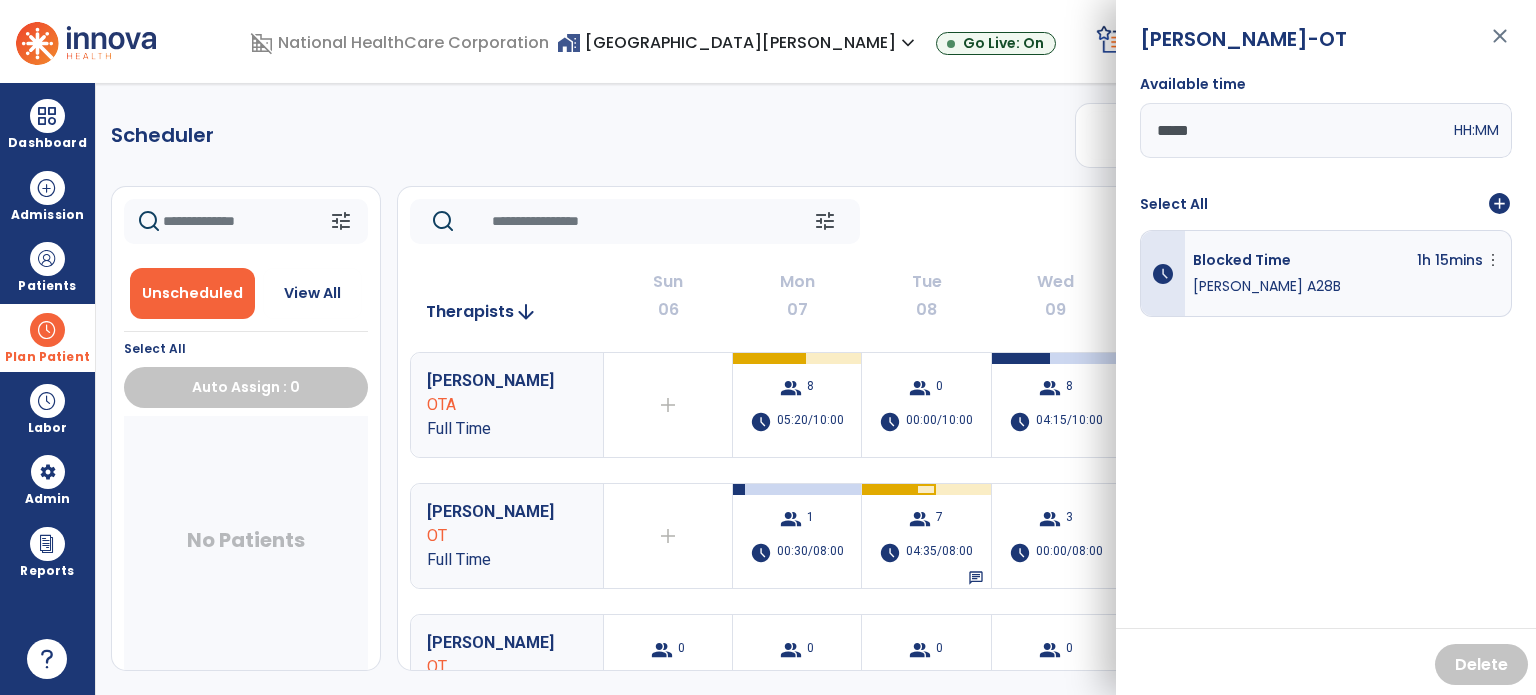 click on "close" at bounding box center [1500, 45] 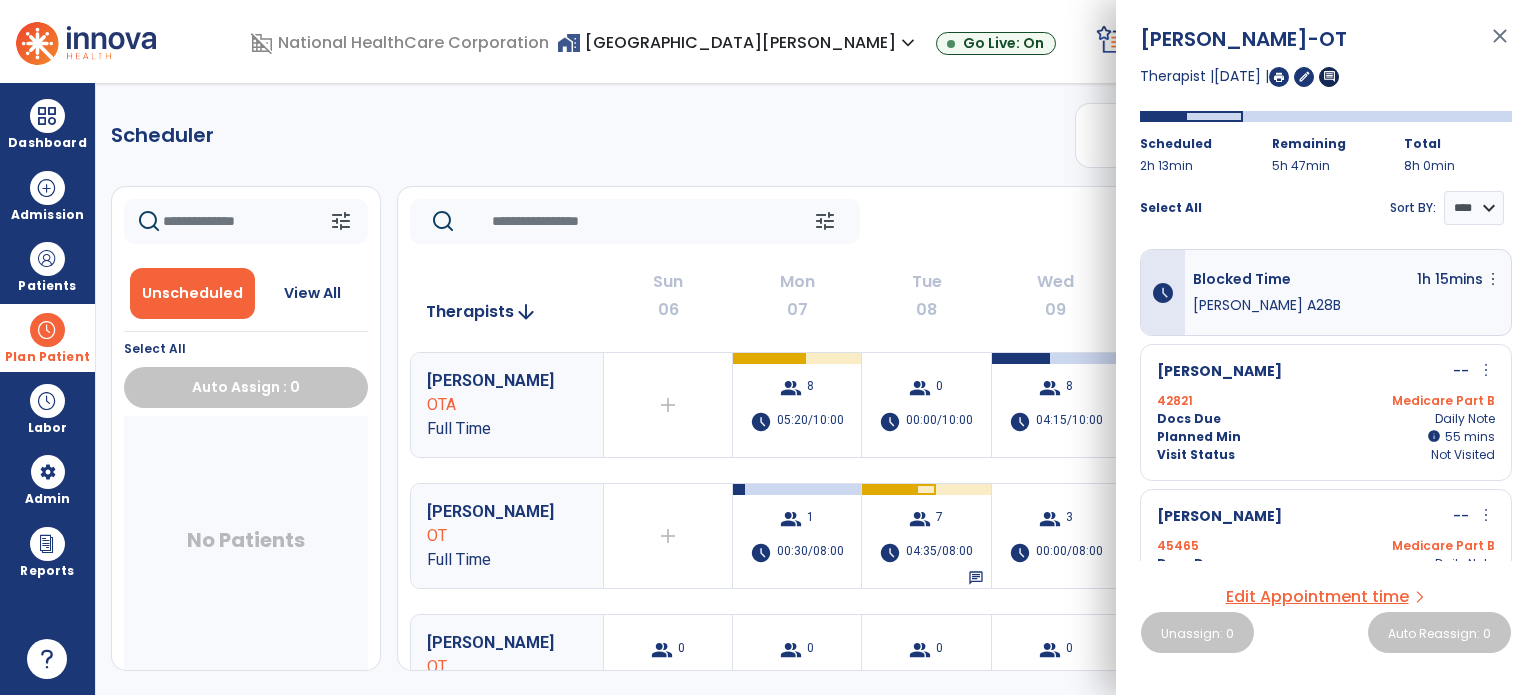 click on "comment" at bounding box center (1329, 76) 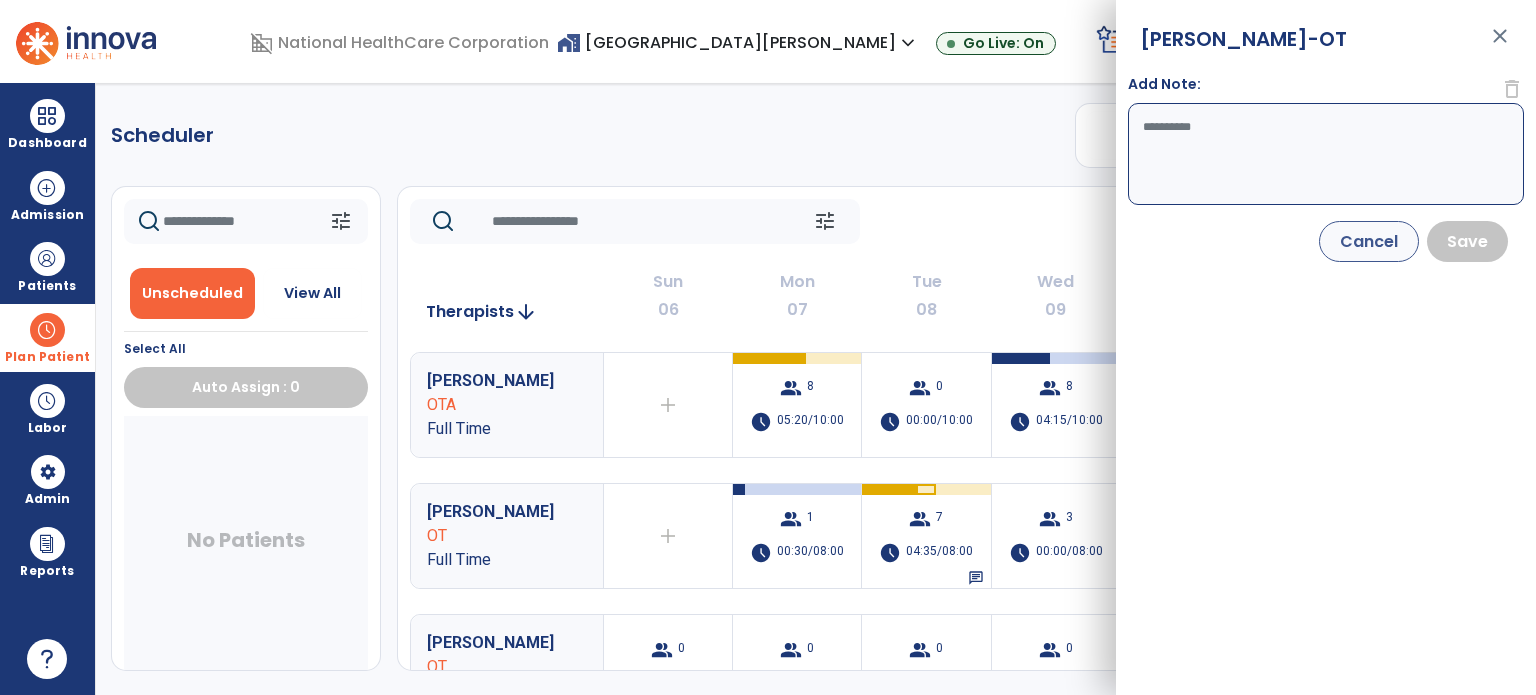 click on "Add Note:" at bounding box center [1326, 154] 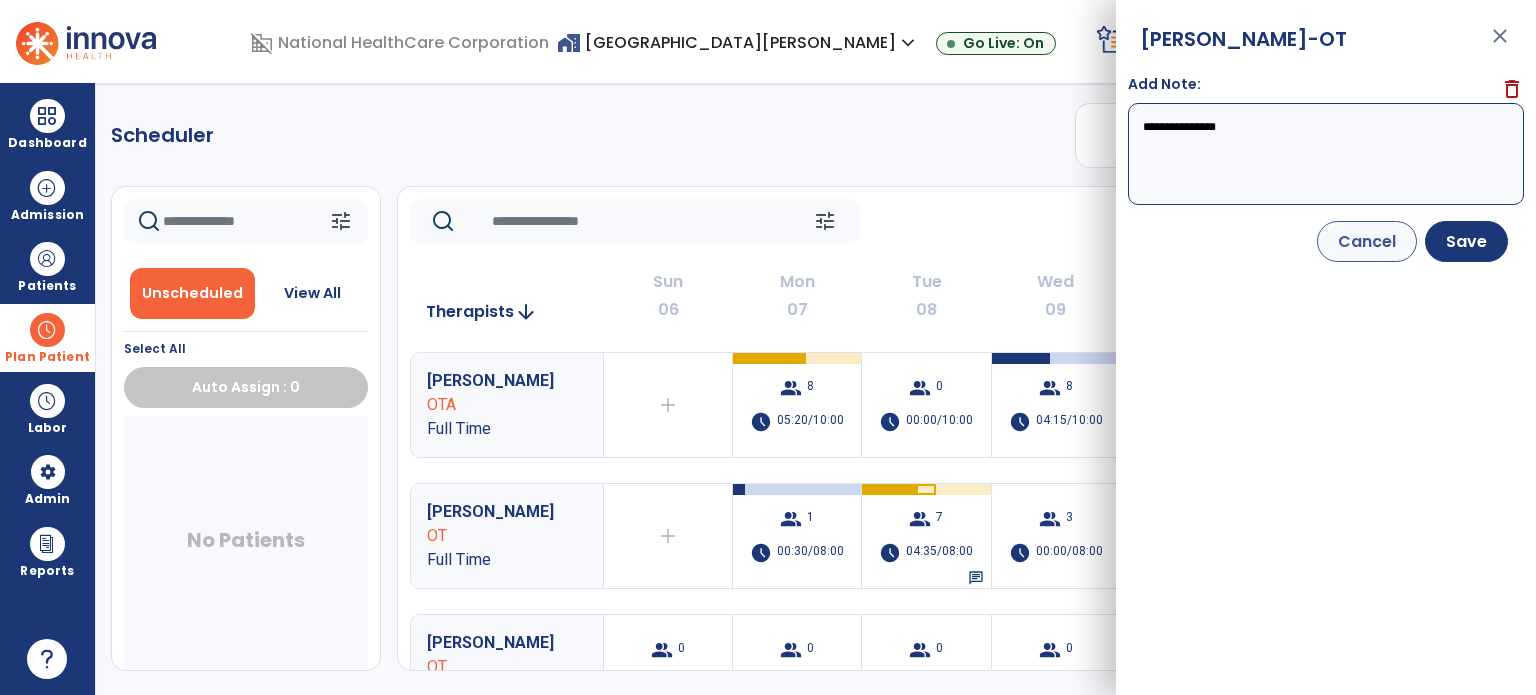 type on "**********" 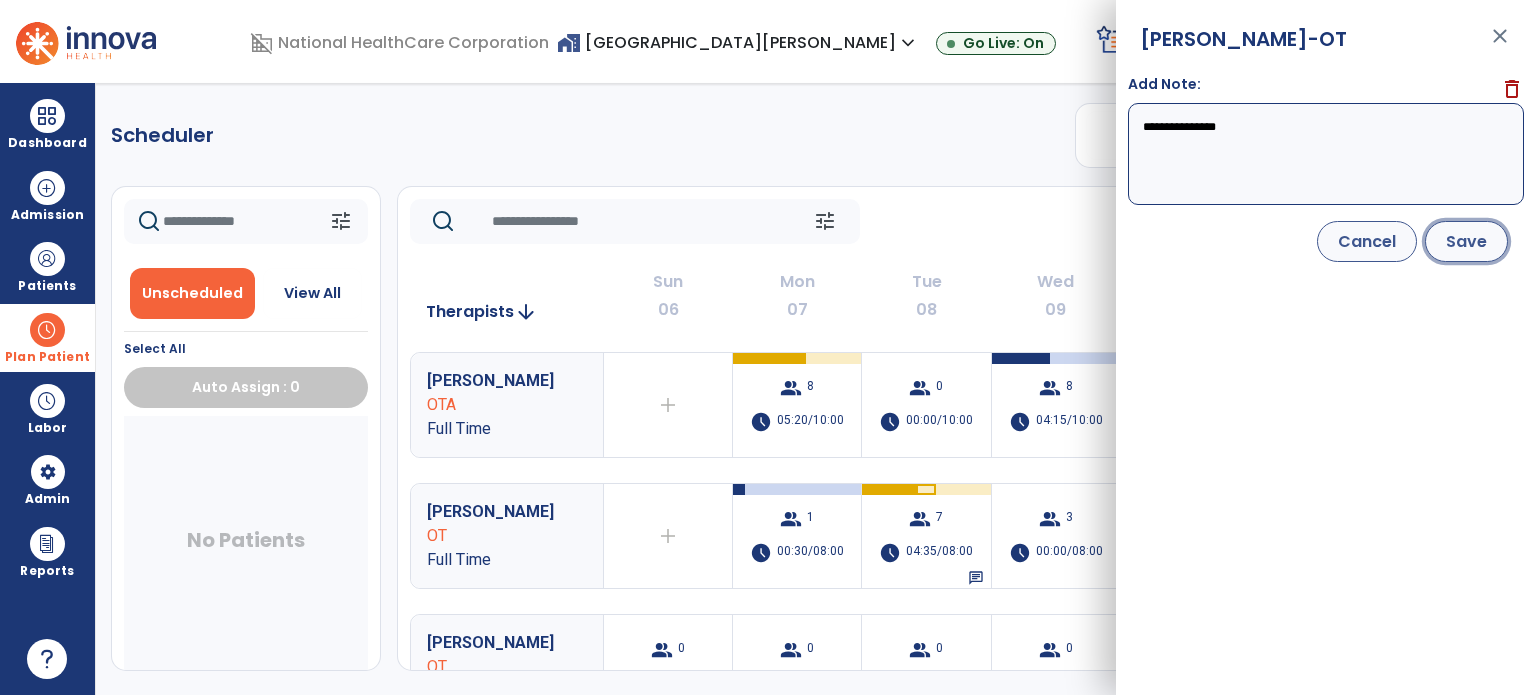click on "Save" at bounding box center [1466, 241] 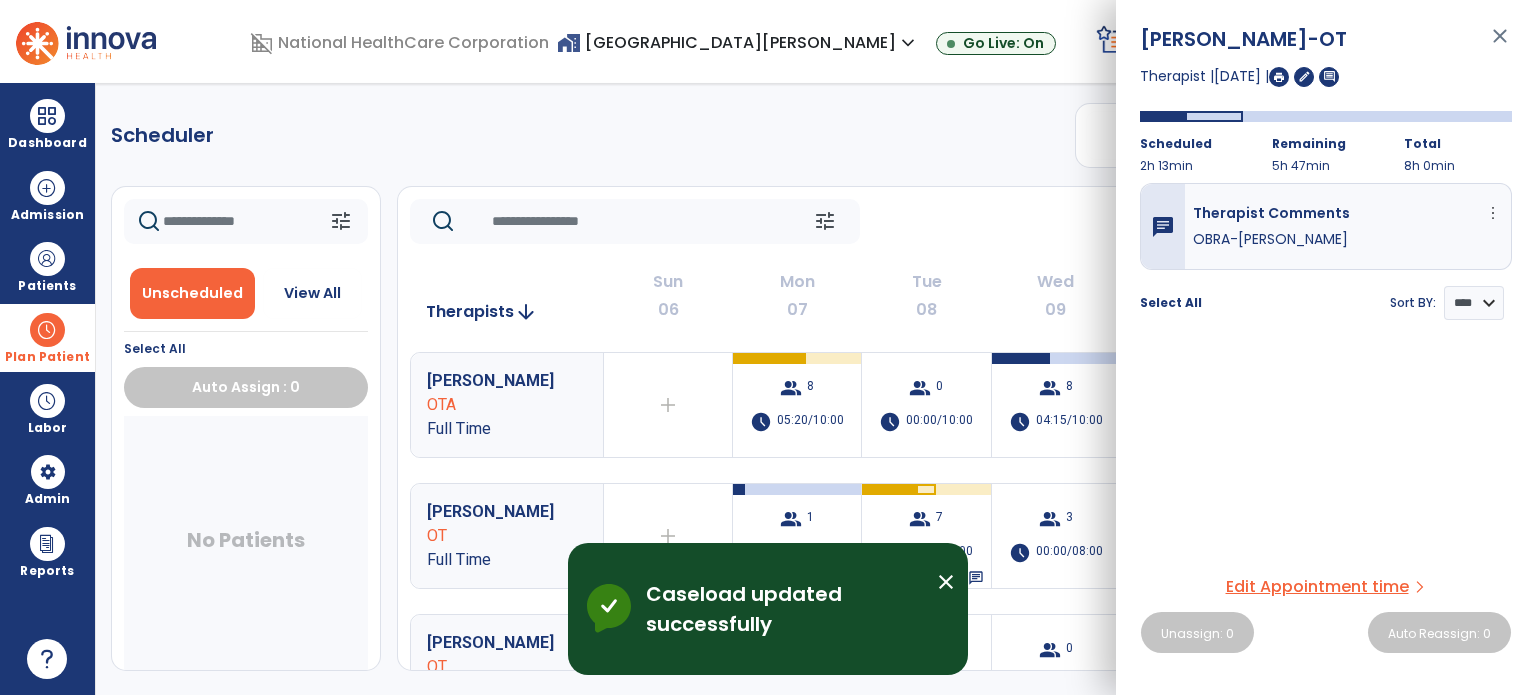 click on "tune   [DATE]  chevron_left [DATE] - [DATE]  *********  calendar_today  chevron_right" 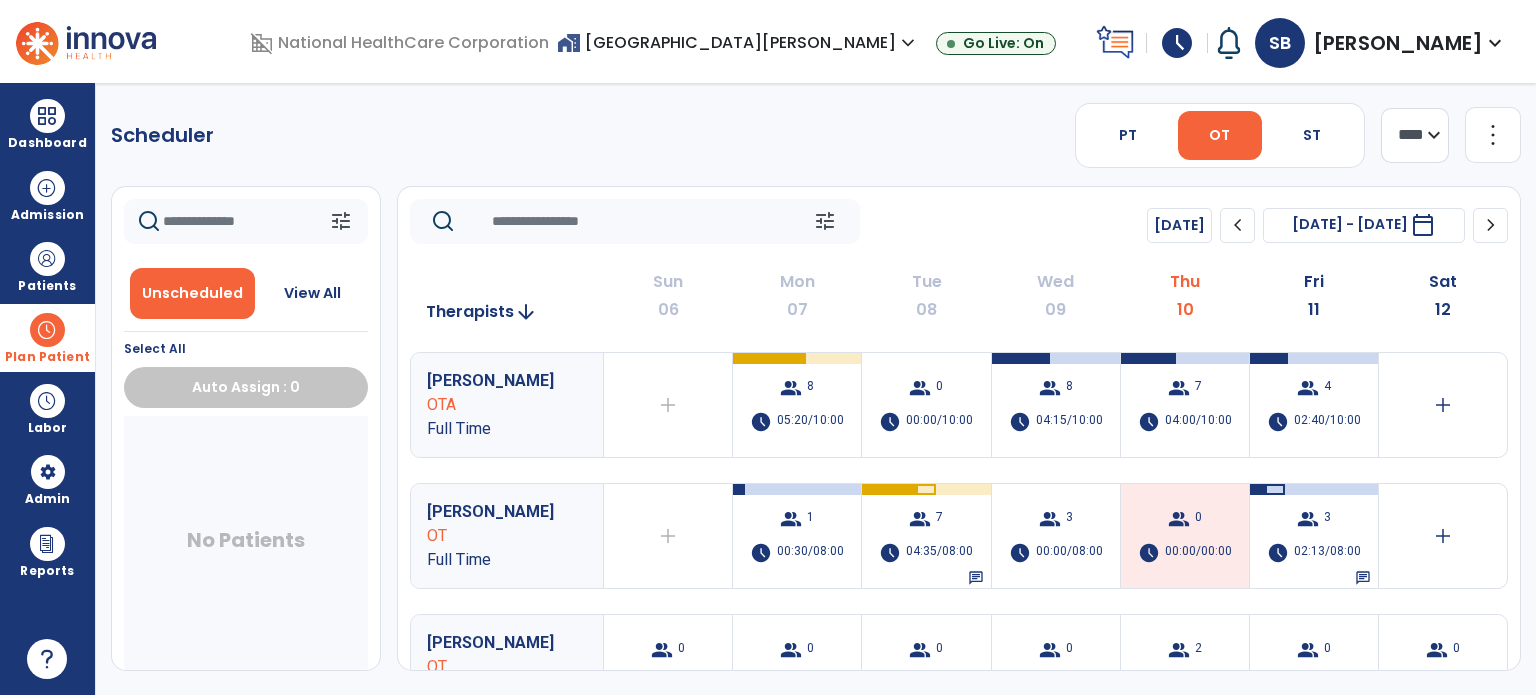 click on "Scheduler   PT   OT   ST  **** *** more_vert  Manage Labor   View All Therapists   Print   tune   Unscheduled   View All  Select All  Auto Assign : 0  No Patients  tune   [DATE]  chevron_left [DATE] - [DATE]  *********  calendar_today  chevron_right   Therapists  arrow_downward Sun  06  Mon  07  Tue  08  Wed  09  Thu  10  Fri  11  Sat  12  [PERSON_NAME] Full Time  add  Therapist not available for the day  group  8  schedule  05:20/10:00   group  0  schedule  00:00/10:00   group  8  schedule  04:15/10:00   group  7  schedule  04:00/10:00   group  4  schedule  02:40/10:00   add  [PERSON_NAME] OT Full Time  add  Therapist not available for the day  group  1  schedule  00:30/08:00   group  7  schedule  04:35/08:00   chat   group  3  schedule  00:00/08:00   group  0  schedule  00:00/00:00   group  3  schedule  02:13/08:00   chat   add  [PERSON_NAME] OT PRN  group  0  schedule  0:00/08:00  group  0  schedule  0:00/08:00  group  0  schedule  0:00/08:00  group  0  schedule  0:00/08:00  group  2 0 0" at bounding box center [816, 389] 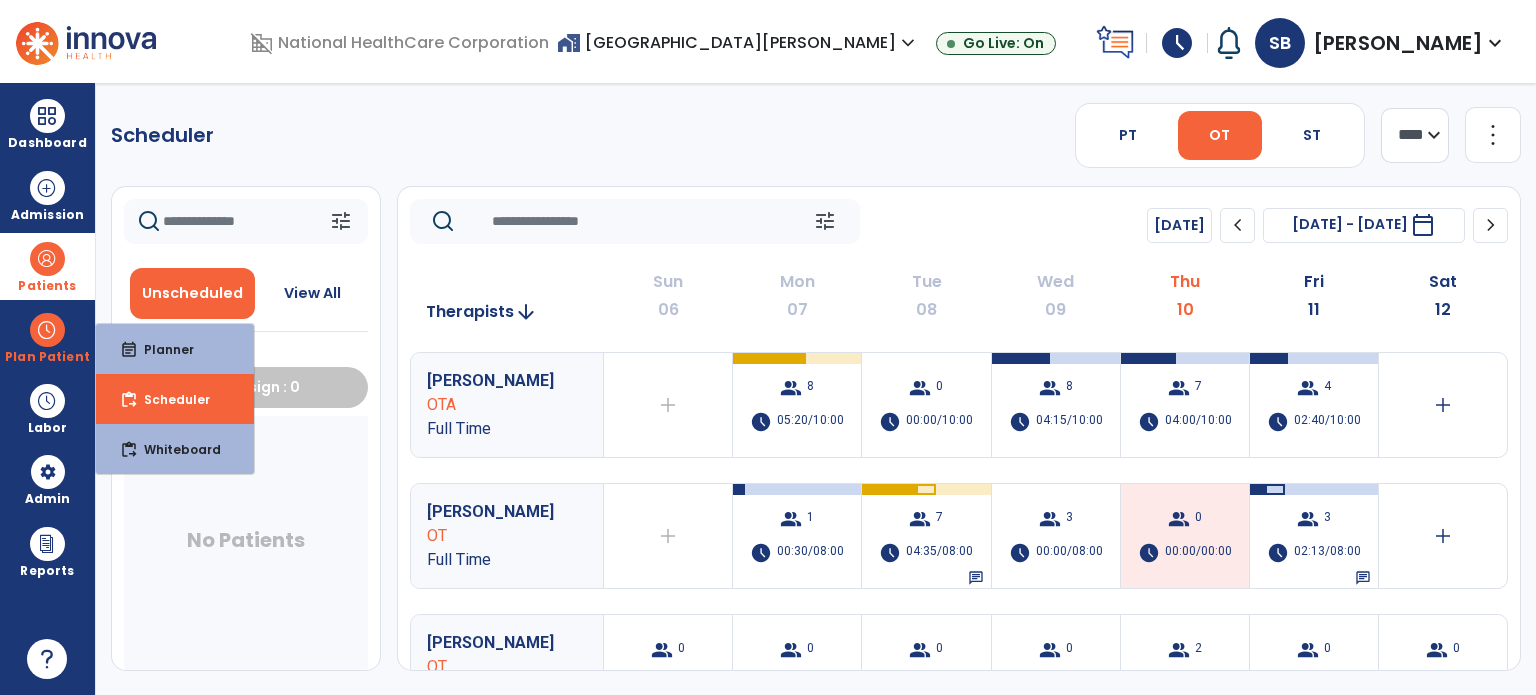 click at bounding box center (47, 259) 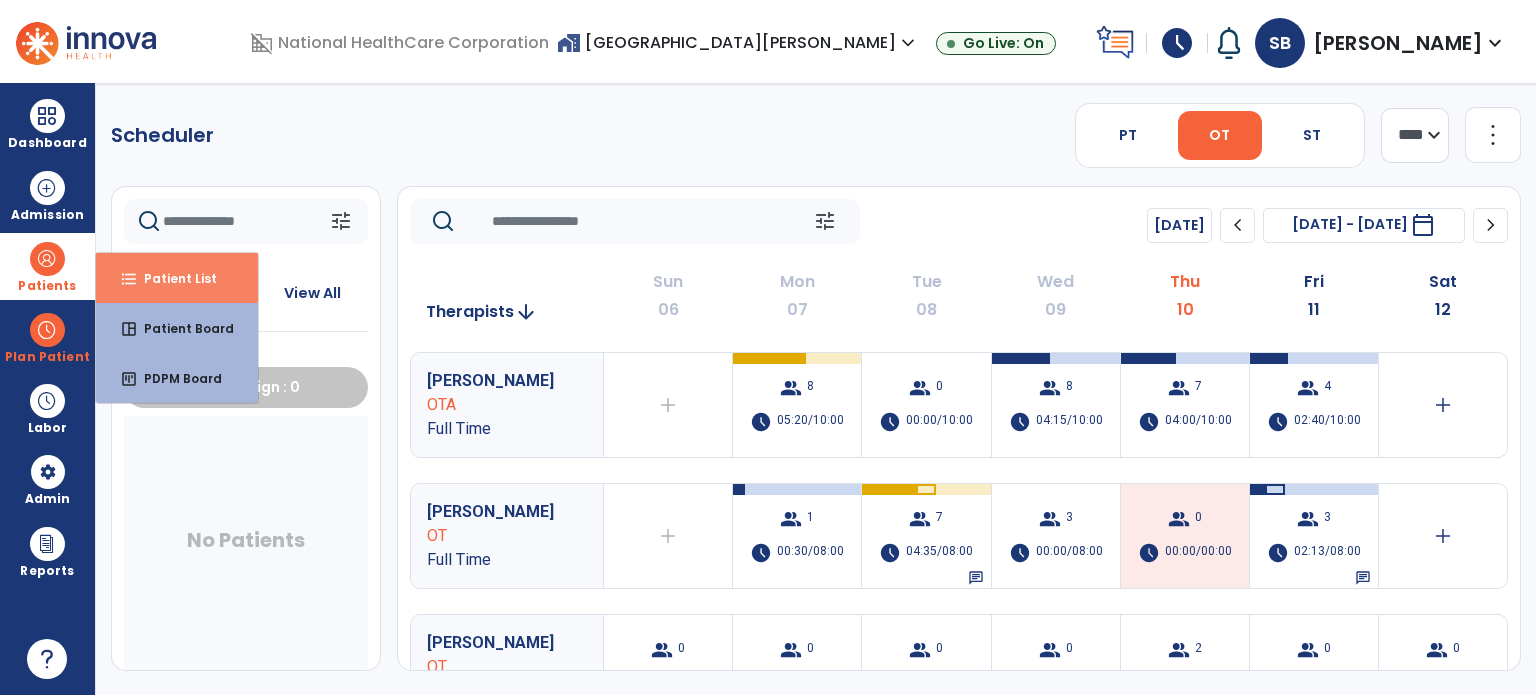 click on "Patient List" at bounding box center (172, 278) 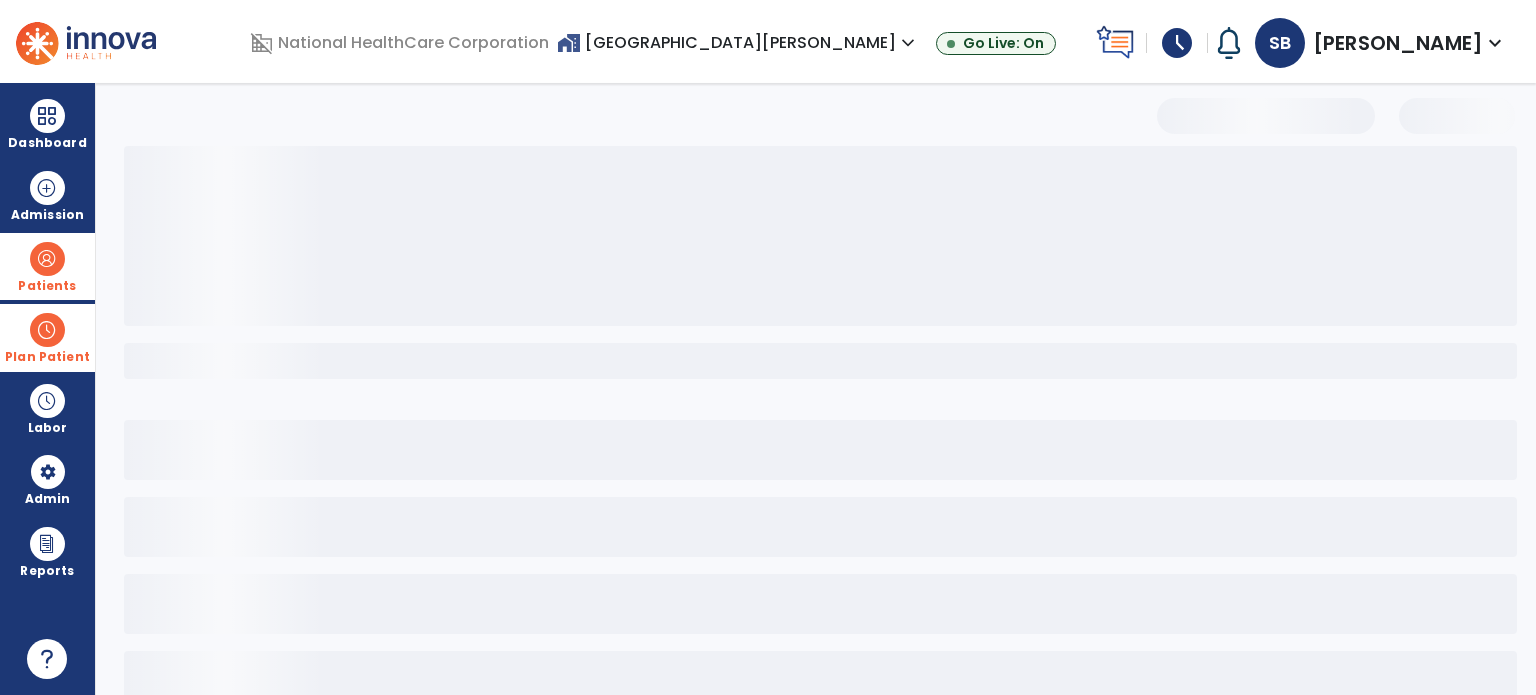 click on "Plan Patient" at bounding box center [47, 286] 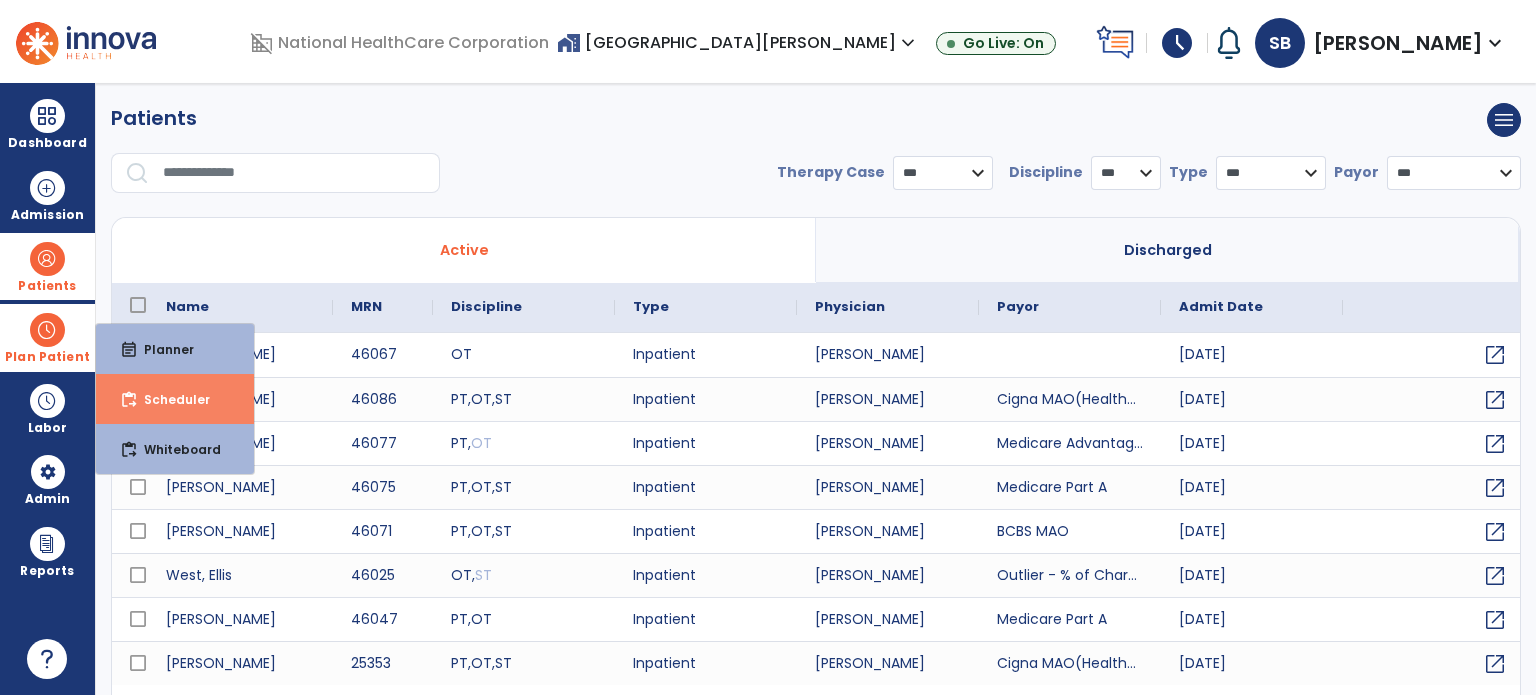 select on "***" 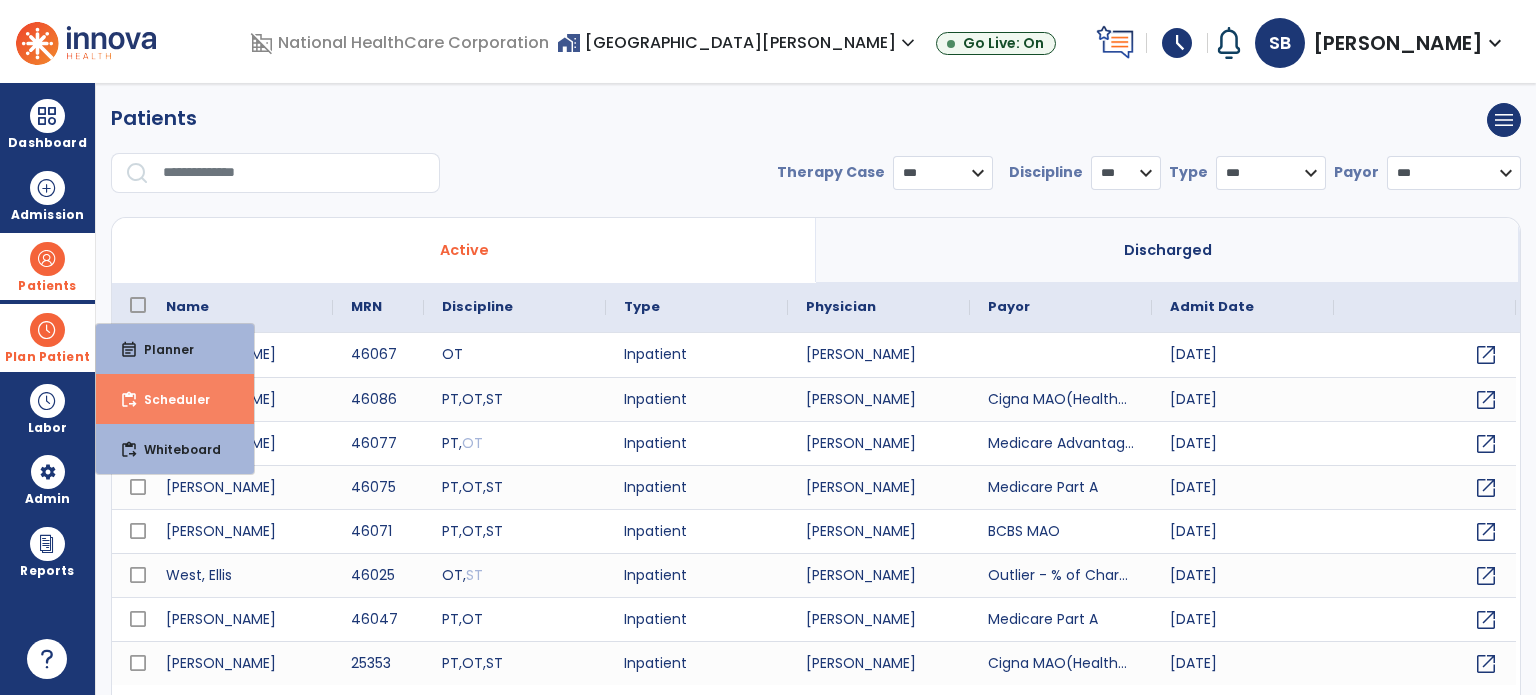 click on "content_paste_go  Scheduler" at bounding box center [175, 399] 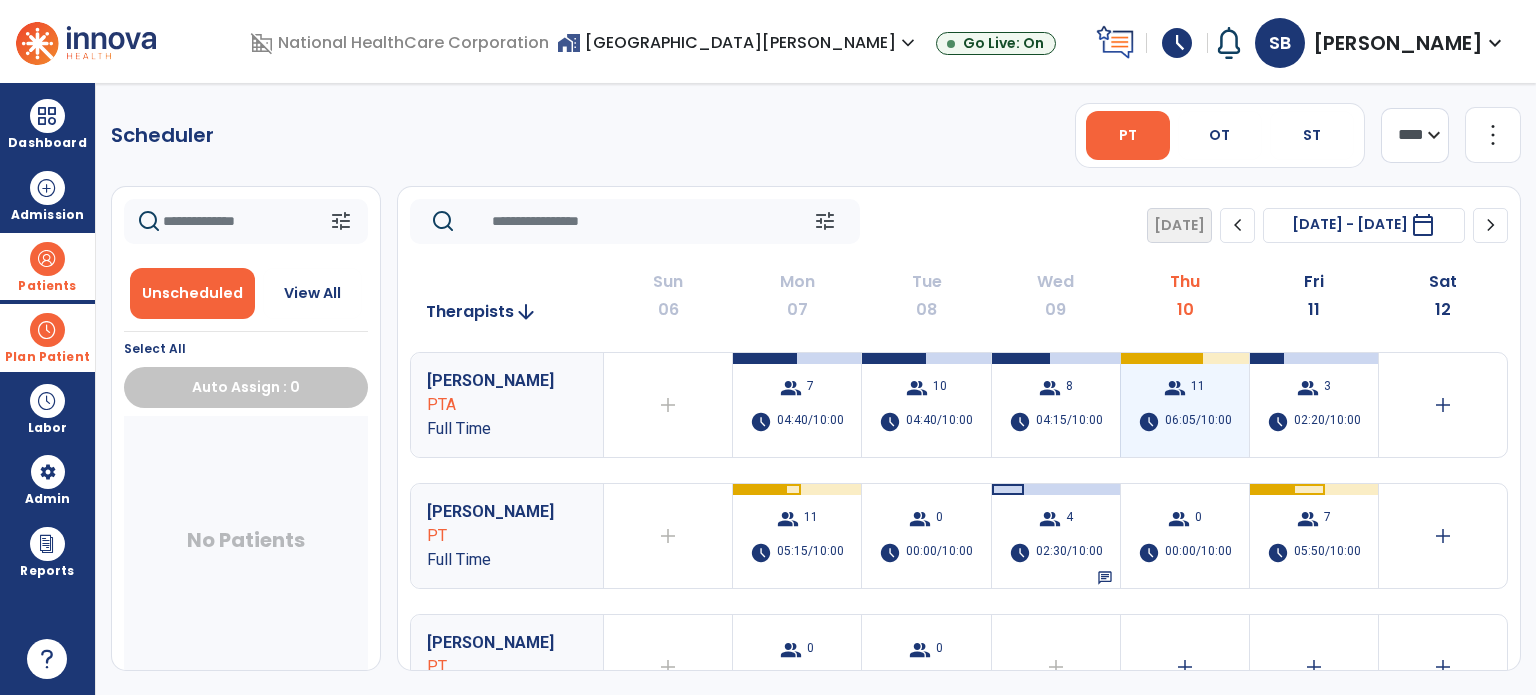 click on "group  11  schedule  06:05/10:00" at bounding box center [1185, 405] 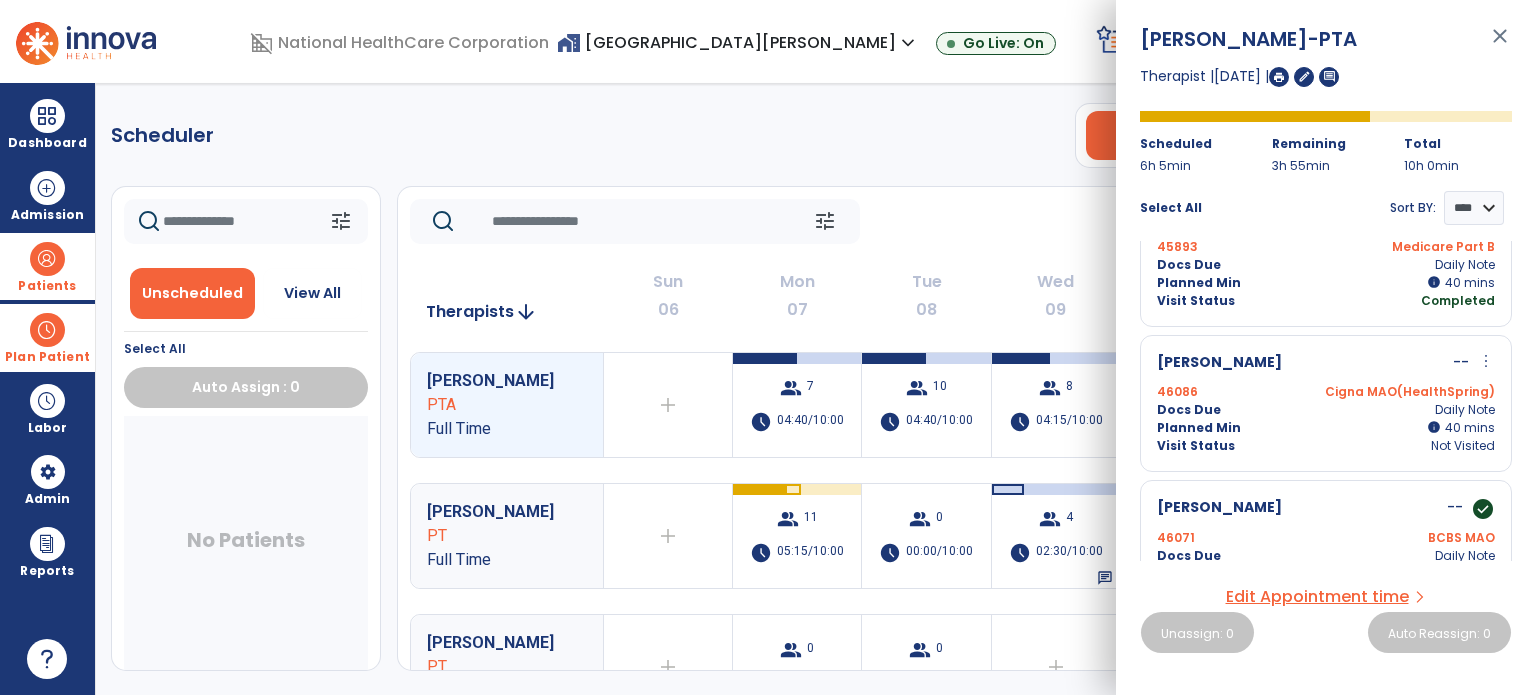 scroll, scrollTop: 784, scrollLeft: 0, axis: vertical 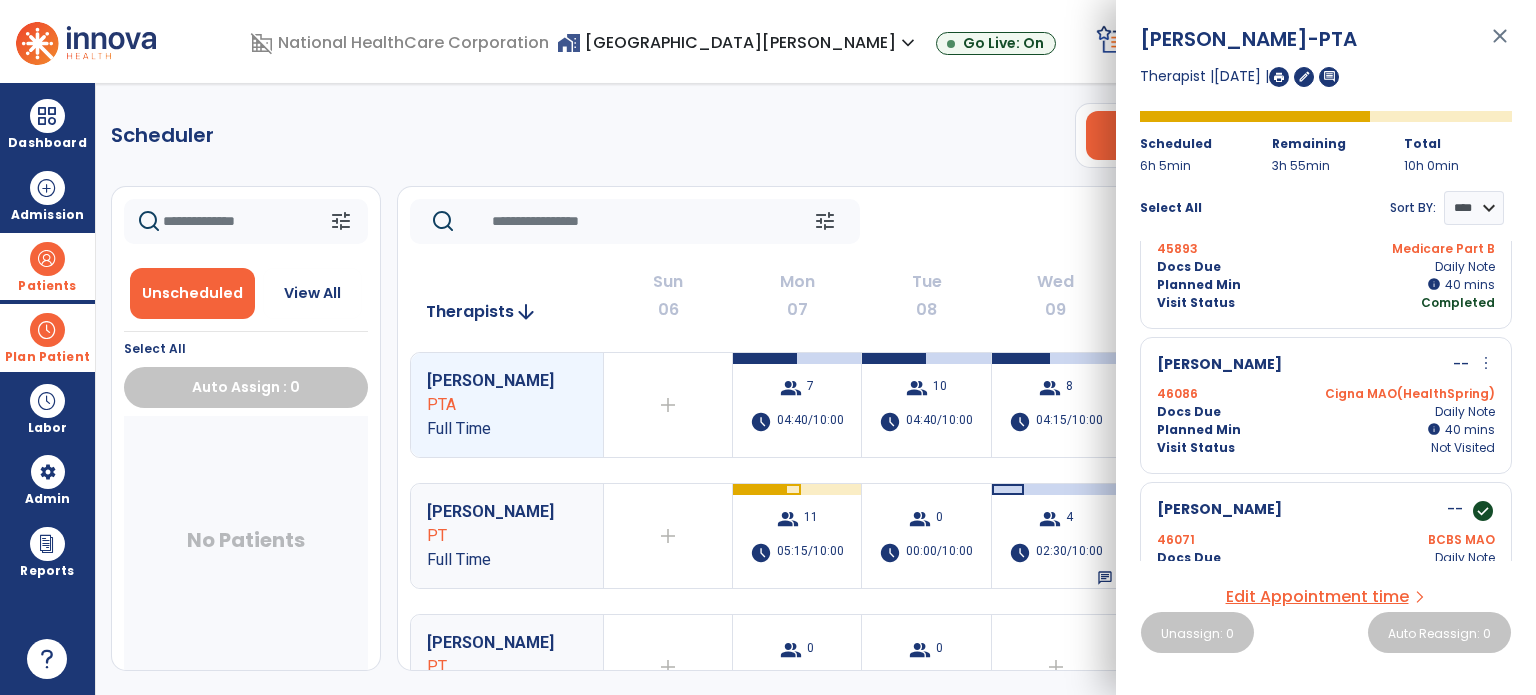 click on "tune   [DATE]  chevron_left [DATE] - [DATE]  *********  calendar_today  chevron_right" 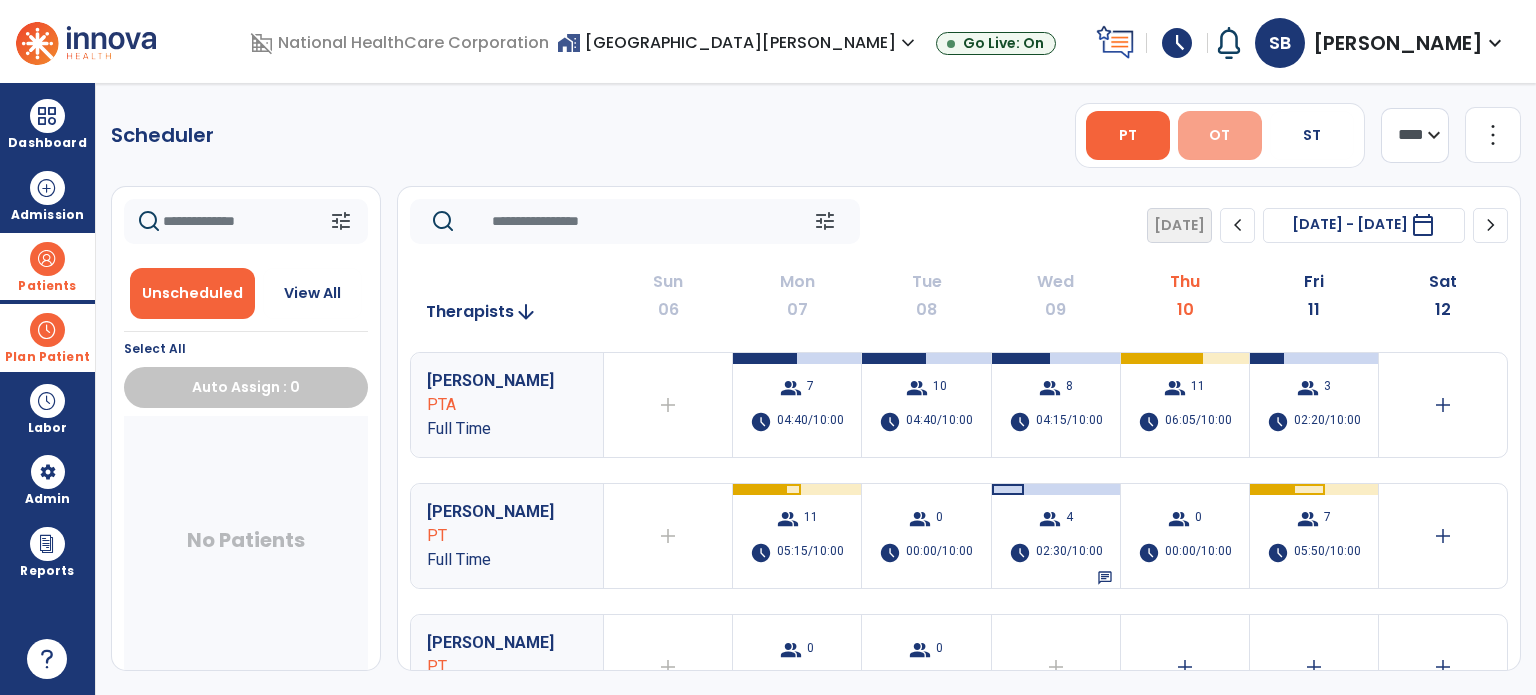 click on "OT" at bounding box center [1220, 135] 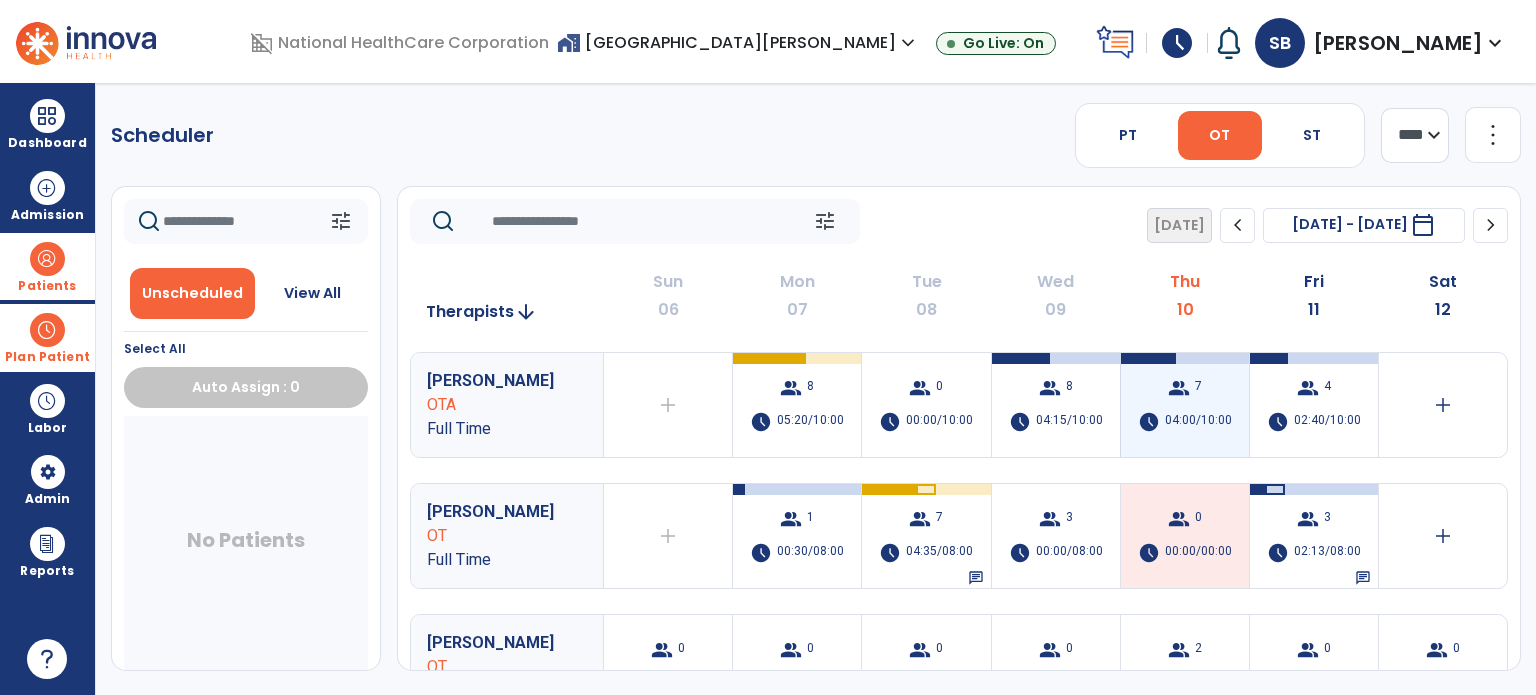 click on "group  7  schedule  04:00/10:00" at bounding box center (1185, 405) 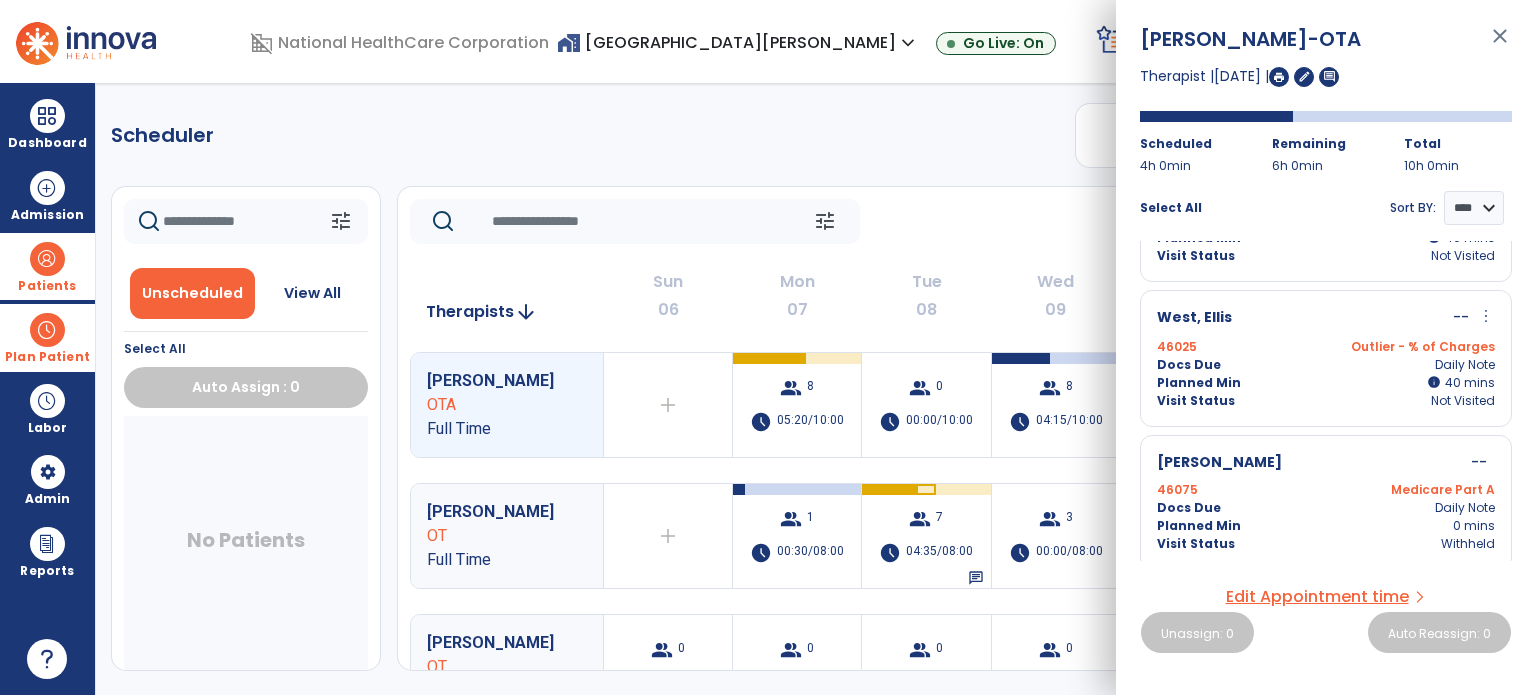 scroll, scrollTop: 688, scrollLeft: 0, axis: vertical 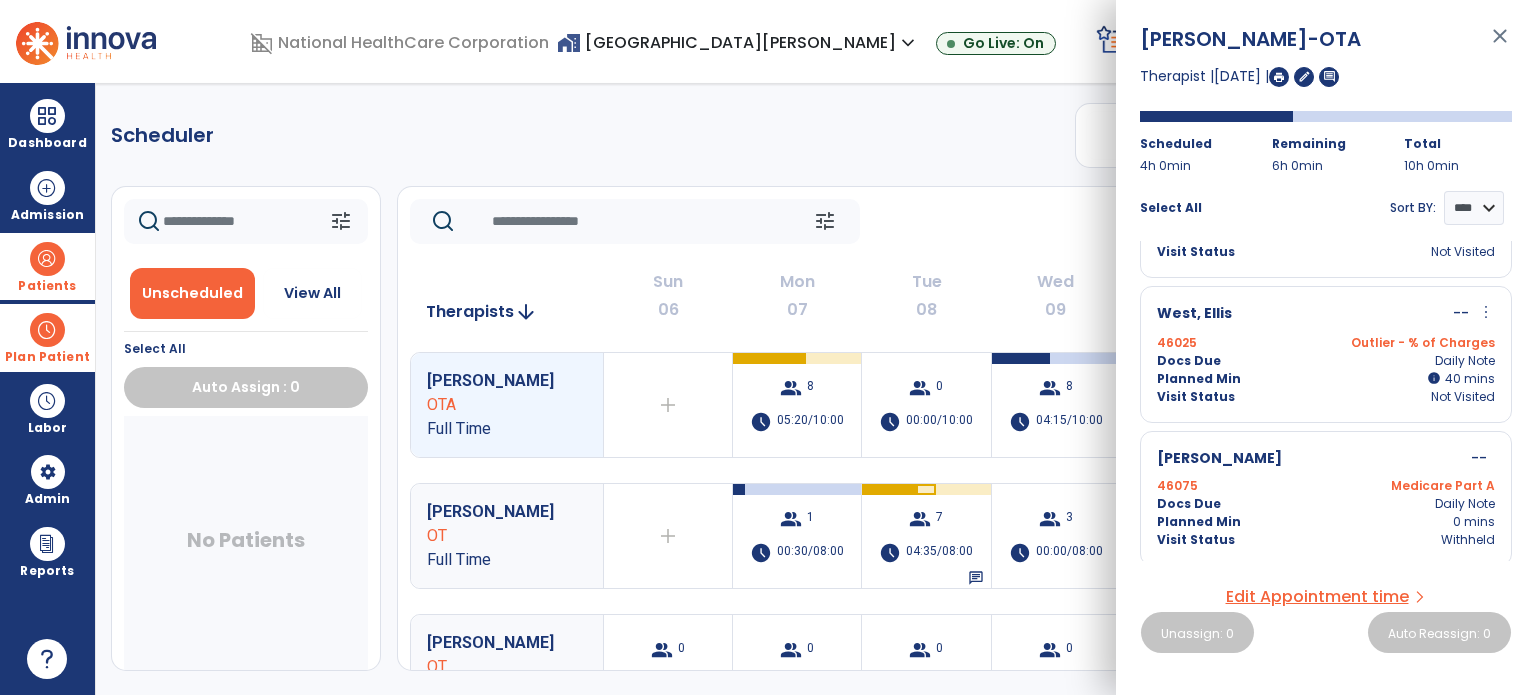 click at bounding box center [47, 330] 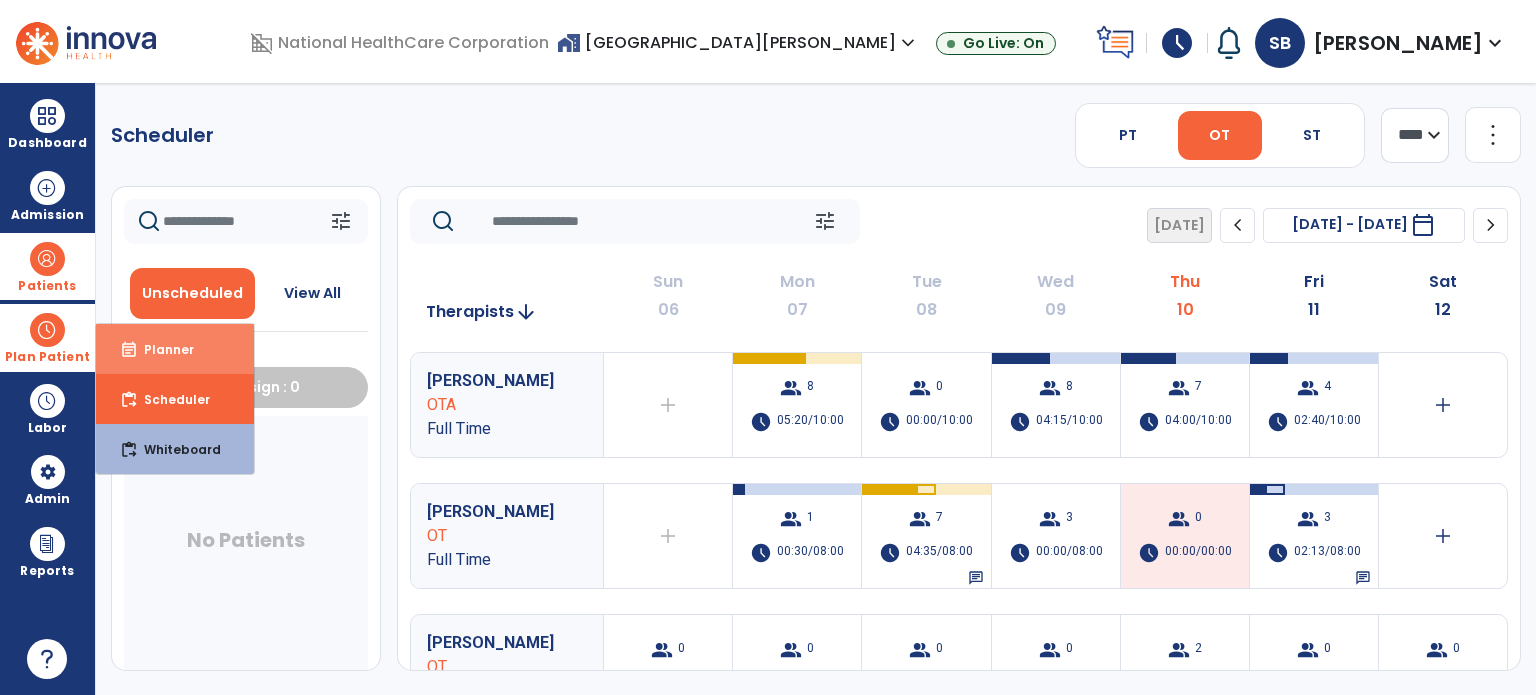 click on "Planner" at bounding box center [161, 349] 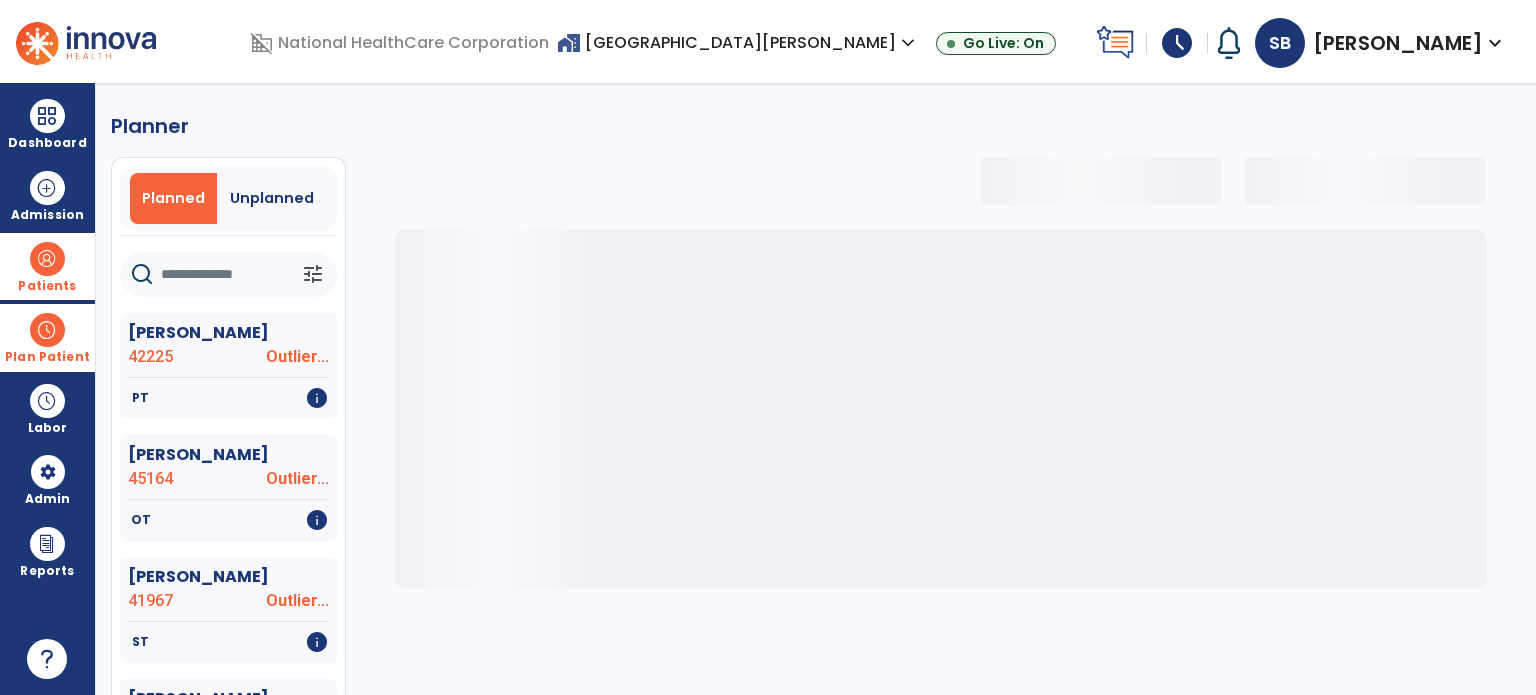select on "***" 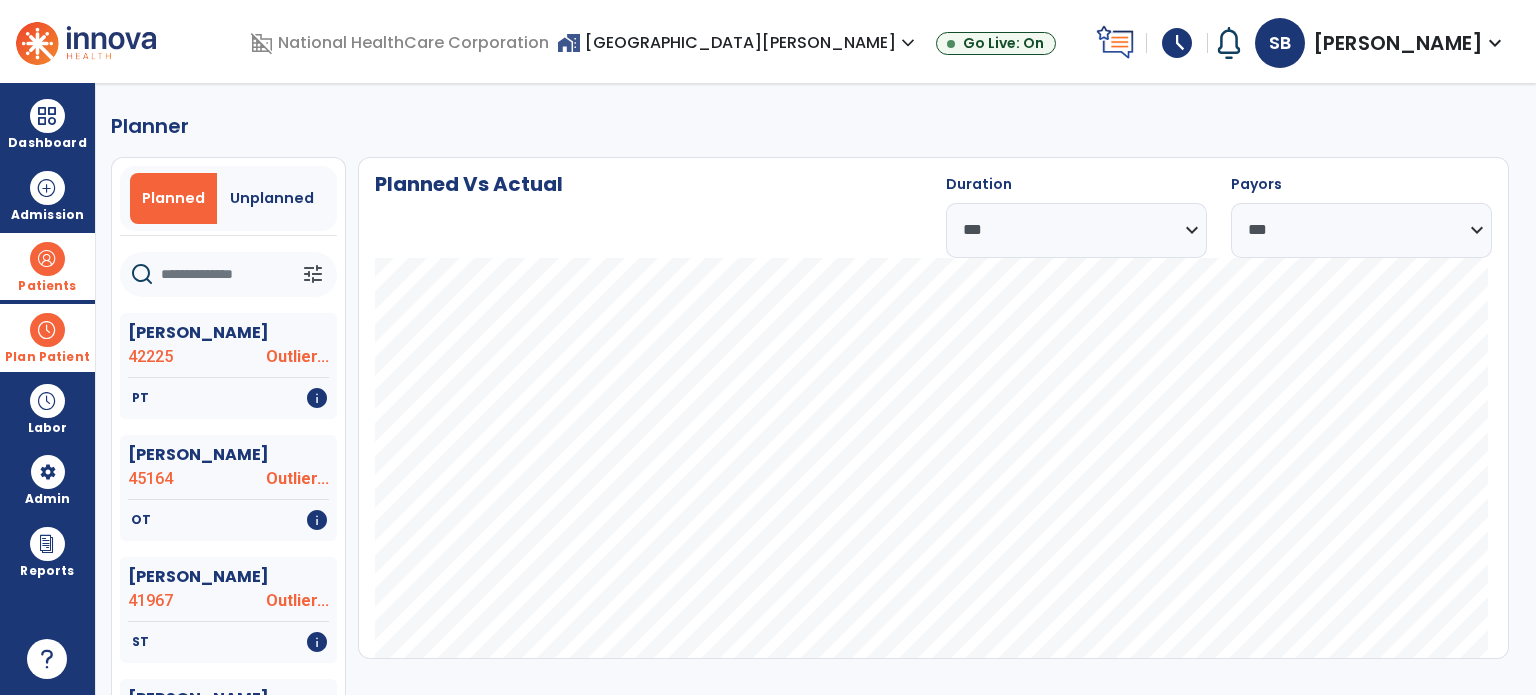 click on "Patients" at bounding box center [47, 266] 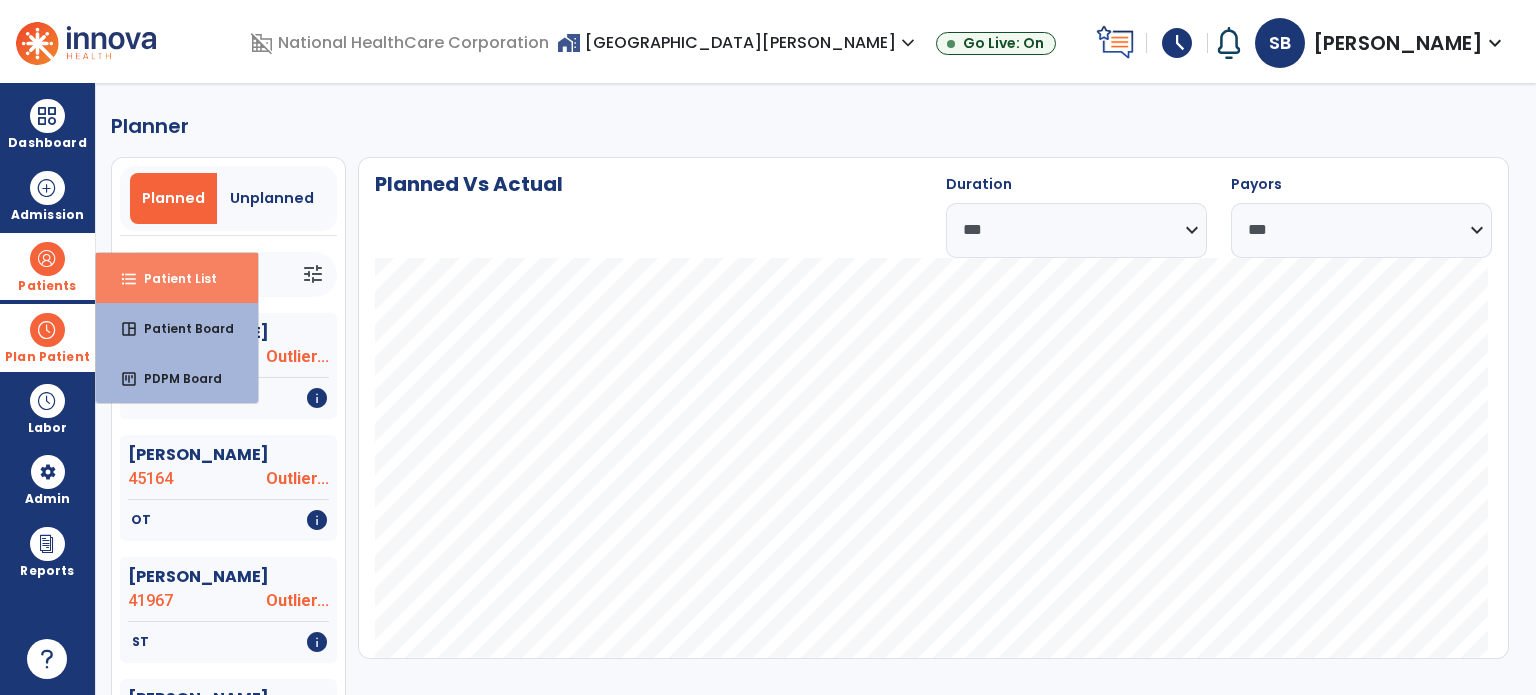 click on "format_list_bulleted  Patient List" at bounding box center (177, 278) 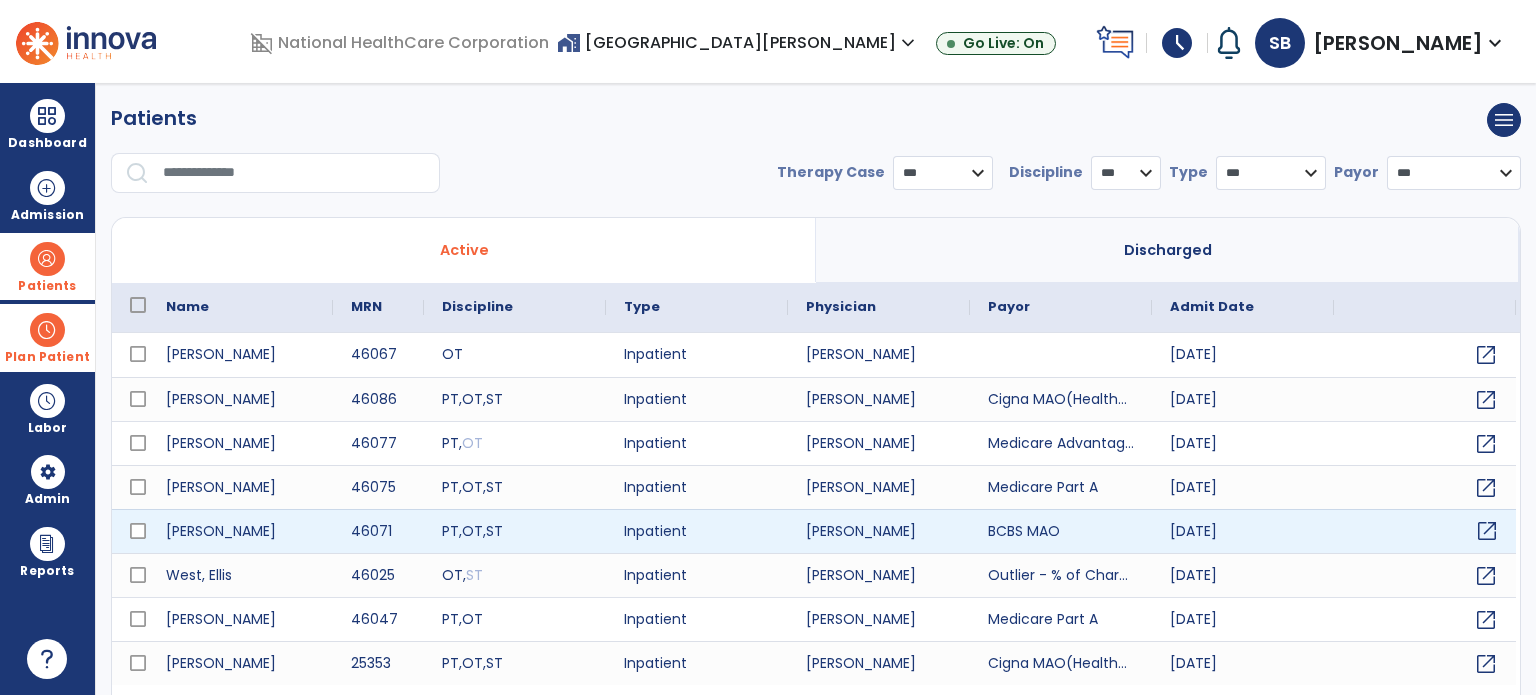 click on "open_in_new" at bounding box center [1487, 531] 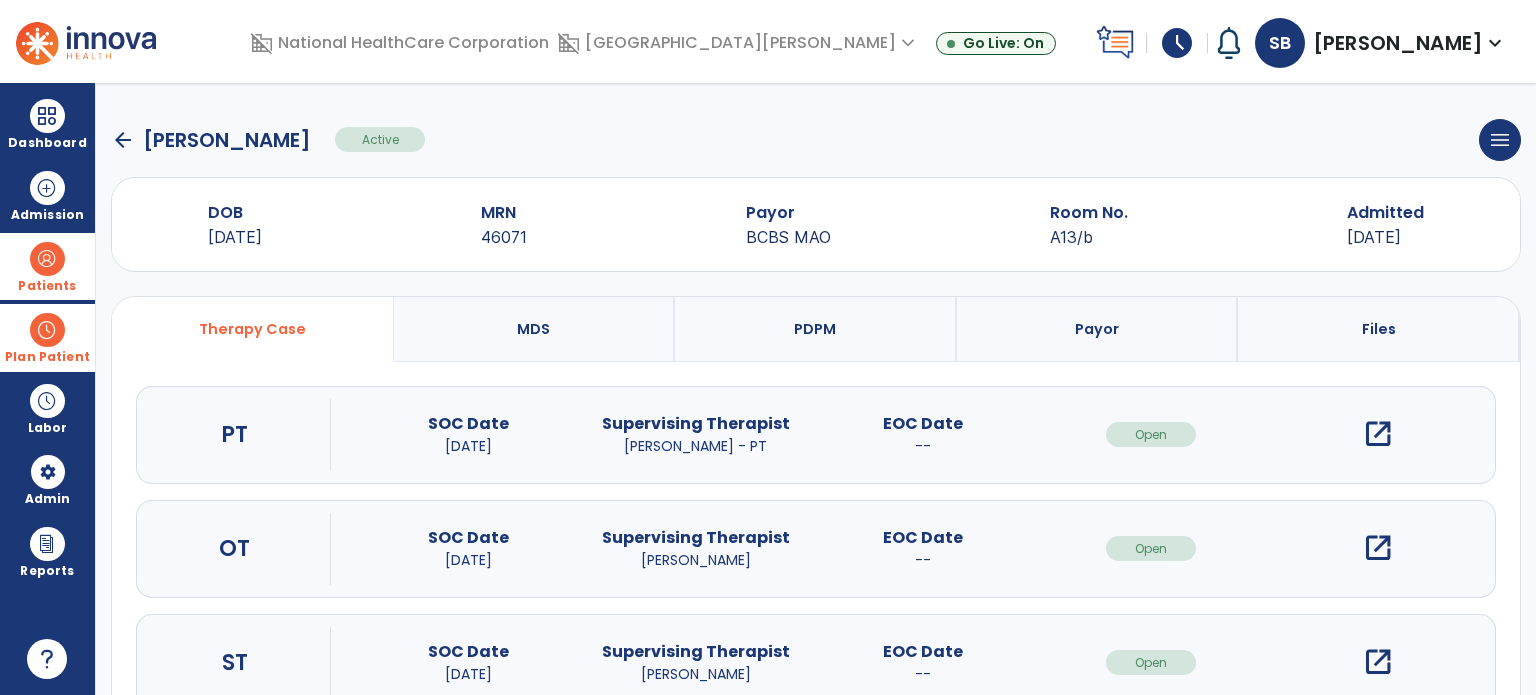 click on "open_in_new" at bounding box center [1378, 434] 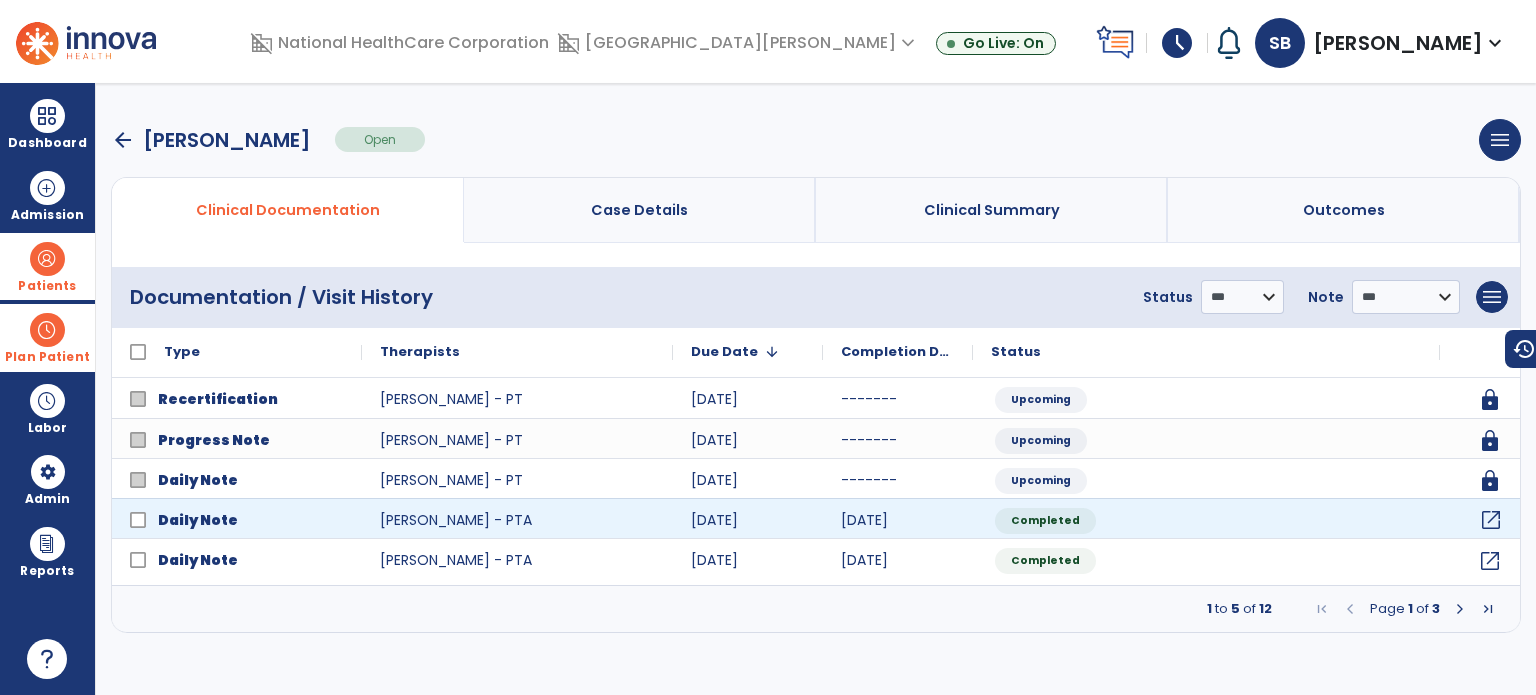 click on "open_in_new" 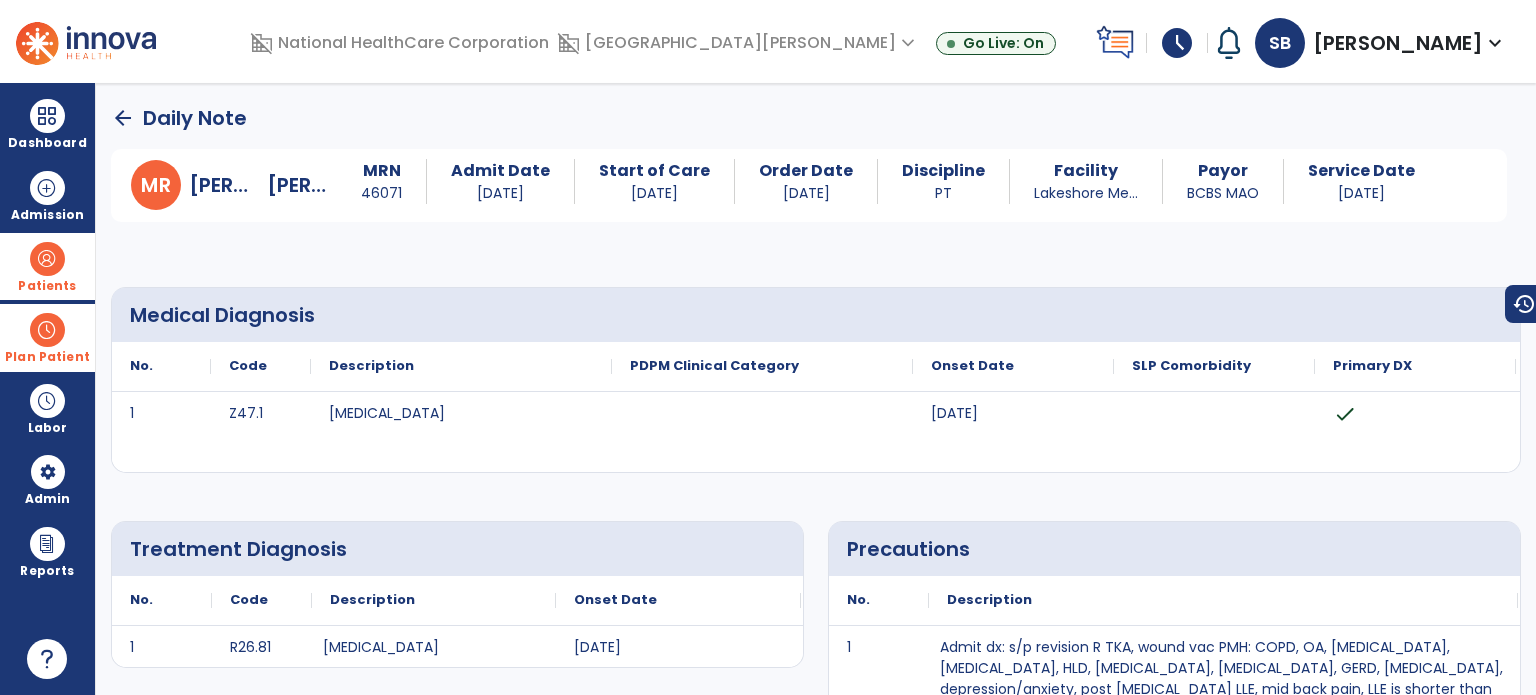 click on "arrow_back" 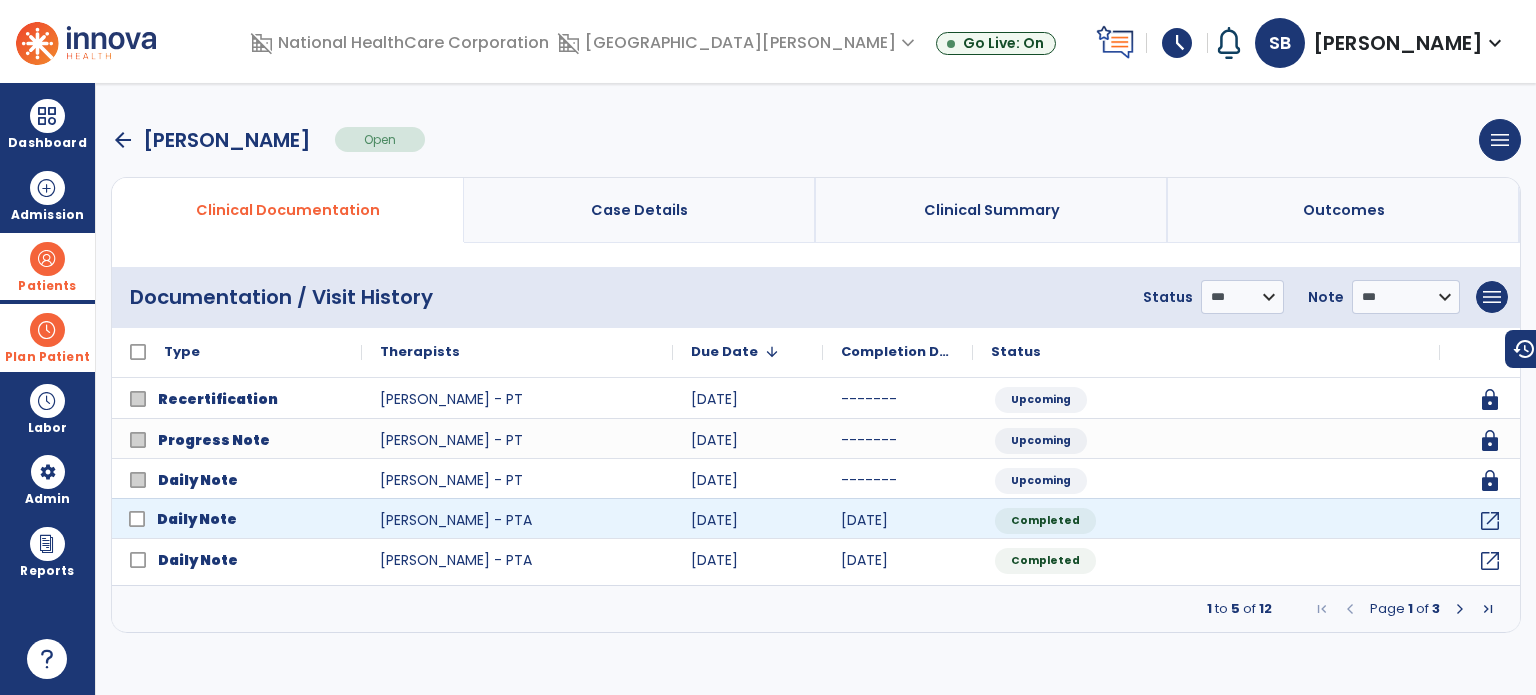 click on "Daily Note" 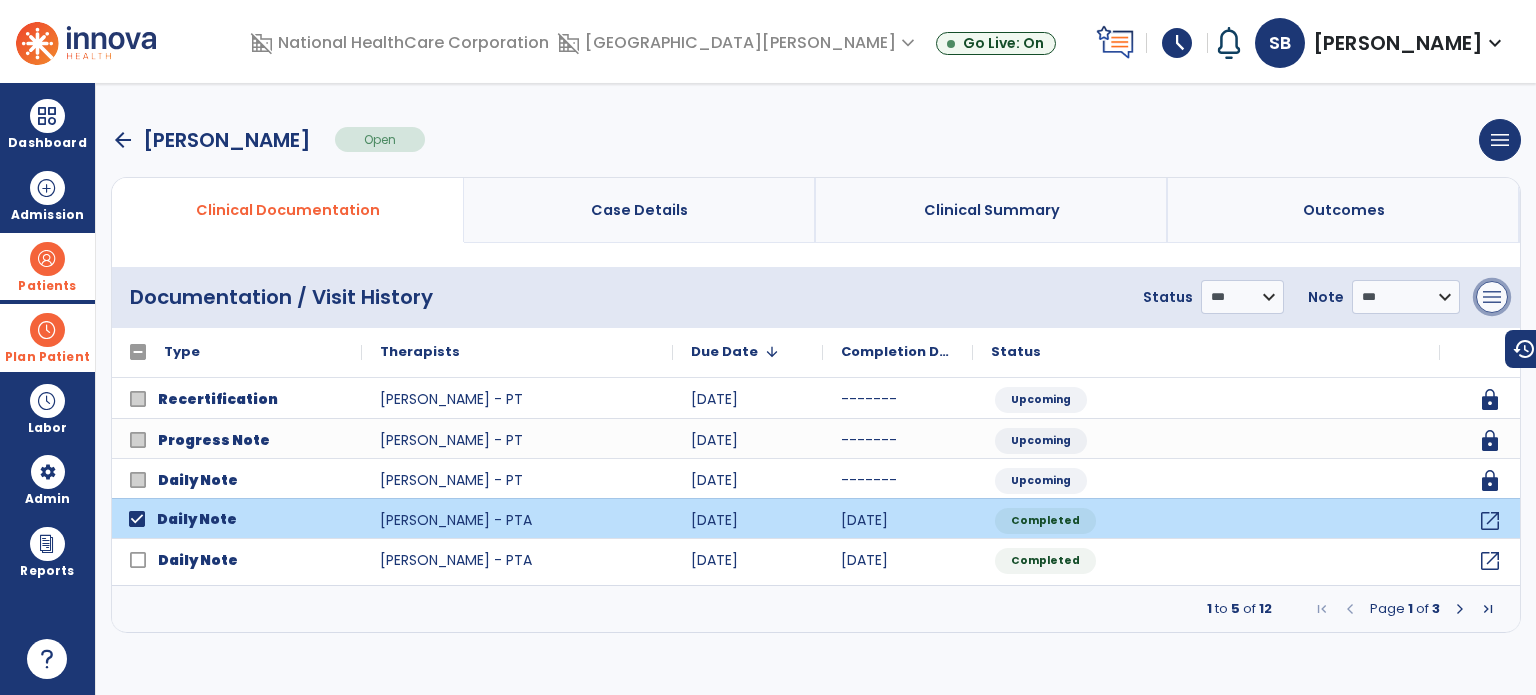 click on "menu" at bounding box center (1492, 297) 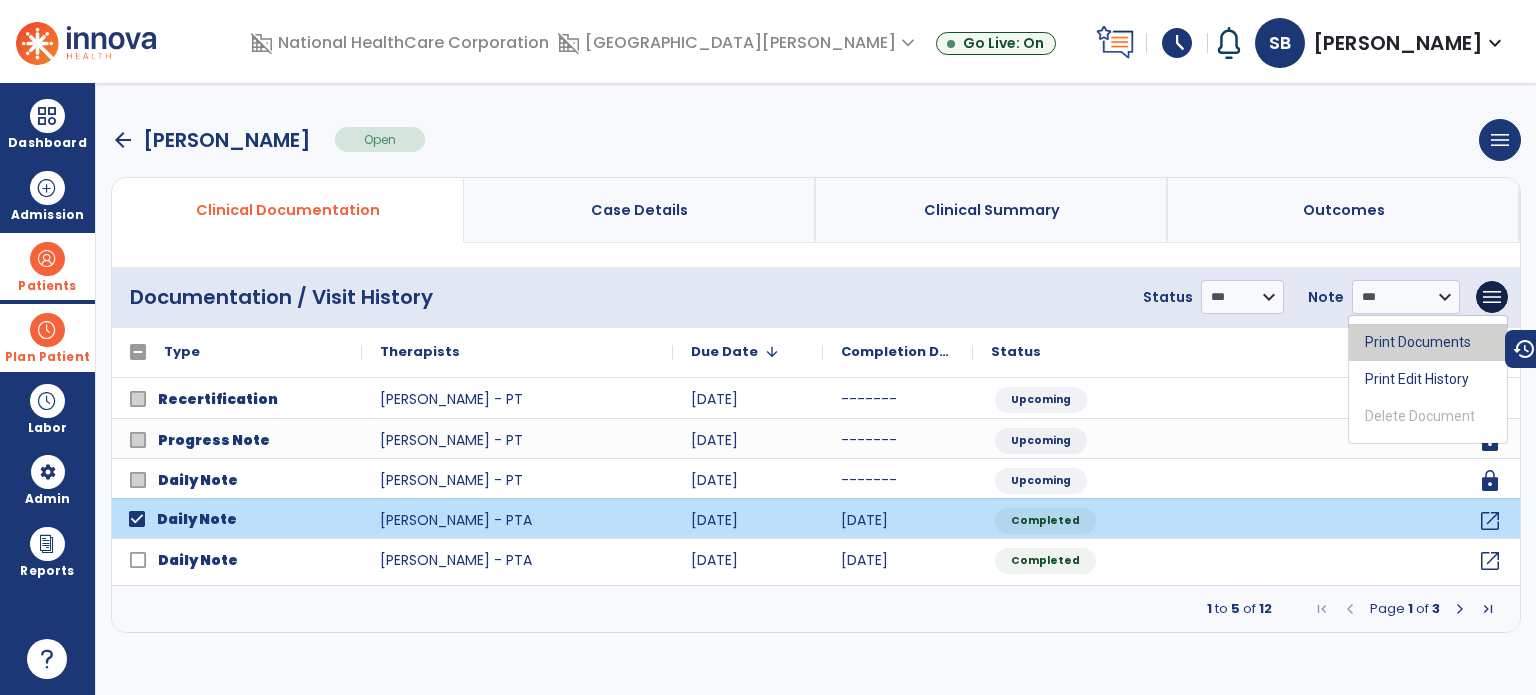 click on "Print Documents" at bounding box center (1428, 342) 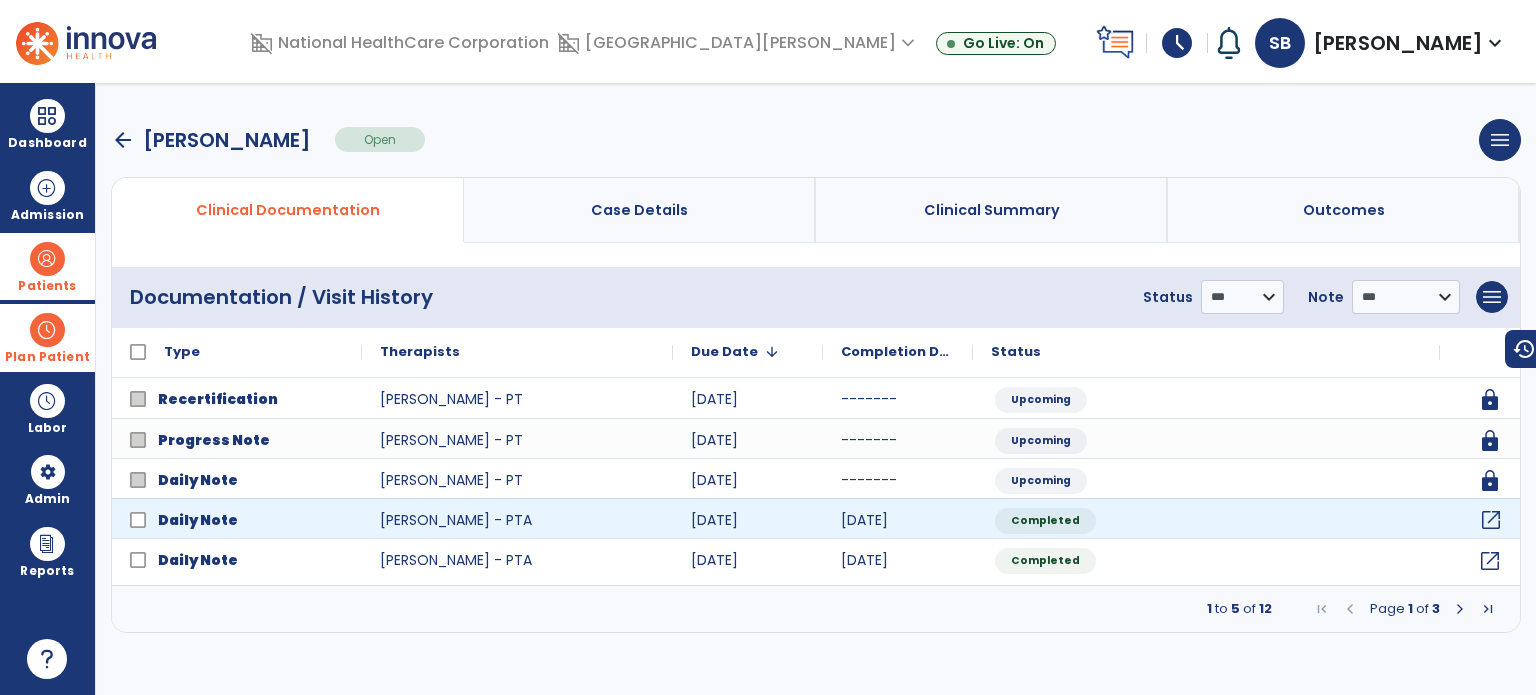 click on "open_in_new" 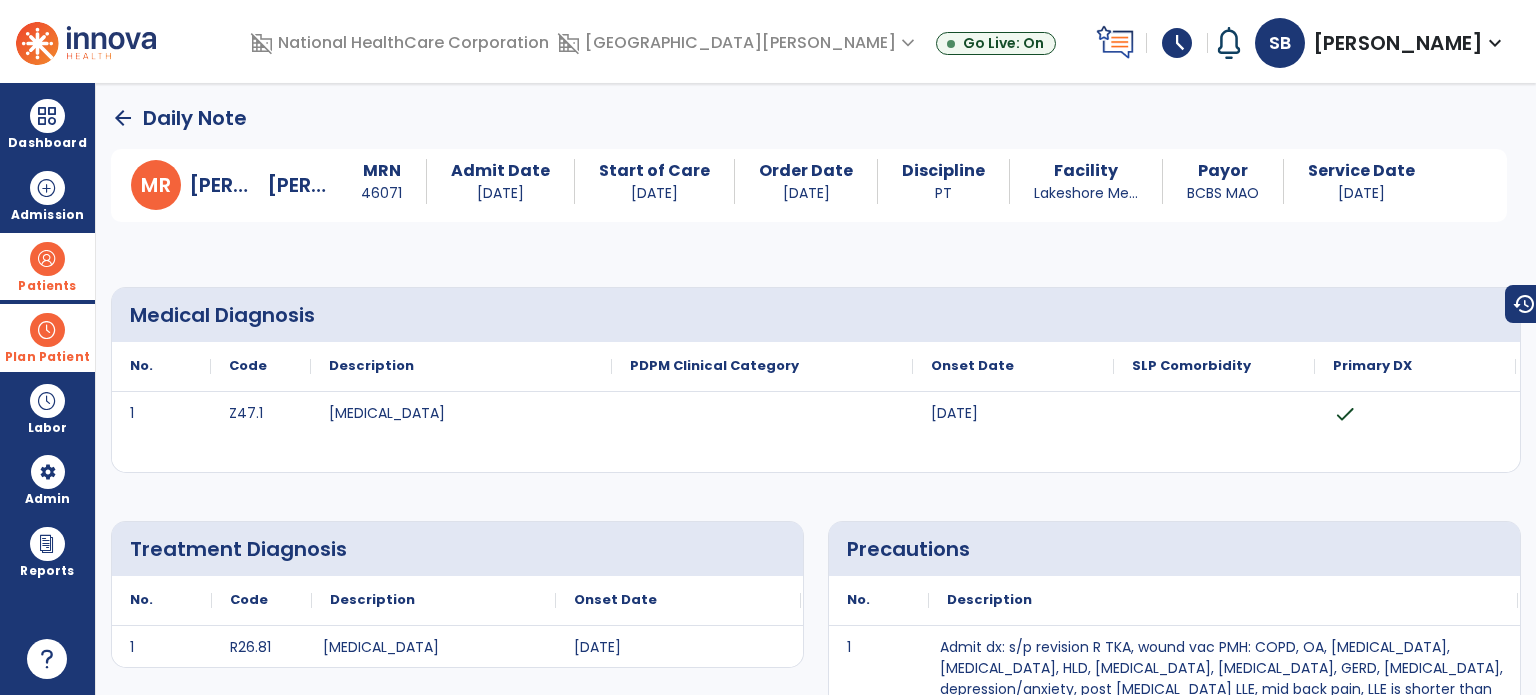 click on "Treatment Diagnosis
No.
Code
Description
1 R26.81" 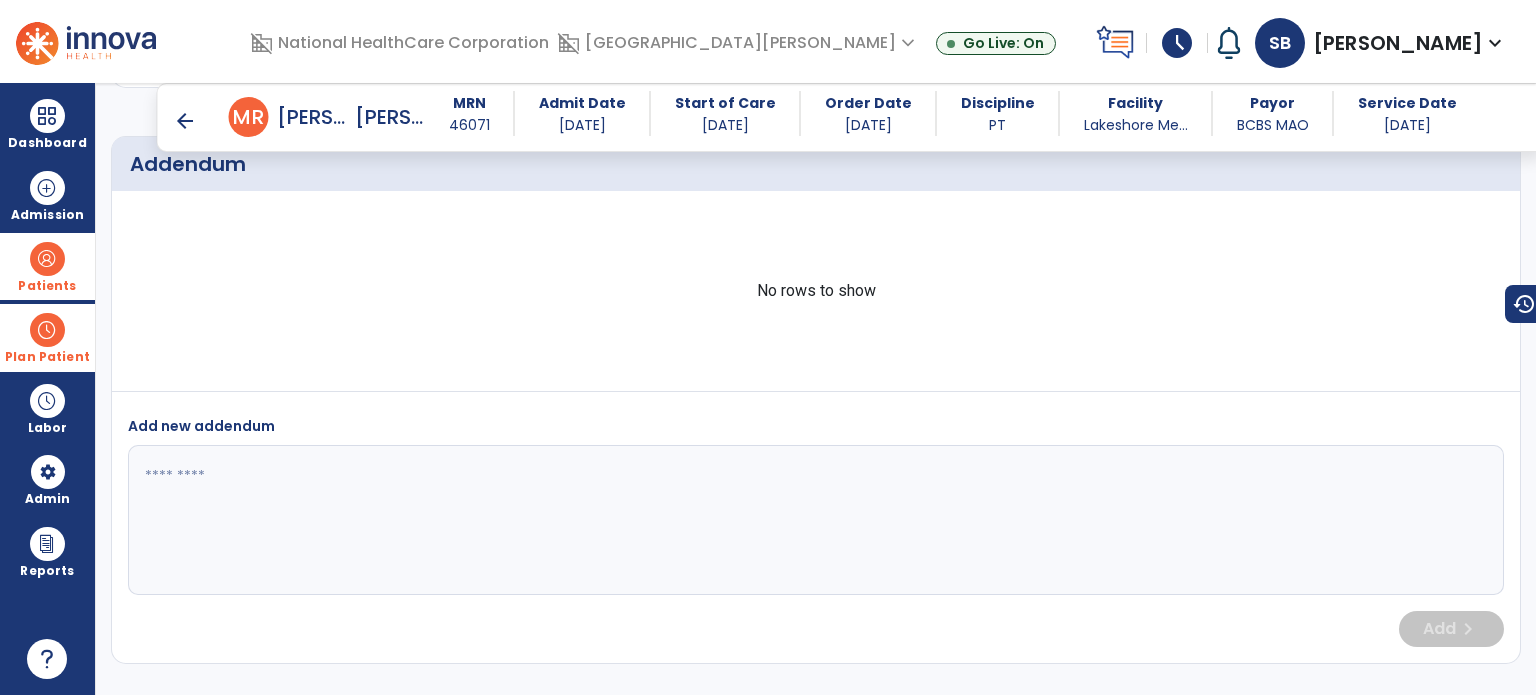 scroll, scrollTop: 3495, scrollLeft: 0, axis: vertical 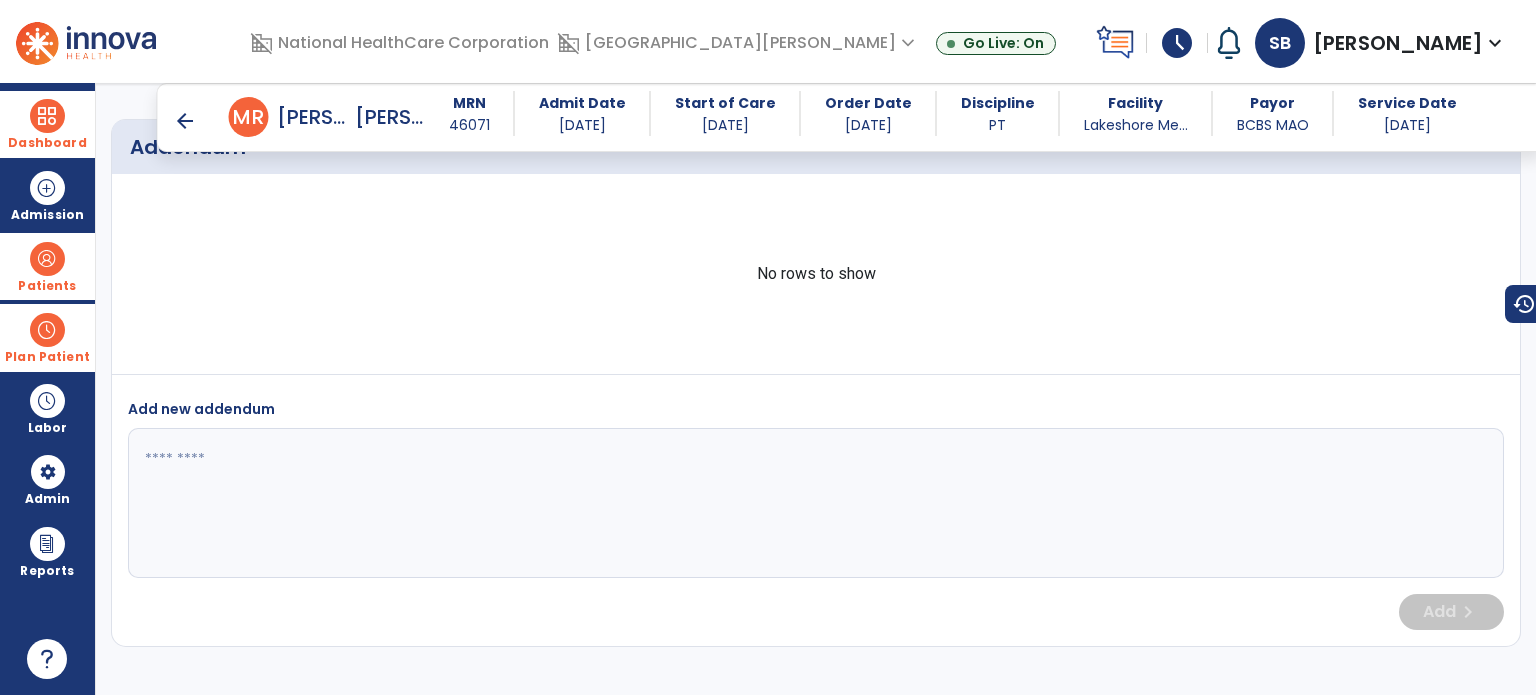 click on "Dashboard" at bounding box center (47, 124) 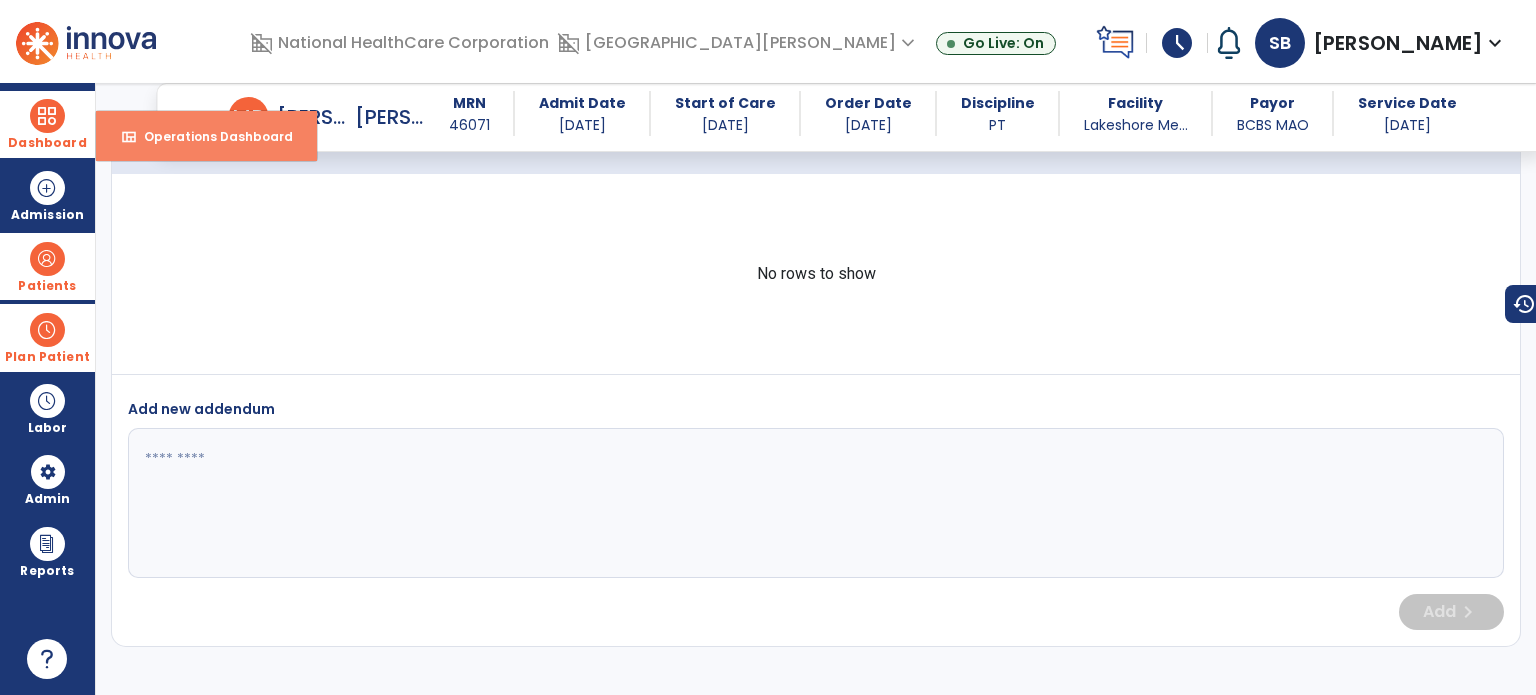 click on "Operations Dashboard" at bounding box center [210, 136] 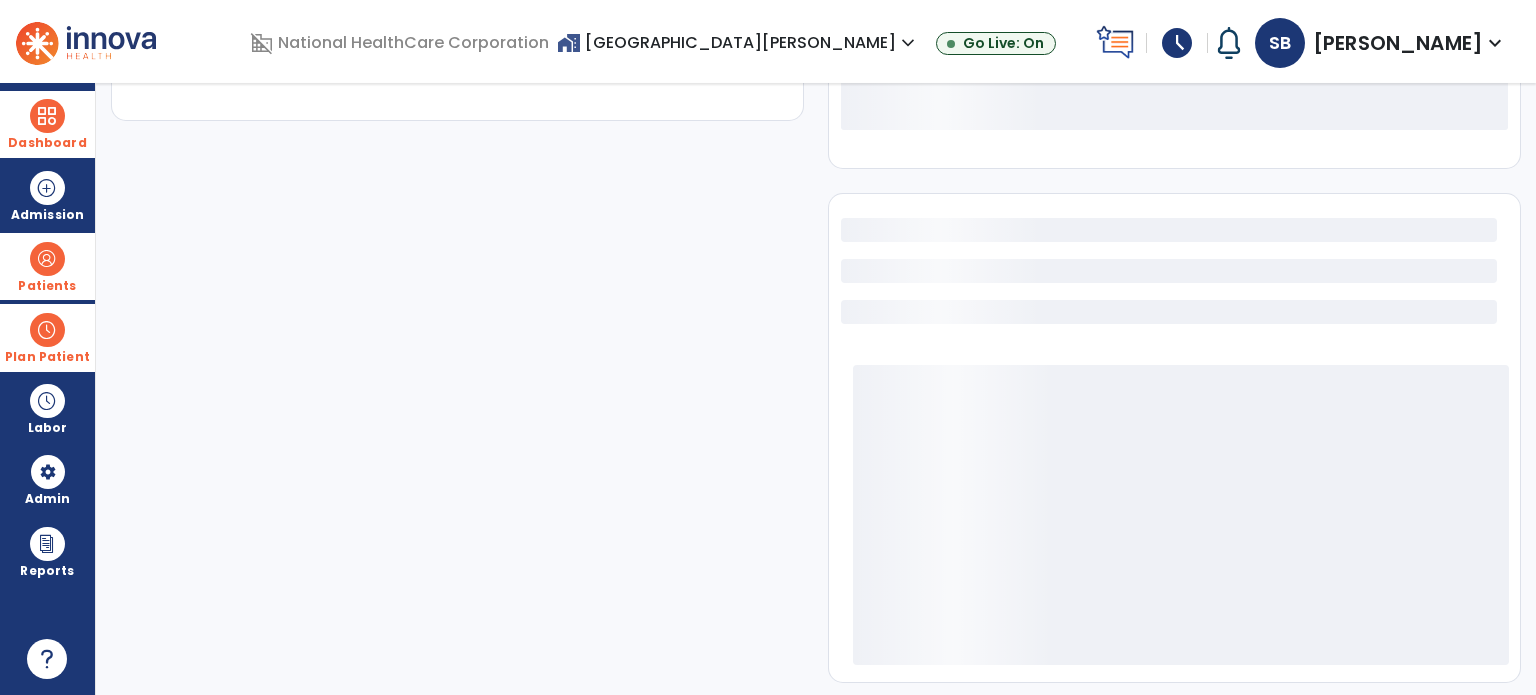 select on "***" 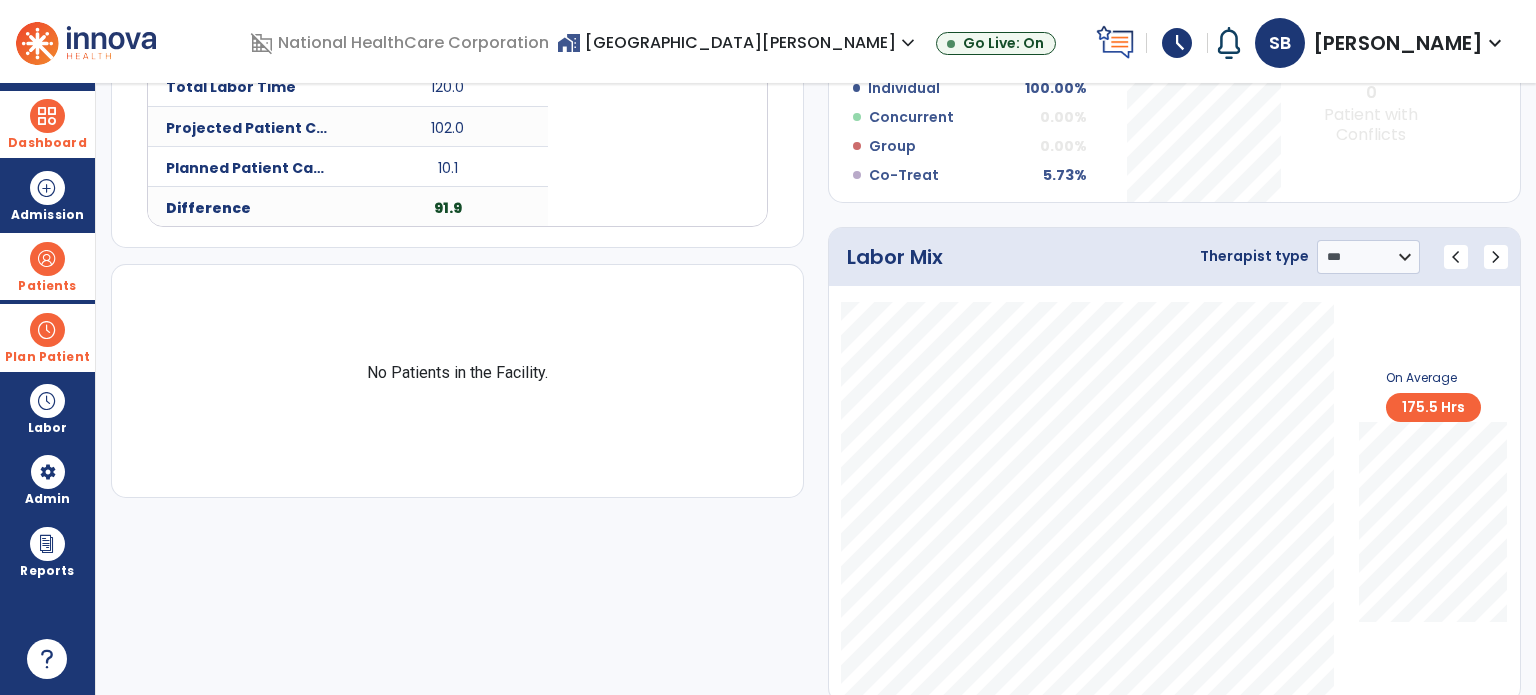 scroll, scrollTop: 908, scrollLeft: 0, axis: vertical 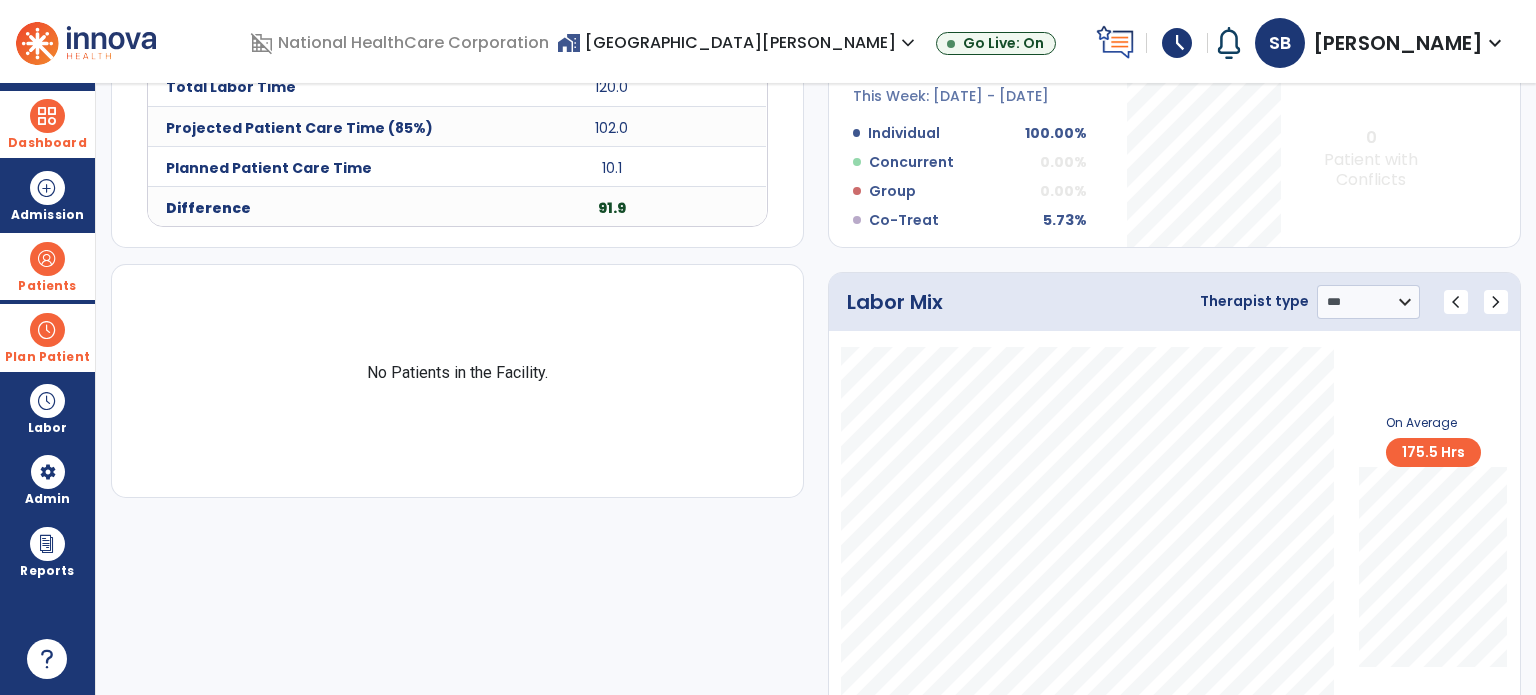 click on "This Week: [DATE] - [DATE] Individual  100.00%  Concurrent  0.00%  Group  0.00%  Co-Treat  5.73%" 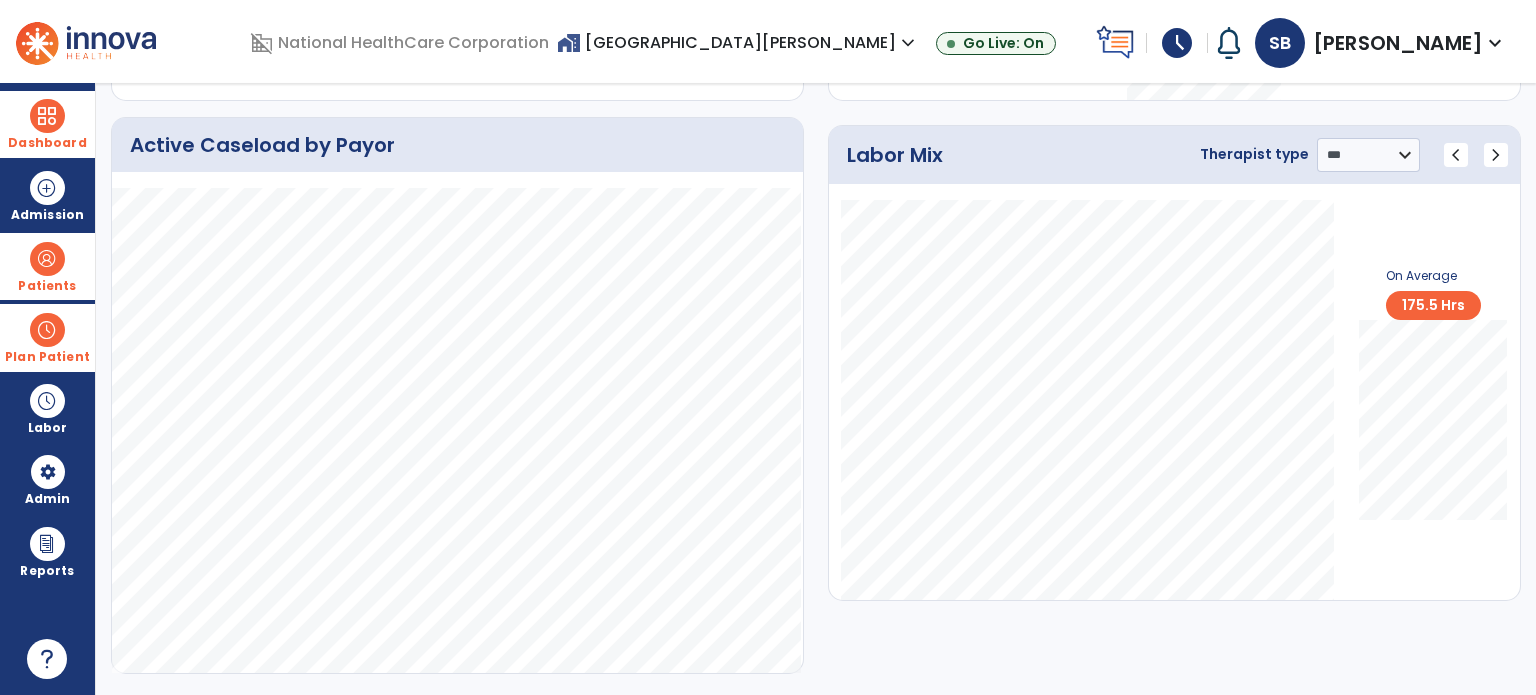 scroll, scrollTop: 1049, scrollLeft: 0, axis: vertical 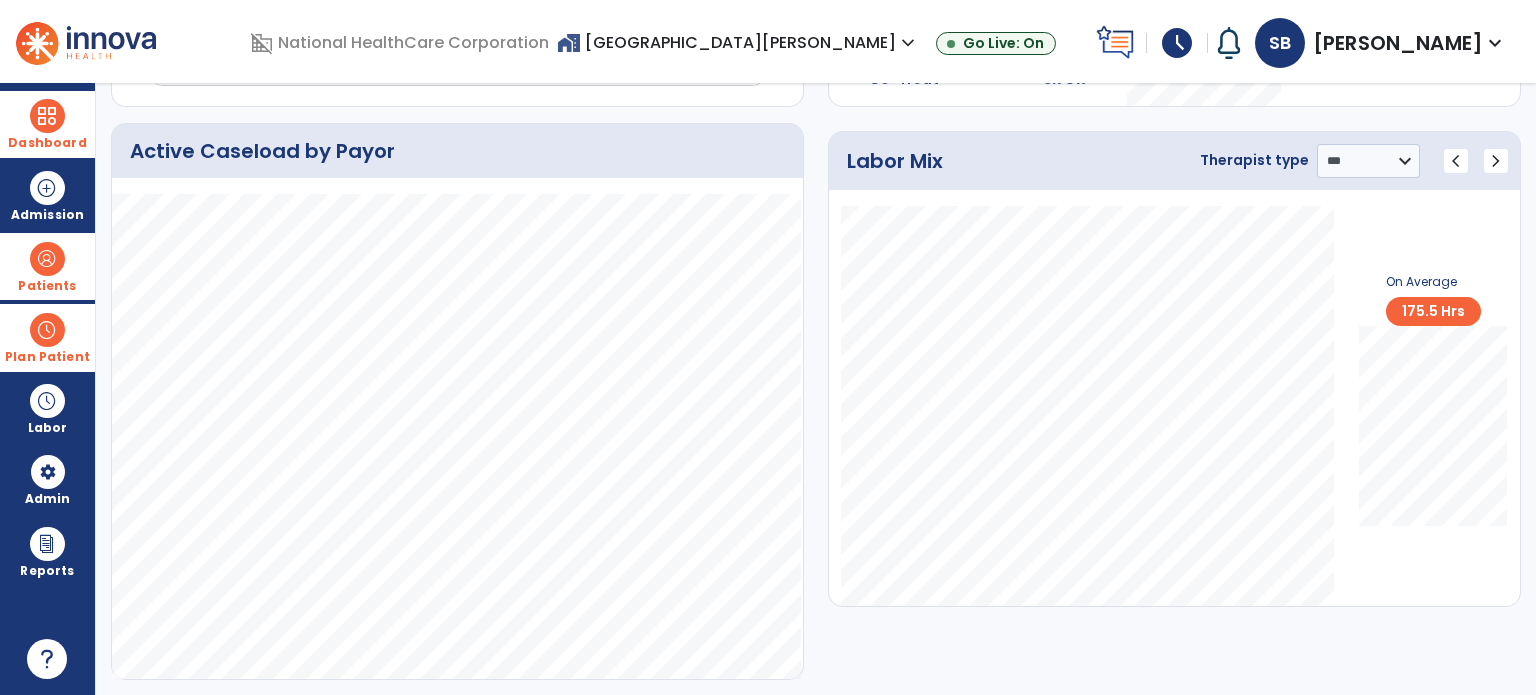 select on "****" 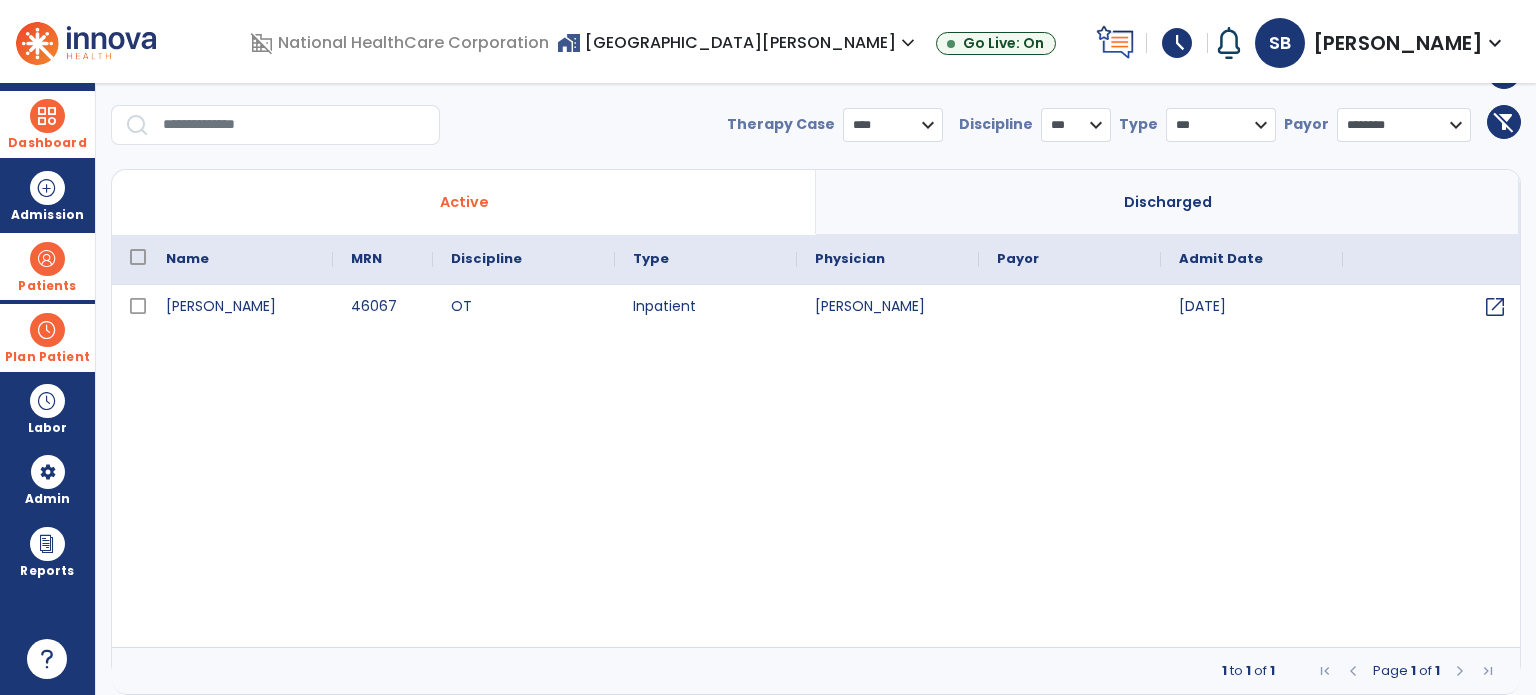 scroll, scrollTop: 46, scrollLeft: 0, axis: vertical 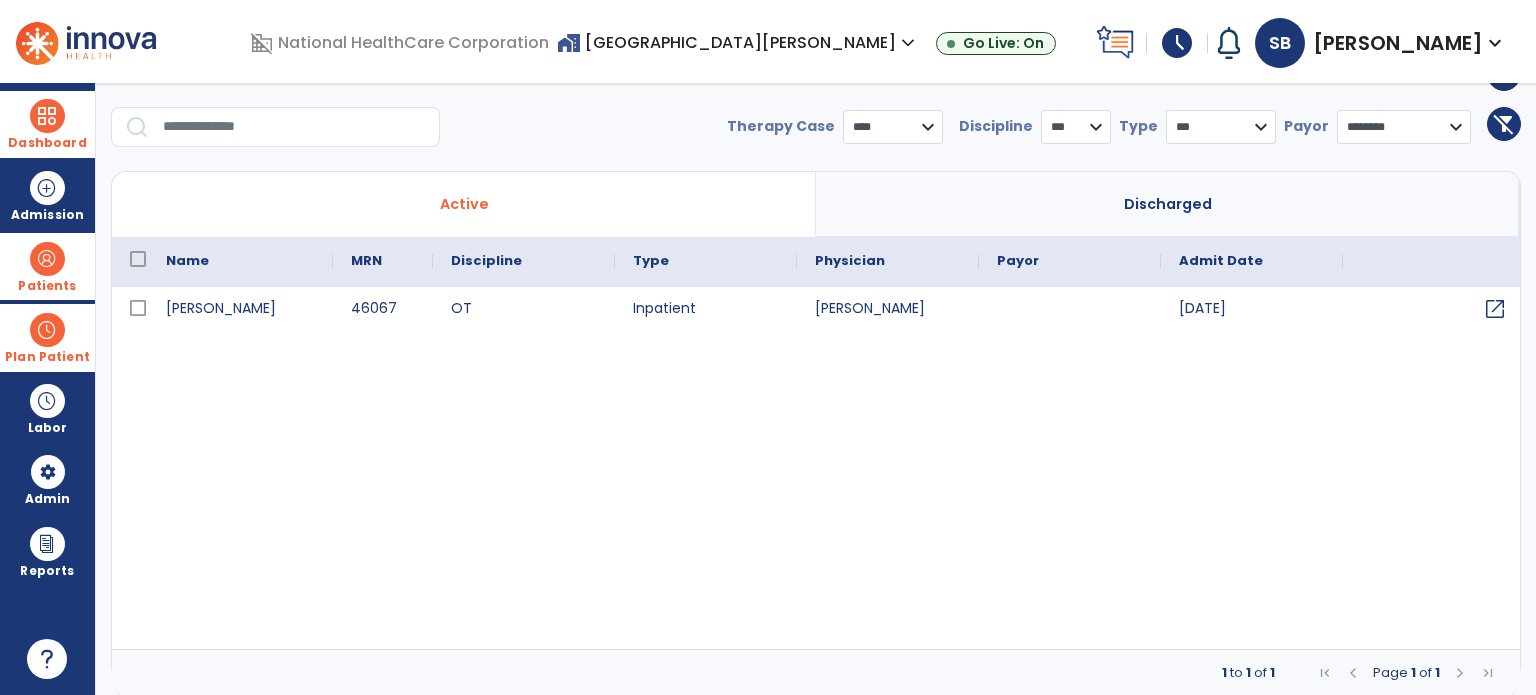 select on "********" 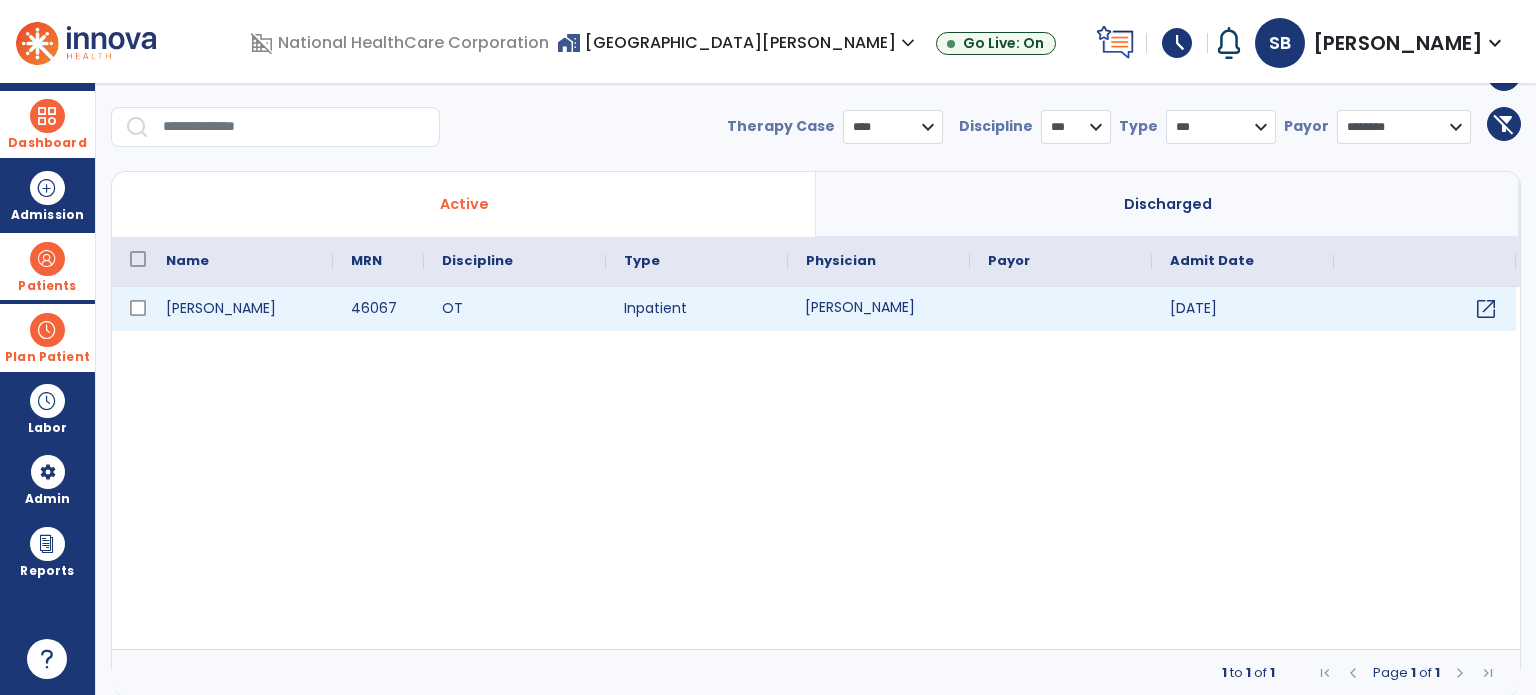click on "[PERSON_NAME]" at bounding box center [879, 309] 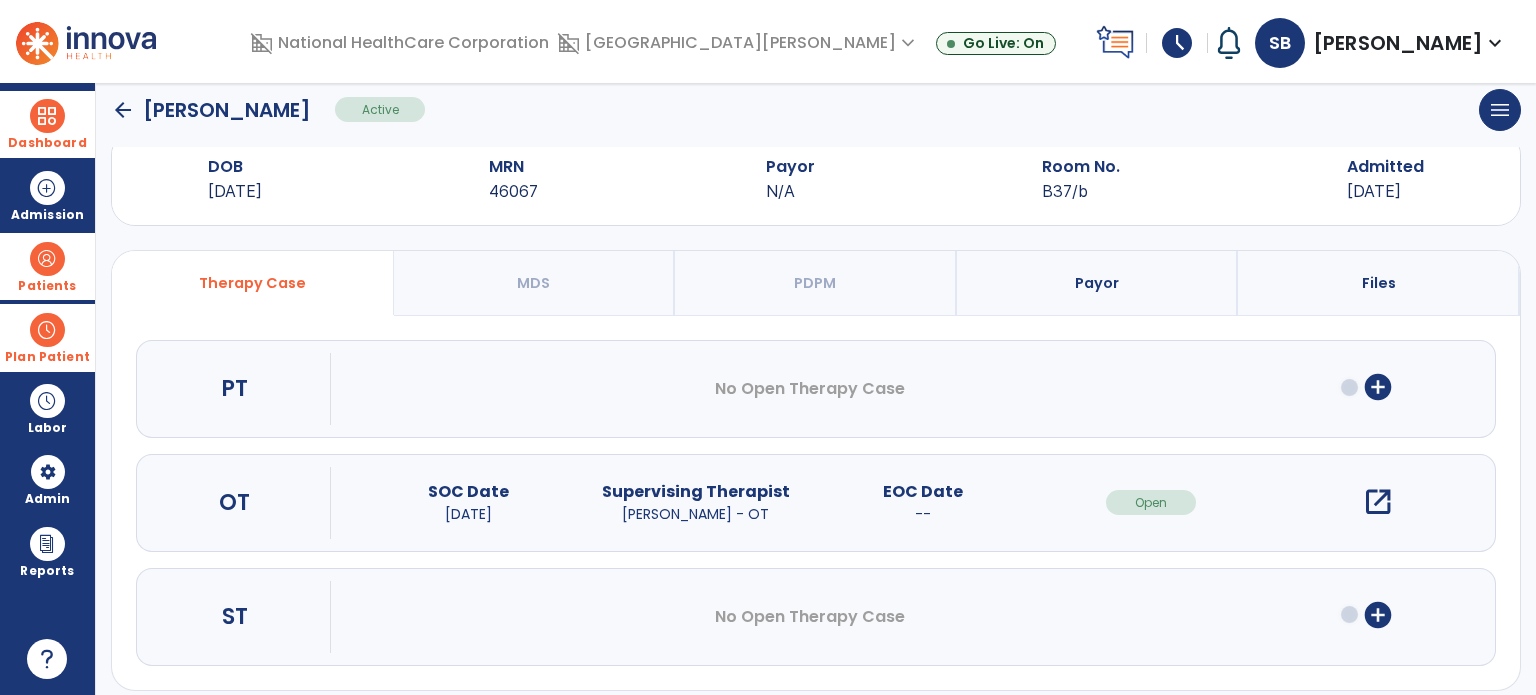drag, startPoint x: 1164, startPoint y: 257, endPoint x: 1079, endPoint y: 279, distance: 87.80091 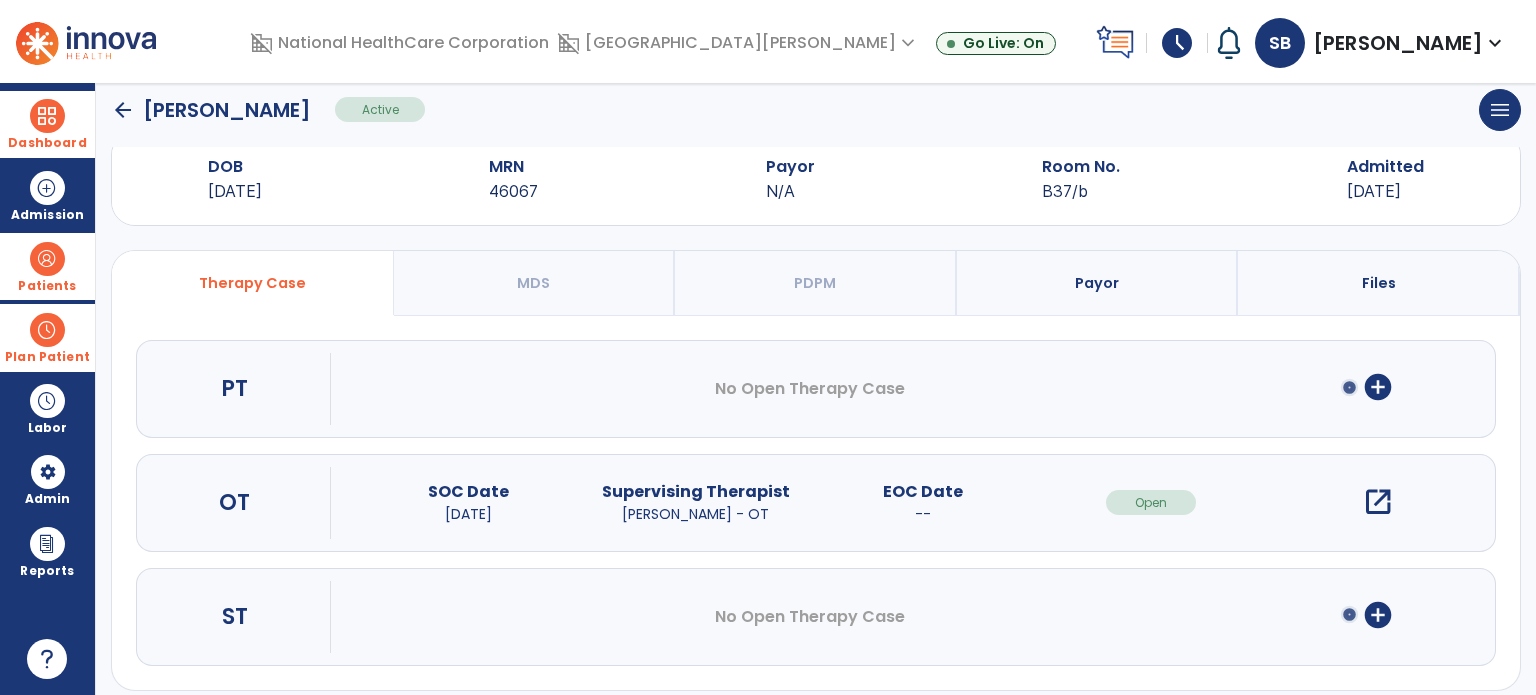 click on "Payor" at bounding box center (1097, 283) 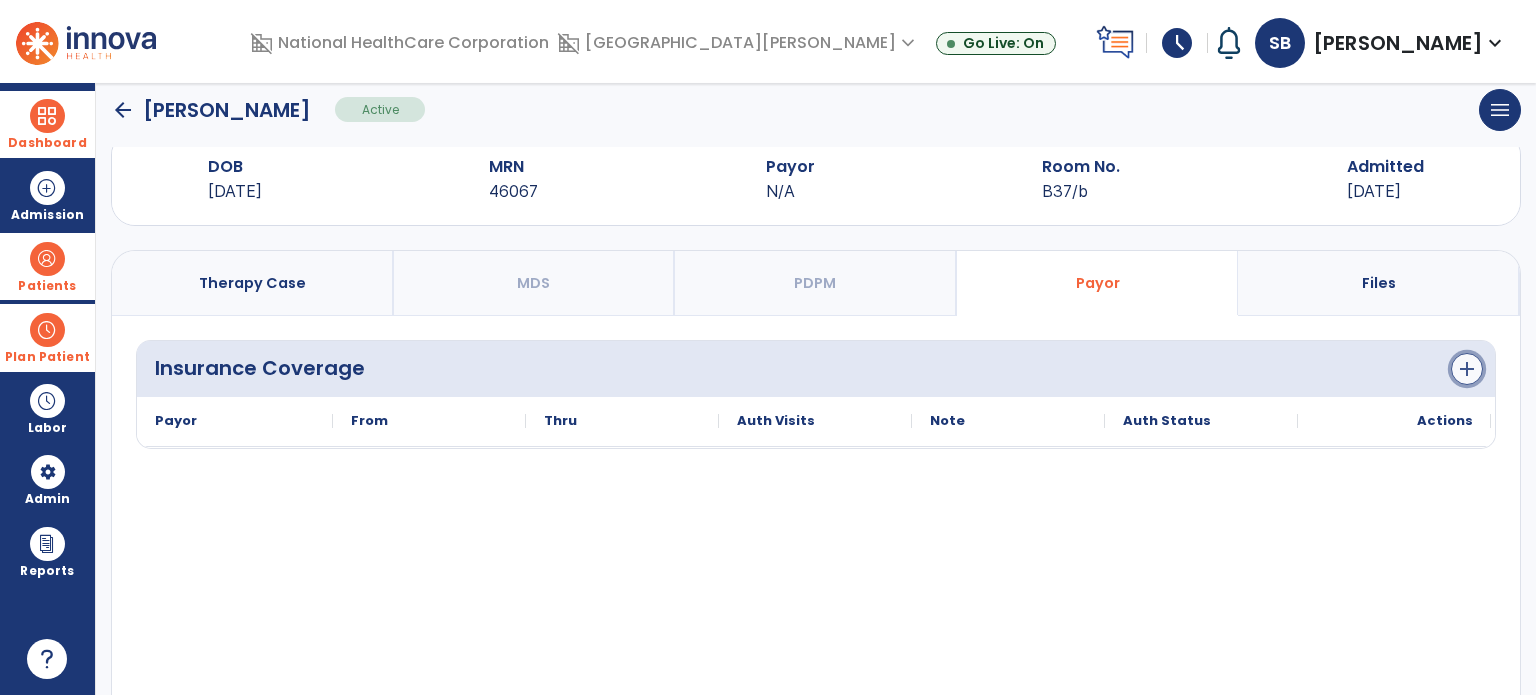 click on "add" 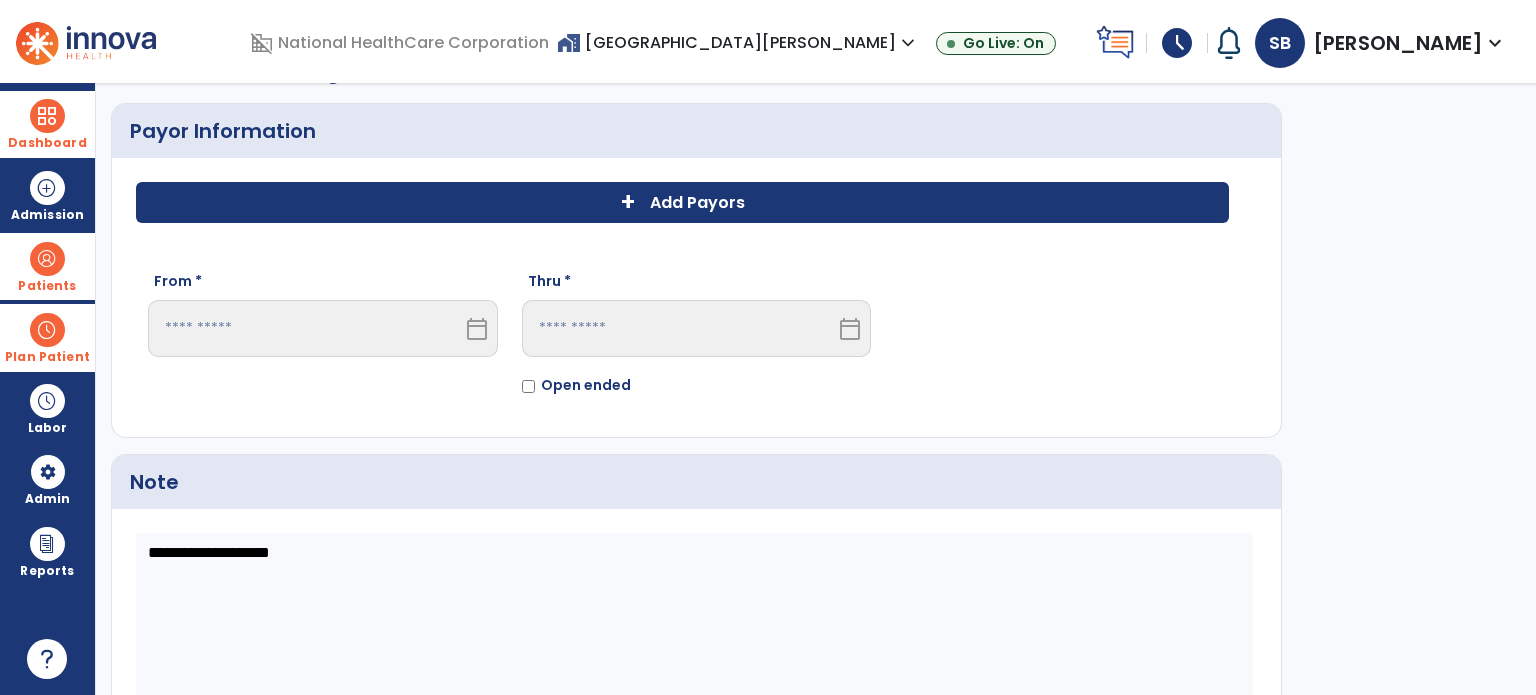 click on "Add Payors" 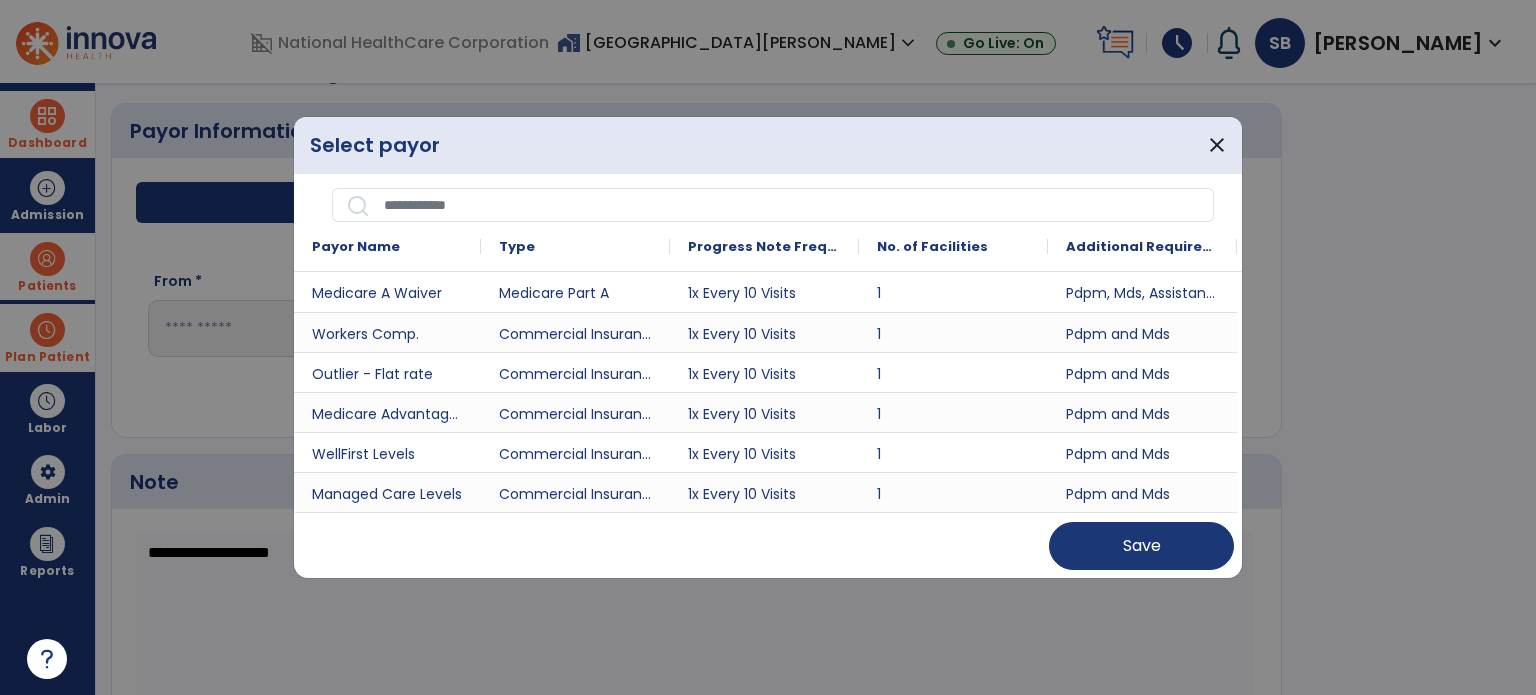 click at bounding box center (792, 205) 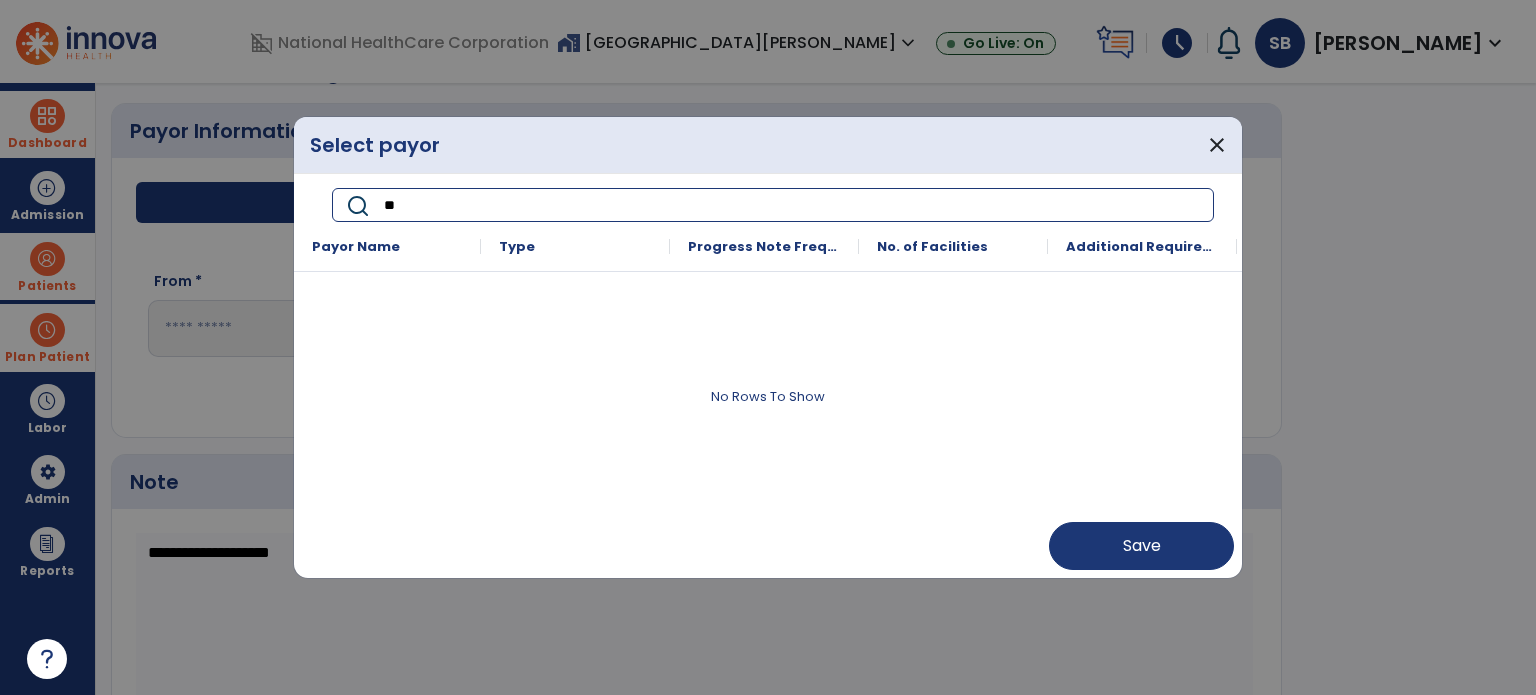 type on "*" 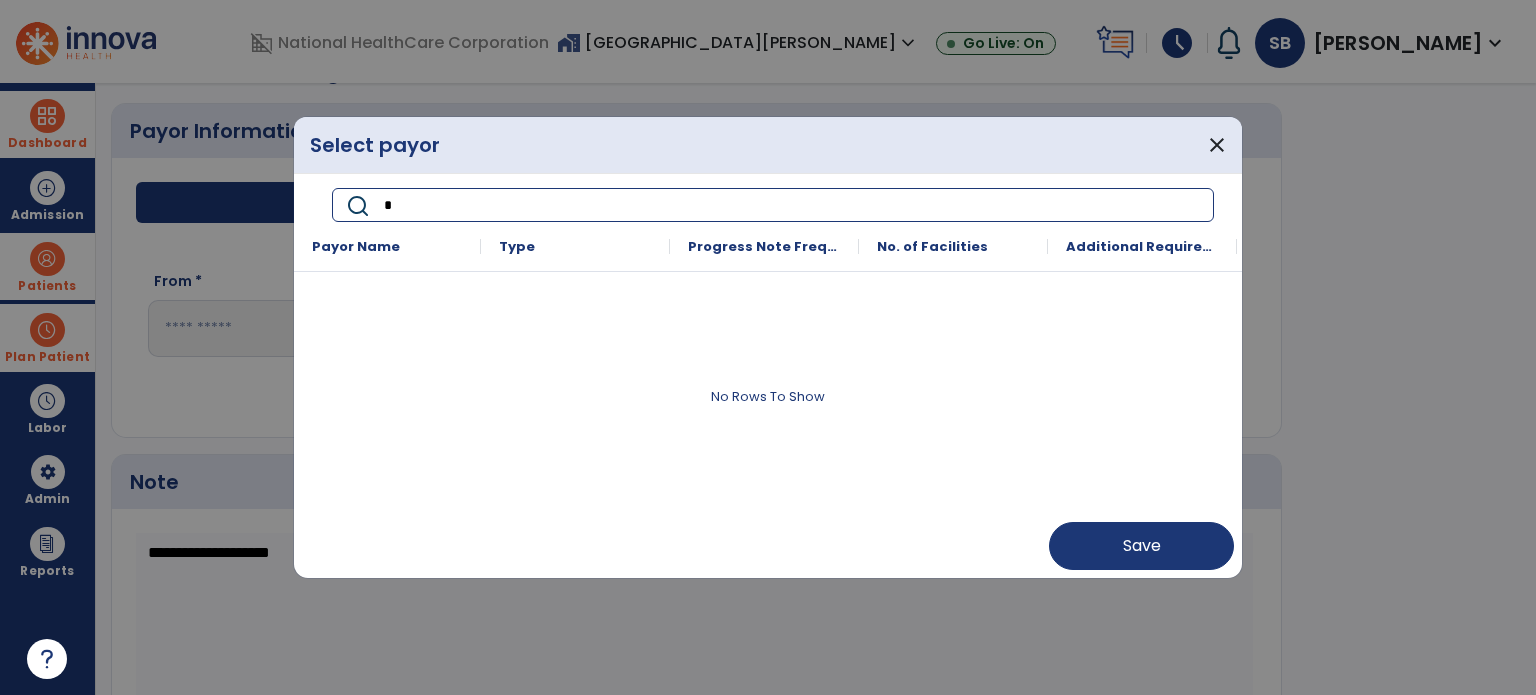 type 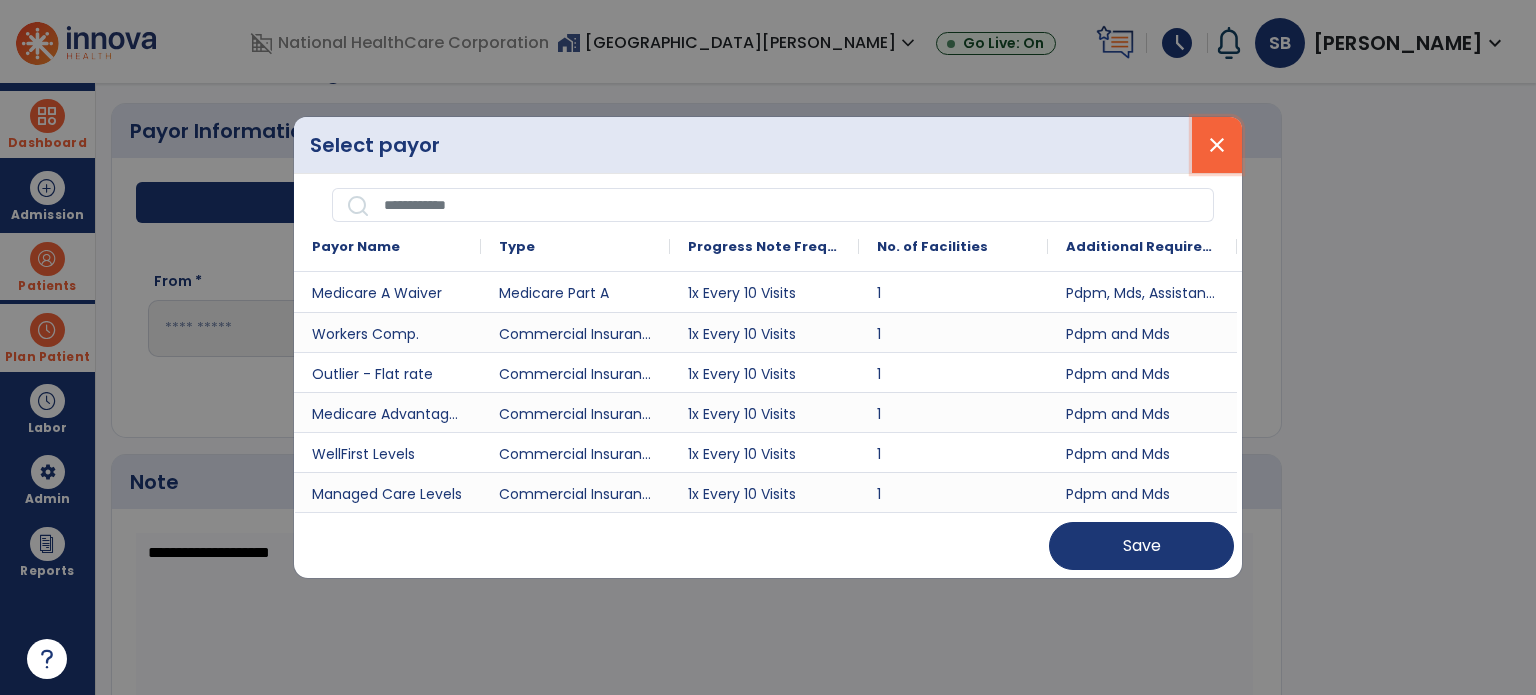 click on "close" at bounding box center (1217, 145) 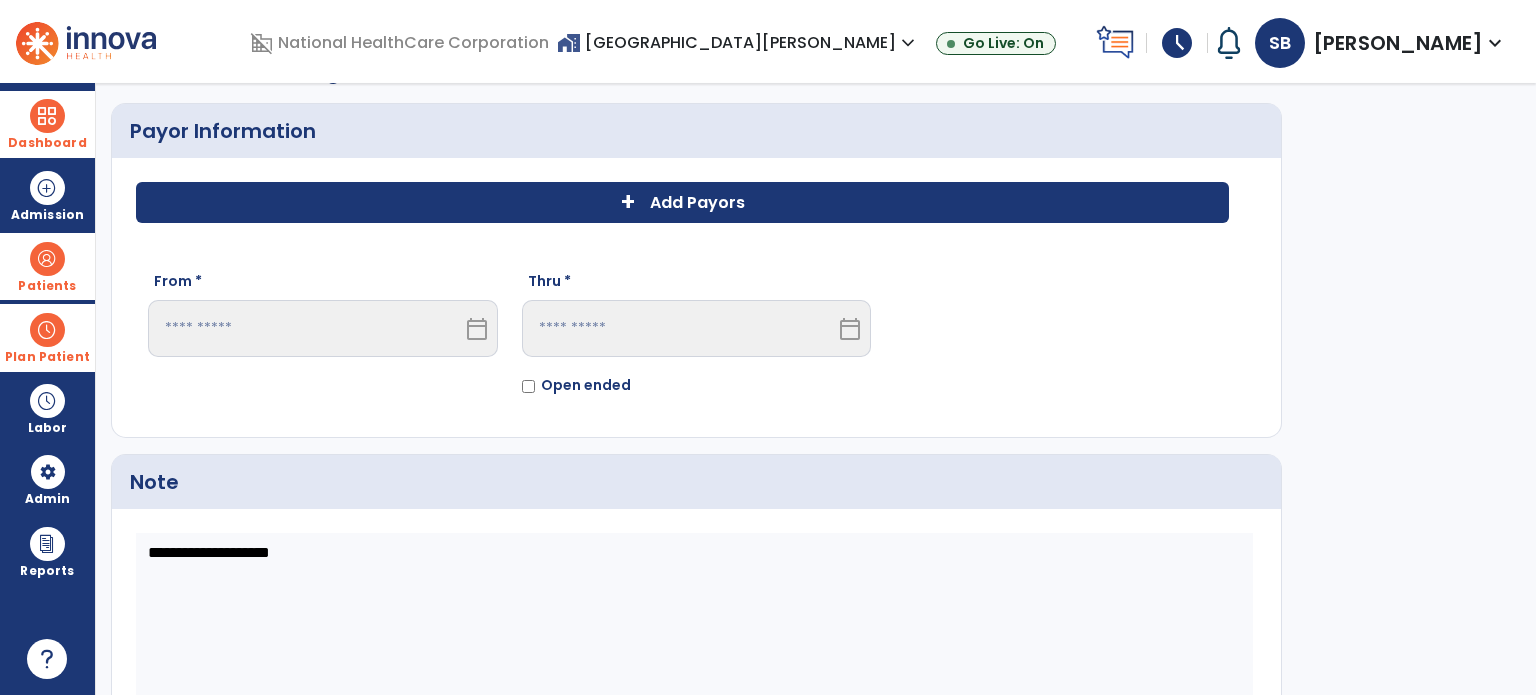 click at bounding box center [47, 116] 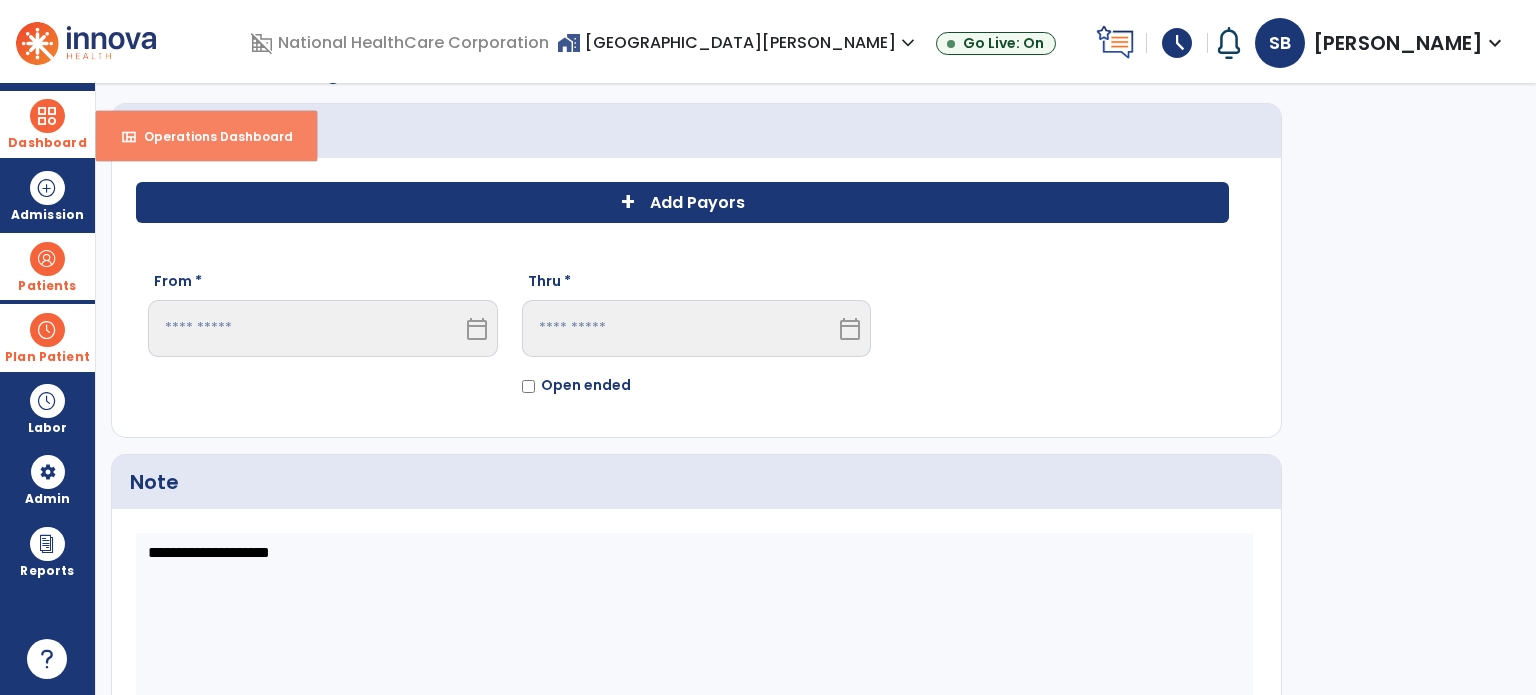 click on "view_quilt" at bounding box center (129, 137) 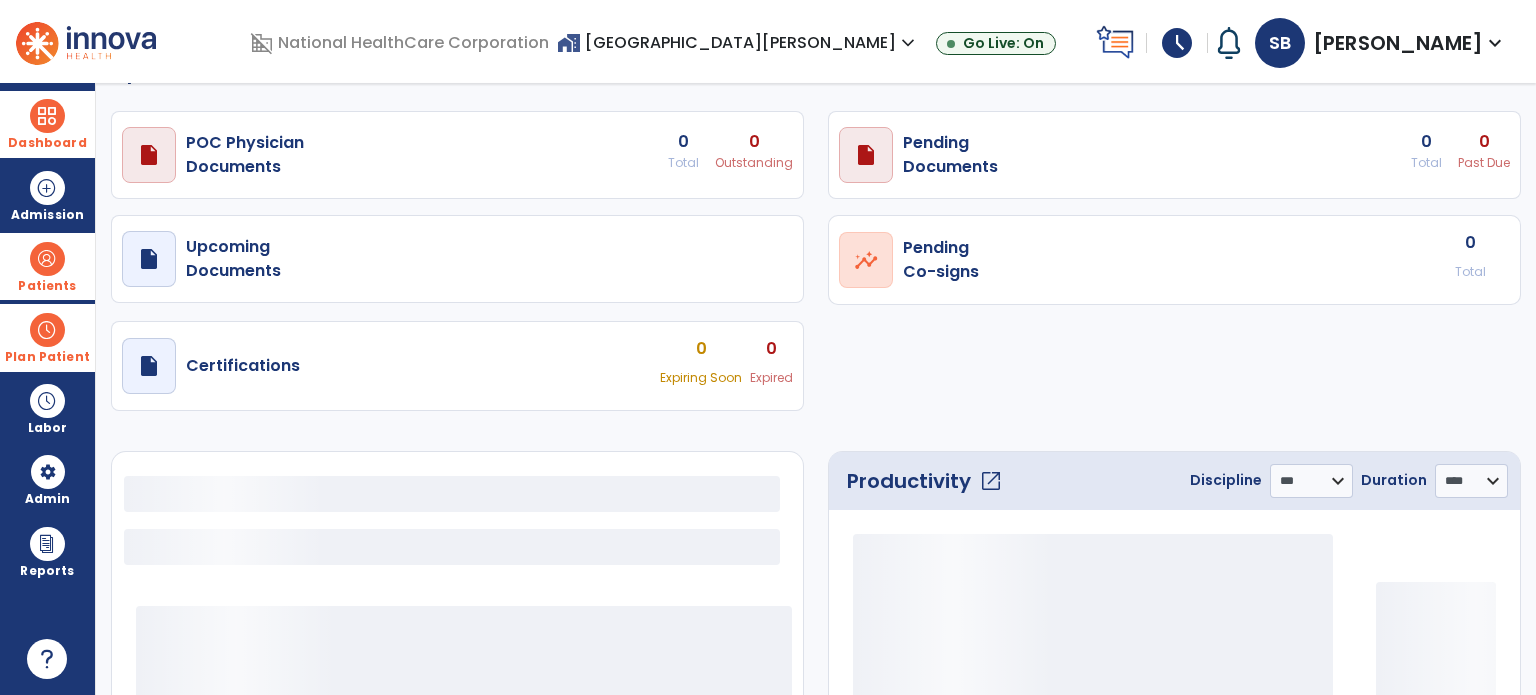 select on "***" 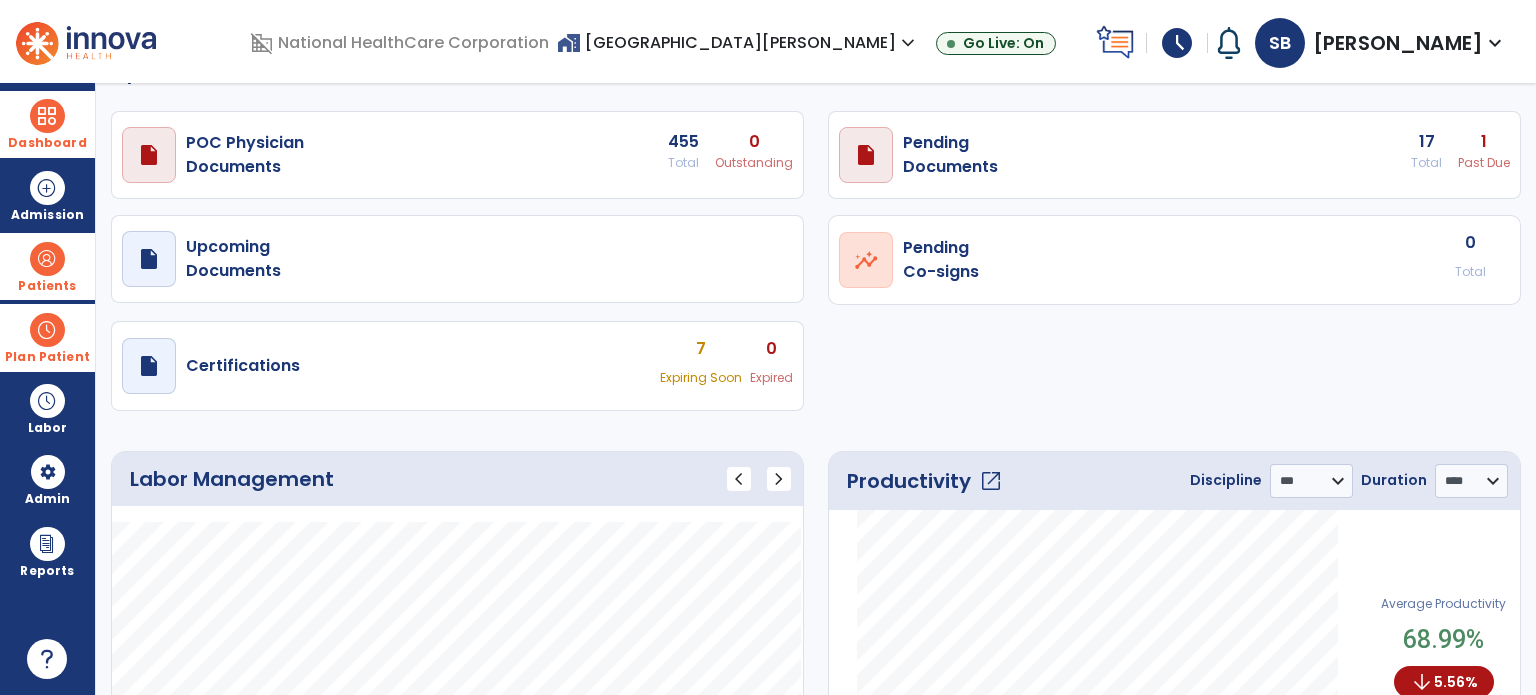 click on "Operations Dashboard   draft   open_in_new  POC Physician  Documents 455 Total 0 Outstanding  draft   open_in_new  Pending   Documents 17 Total 1 Past Due  draft   open_in_new  Upcoming   Documents  open_in_new  Pending   Co-signs  0 Total  draft   open_in_new  Certifications 7 Expiring Soon 0 Expired Labor Management chevron_left chevron_right
Label
Value" 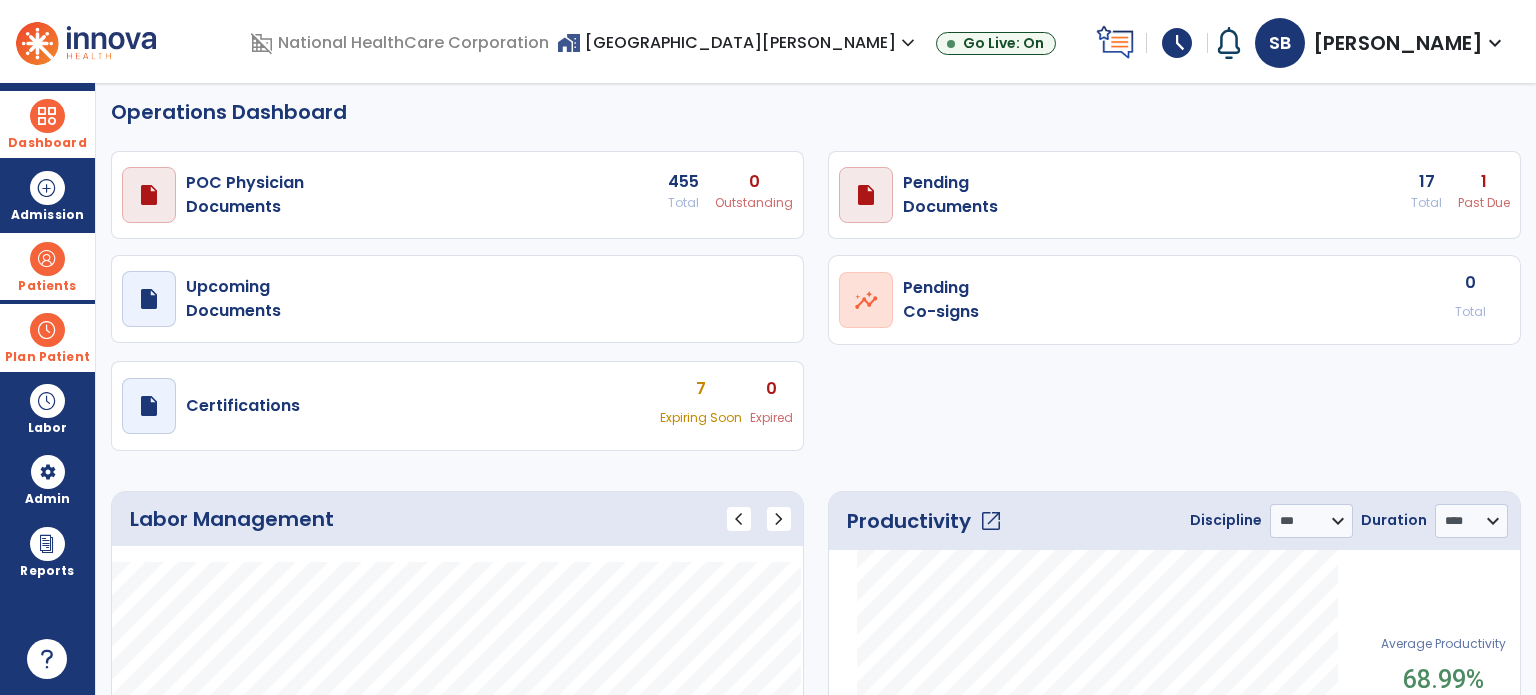 scroll, scrollTop: 0, scrollLeft: 0, axis: both 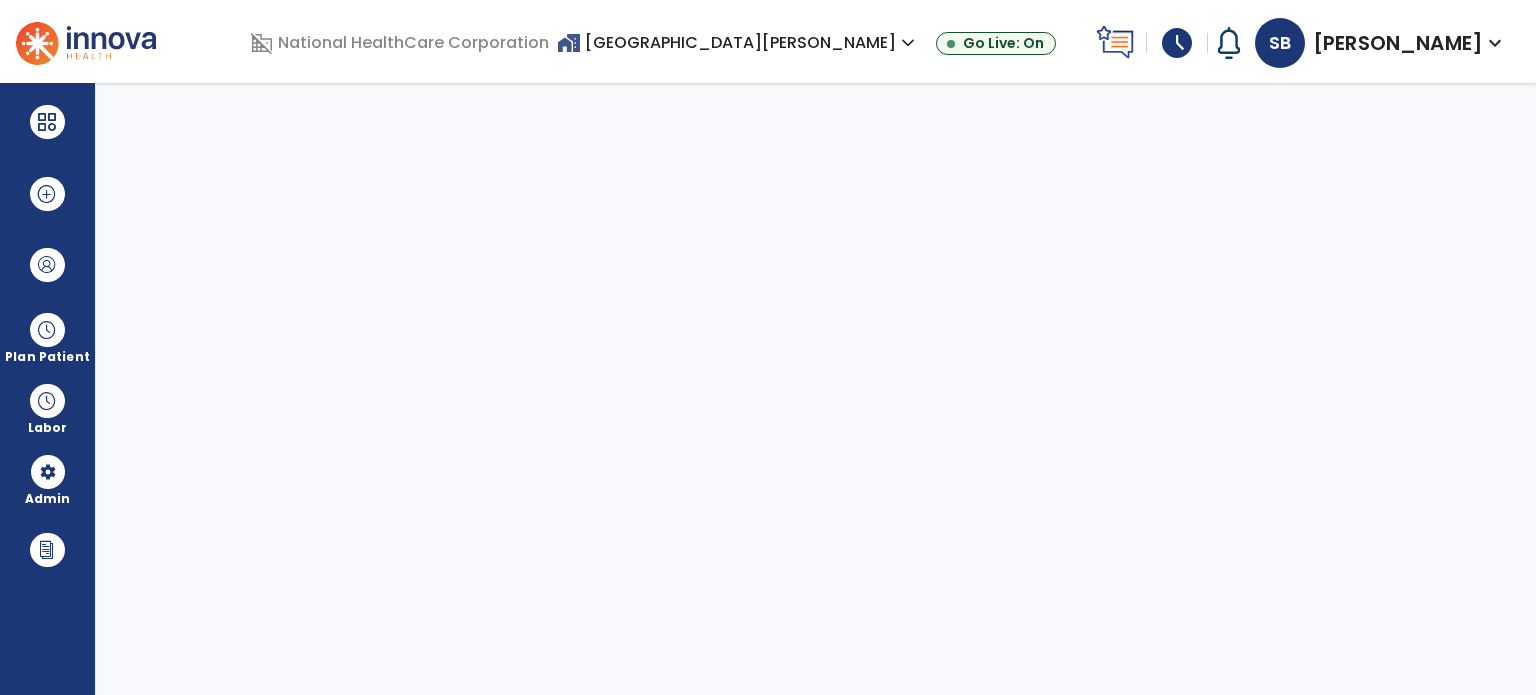 select on "***" 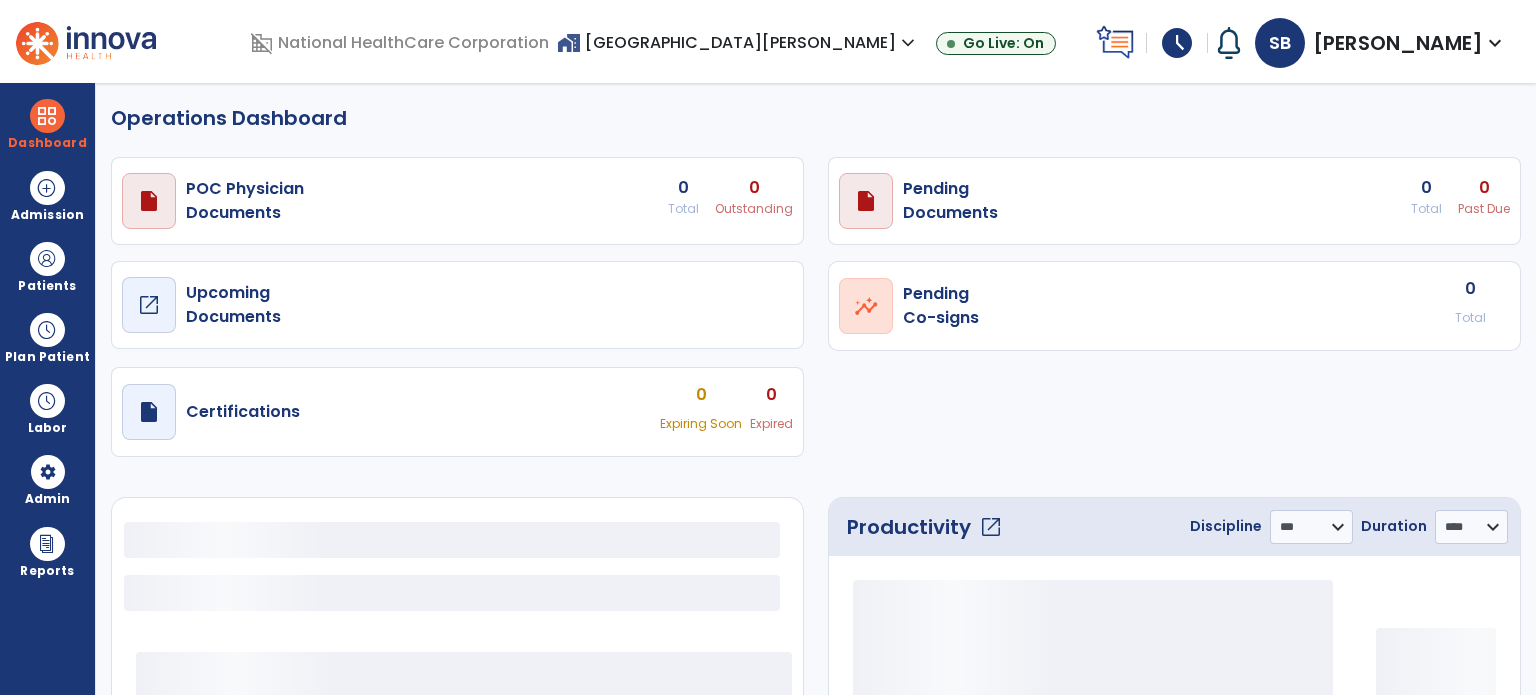 select on "***" 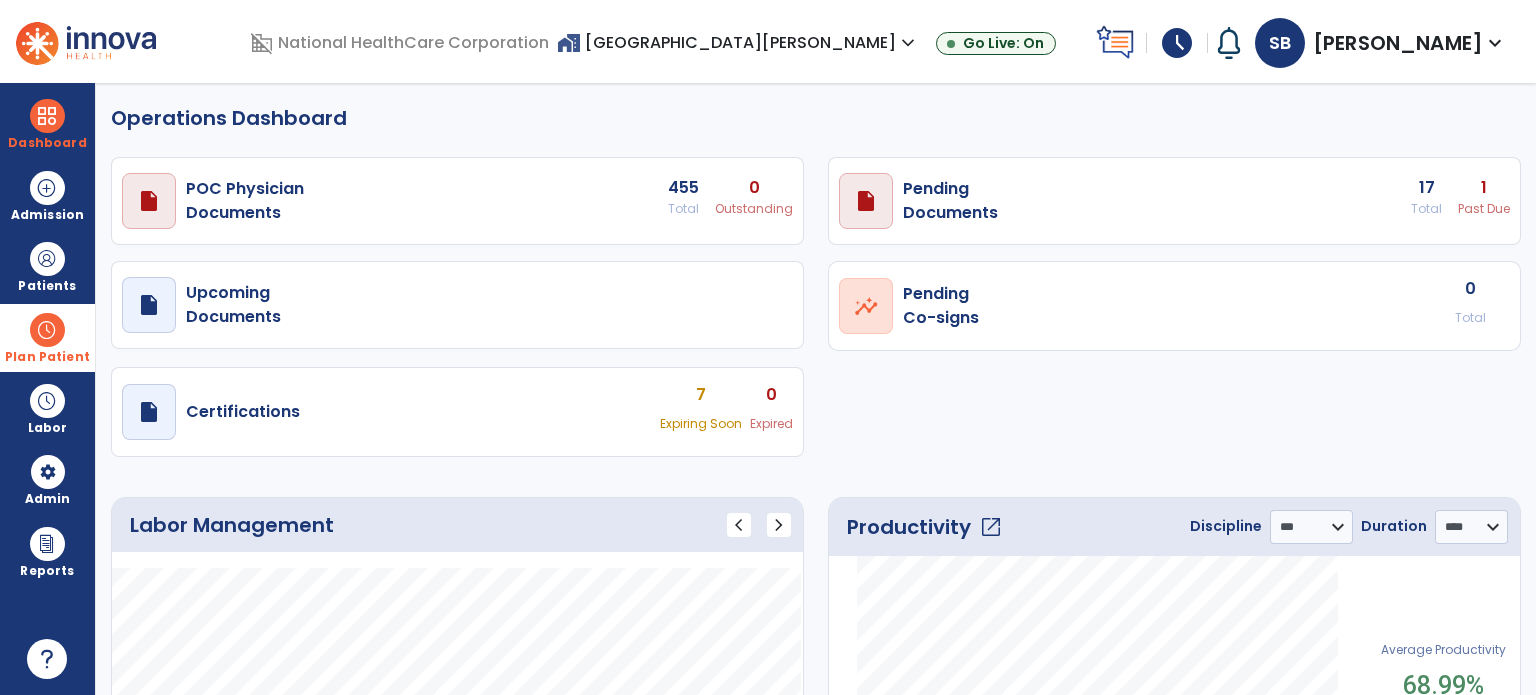 click at bounding box center (47, 330) 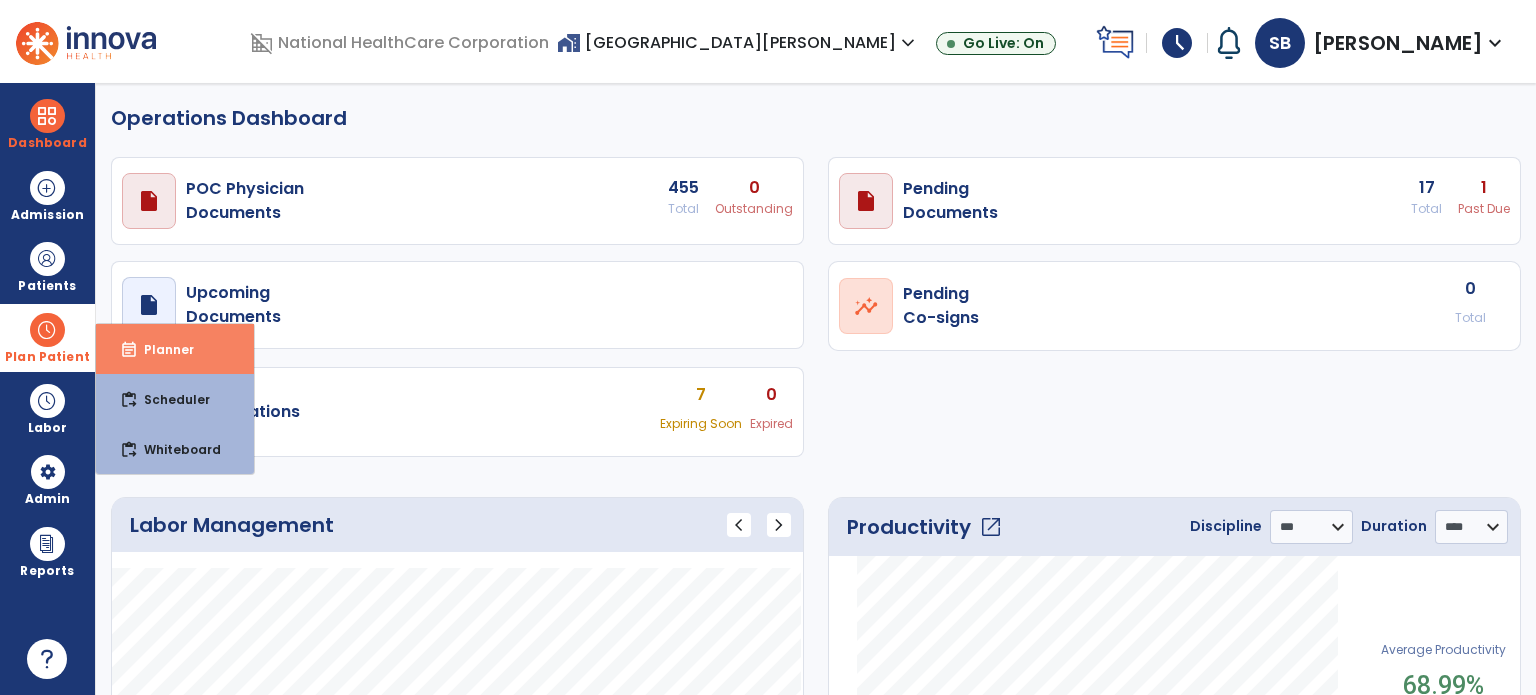 click on "event_note  Planner" at bounding box center (175, 349) 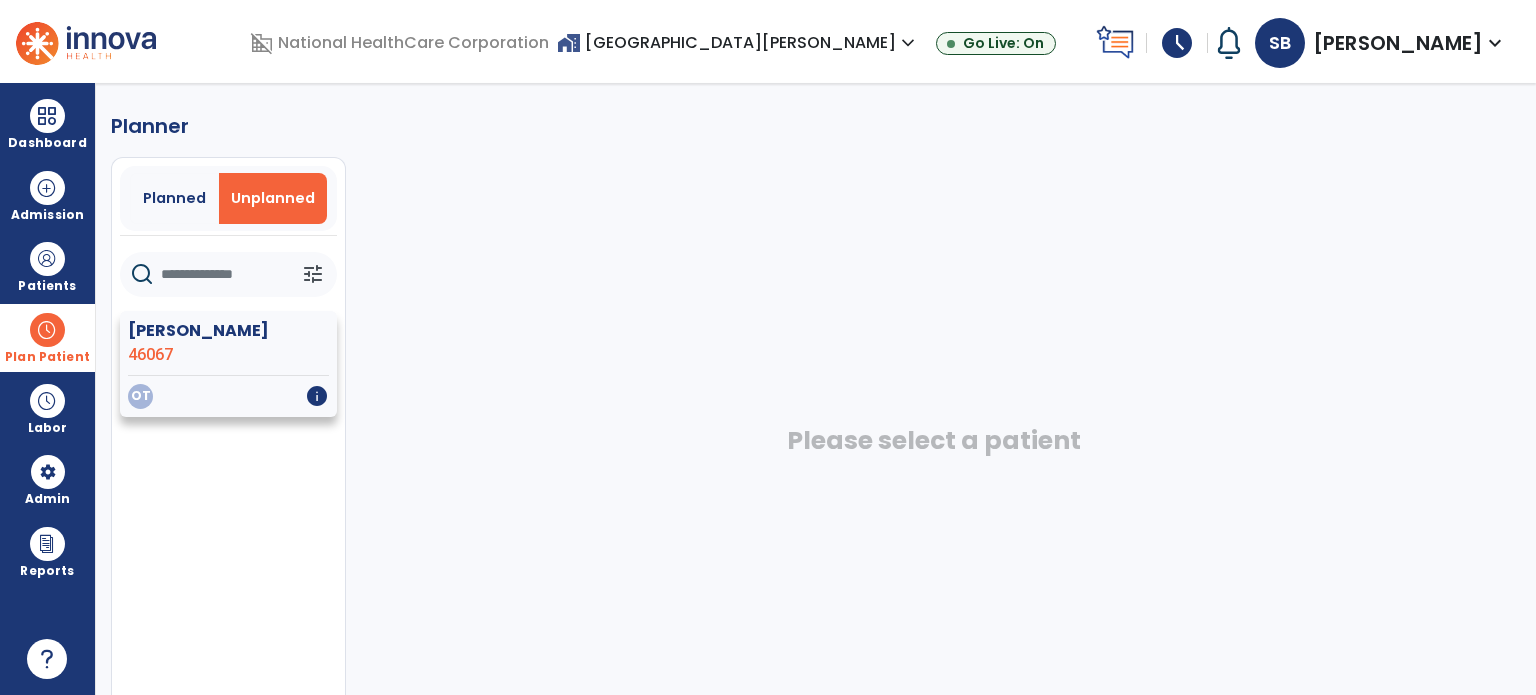 click on "OT   info" 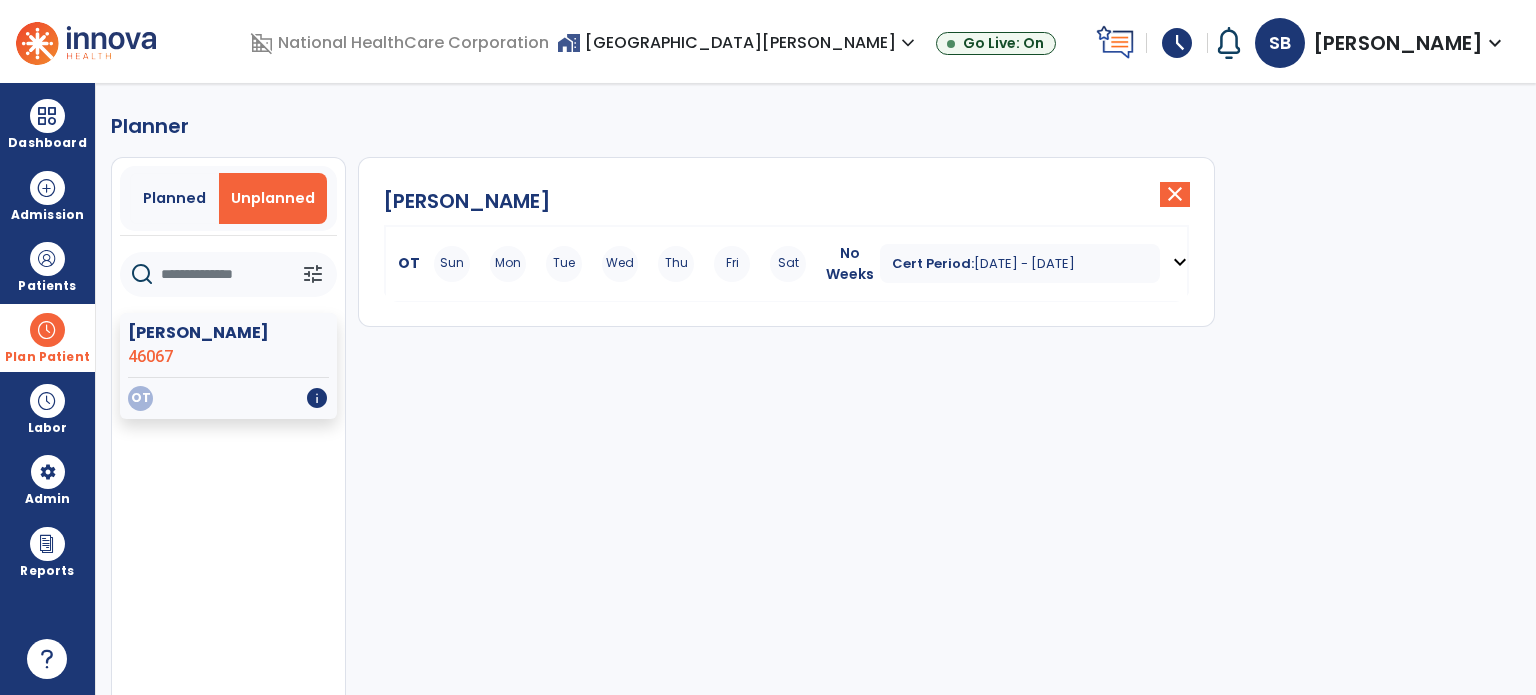 click on "Cert Period:" at bounding box center (933, 263) 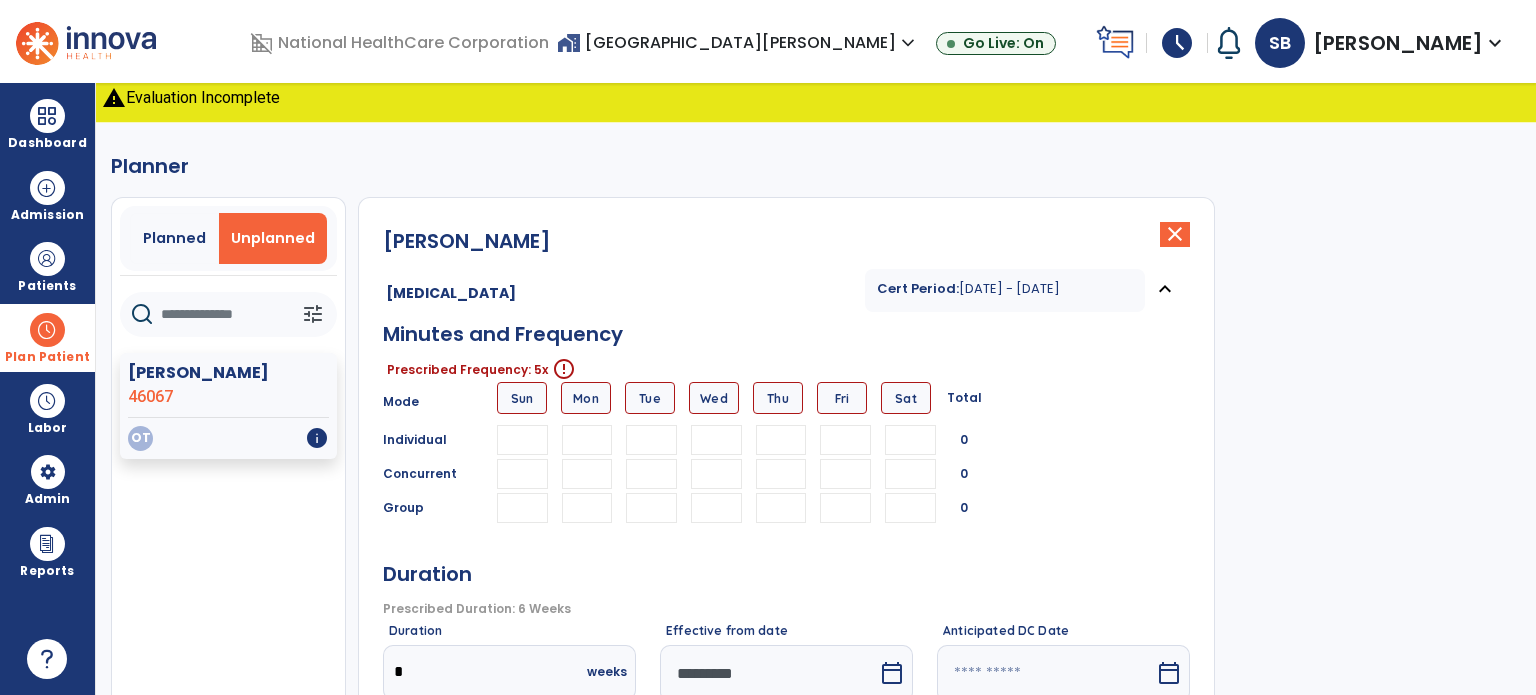 click at bounding box center [587, 440] 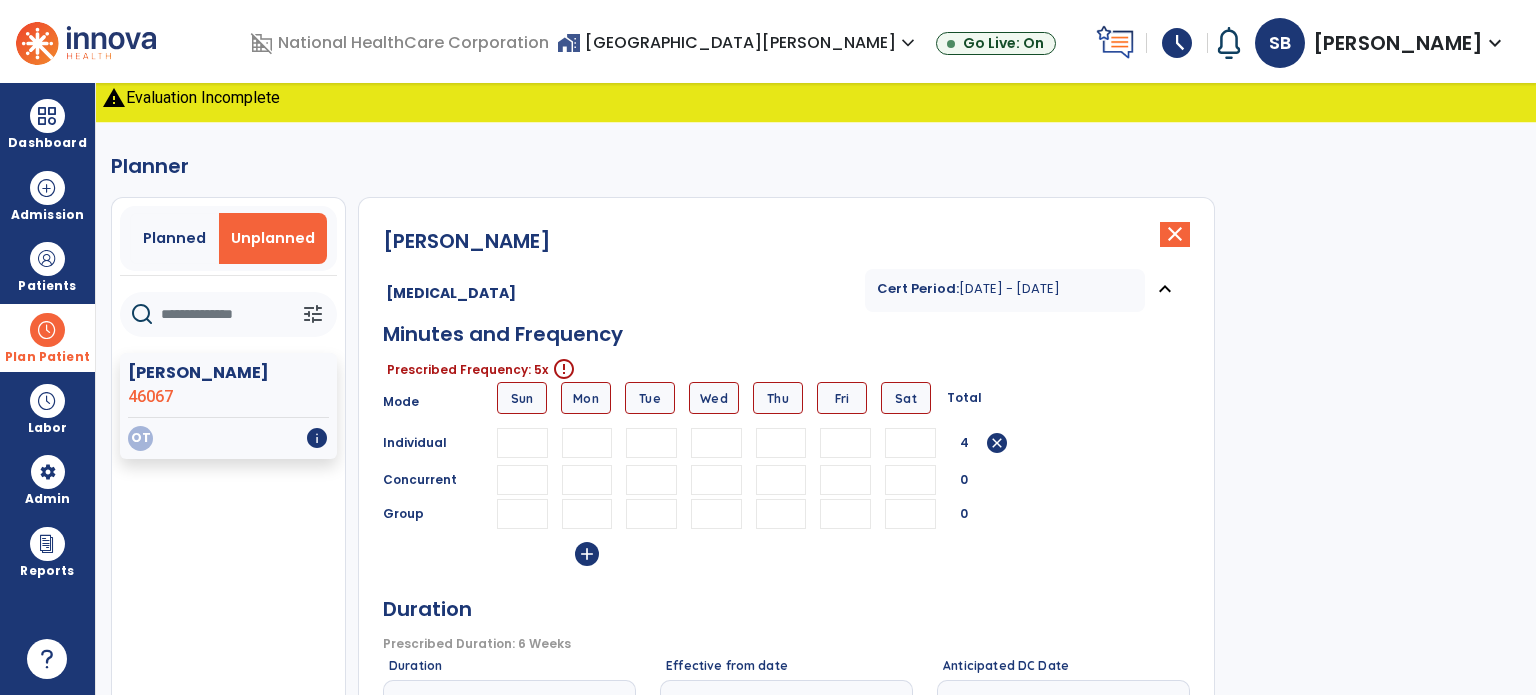 type on "**" 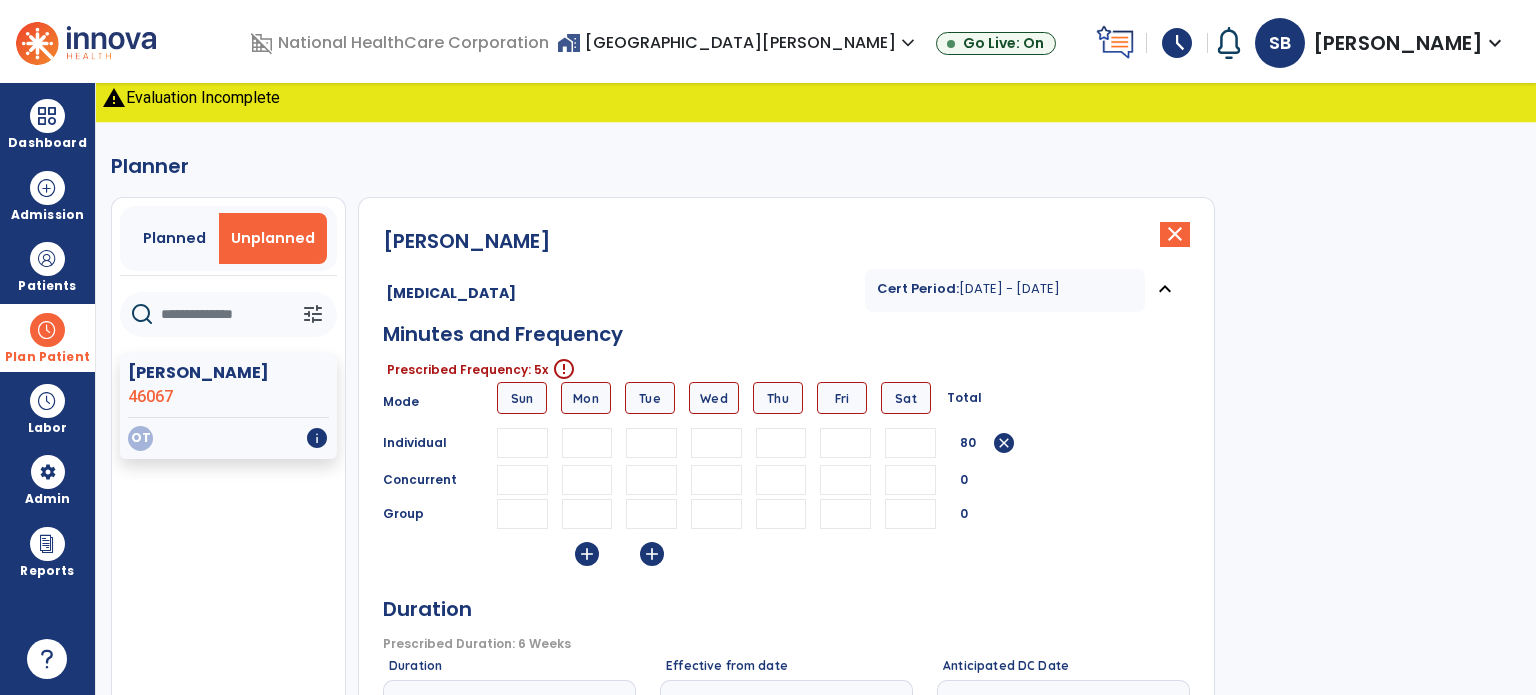 type on "**" 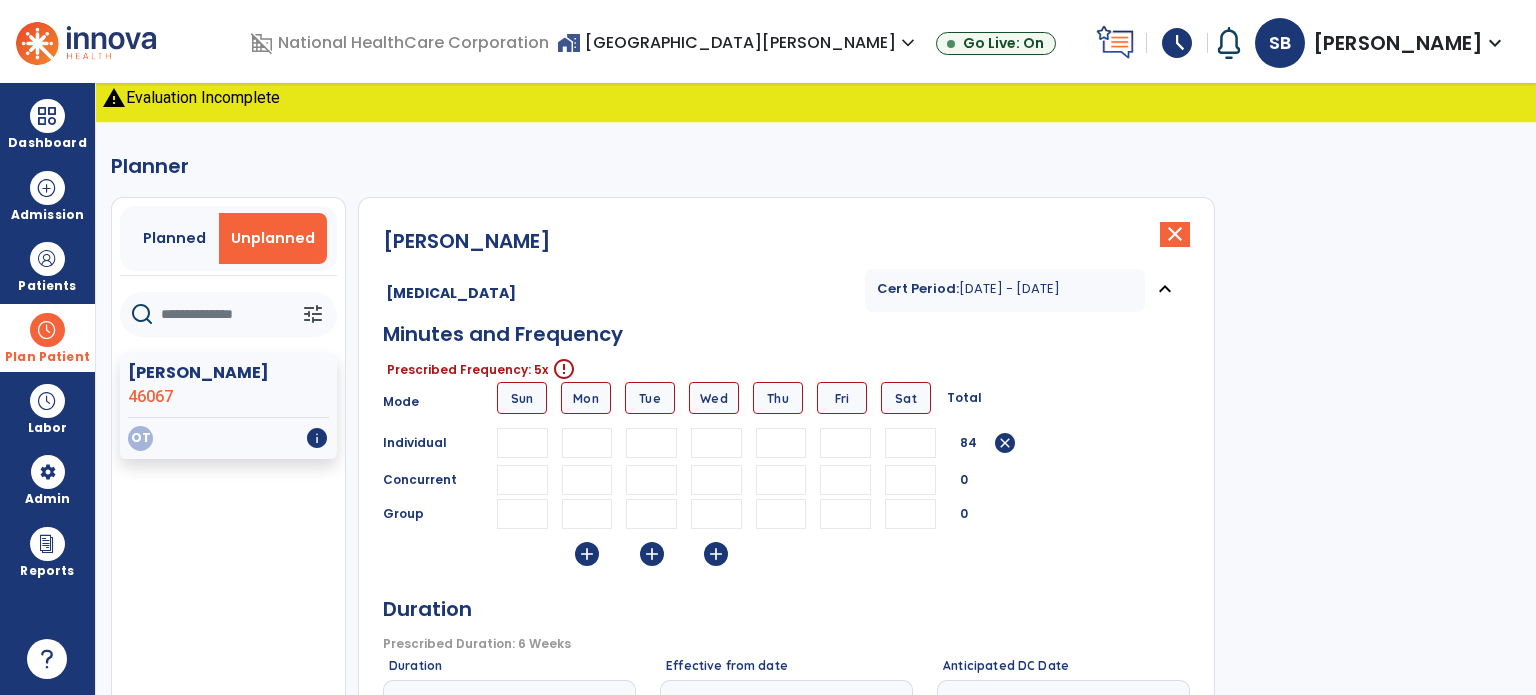 type on "**" 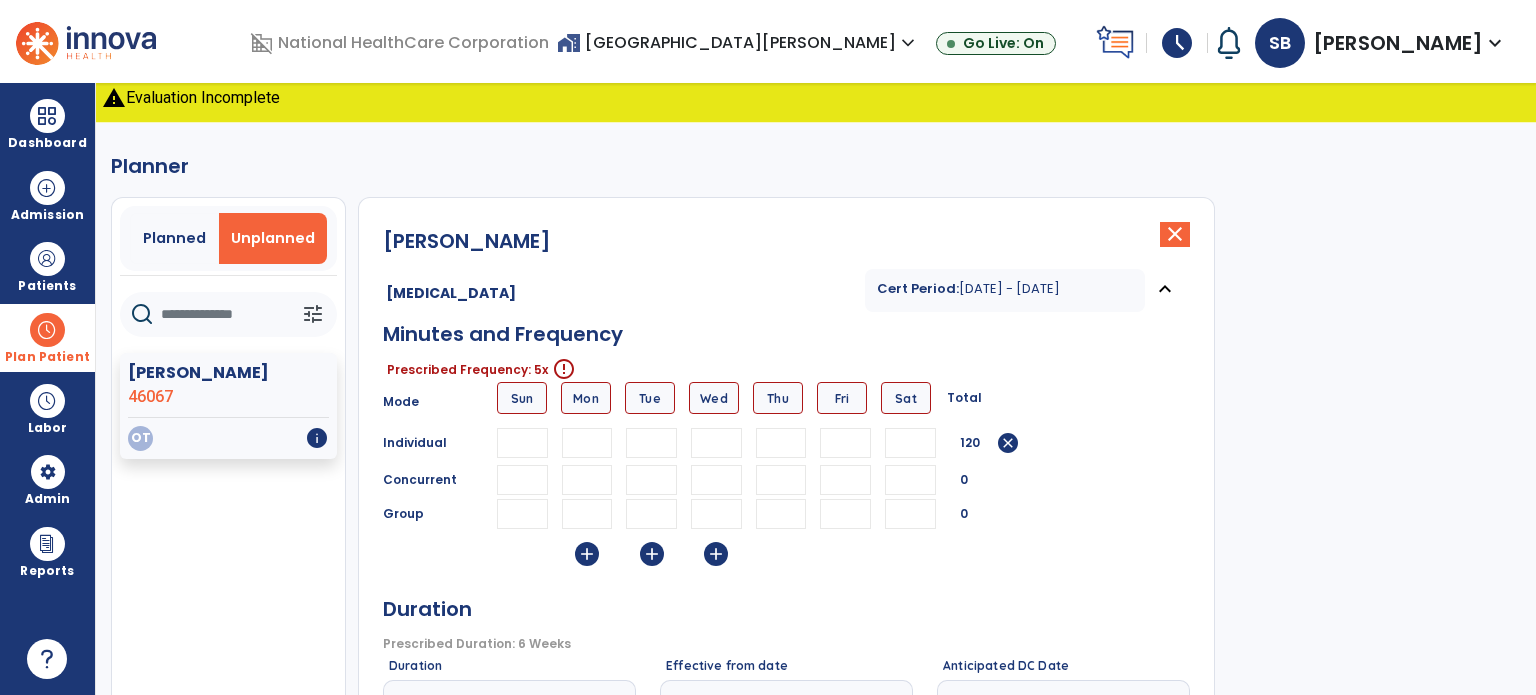 type on "**" 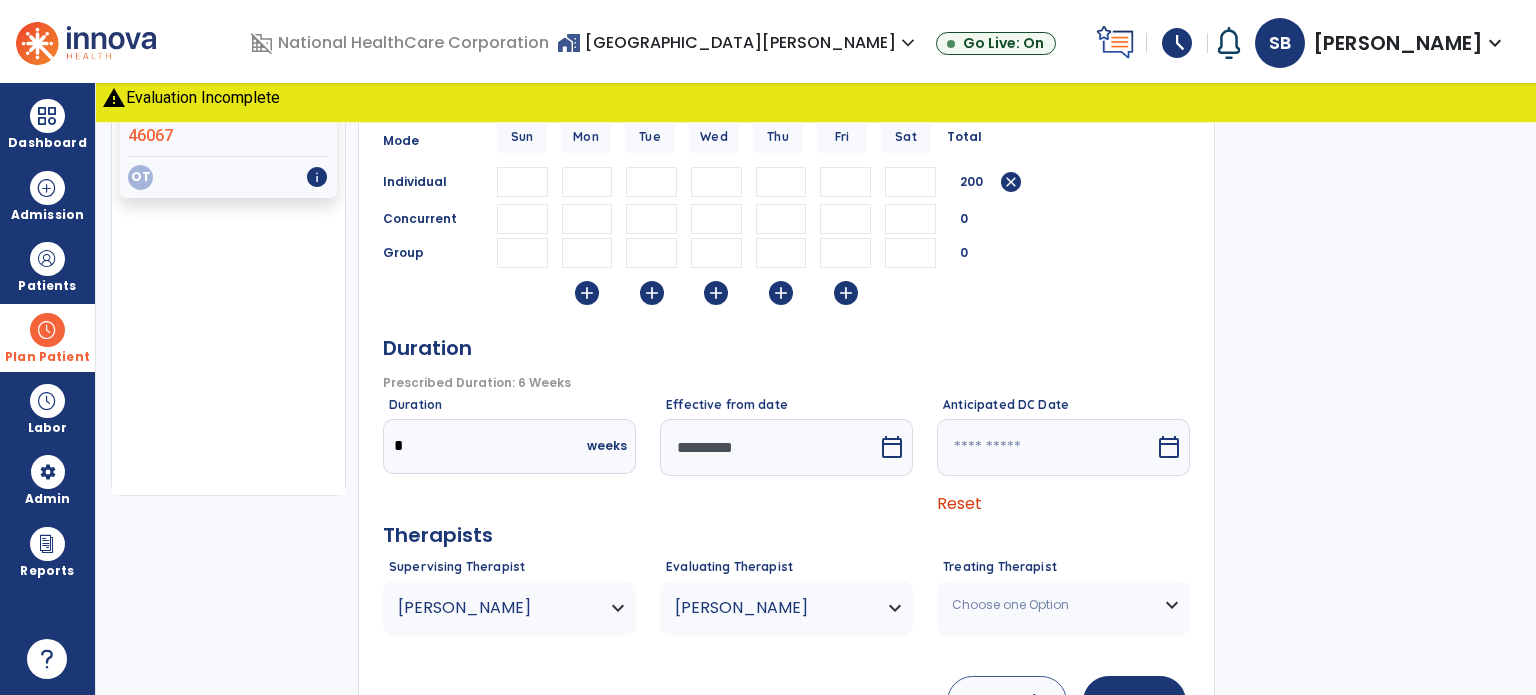 scroll, scrollTop: 340, scrollLeft: 0, axis: vertical 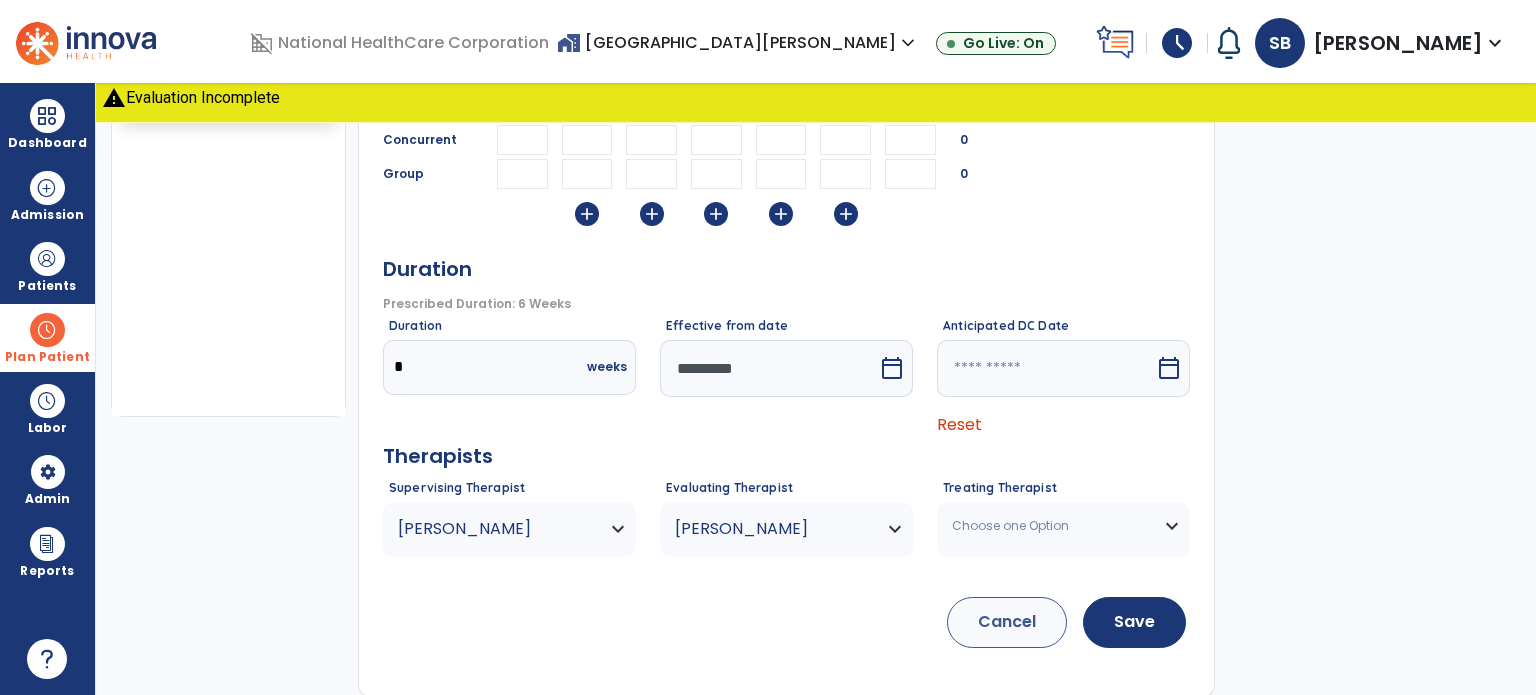 type on "**" 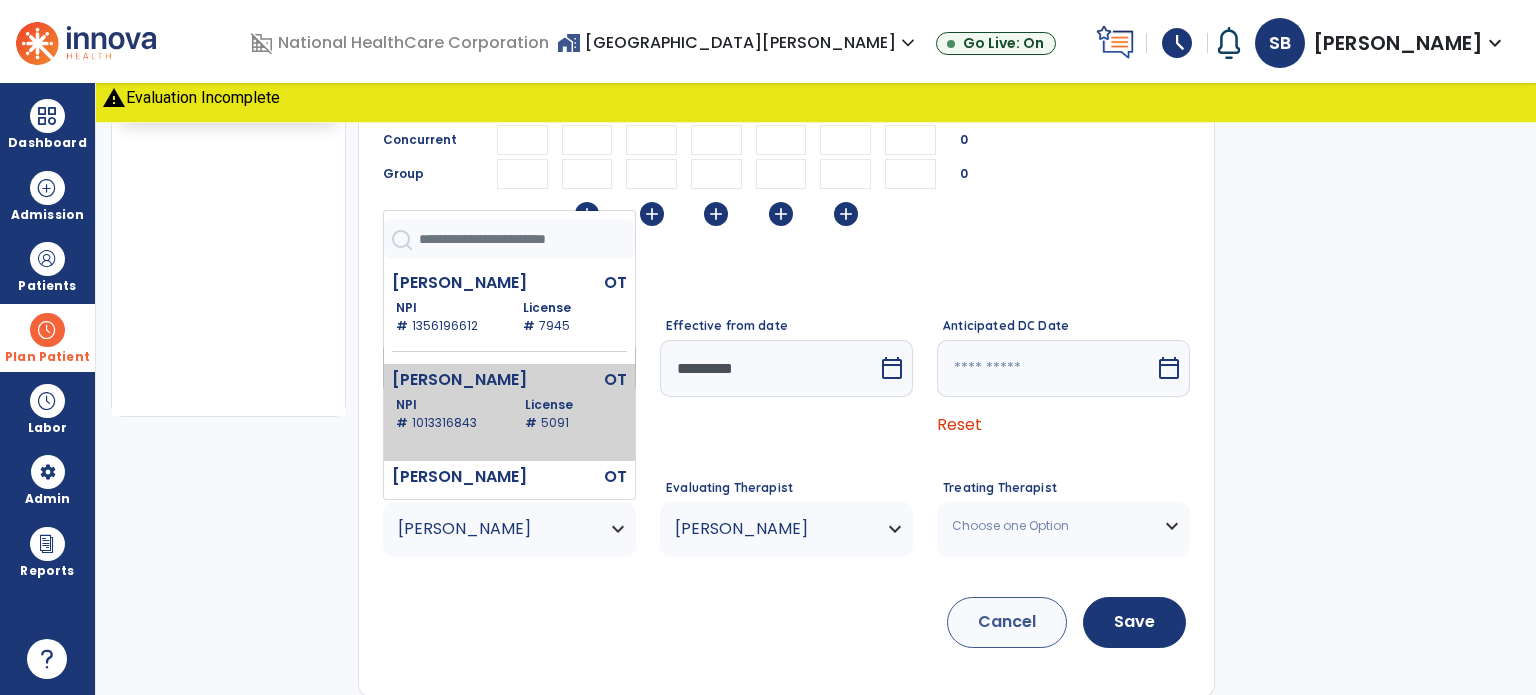 click on "Morrissey Andrea  OT   NPI #  1013316843  License #  5091" at bounding box center [509, 412] 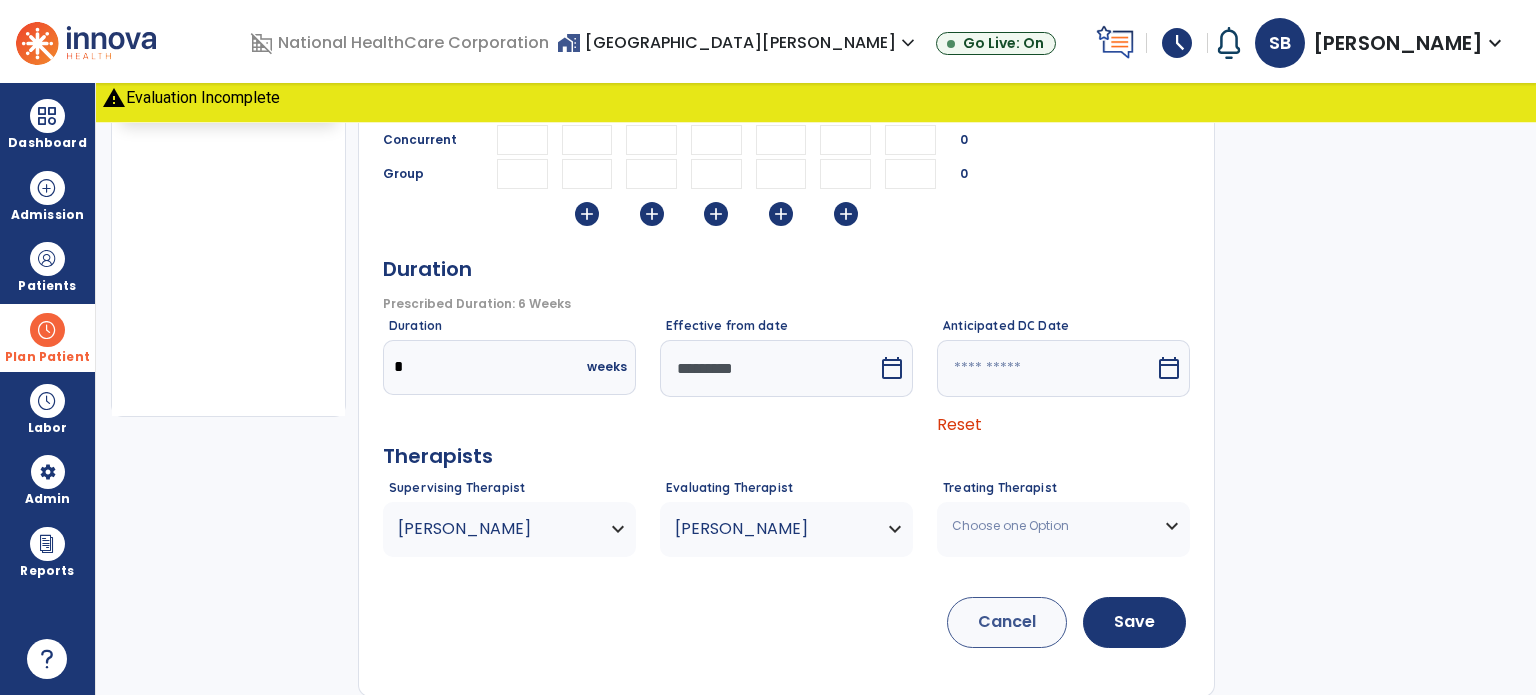 click on "Choose one Option" at bounding box center (786, 529) 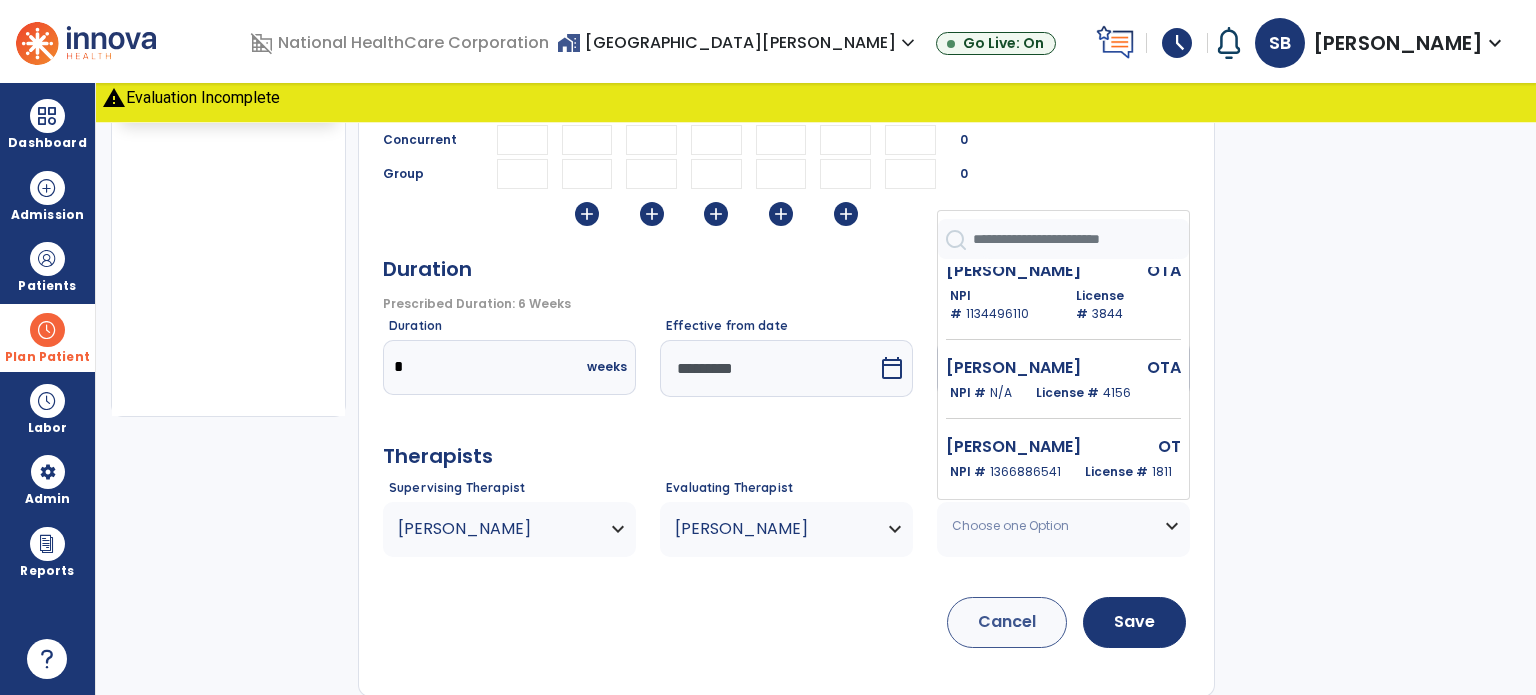 scroll, scrollTop: 390, scrollLeft: 0, axis: vertical 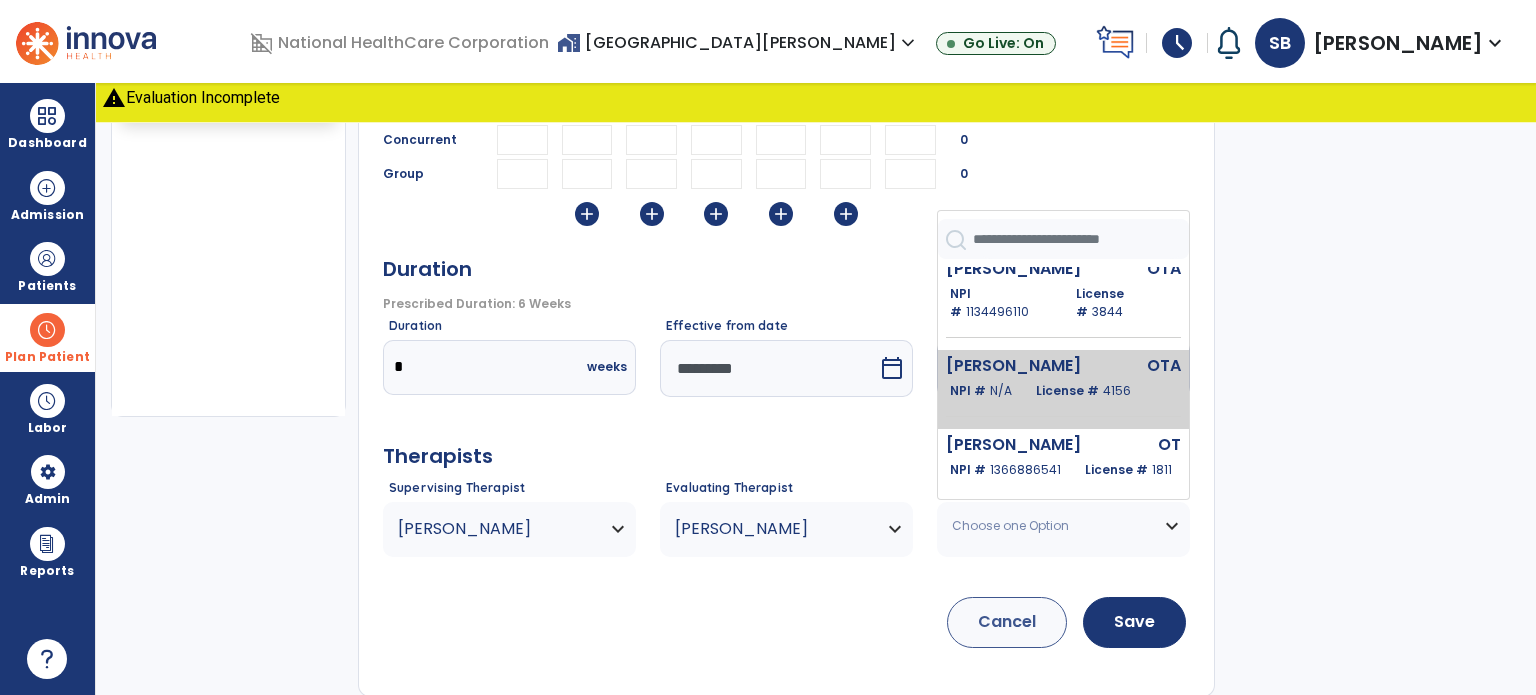 click on "Poche Colin  OTA   NPI #  N/A   License #  4156" at bounding box center (1063, 389) 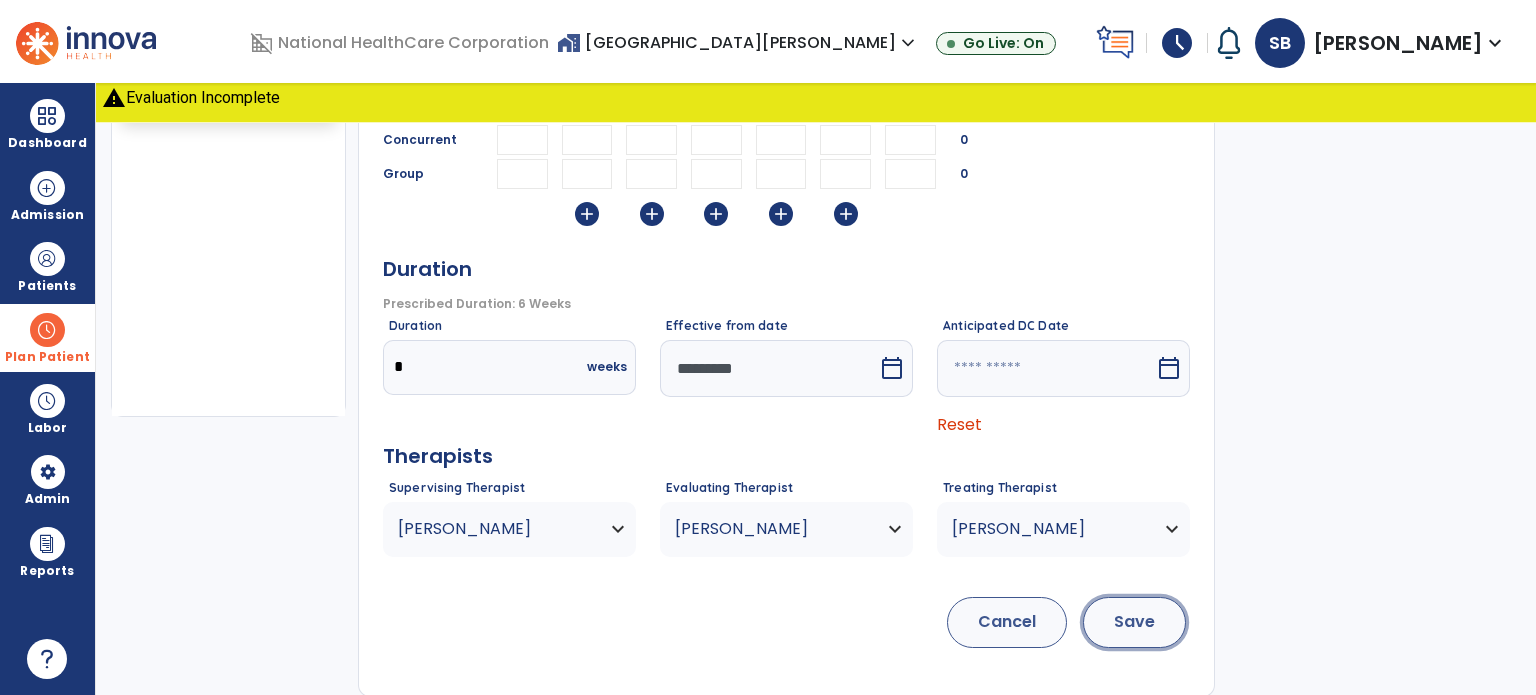 click on "Save" at bounding box center (1134, 622) 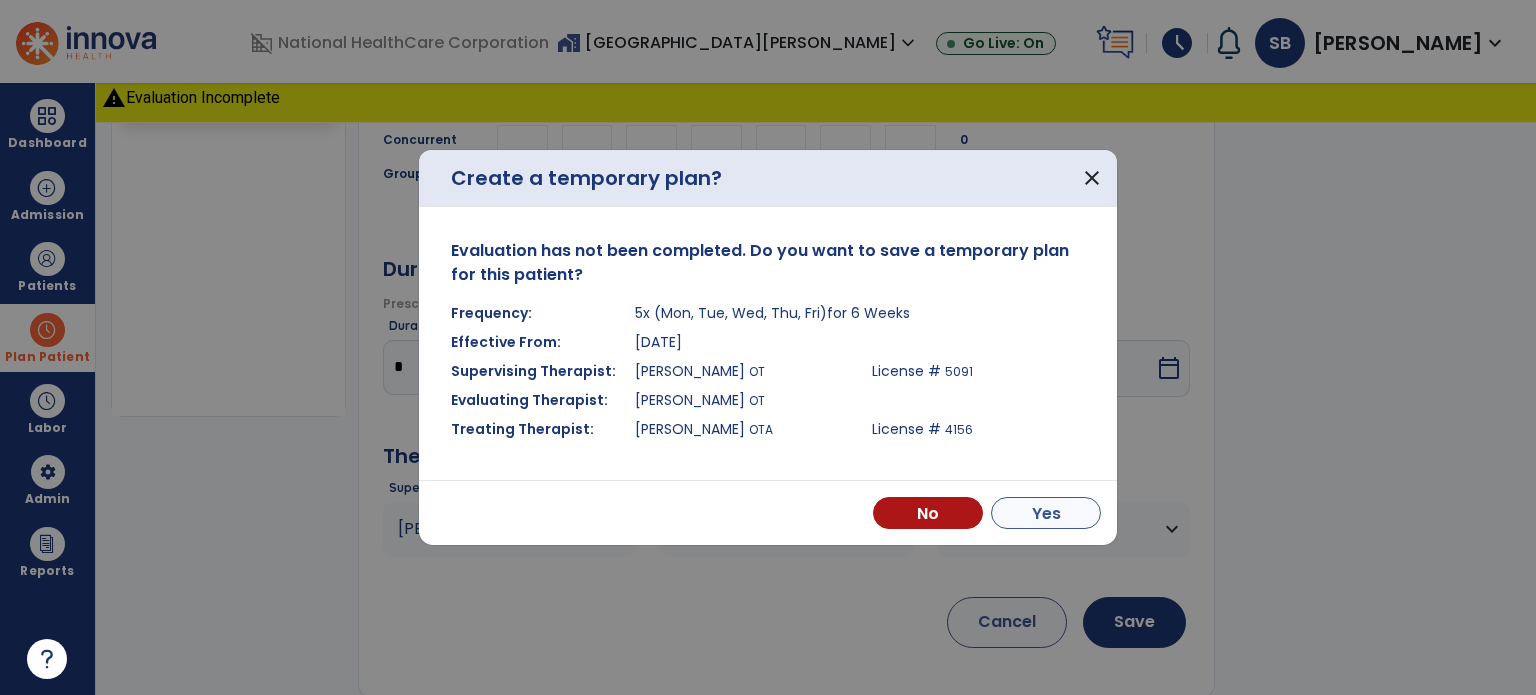 click on "Yes" at bounding box center [1046, 513] 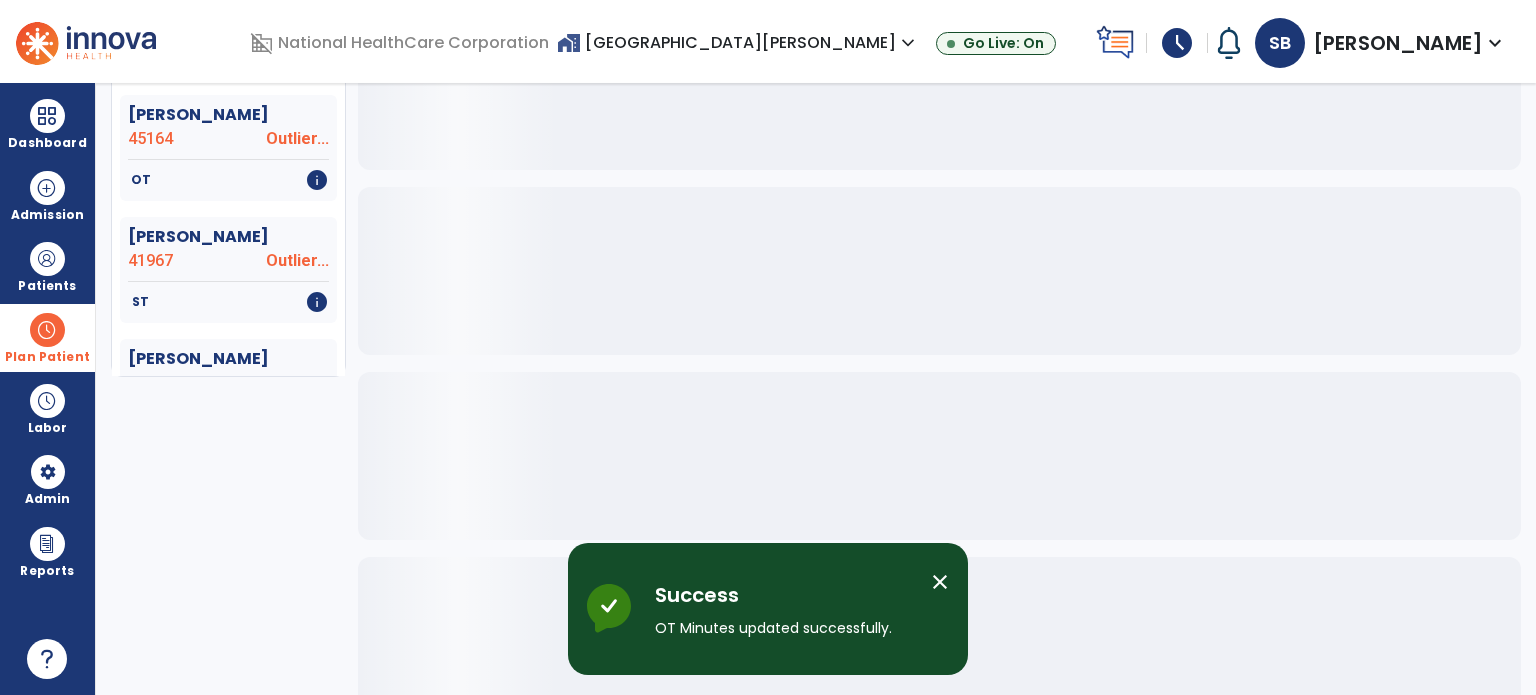 click on "Plan Patient" at bounding box center (47, 357) 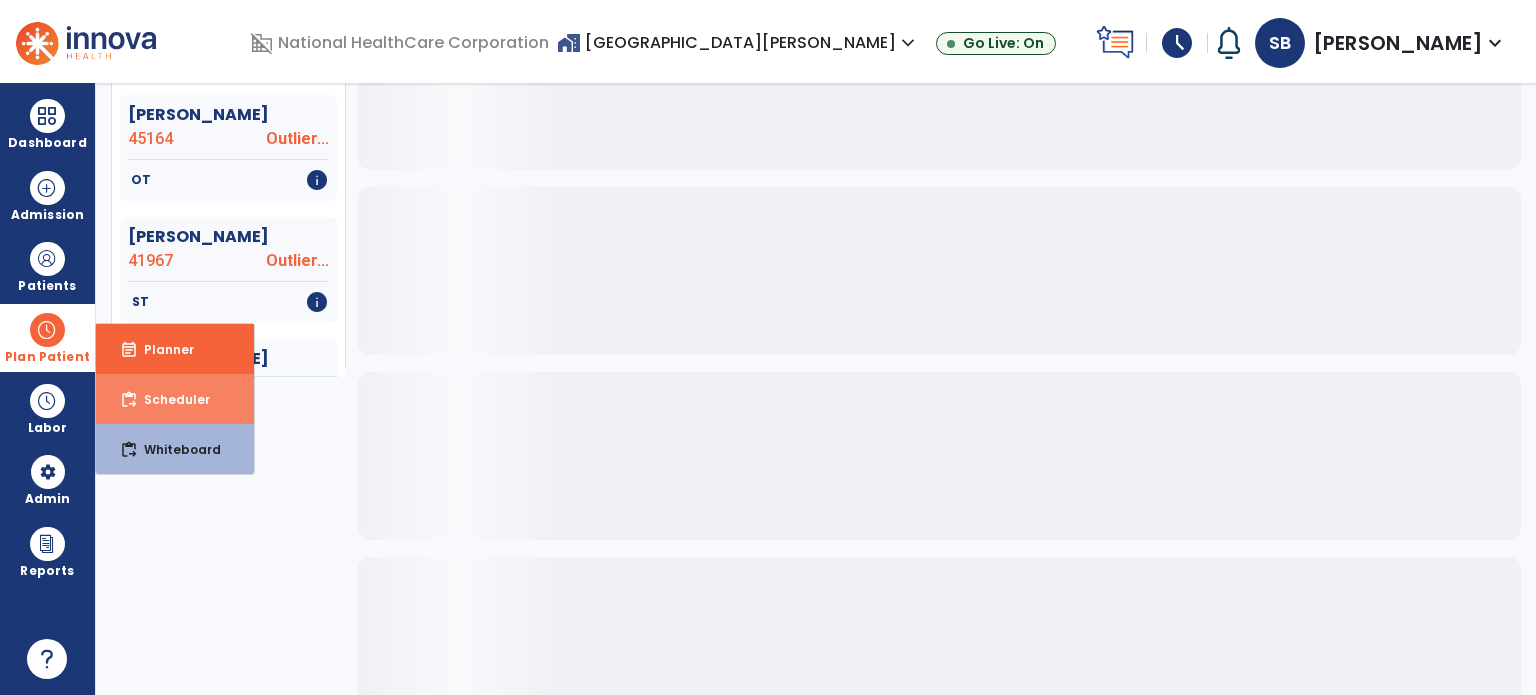 click on "content_paste_go  Scheduler" at bounding box center [175, 399] 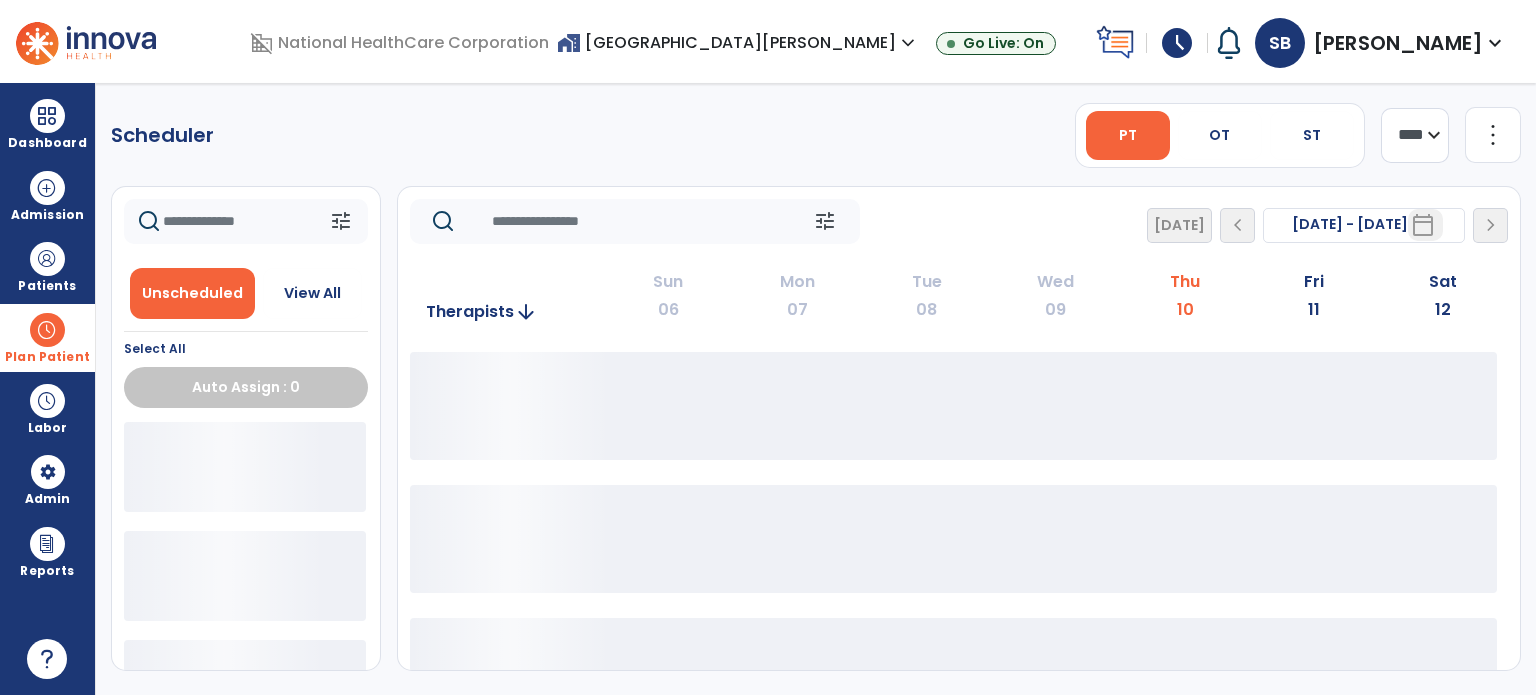 scroll, scrollTop: 0, scrollLeft: 0, axis: both 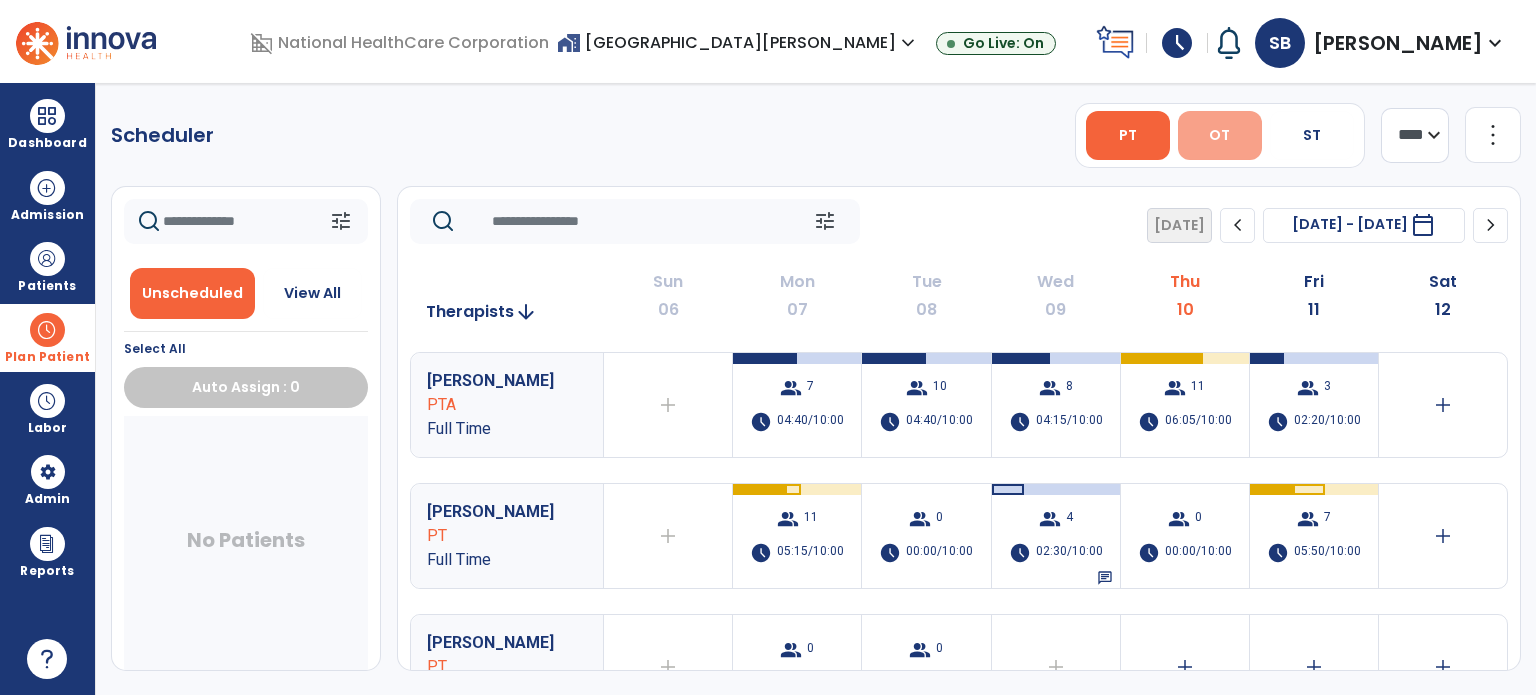 click on "OT" at bounding box center [1220, 135] 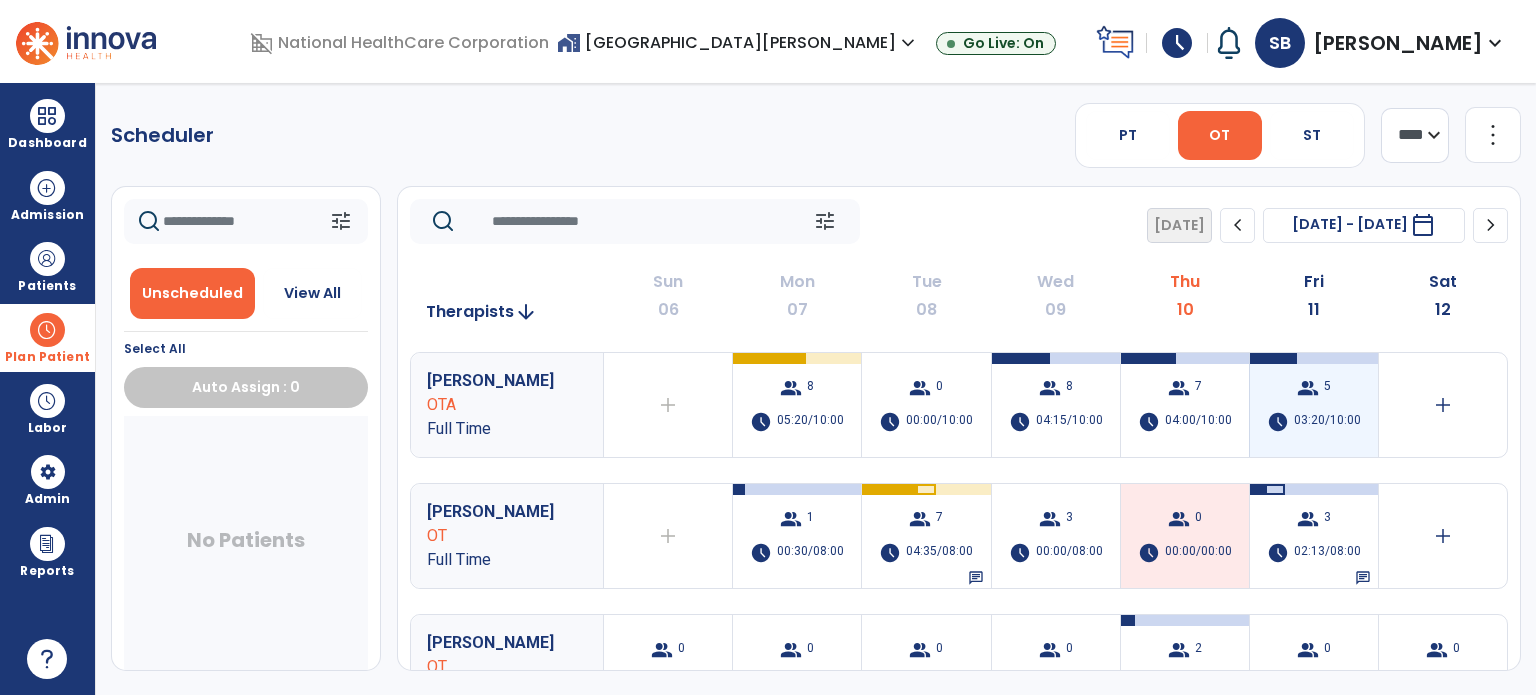 click on "group  5  schedule  03:20/10:00" at bounding box center [1314, 405] 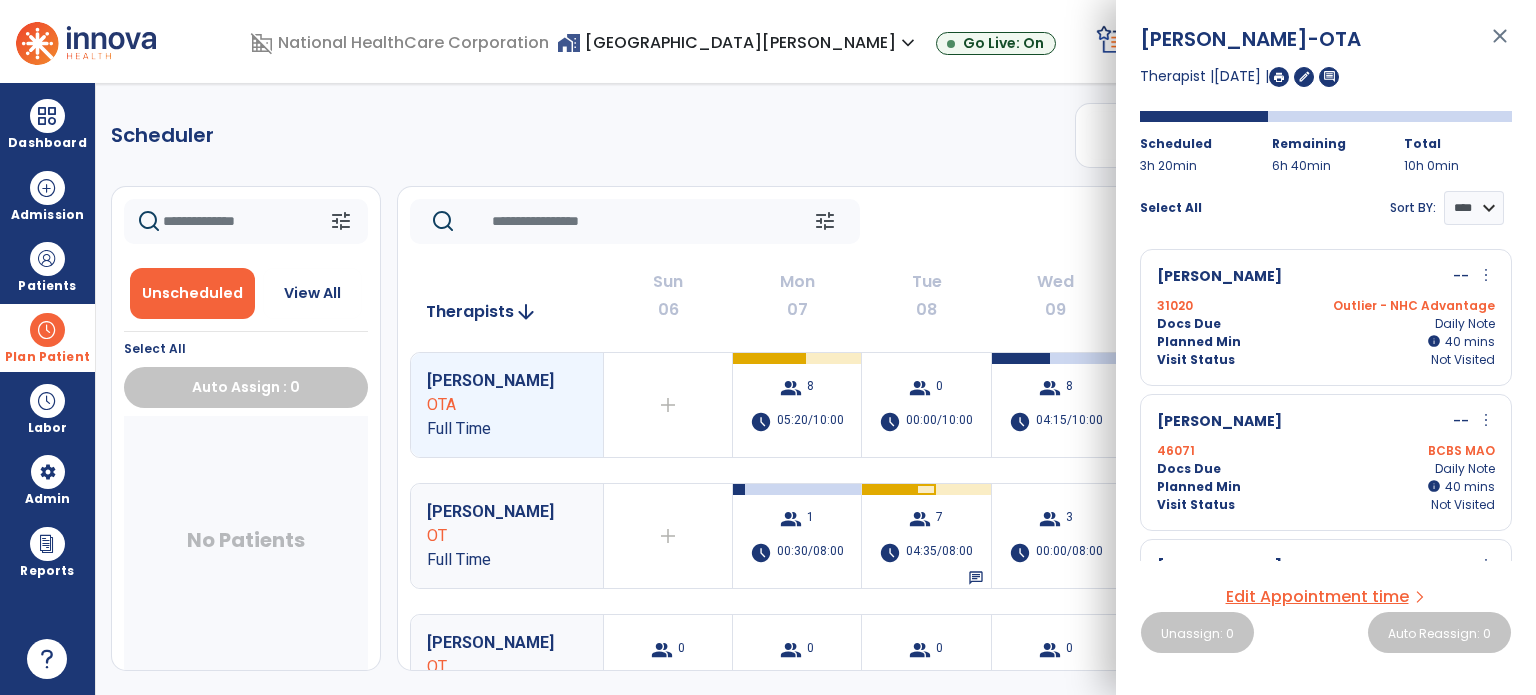 click on "tune   [DATE]  chevron_left [DATE] - [DATE]  *********  calendar_today  chevron_right" 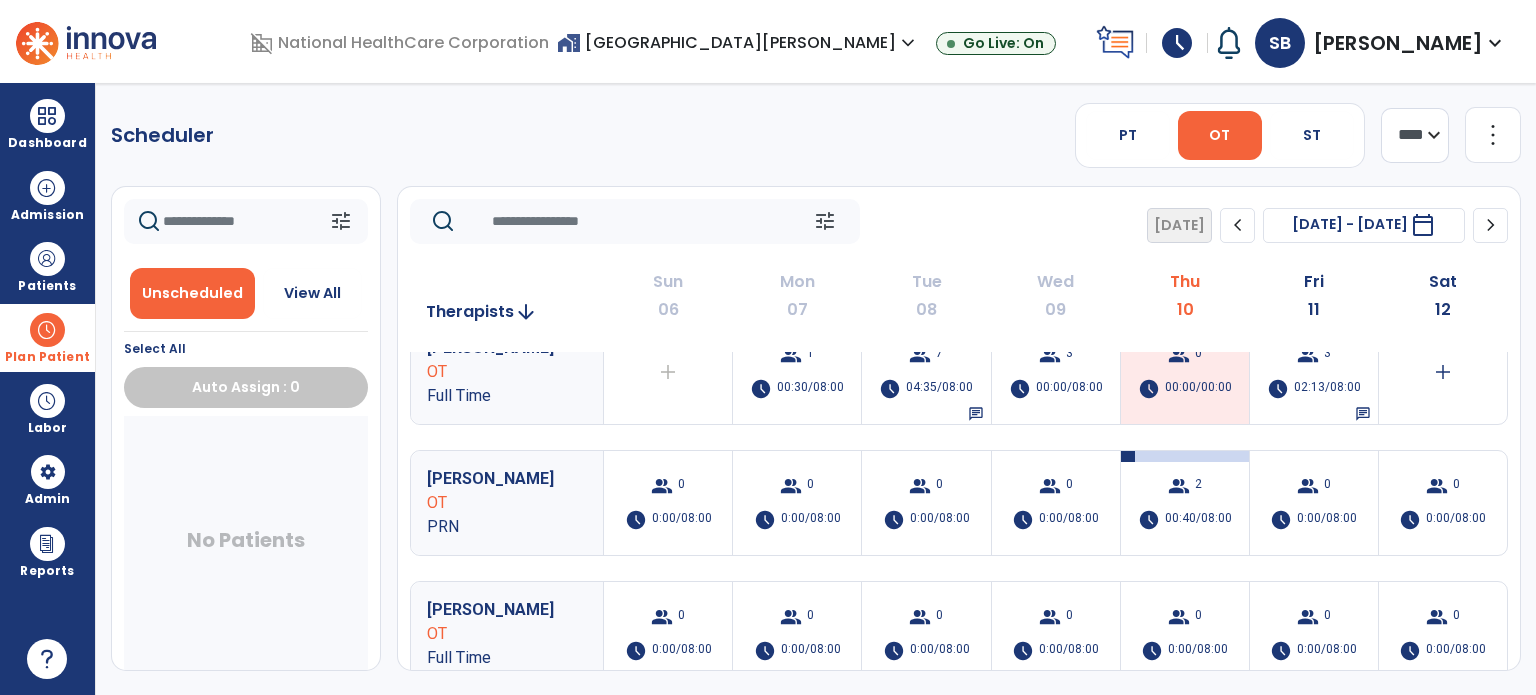 scroll, scrollTop: 169, scrollLeft: 0, axis: vertical 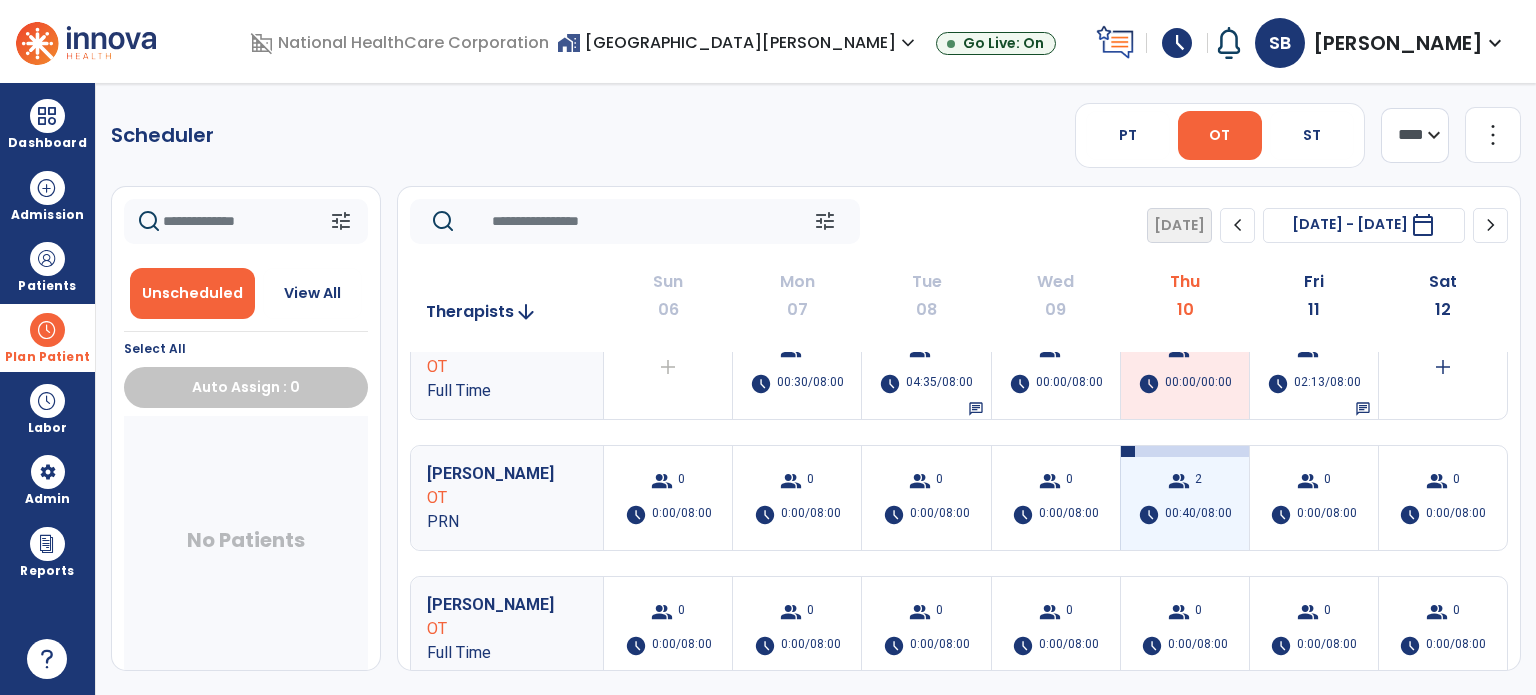click on "2" at bounding box center (1198, 481) 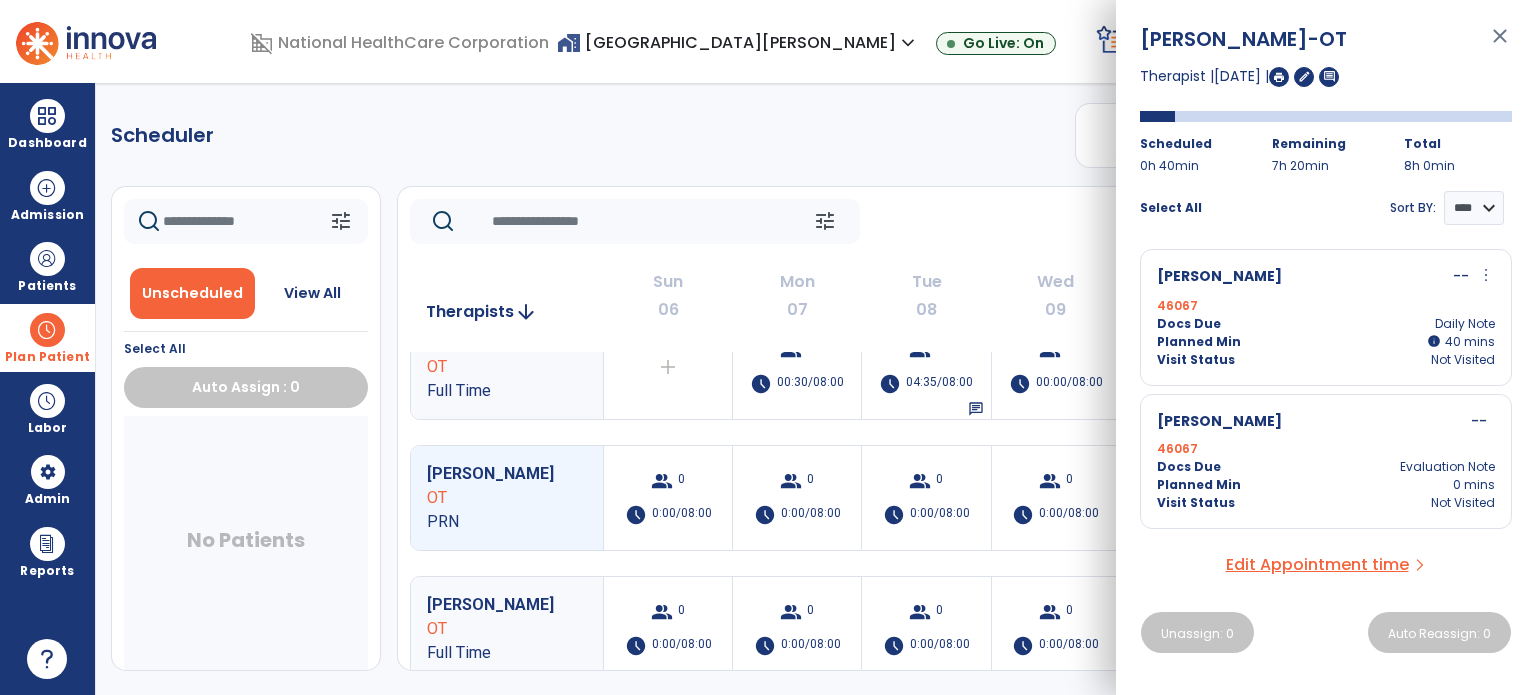 click on "Scheduler   PT   OT   ST  **** *** more_vert  Manage Labor   View All Therapists   Print" 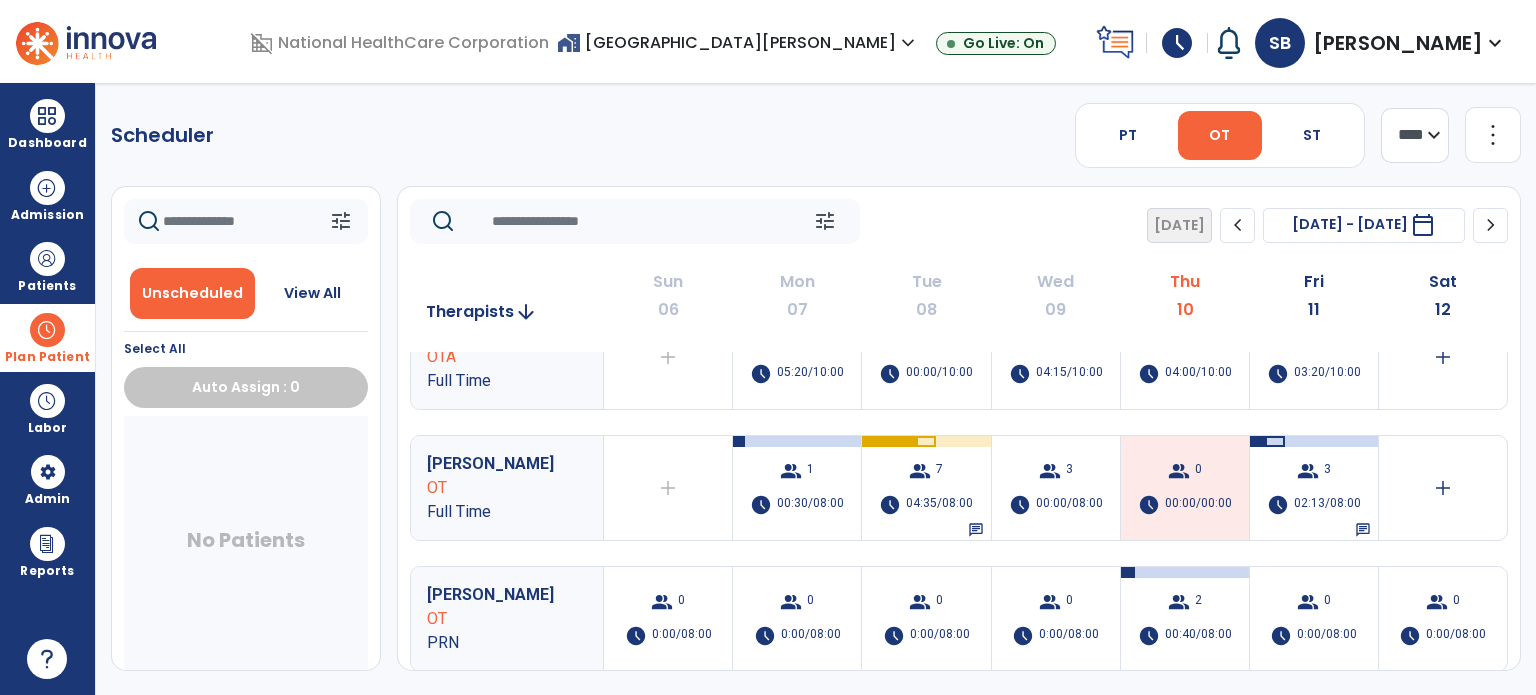 scroll, scrollTop: 0, scrollLeft: 0, axis: both 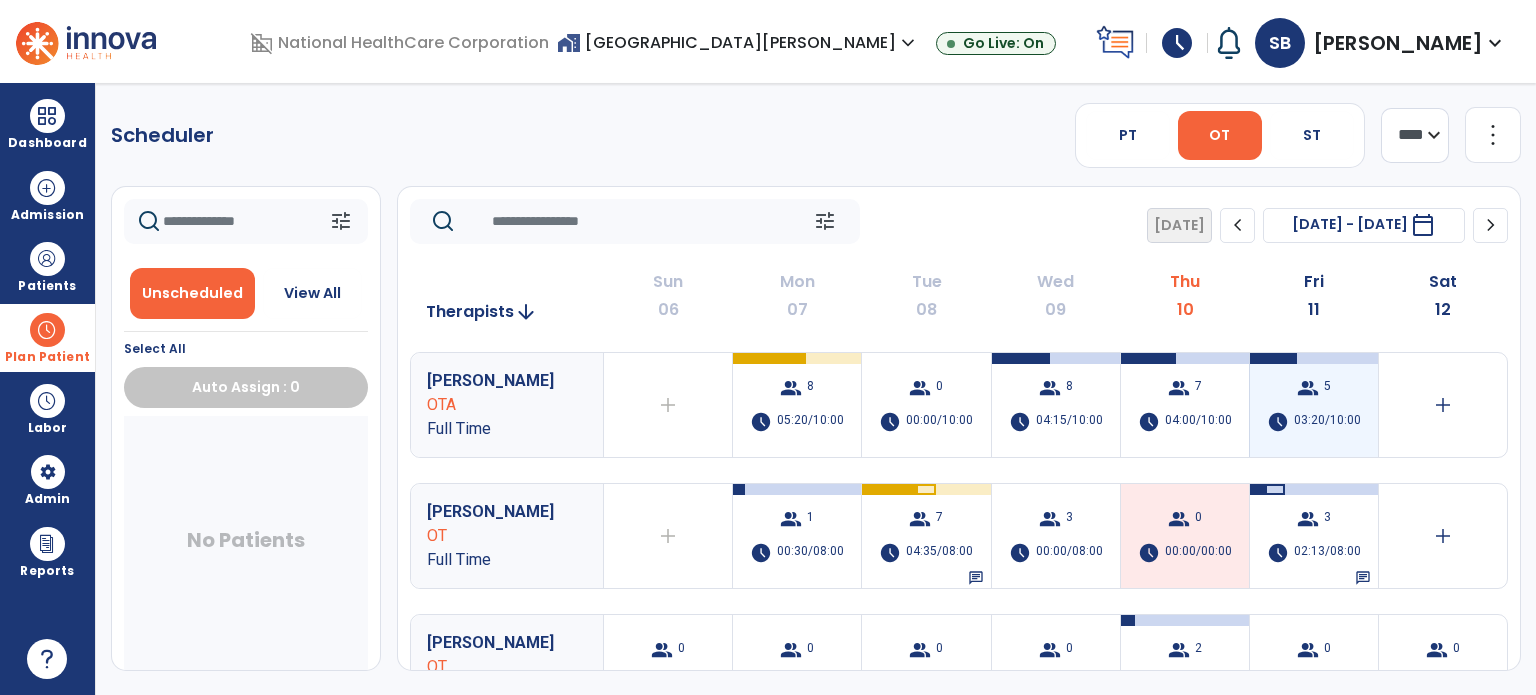 click on "5" at bounding box center (1327, 388) 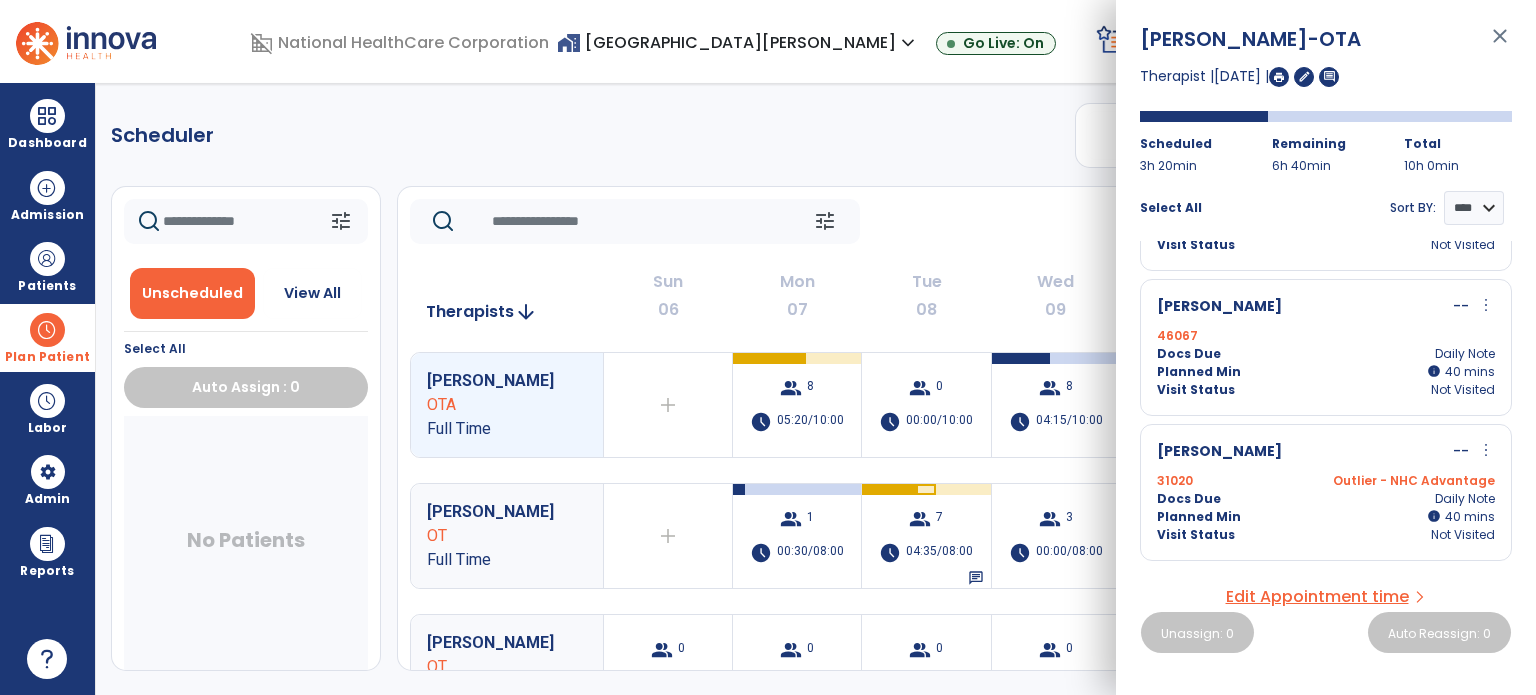 scroll, scrollTop: 0, scrollLeft: 0, axis: both 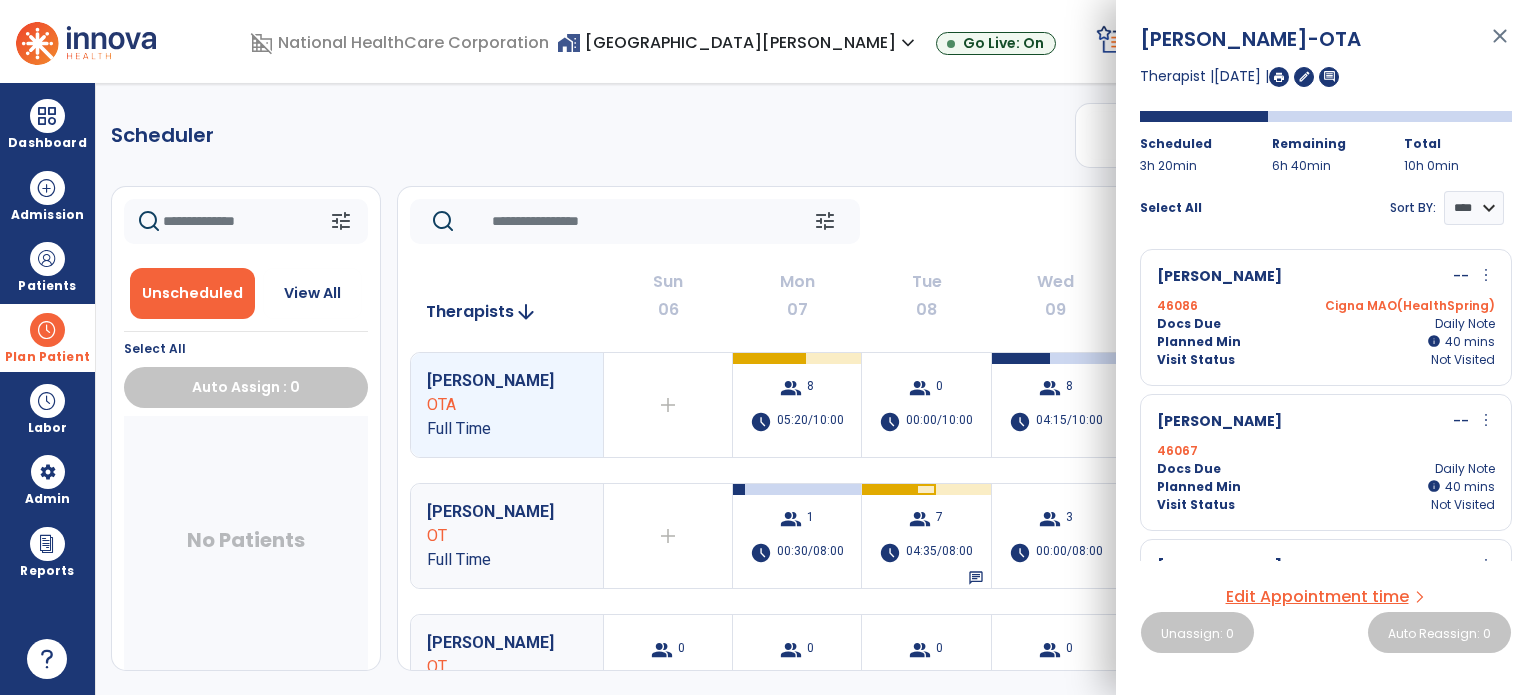 click on "tune   [DATE]  chevron_left [DATE] - [DATE]  *********  calendar_today  chevron_right" 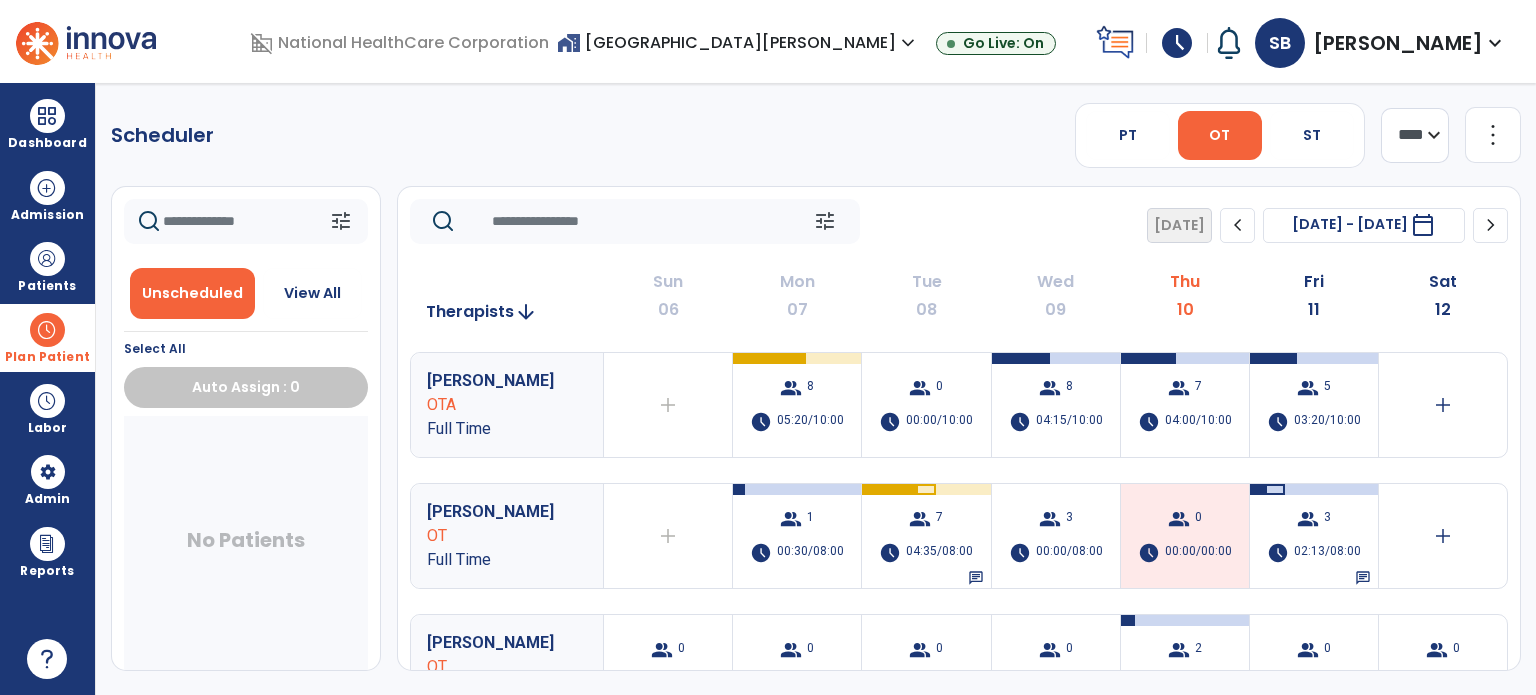 click on "tune   [DATE]  chevron_left [DATE] - [DATE]  *********  calendar_today  chevron_right" 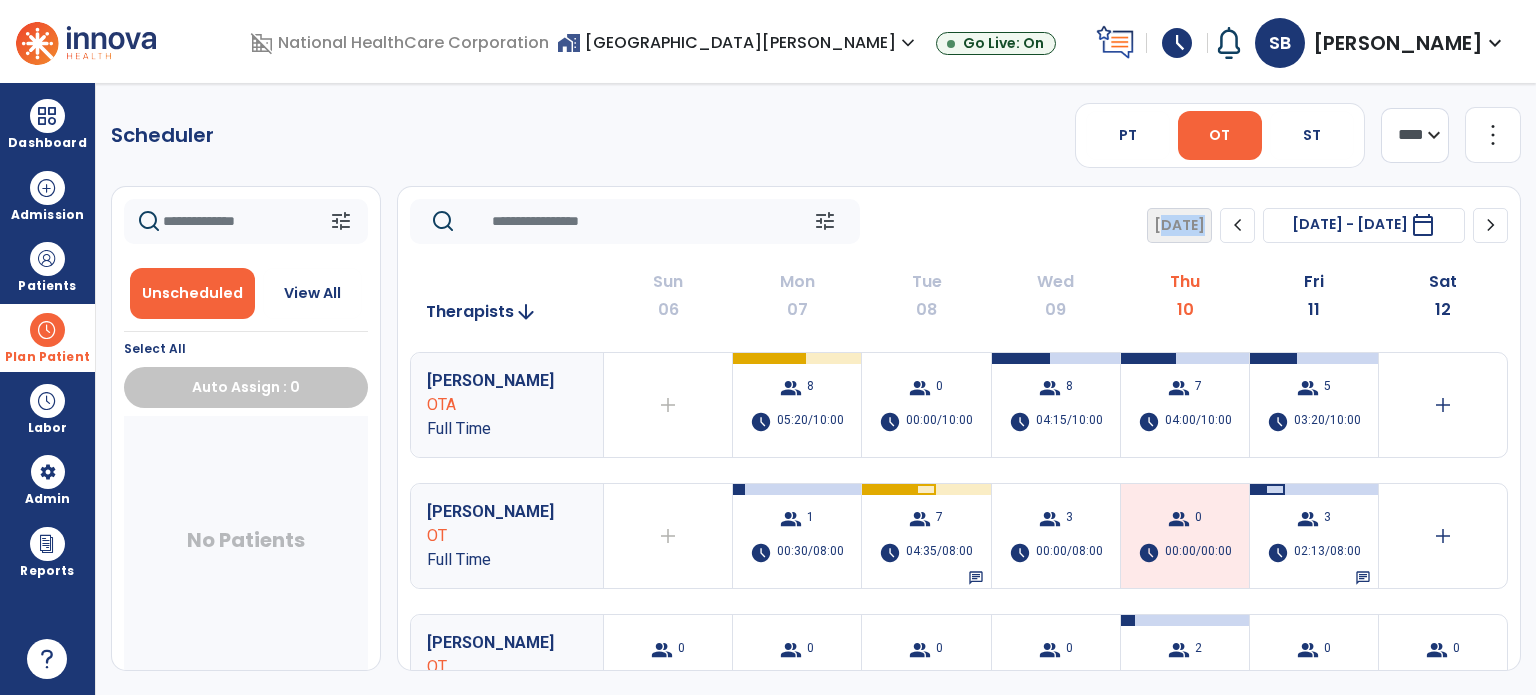 click on "tune   [DATE]  chevron_left [DATE] - [DATE]  *********  calendar_today  chevron_right" 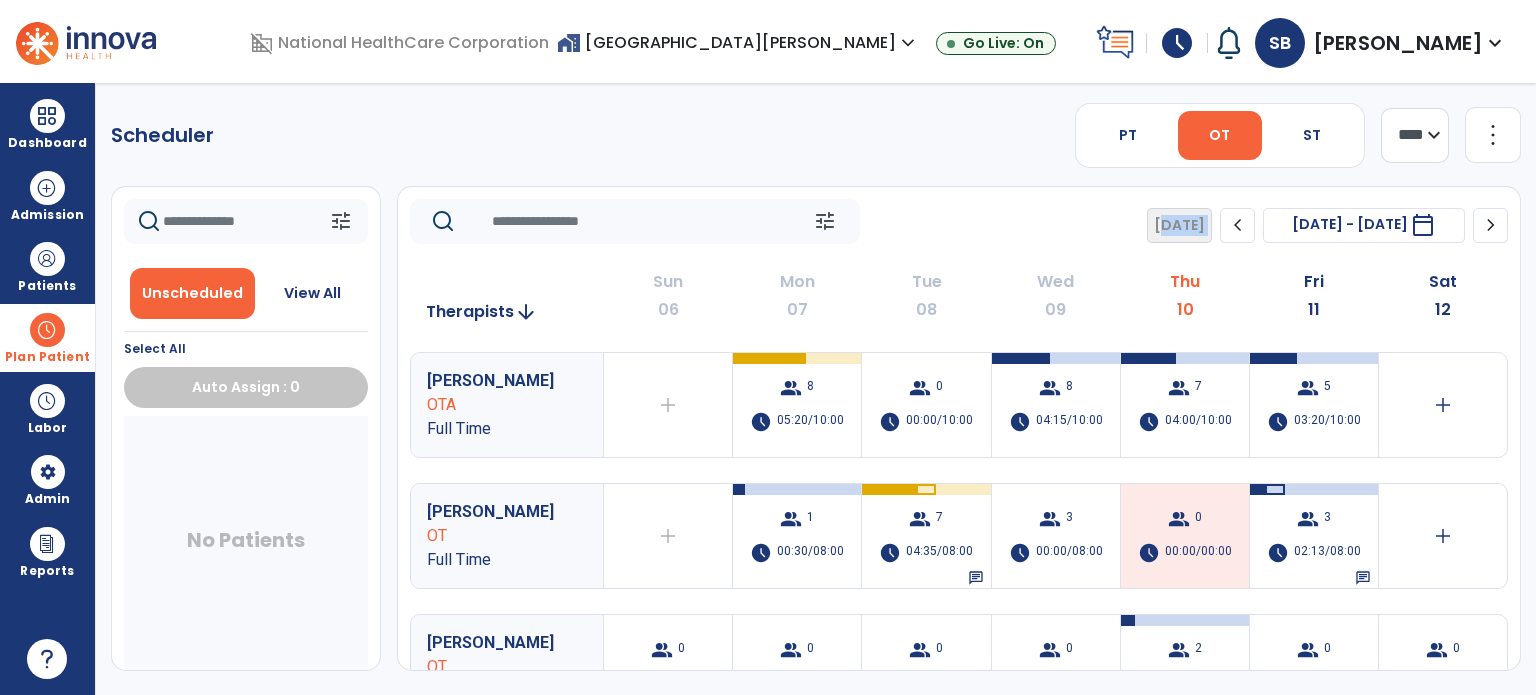 click on "tune   [DATE]  chevron_left [DATE] - [DATE]  *********  calendar_today  chevron_right" 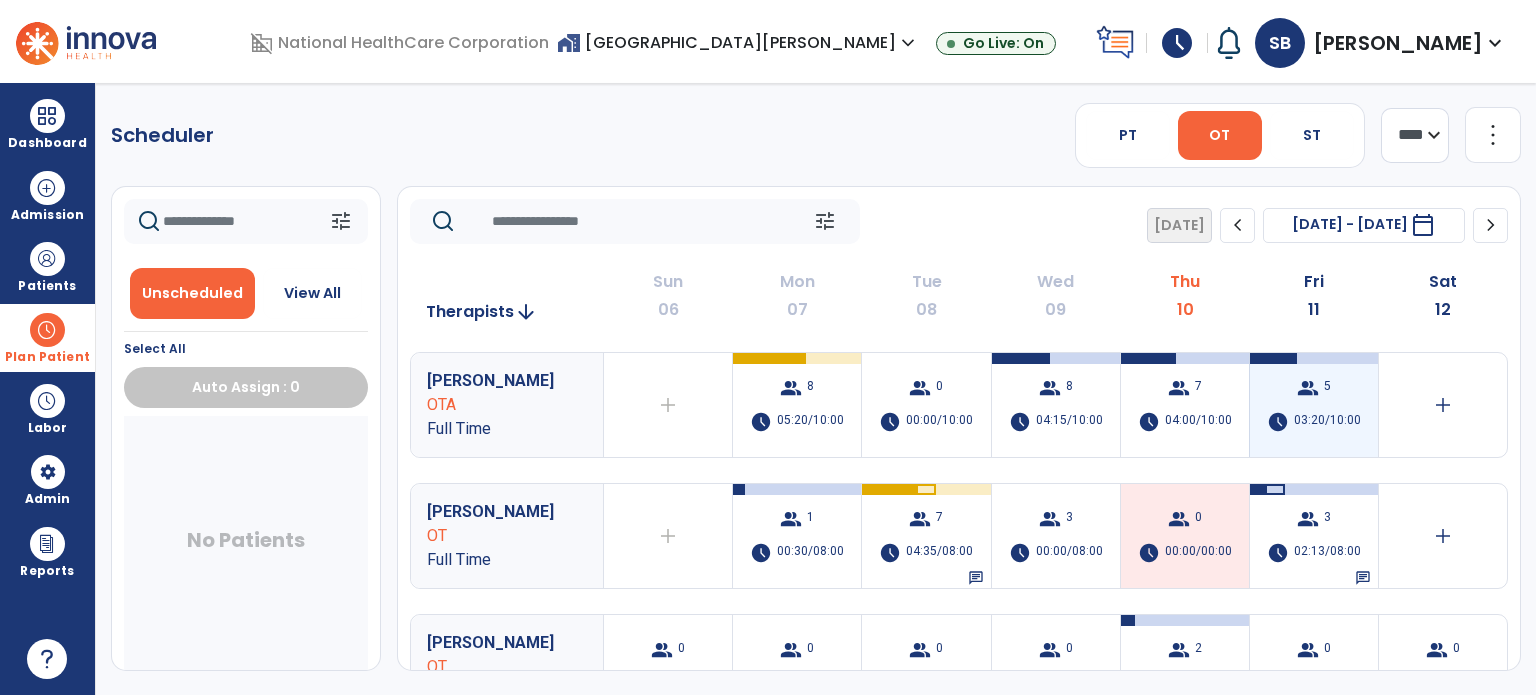click on "03:20/10:00" at bounding box center (1327, 422) 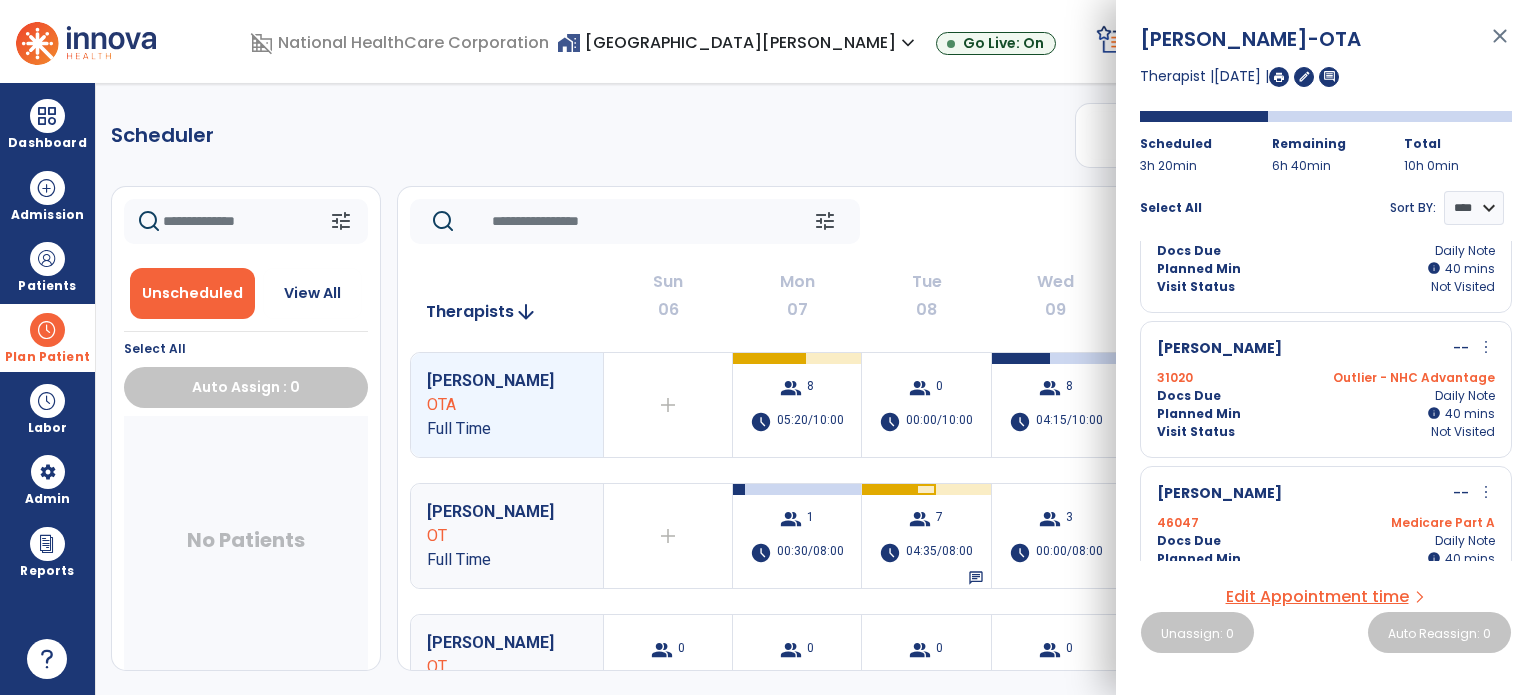 scroll, scrollTop: 401, scrollLeft: 0, axis: vertical 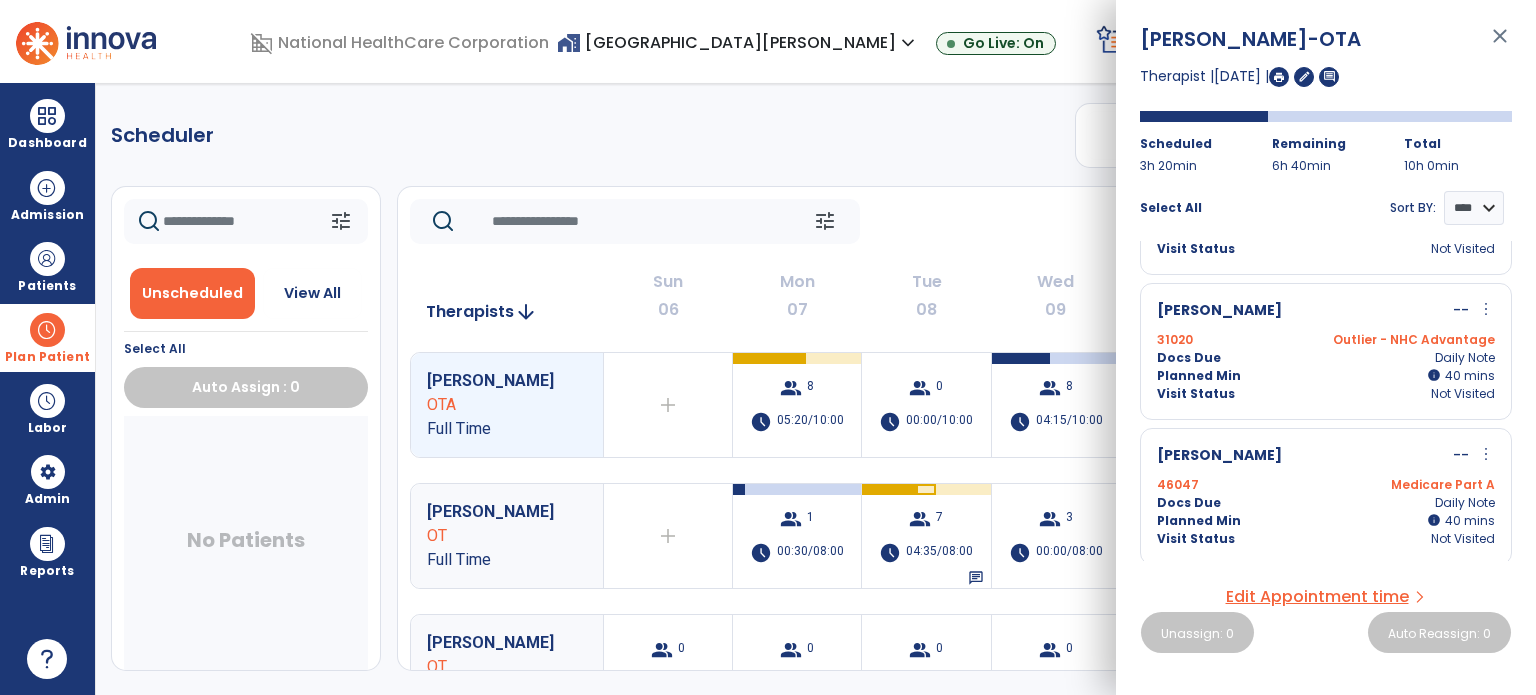 click on "tune   [DATE]  chevron_left [DATE] - [DATE]  *********  calendar_today  chevron_right" 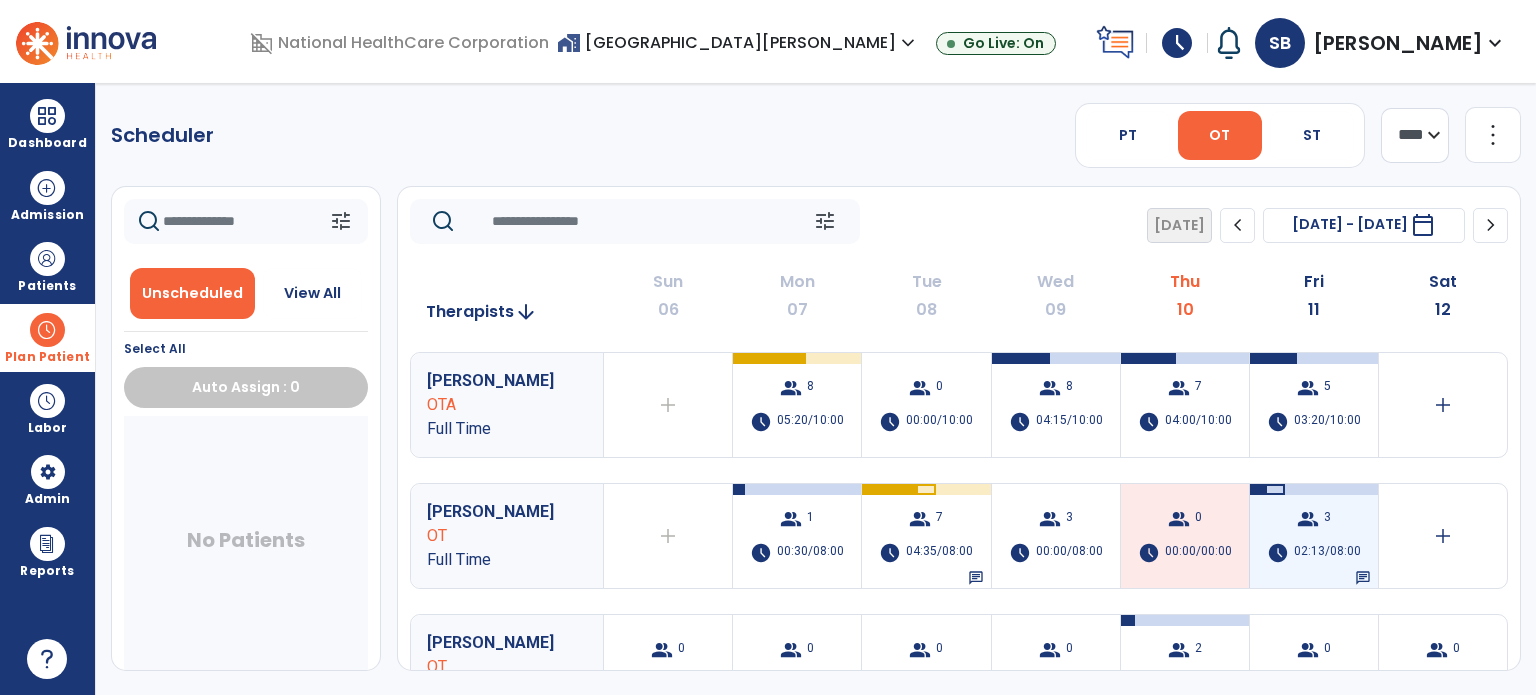 click on "02:13/08:00" at bounding box center (1327, 553) 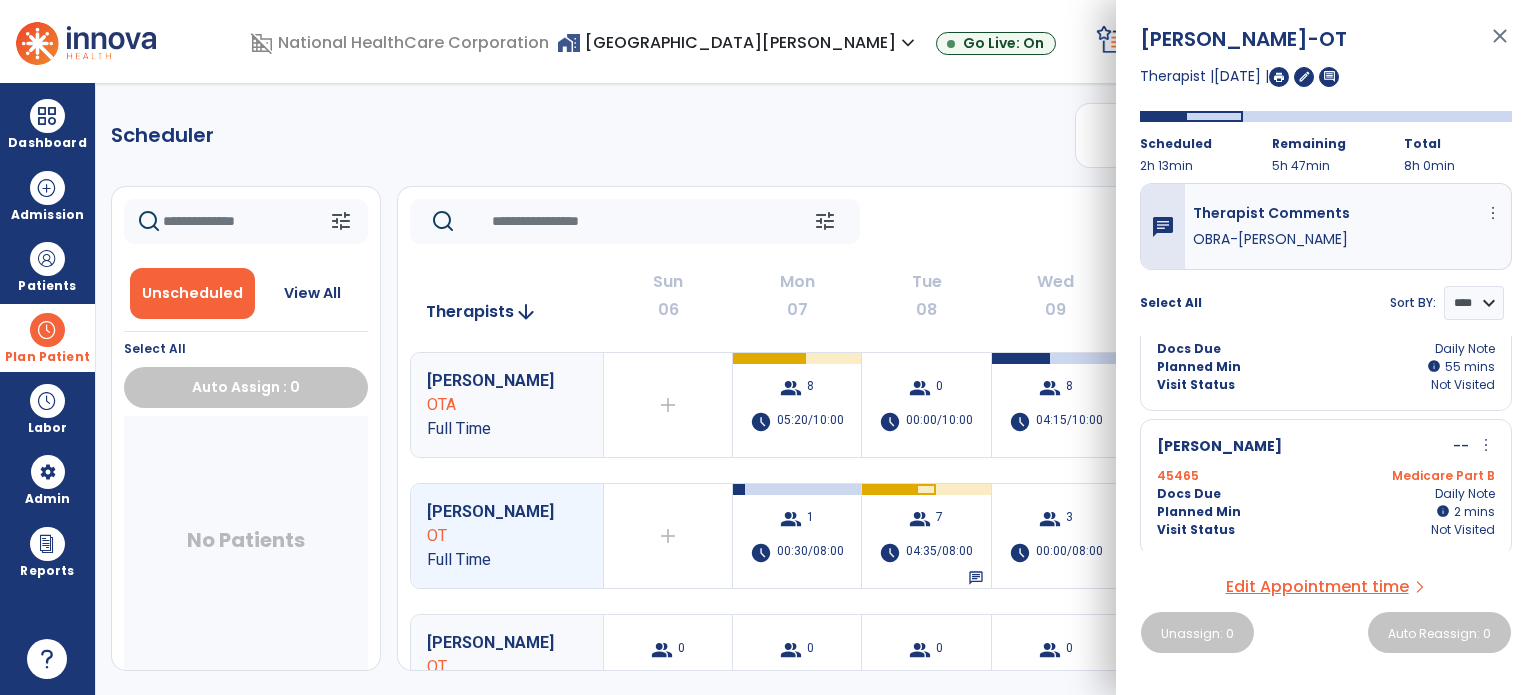 scroll, scrollTop: 0, scrollLeft: 0, axis: both 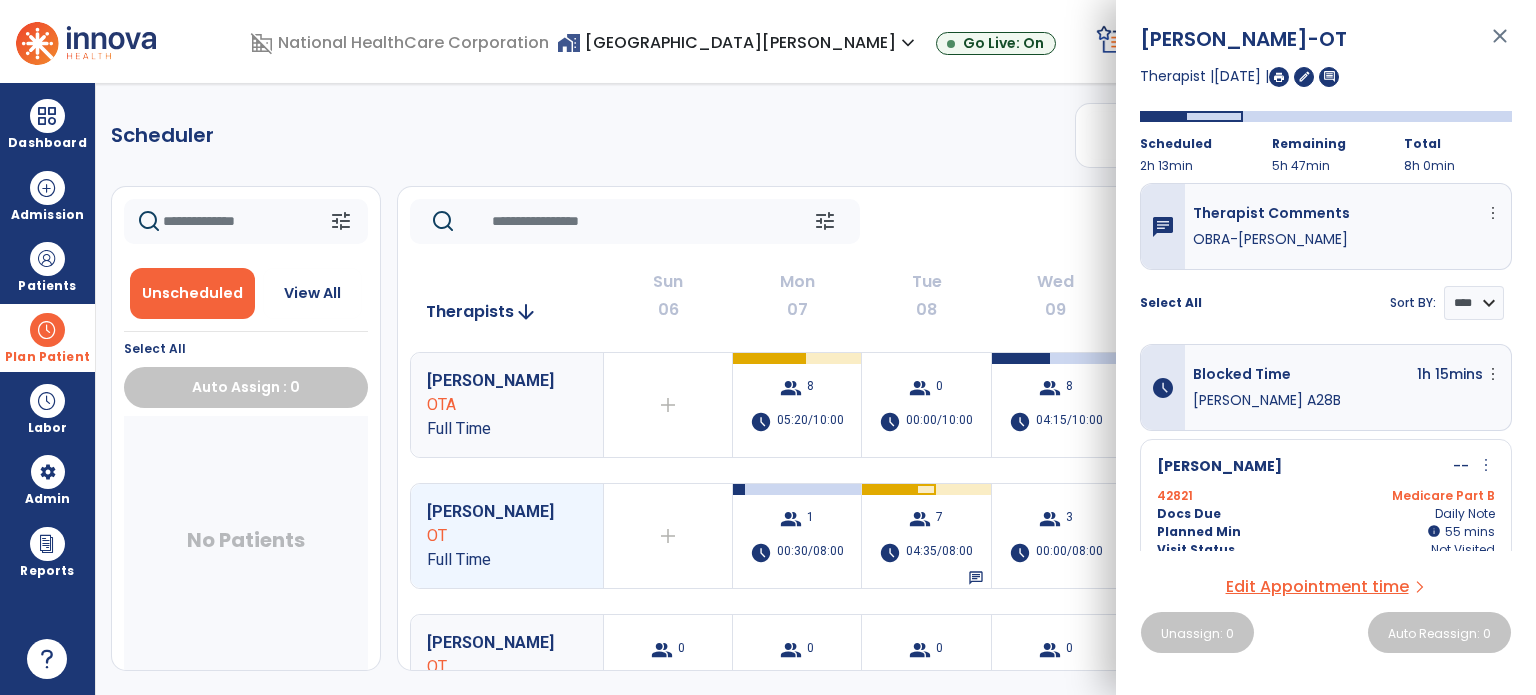click on "tune   [DATE]  chevron_left [DATE] - [DATE]  *********  calendar_today  chevron_right" 